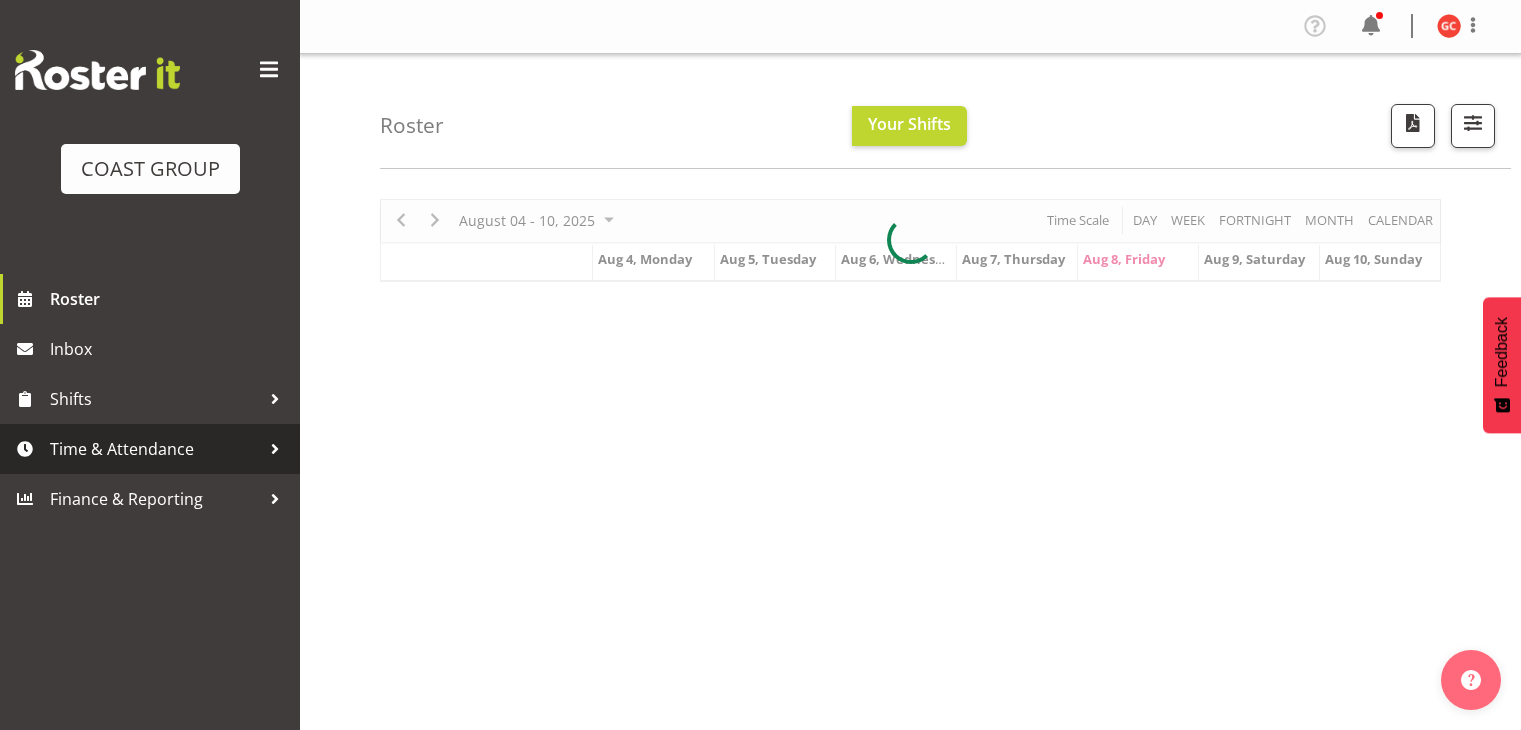 scroll, scrollTop: 0, scrollLeft: 0, axis: both 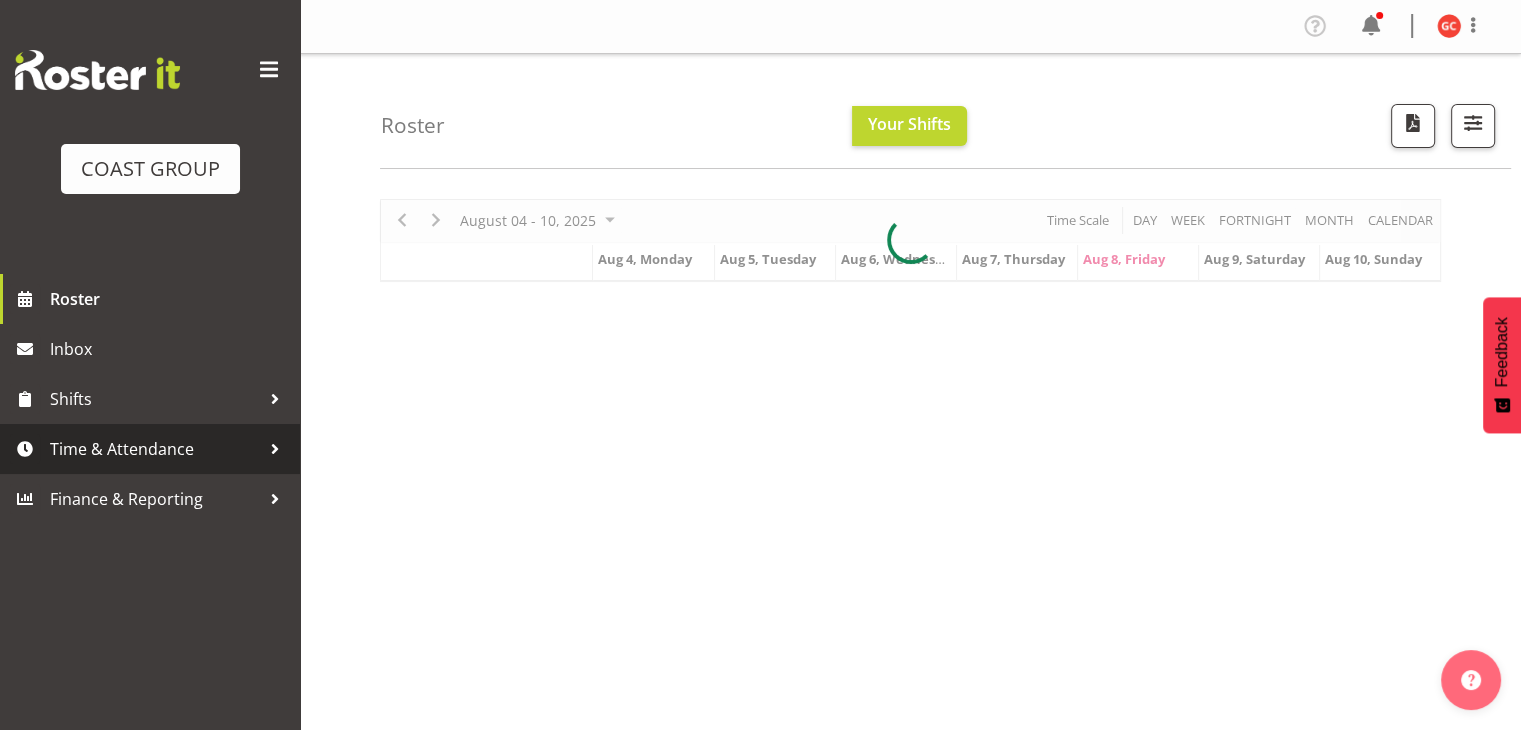 click on "Time & Attendance" at bounding box center (155, 449) 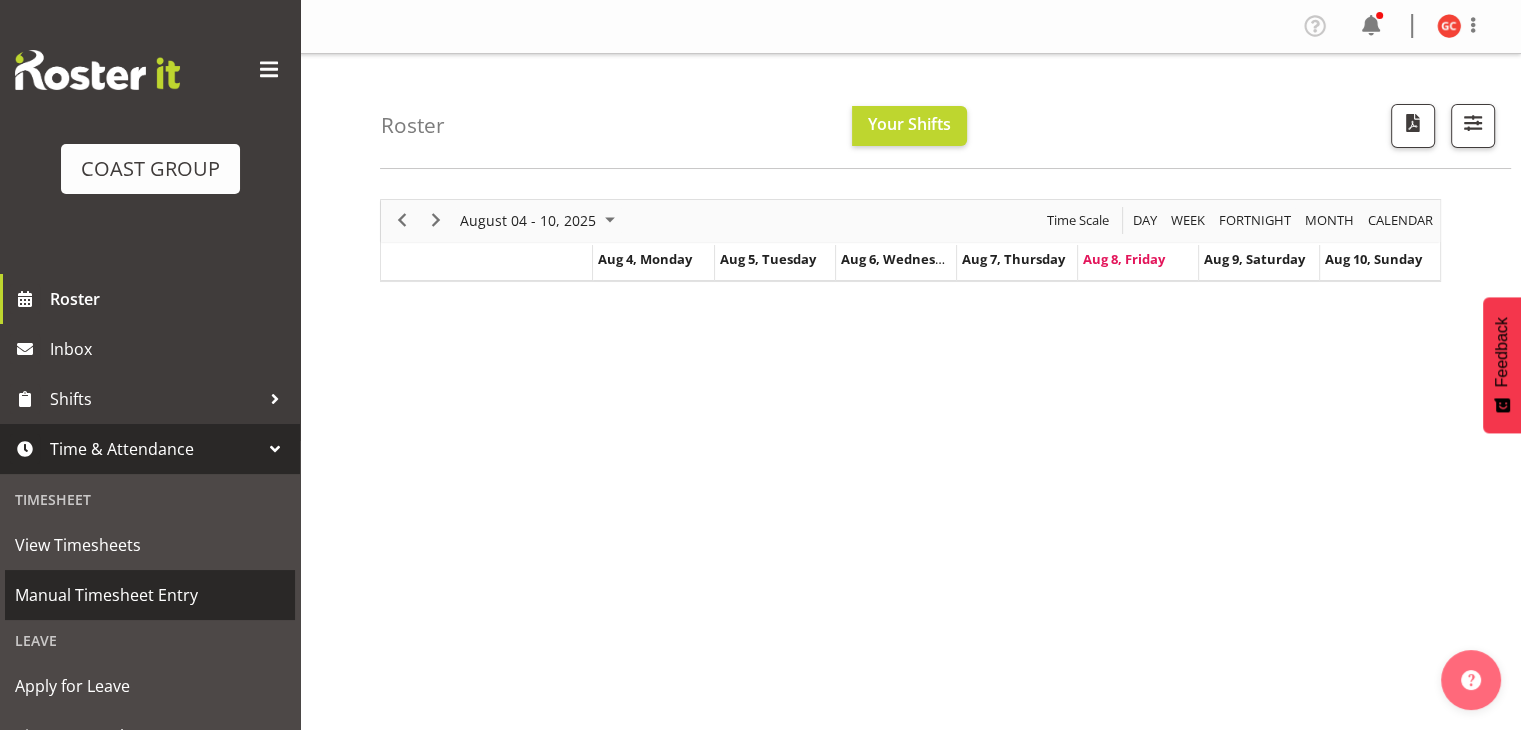 click on "Manual Timesheet Entry" at bounding box center (150, 595) 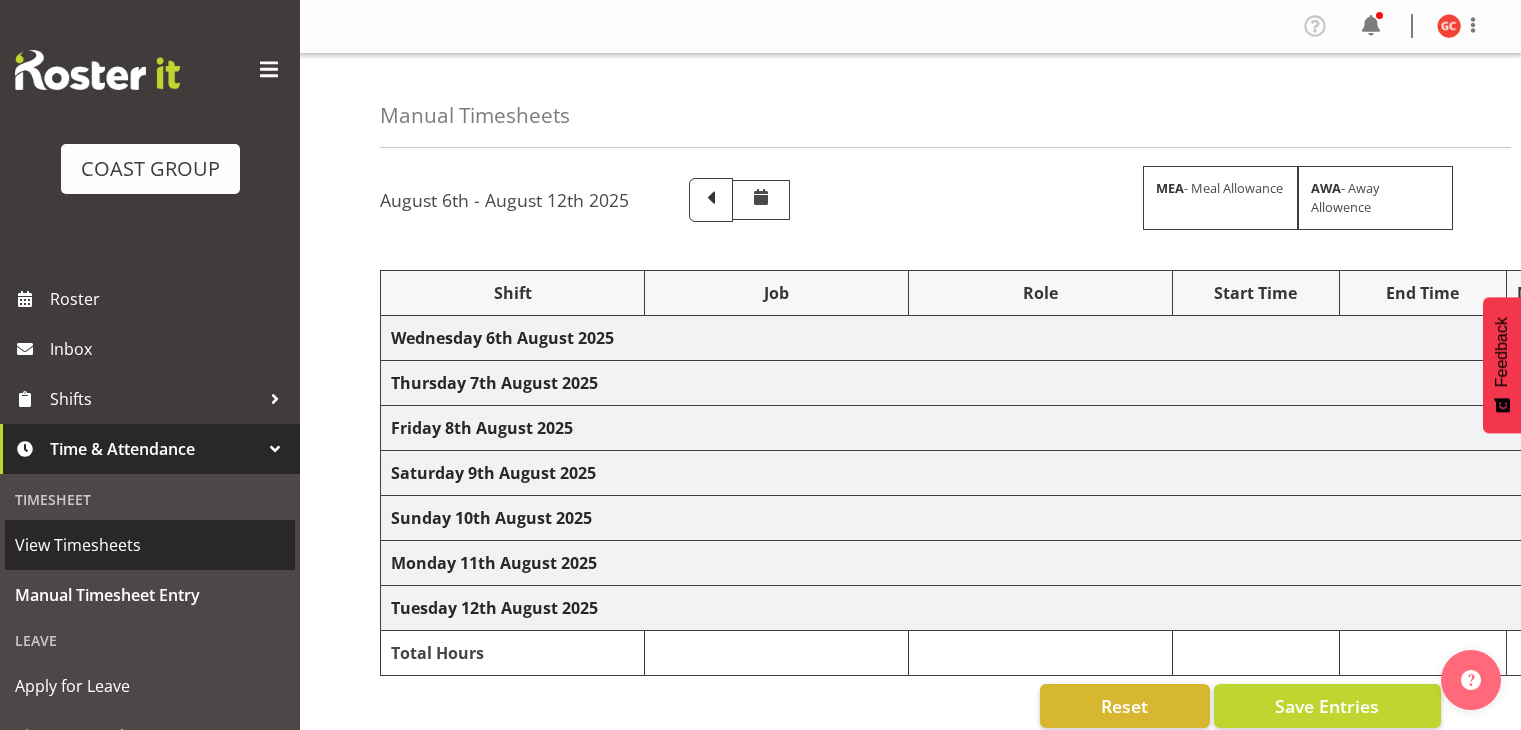 scroll, scrollTop: 0, scrollLeft: 0, axis: both 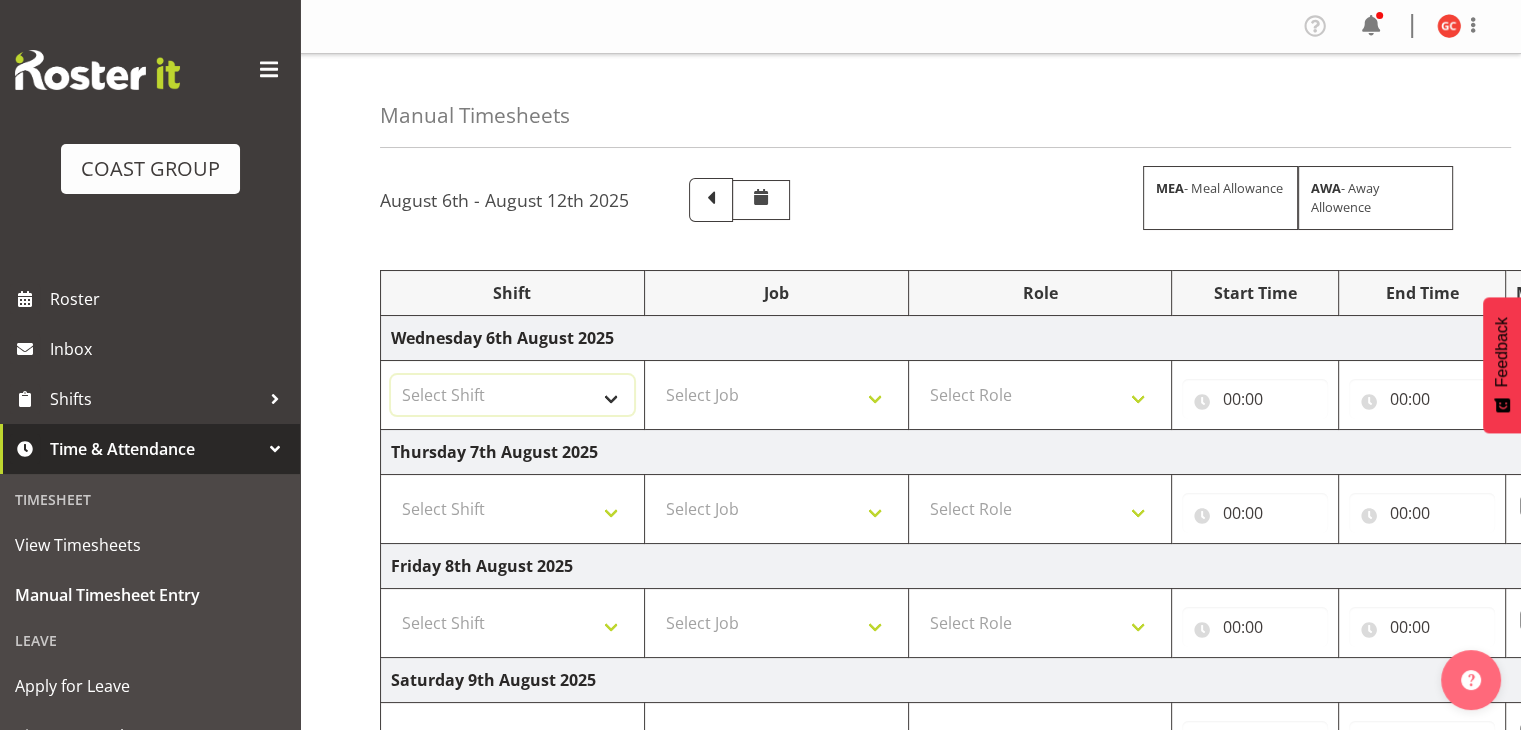 click on "Select Shift  Break All Blacks casual Break Arts canty Break GP25 Break Involve Break LGNZ Break Marlborough Home show Break NZ Shoulder and Elbow Break NZSBA Break QT Homeshow Break Rego Pinot Noir Break SYA Break Show your ability Break Wedding expo Break brewers Guild Break rear of Go Green Break red meat Break rest of go green Break selwyn art show Break south mach Break south mach Break southerbys conference Break southland careerfest Break starhomeshow Build AHICE Build ANZICS Build Arts Canterbury Build BOINZ Build Baby Show Build GP25 Build GP25 Build Go Green Build Holiday parks Build Host tech Build Involve (Downstairs) Build Involve (upstairs) Build Involve (upstairs) Build LGNZ Build LGNZ Build Lawlink Build Marlborough Home show Build NRHC Build NZMCA Build NZMCA Build NZMCA Build NZMCA Build NZOHA Build NZSBA Build PINZ Build PSNZ Build Potatoes Build RMSANZ Build Russley art show Build Southerbys conference Build brewers guild Build panels at arena Build panels at arena Build rego for RMSANZ" at bounding box center (512, 395) 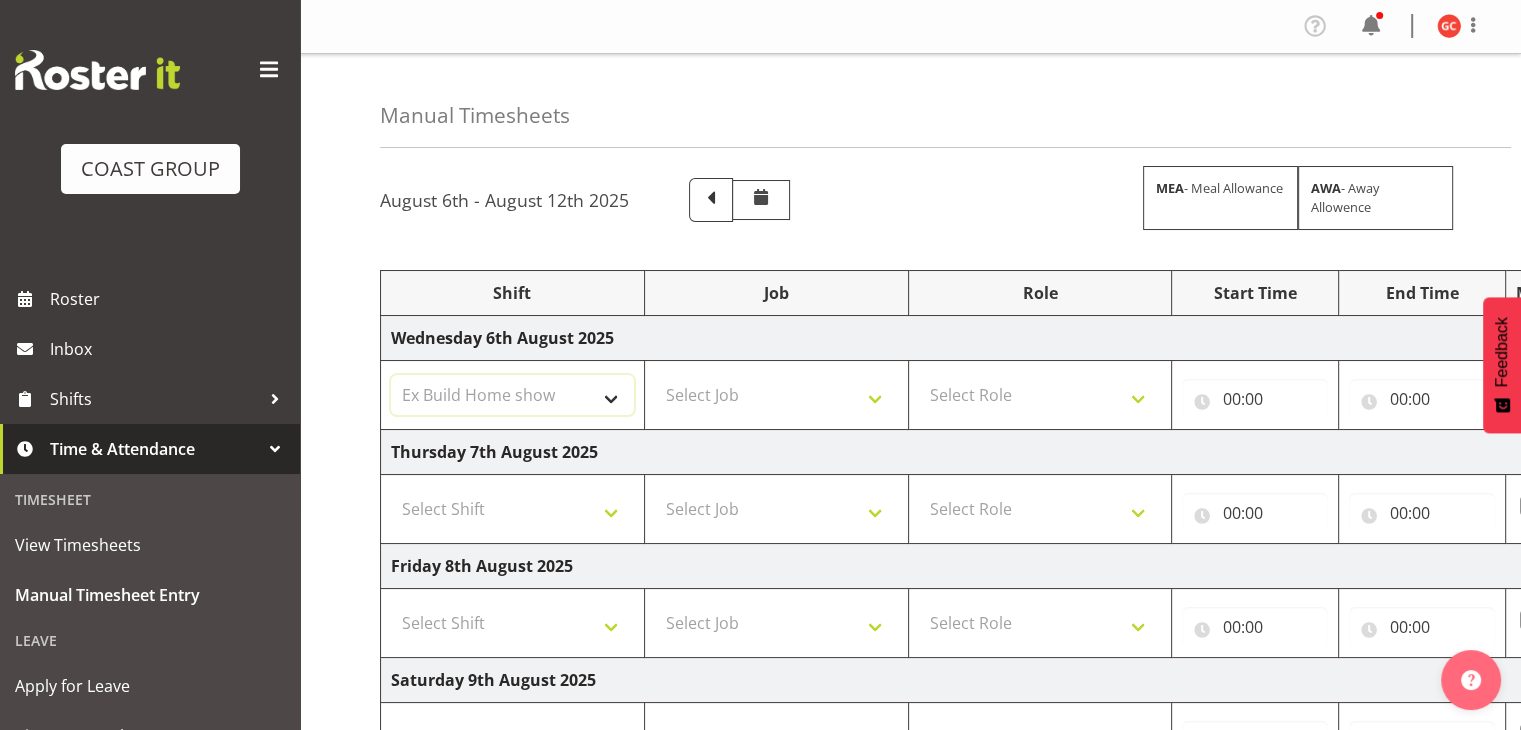 click on "Select Shift  Break All Blacks casual Break Arts canty Break GP25 Break Involve Break LGNZ Break Marlborough Home show Break NZ Shoulder and Elbow Break NZSBA Break QT Homeshow Break Rego Pinot Noir Break SYA Break Show your ability Break Wedding expo Break brewers Guild Break rear of Go Green Break red meat Break rest of go green Break selwyn art show Break south mach Break south mach Break southerbys conference Break southland careerfest Break starhomeshow Build AHICE Build ANZICS Build Arts Canterbury Build BOINZ Build Baby Show Build GP25 Build GP25 Build Go Green Build Holiday parks Build Host tech Build Involve (Downstairs) Build Involve (upstairs) Build Involve (upstairs) Build LGNZ Build LGNZ Build Lawlink Build Marlborough Home show Build NRHC Build NZMCA Build NZMCA Build NZMCA Build NZMCA Build NZOHA Build NZSBA Build PINZ Build PSNZ Build Potatoes Build RMSANZ Build Russley art show Build Southerbys conference Build brewers guild Build panels at arena Build panels at arena Build rego for RMSANZ" at bounding box center [512, 395] 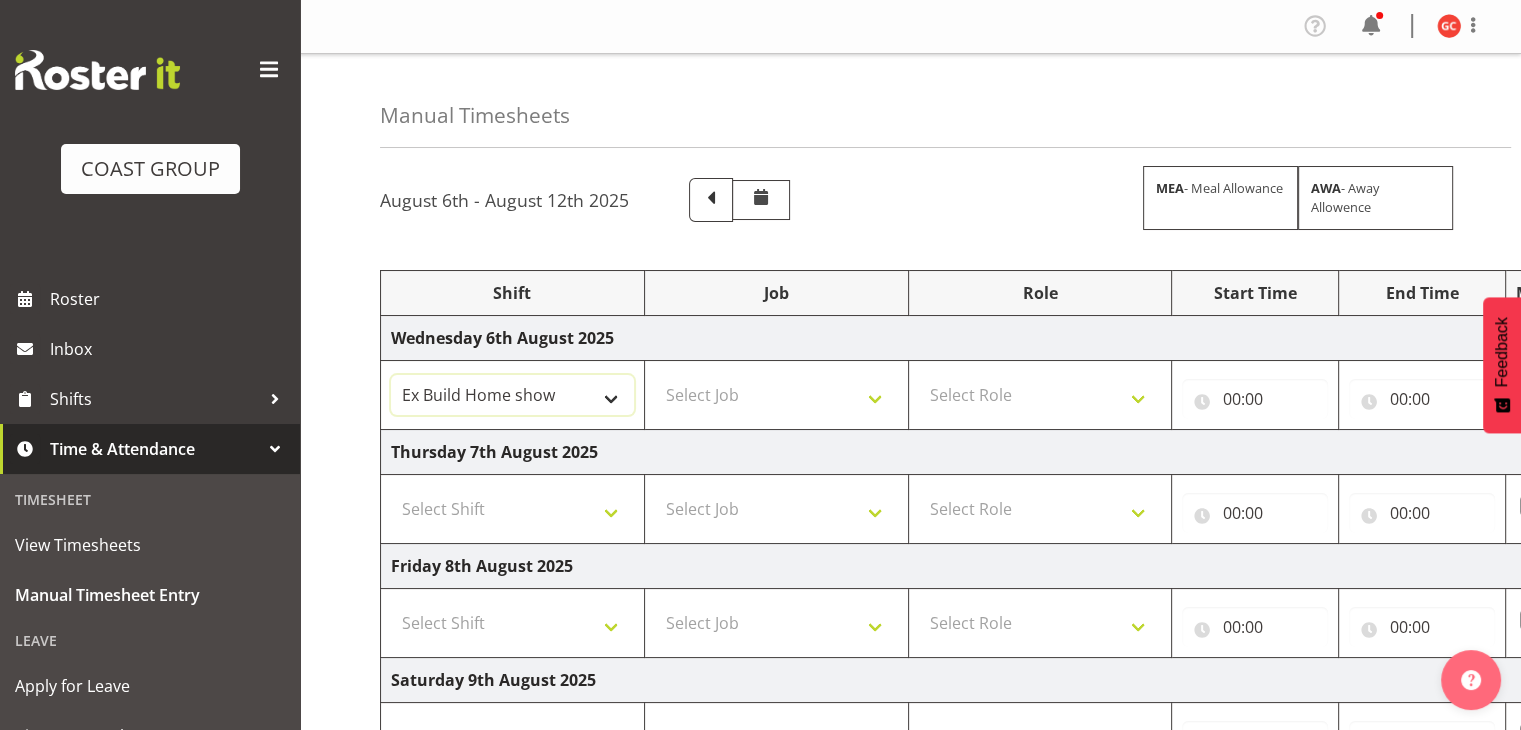 click on "Break [PERSON] casual Break Arts canty Break GP25 Break Involve Break LGNZ Break Marlborough Home show Break NZ Shoulder and Elbow Break NZSBA Break QT Homeshow Break Rego Pinot Noir Break SYA Break Show your ability Break Wedding expo Break brewers Guild Break rear of Go Green Break red meat Break rest of go green Break selwyn art show Break south mach Break south mach Break southerbys conference Break southland careerfest Break starhomeshow Build AHICE Build ANZICS Build Arts Canterbury Build BOINZ Build Baby Show Build GP25 Build GP25 Build Go Green Build Holiday parks Build Host tech Build Involve (Downstairs) Build Involve (upstairs) Build Involve (upstairs) Build LGNZ Build LGNZ Build Lawlink Build Marlborough Home show Build NRHC Build NZMCA Build NZMCA Build NZMCA Build NZMCA Build NZOHA Build NZSBA Build PINZ Build PSNZ Build Potatoes Build RMSANZ Build Russley art show Build Southerbys conference Build brewers guild Build panels at arena Build panels at arena Build red meat conference Deliver CSNZ" at bounding box center (512, 395) 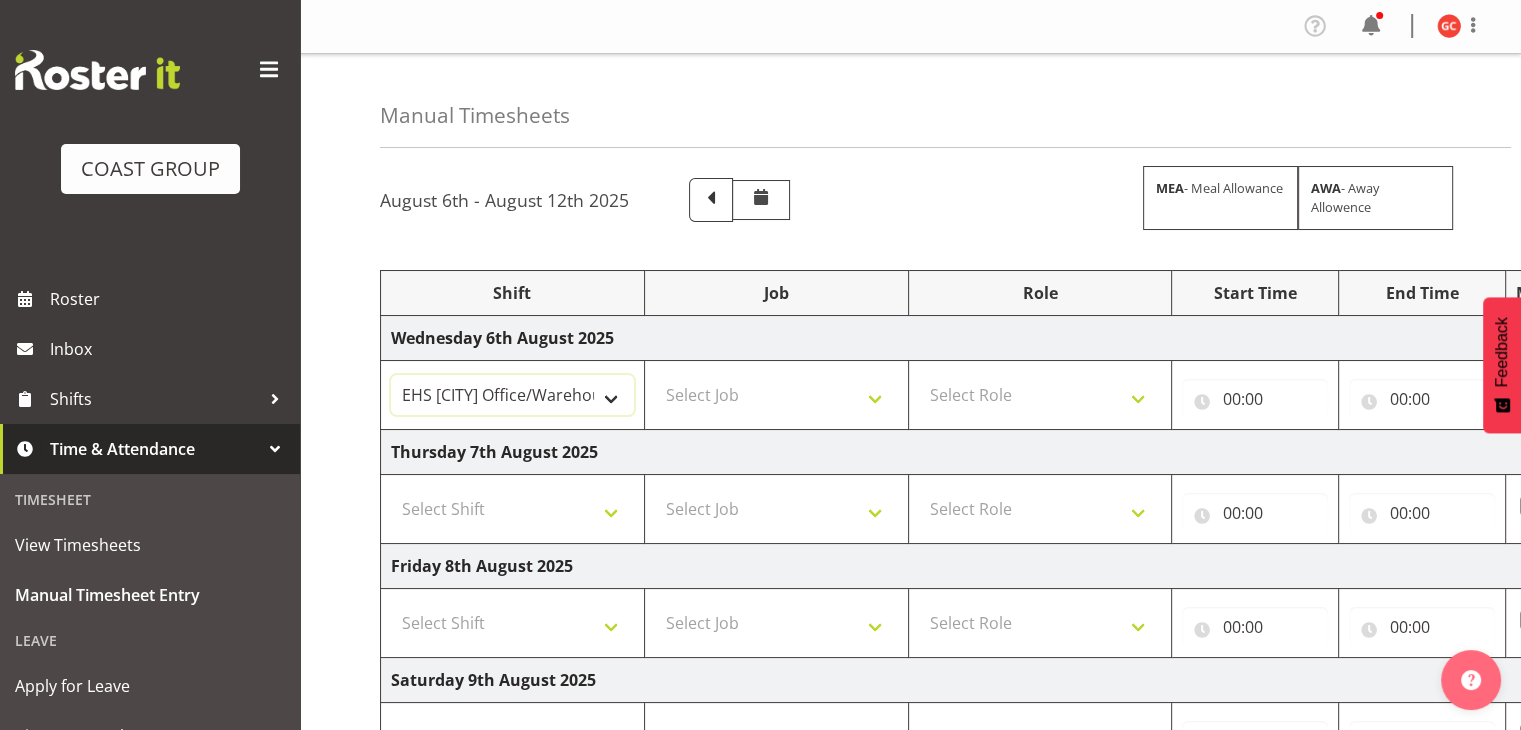 click on "Break [PERSON] casual Break Arts canty Break GP25 Break Involve Break LGNZ Break Marlborough Home show Break NZ Shoulder and Elbow Break NZSBA Break QT Homeshow Break Rego Pinot Noir Break SYA Break Show your ability Break Wedding expo Break brewers Guild Break rear of Go Green Break red meat Break rest of go green Break selwyn art show Break south mach Break south mach Break southerbys conference Break southland careerfest Break starhomeshow Build AHICE Build ANZICS Build Arts Canterbury Build BOINZ Build Baby Show Build GP25 Build GP25 Build Go Green Build Holiday parks Build Host tech Build Involve (Downstairs) Build Involve (upstairs) Build Involve (upstairs) Build LGNZ Build LGNZ Build Lawlink Build Marlborough Home show Build NRHC Build NZMCA Build NZMCA Build NZMCA Build NZMCA Build NZOHA Build NZSBA Build PINZ Build PSNZ Build Potatoes Build RMSANZ Build Russley art show Build Southerbys conference Build brewers guild Build panels at arena Build panels at arena Build red meat conference Deliver CSNZ" at bounding box center (512, 395) 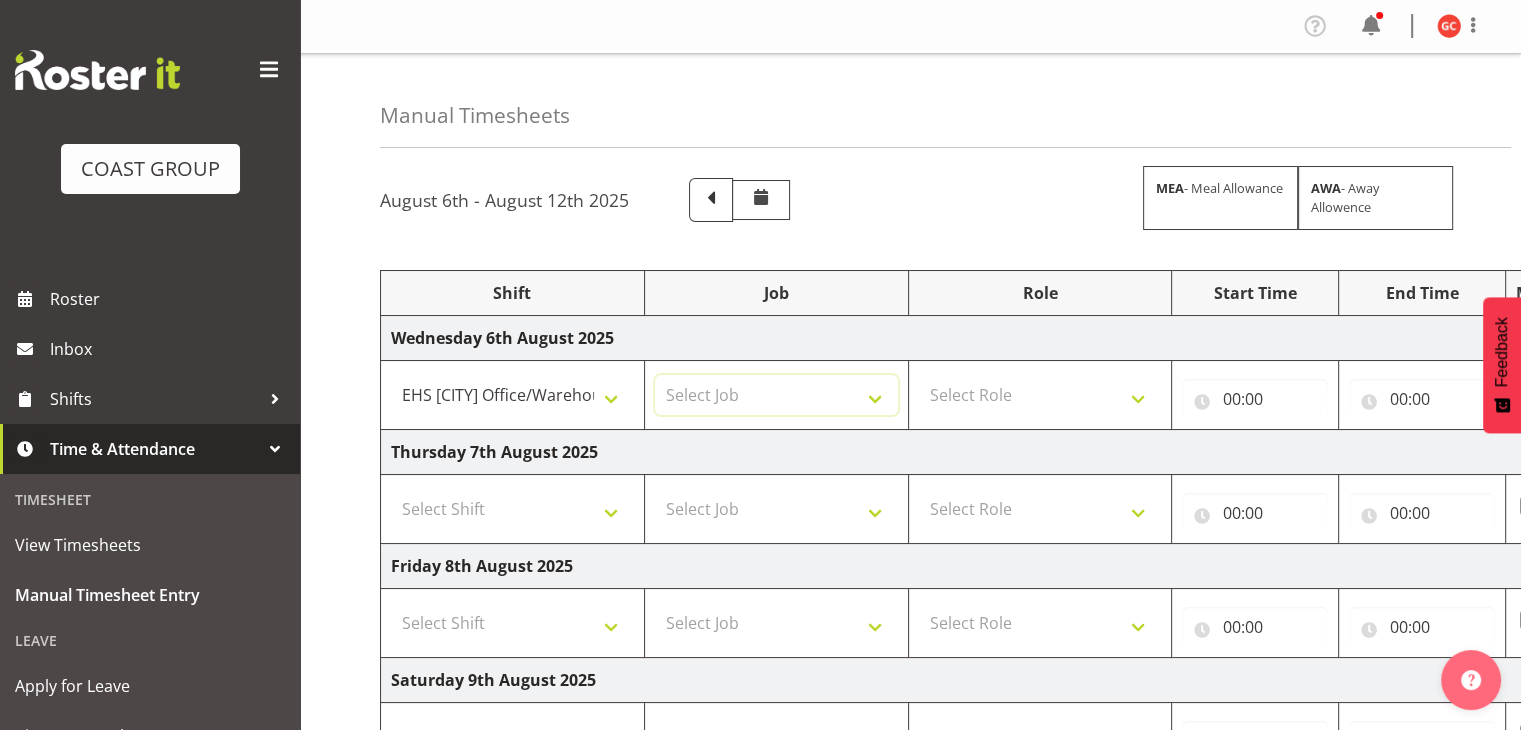 click on "Select Job 1 Carlton Events 1 Carlton [CITY] 1 Carlton [CITY] 1 EHS WAREHOUSE/OFFICE 1 GRS 1 SLP Production 1 SLP Tradeshows 12507000 - AKL Casual Jul 2025 1250700R - July Casual C&R 2025 12507010 - NASDAP Conference 2025 12507030 - Auckland Food Show 2025 12507050 - CDES Internship & Graduate Expo 2025 12507100 - NZCB Education Day 2025 12507110 - CCNZ 2025 1250711A - CCNZ25-Accordant GroupServices 12507120 - NZACA Symposium 2025 12507130 - Risk & Resilience 2025 1250713A - Risk 2025 - Protecht 1250713B - RISK 2025 - Camms 12507140 - Jobs Expo in NZ 2025 12507150 - Crane 2025 1250715A - Crane 2025 - UAA 12507160 - BestStart conference 25 12507170 - UoA - T-Tech 2025 12507180 - Banks Art Exhibition 25 12507190 - GSA 2025 12507200 - UoA Clubs Expo Semster 2 2025 12507210 - All Black Tour 2025 - [CITY] 12507220 - All Blacks Stock Purchasing 25 12508000 - AKL Casual Aug 2025 1250800R - August Casual C&R 2025 12508010 - Spring Gift Fair 2025 1250801A - Jty Imports/Exports-SpringGift 12508080 - FANZ 2025" at bounding box center (776, 395) 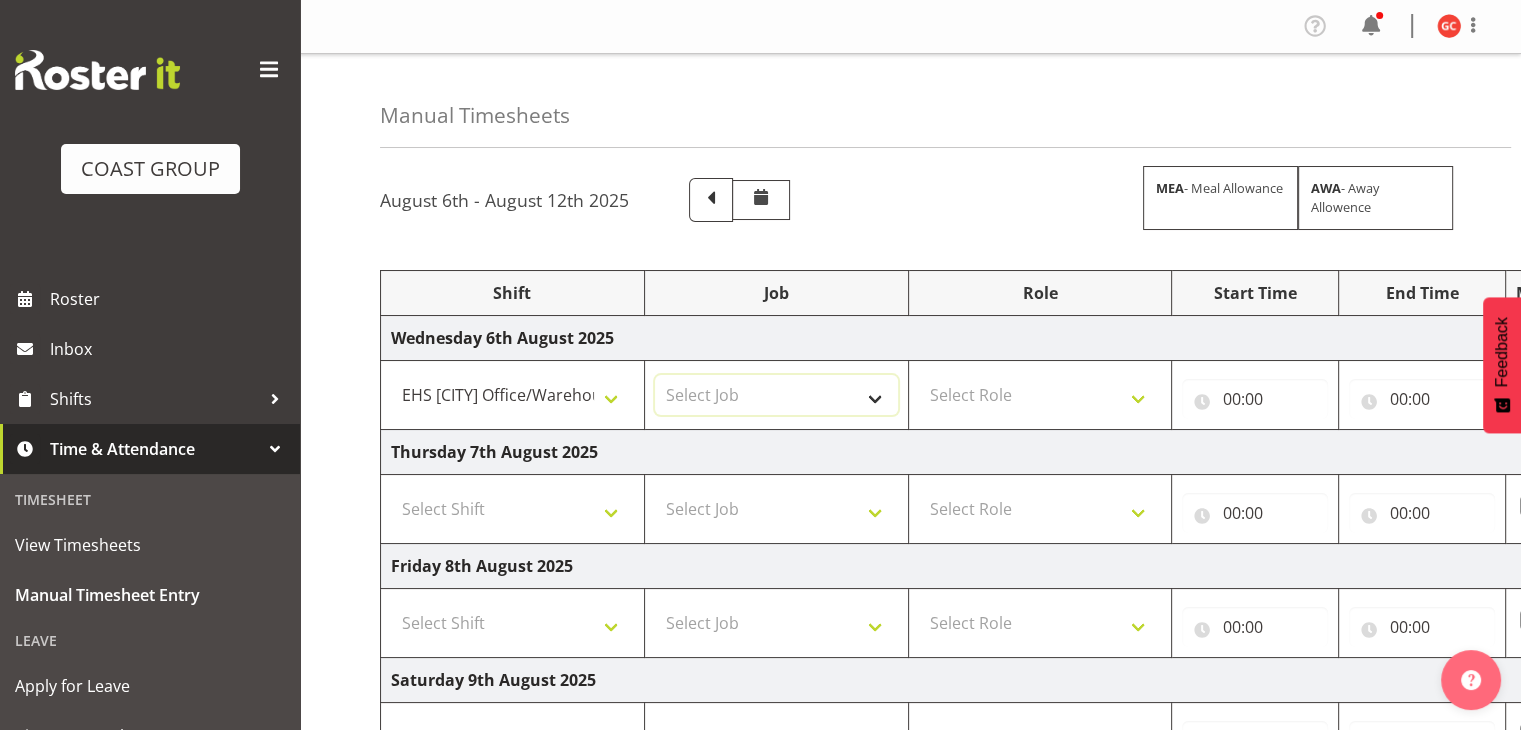 select on "69" 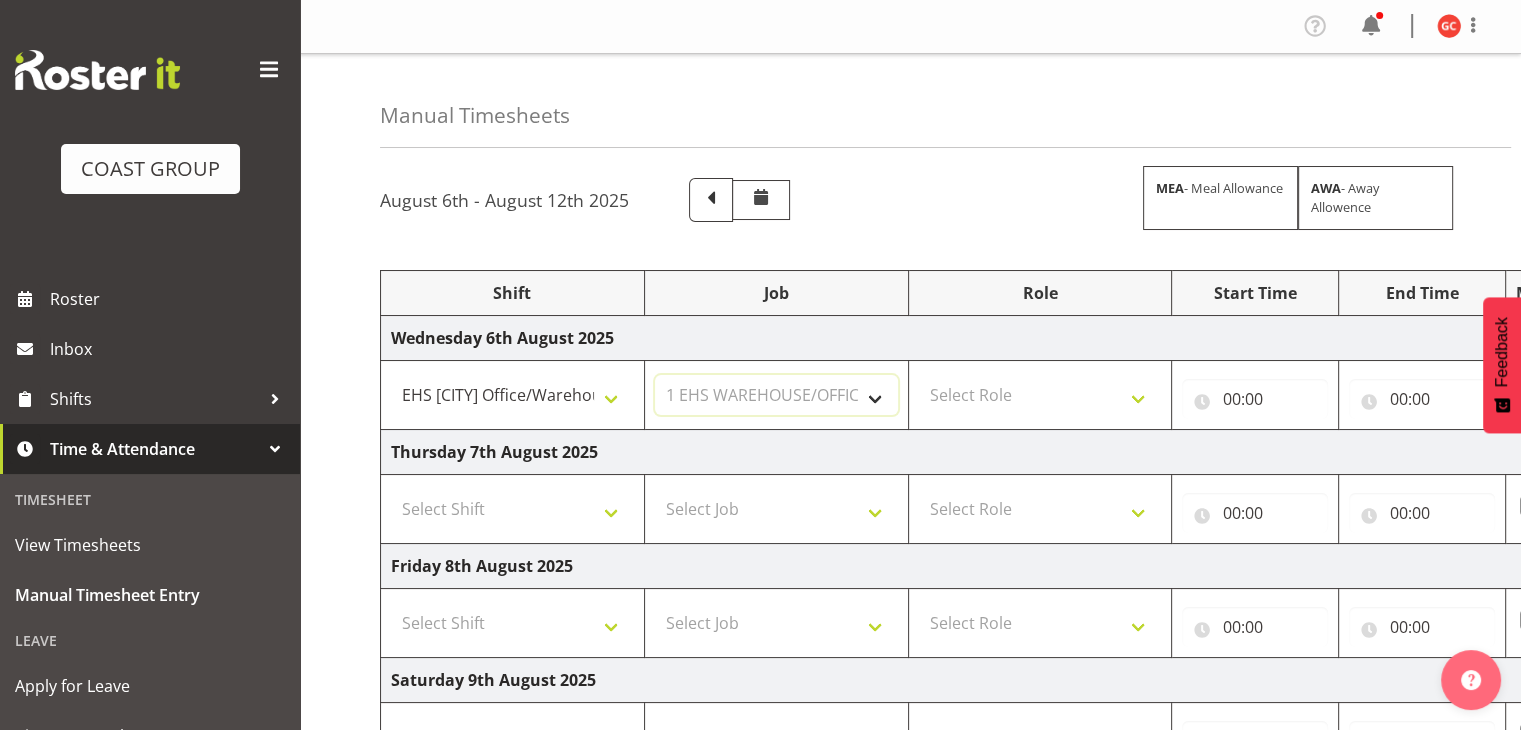click on "Select Job 1 Carlton Events 1 Carlton [CITY] 1 Carlton [CITY] 1 EHS WAREHOUSE/OFFICE 1 GRS 1 SLP Production 1 SLP Tradeshows 12507000 - AKL Casual Jul 2025 1250700R - July Casual C&R 2025 12507010 - NASDAP Conference 2025 12507030 - Auckland Food Show 2025 12507050 - CDES Internship & Graduate Expo 2025 12507100 - NZCB Education Day 2025 12507110 - CCNZ 2025 1250711A - CCNZ25-Accordant GroupServices 12507120 - NZACA Symposium 2025 12507130 - Risk & Resilience 2025 1250713A - Risk 2025 - Protecht 1250713B - RISK 2025 - Camms 12507140 - Jobs Expo in NZ 2025 12507150 - Crane 2025 1250715A - Crane 2025 - UAA 12507160 - BestStart conference 25 12507170 - UoA - T-Tech 2025 12507180 - Banks Art Exhibition 25 12507190 - GSA 2025 12507200 - UoA Clubs Expo Semster 2 2025 12507210 - All Black Tour 2025 - [CITY] 12507220 - All Blacks Stock Purchasing 25 12508000 - AKL Casual Aug 2025 1250800R - August Casual C&R 2025 12508010 - Spring Gift Fair 2025 1250801A - Jty Imports/Exports-SpringGift 12508080 - FANZ 2025" at bounding box center [776, 395] 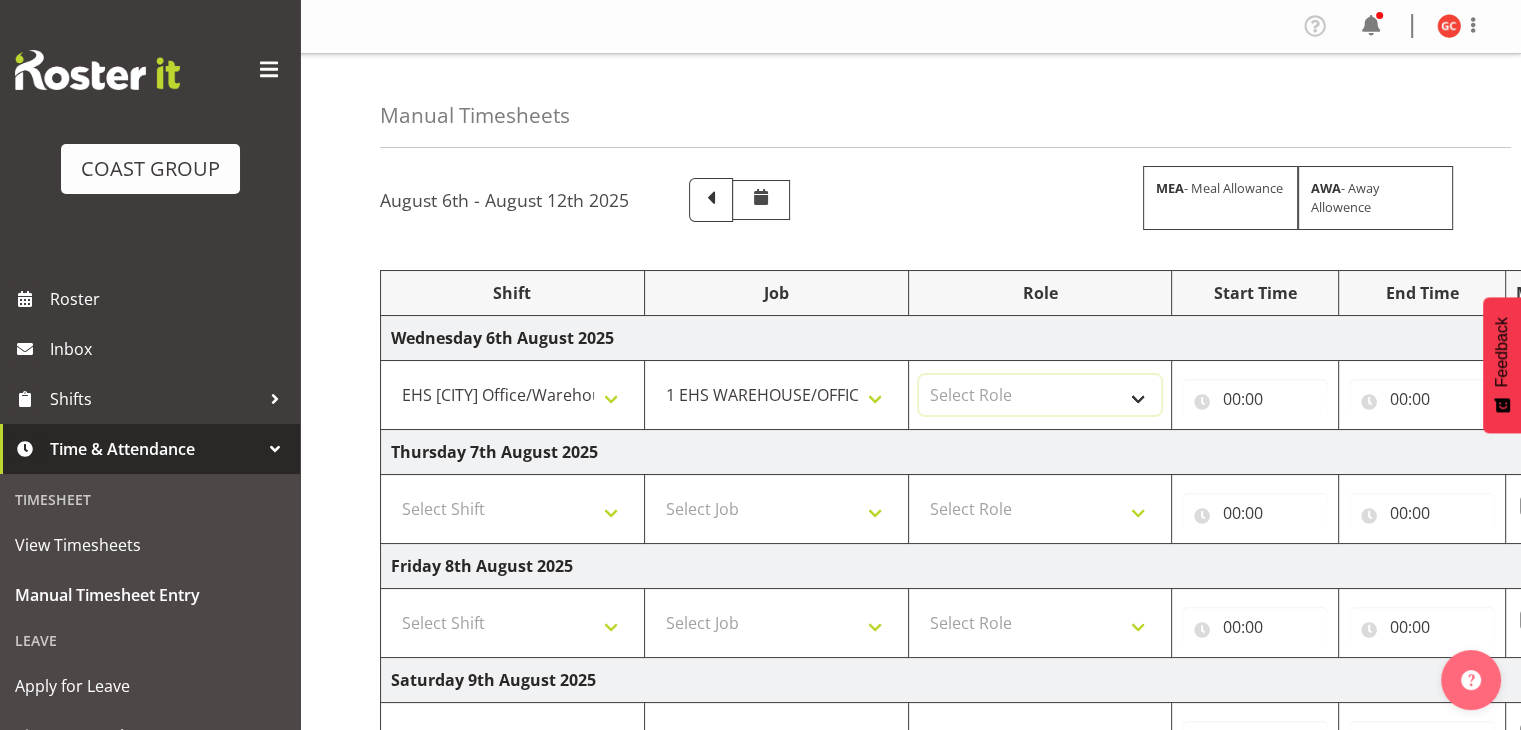 click on "Select Role ACCOUNT MANAGER" at bounding box center (1040, 395) 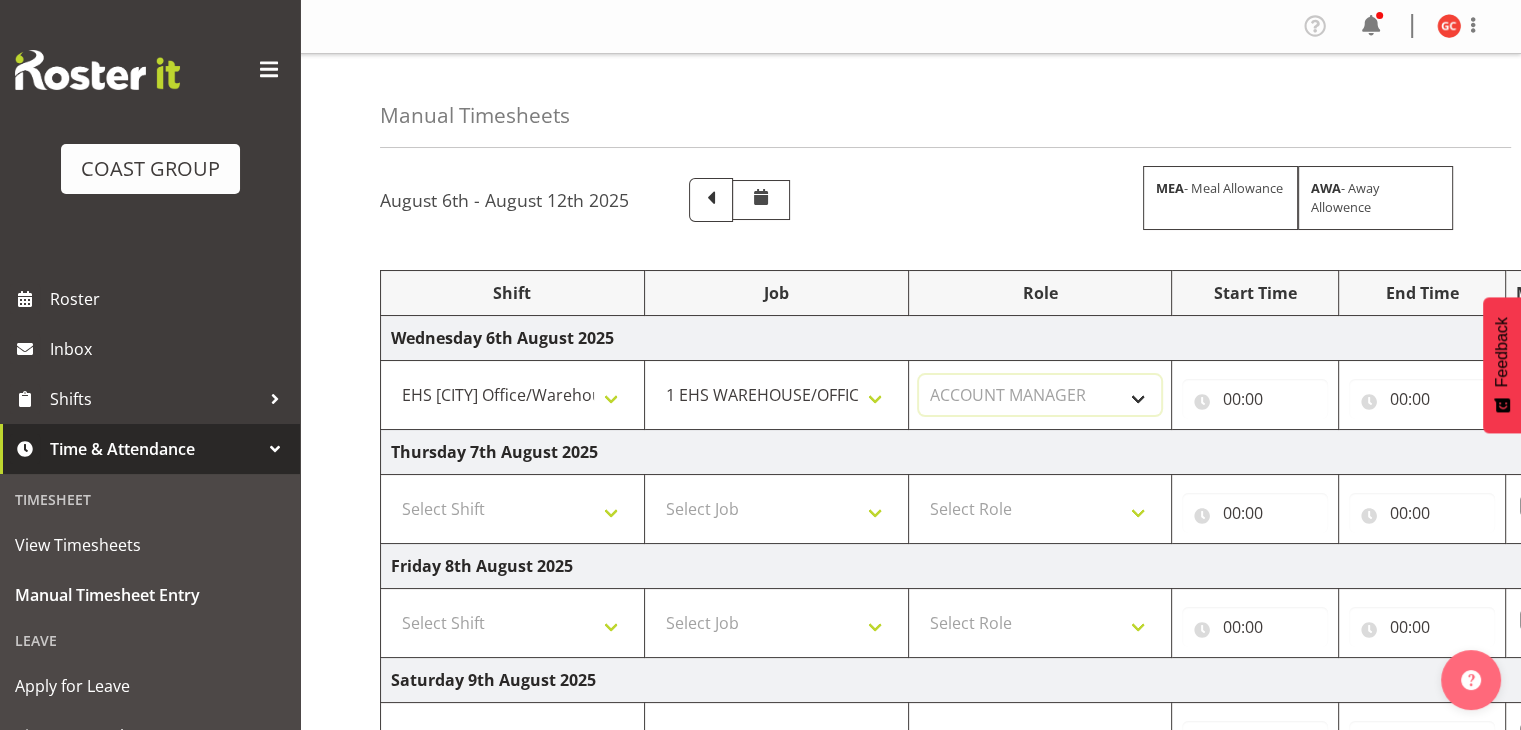 click on "Select Role ACCOUNT MANAGER" at bounding box center [1040, 395] 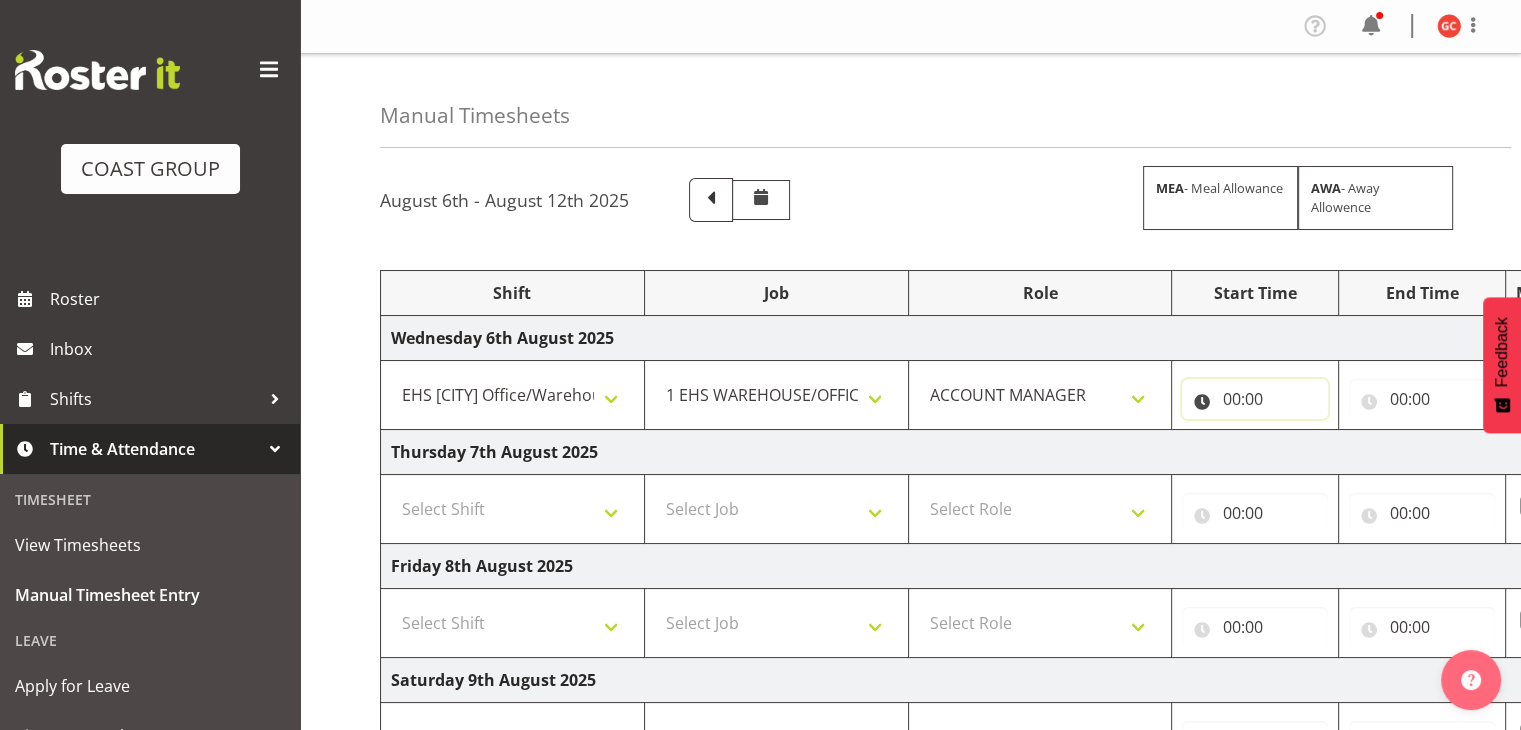 click on "00:00" at bounding box center (1255, 399) 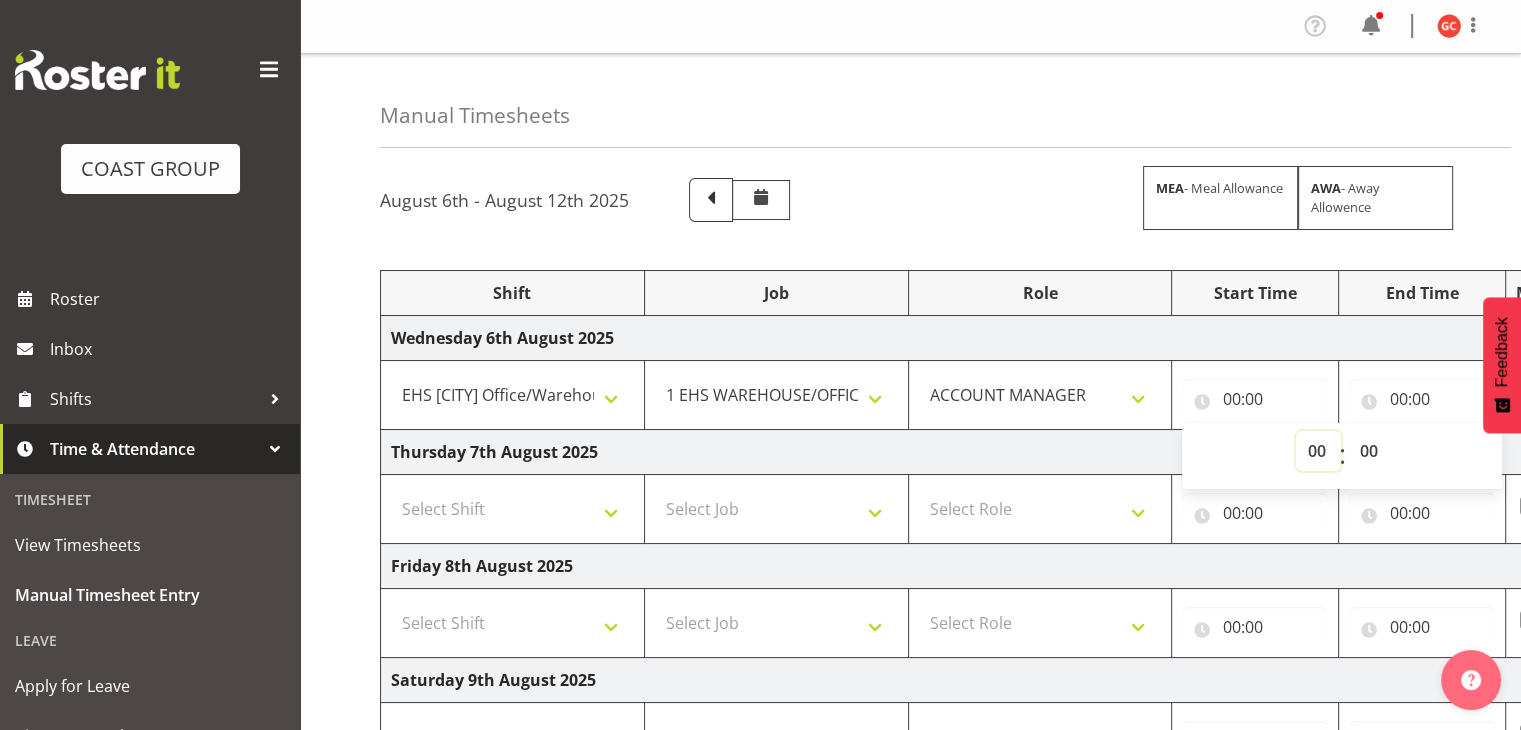 click on "00   01   02   03   04   05   06   07   08   09   10   11   12   13   14   15   16   17   18   19   20   21   22   23" at bounding box center (1318, 451) 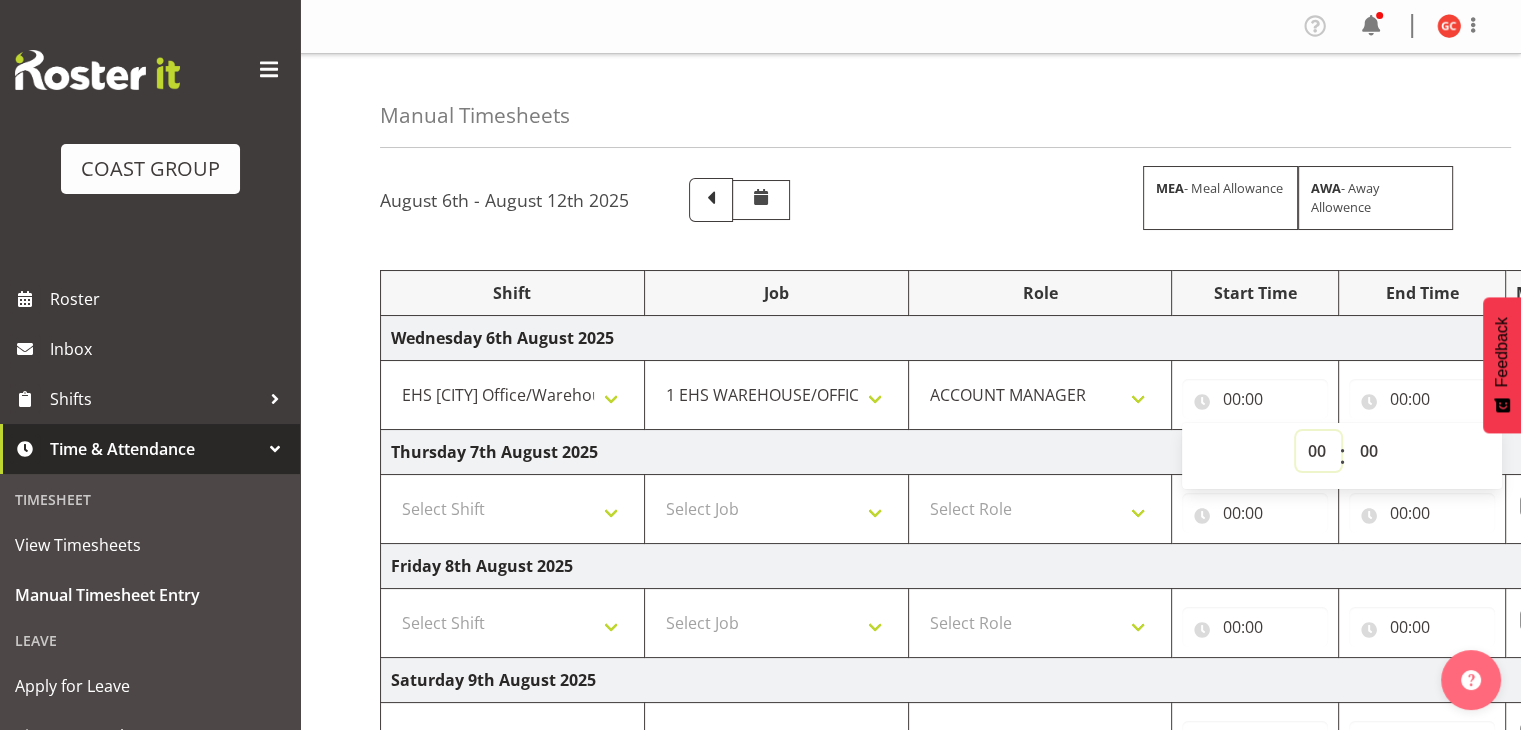 select on "8" 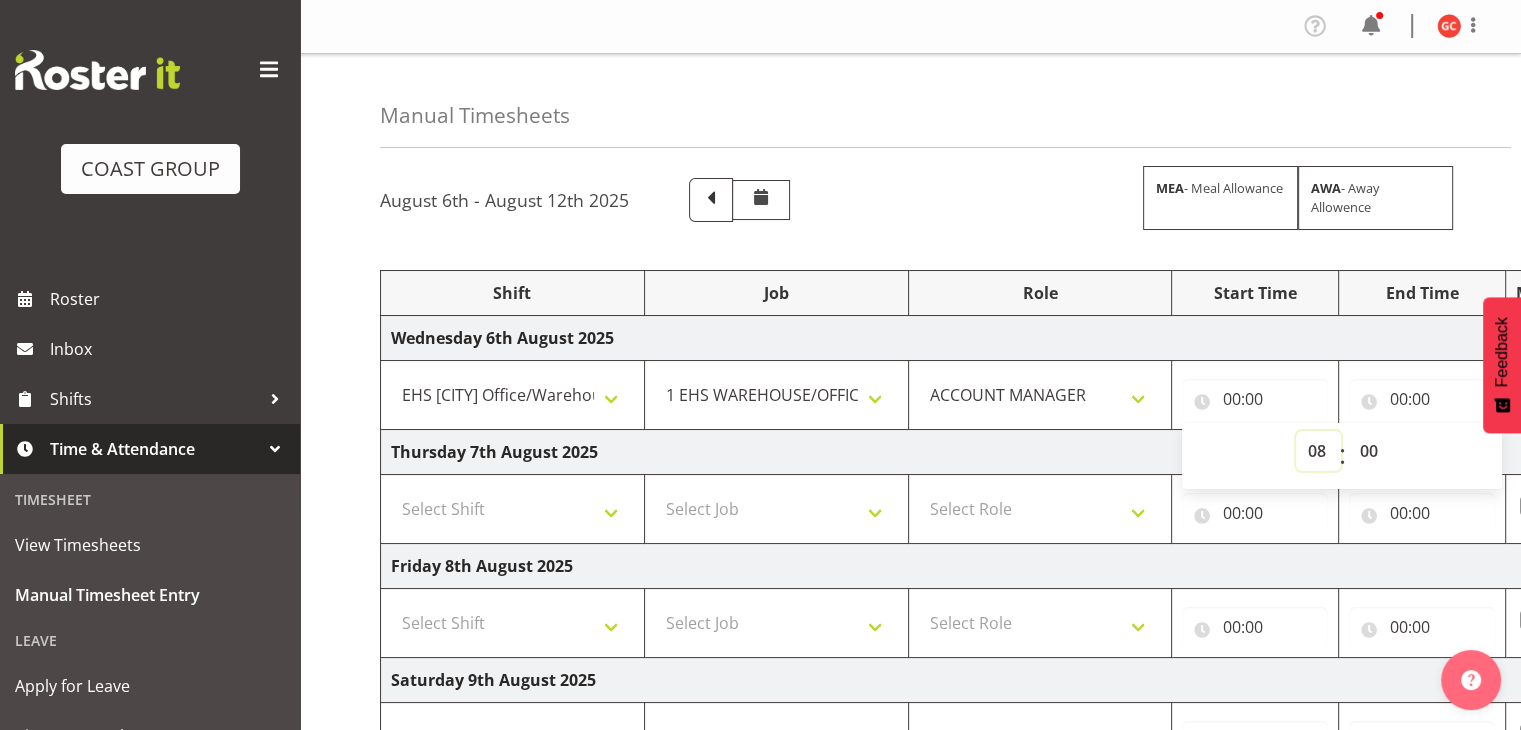 click on "00   01   02   03   04   05   06   07   08   09   10   11   12   13   14   15   16   17   18   19   20   21   22   23" at bounding box center (1318, 451) 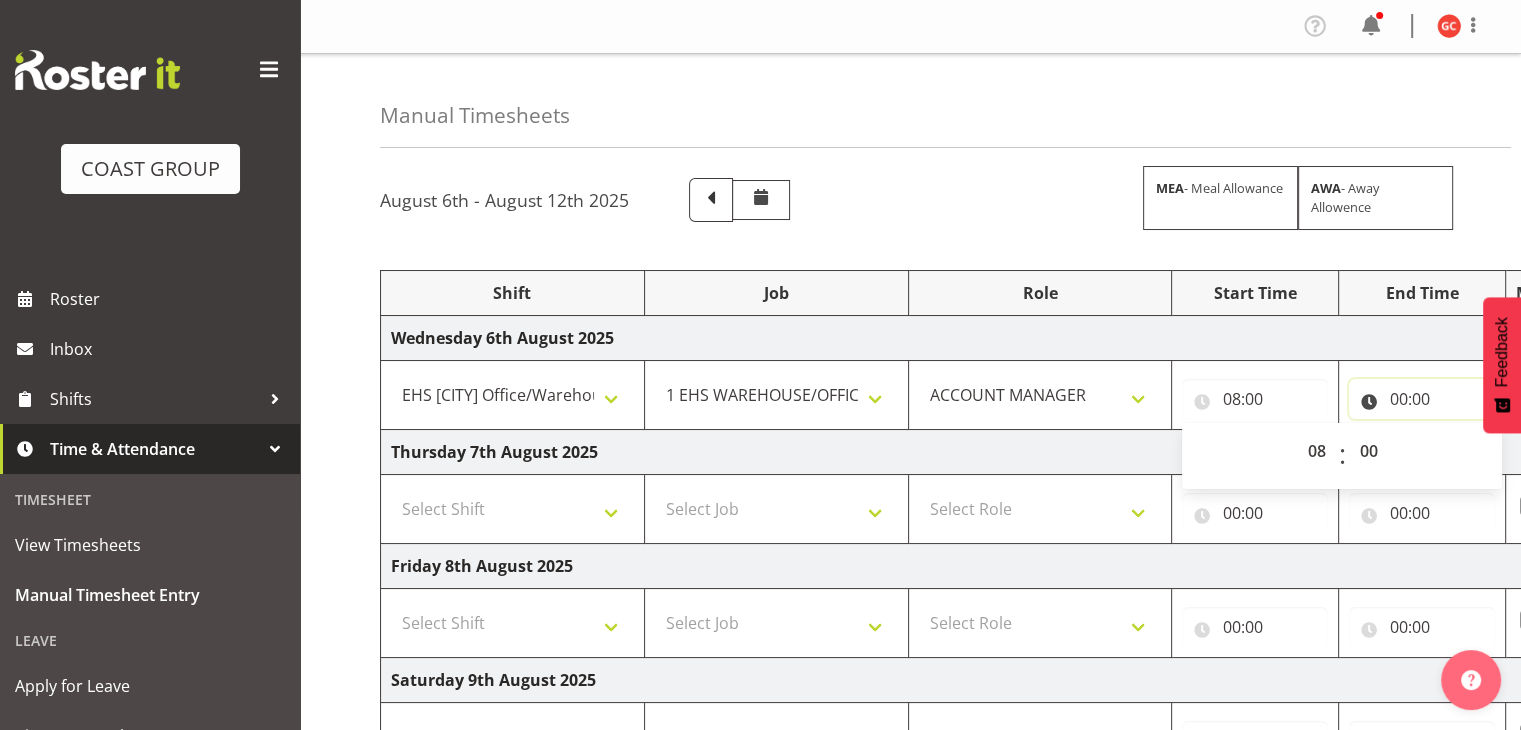 click on "00:00" at bounding box center [1422, 399] 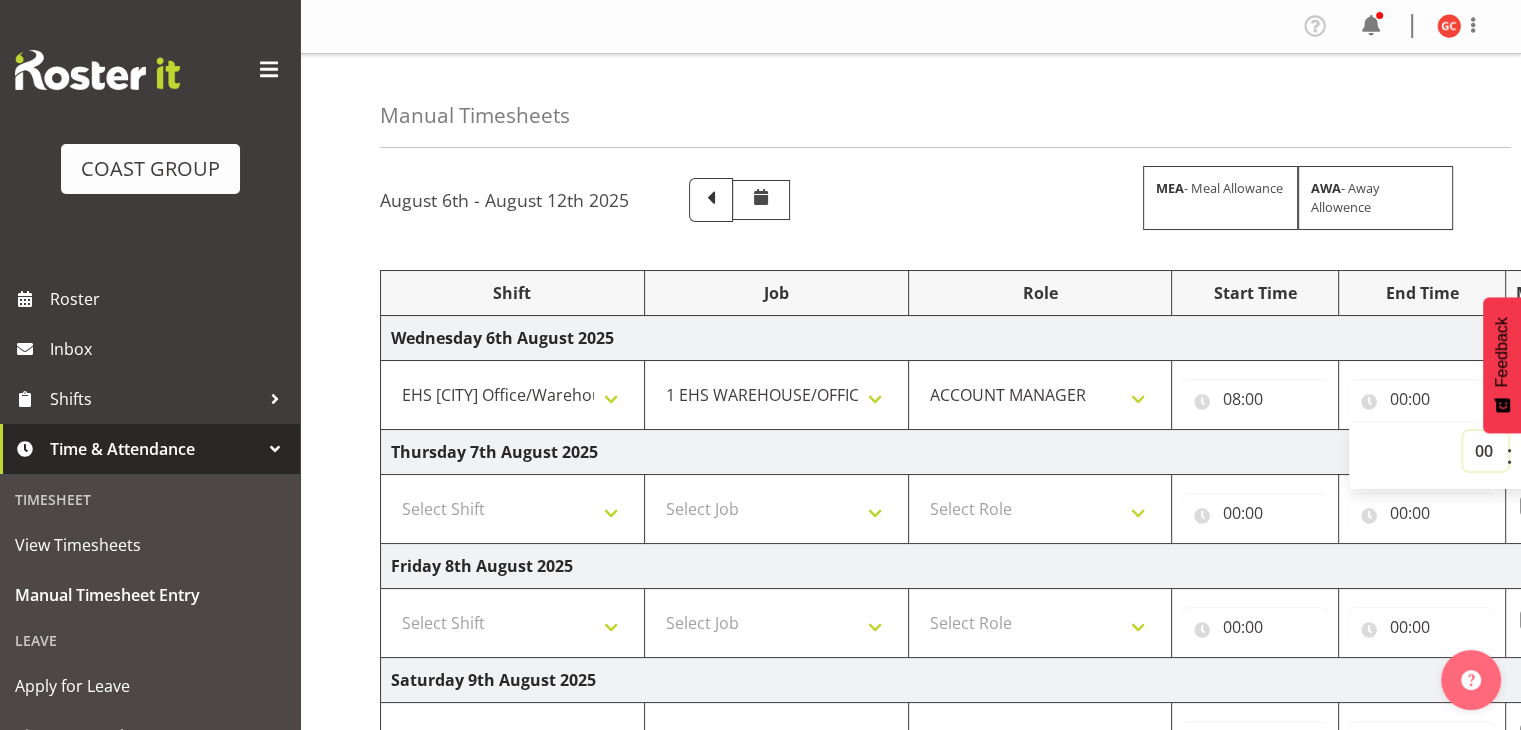 click on "00   01   02   03   04   05   06   07   08   09   10   11   12   13   14   15   16   17   18   19   20   21   22   23" at bounding box center [1485, 451] 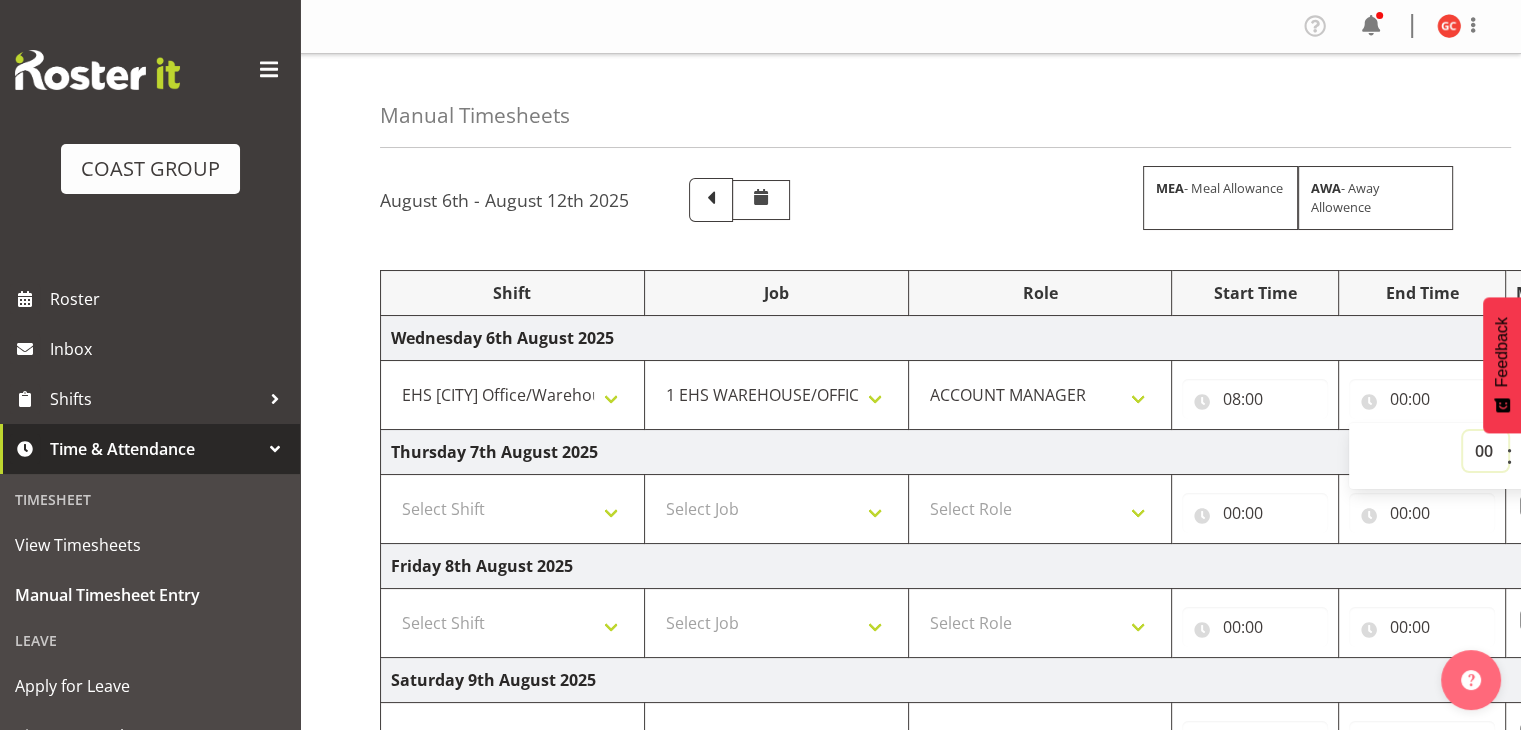 select on "11" 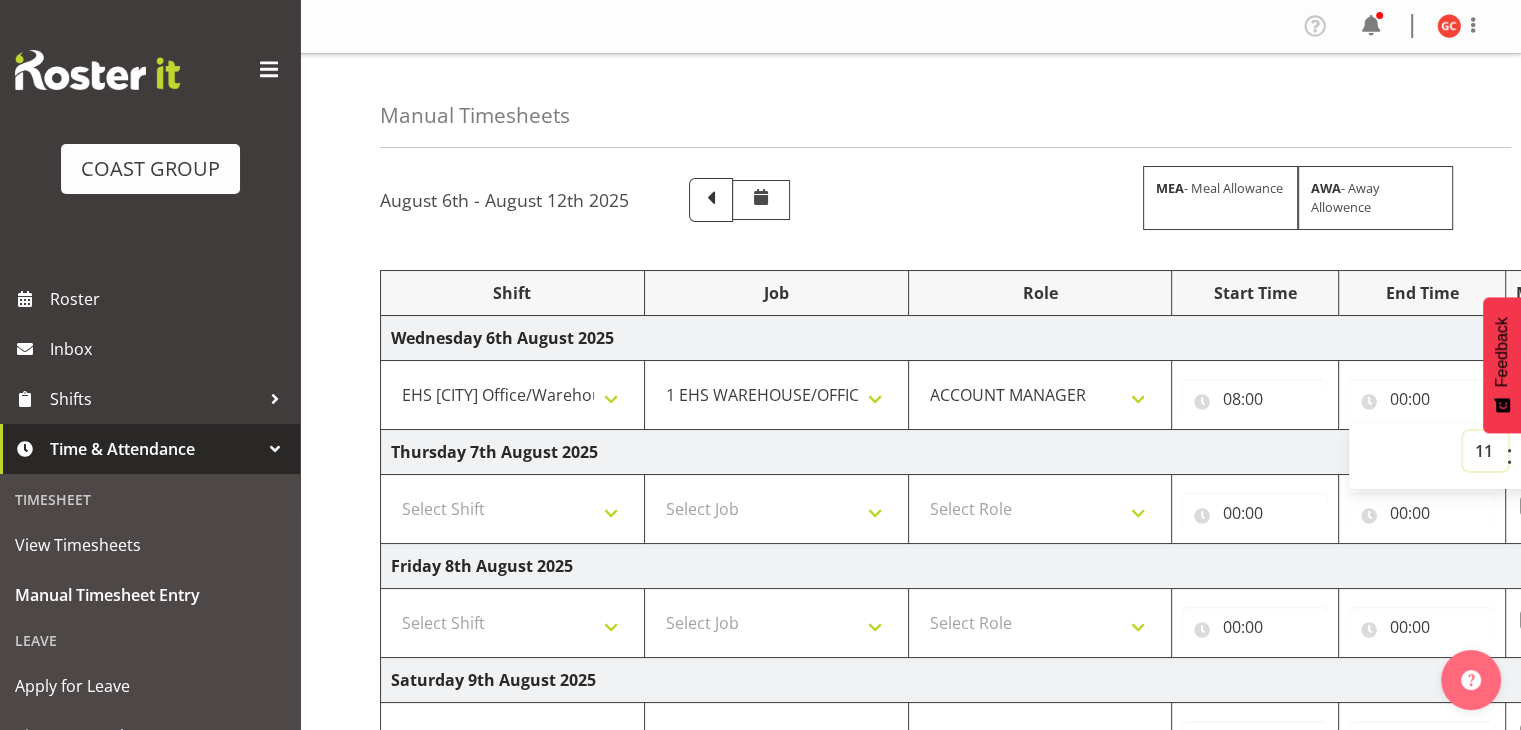 click on "00   01   02   03   04   05   06   07   08   09   10   11   12   13   14   15   16   17   18   19   20   21   22   23" at bounding box center (1485, 451) 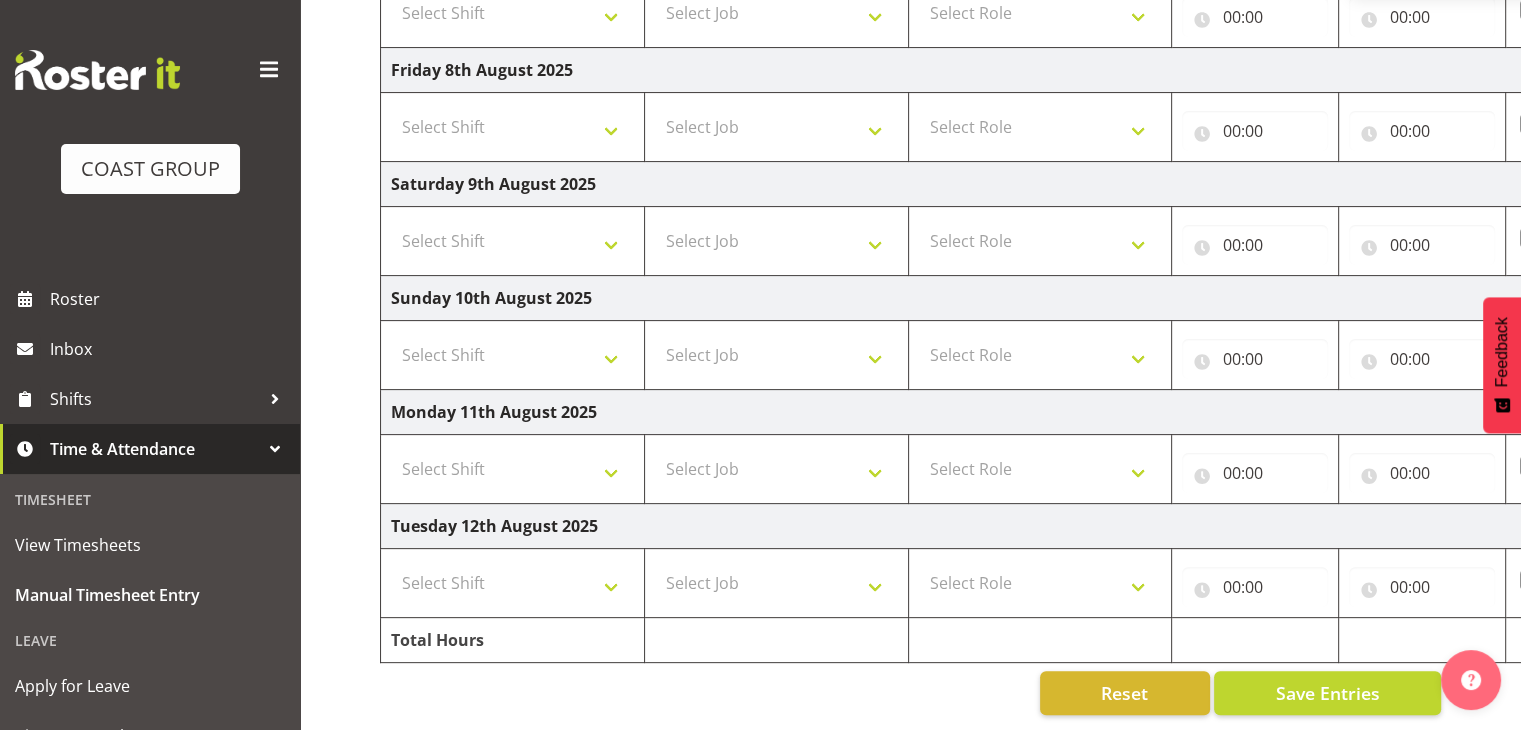 scroll, scrollTop: 508, scrollLeft: 0, axis: vertical 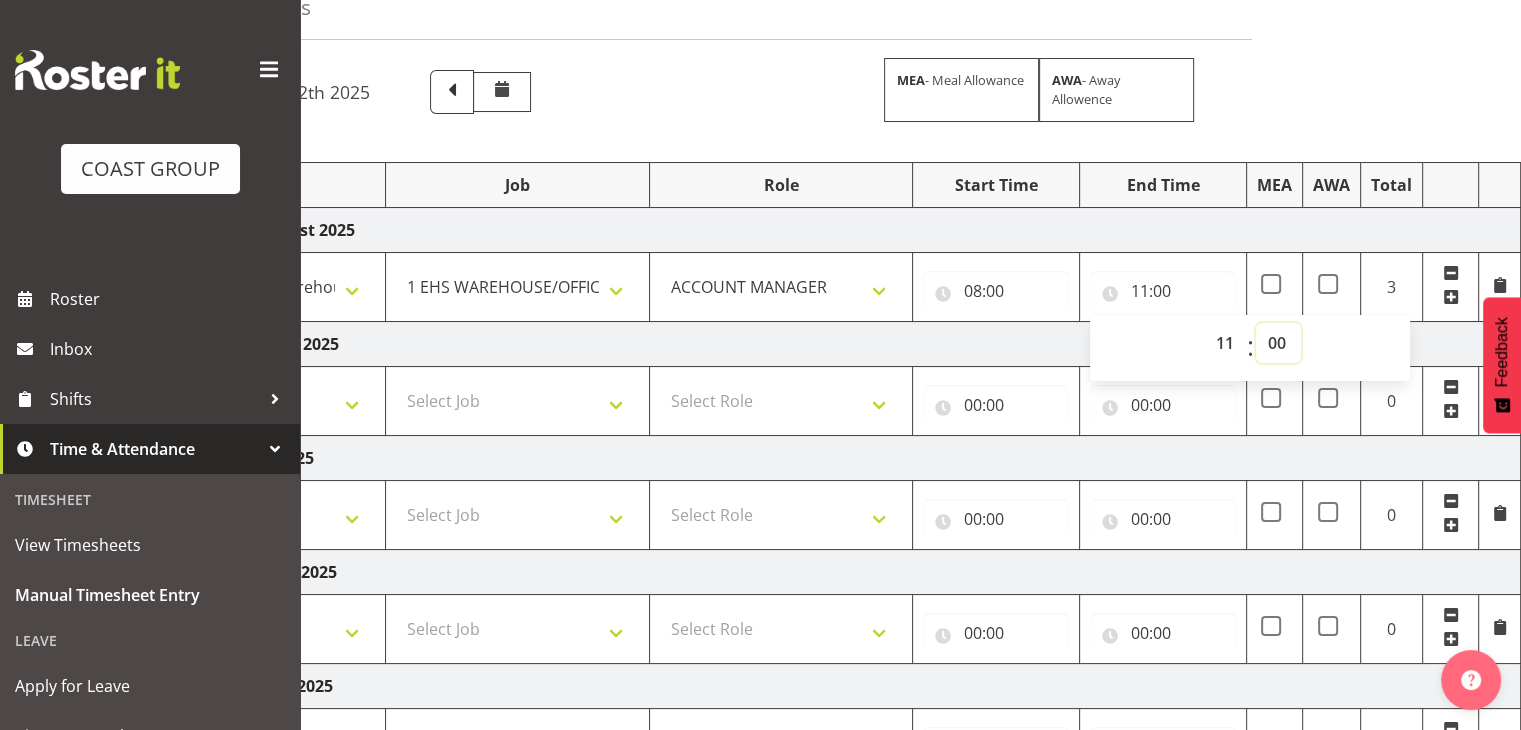 click on "00   01   02   03   04   05   06   07   08   09   10   11   12   13   14   15   16   17   18   19   20   21   22   23   24   25   26   27   28   29   30   31   32   33   34   35   36   37   38   39   40   41   42   43   44   45   46   47   48   49   50   51   52   53   54   55   56   57   58   59" at bounding box center [1278, 343] 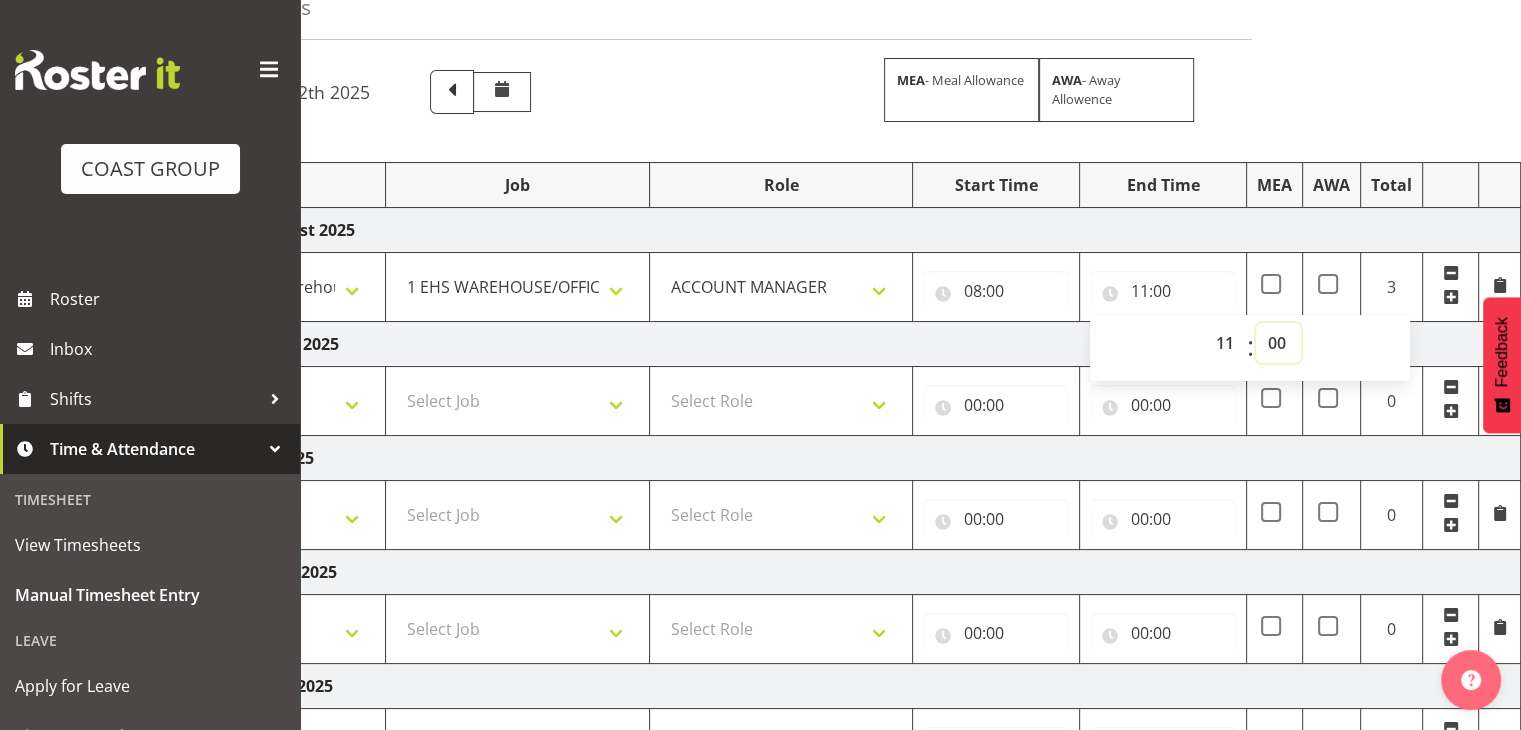 select on "30" 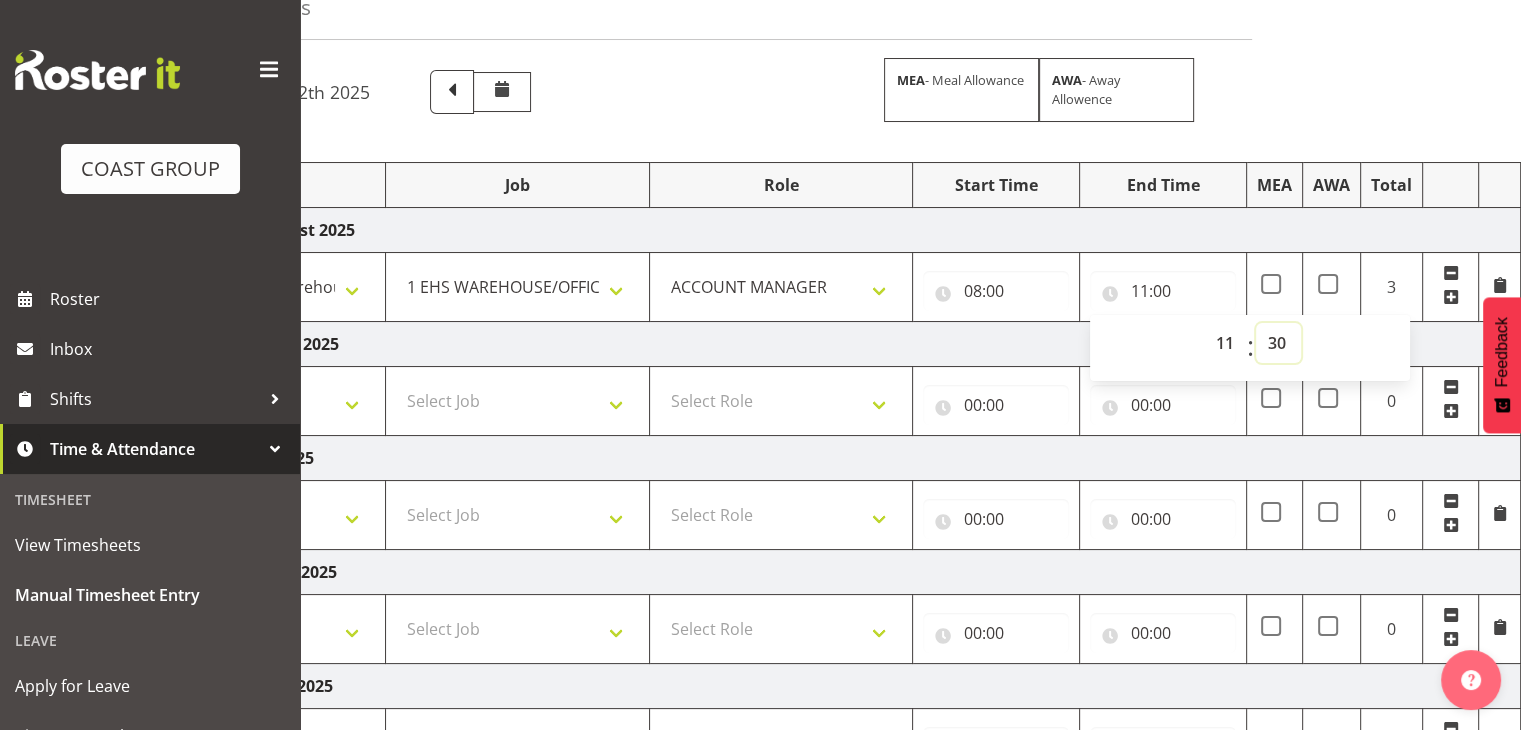 click on "00   01   02   03   04   05   06   07   08   09   10   11   12   13   14   15   16   17   18   19   20   21   22   23   24   25   26   27   28   29   30   31   32   33   34   35   36   37   38   39   40   41   42   43   44   45   46   47   48   49   50   51   52   53   54   55   56   57   58   59" at bounding box center [1278, 343] 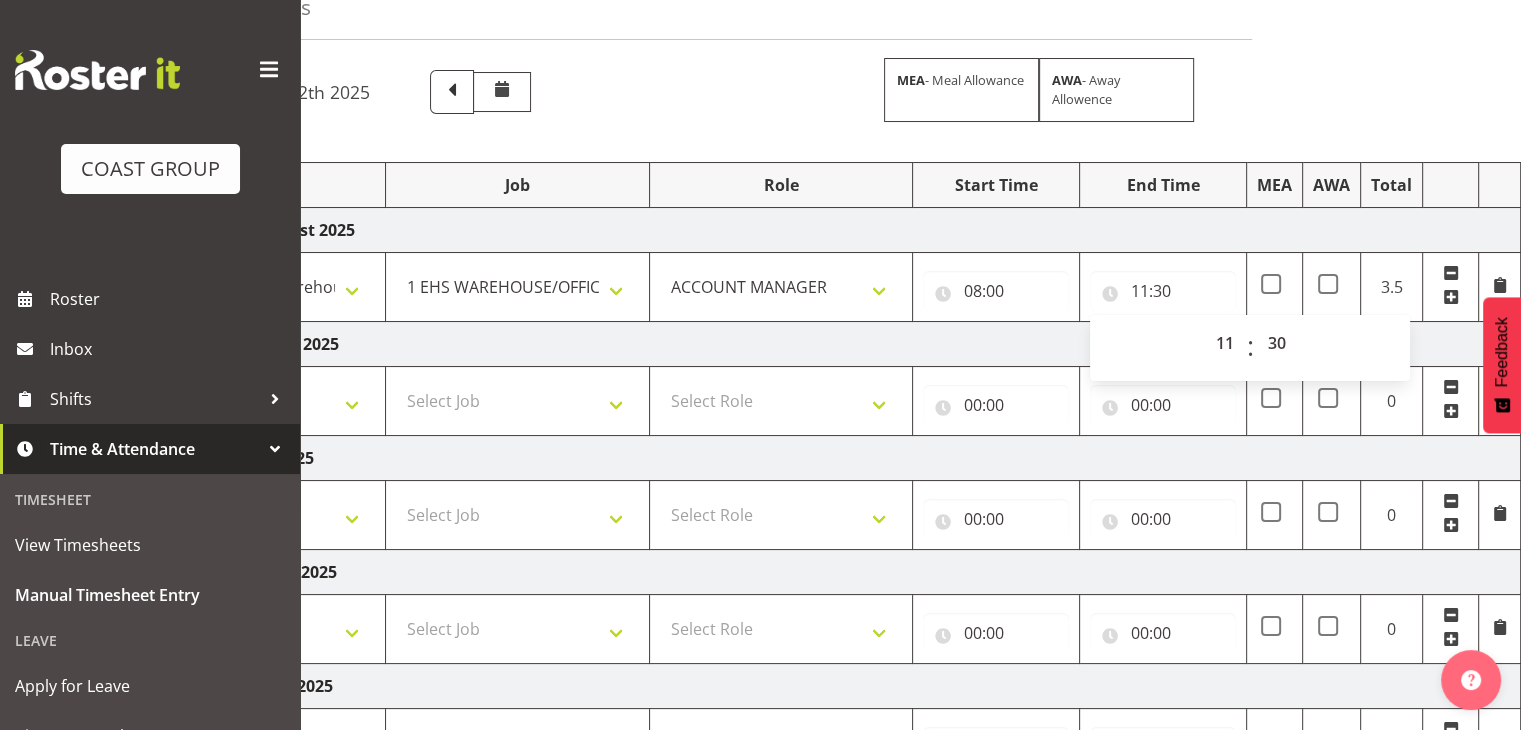click at bounding box center [1451, 185] 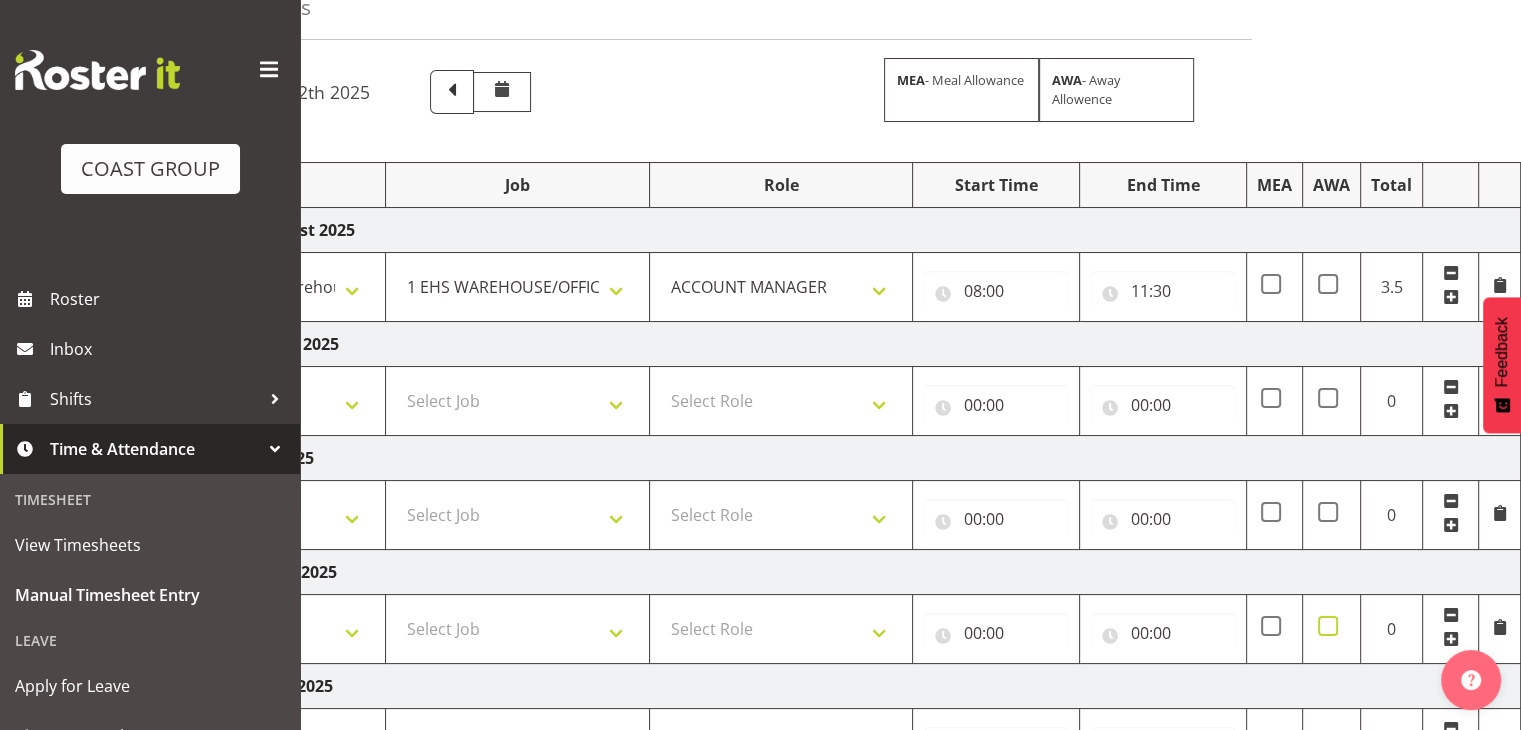 scroll, scrollTop: 0, scrollLeft: 0, axis: both 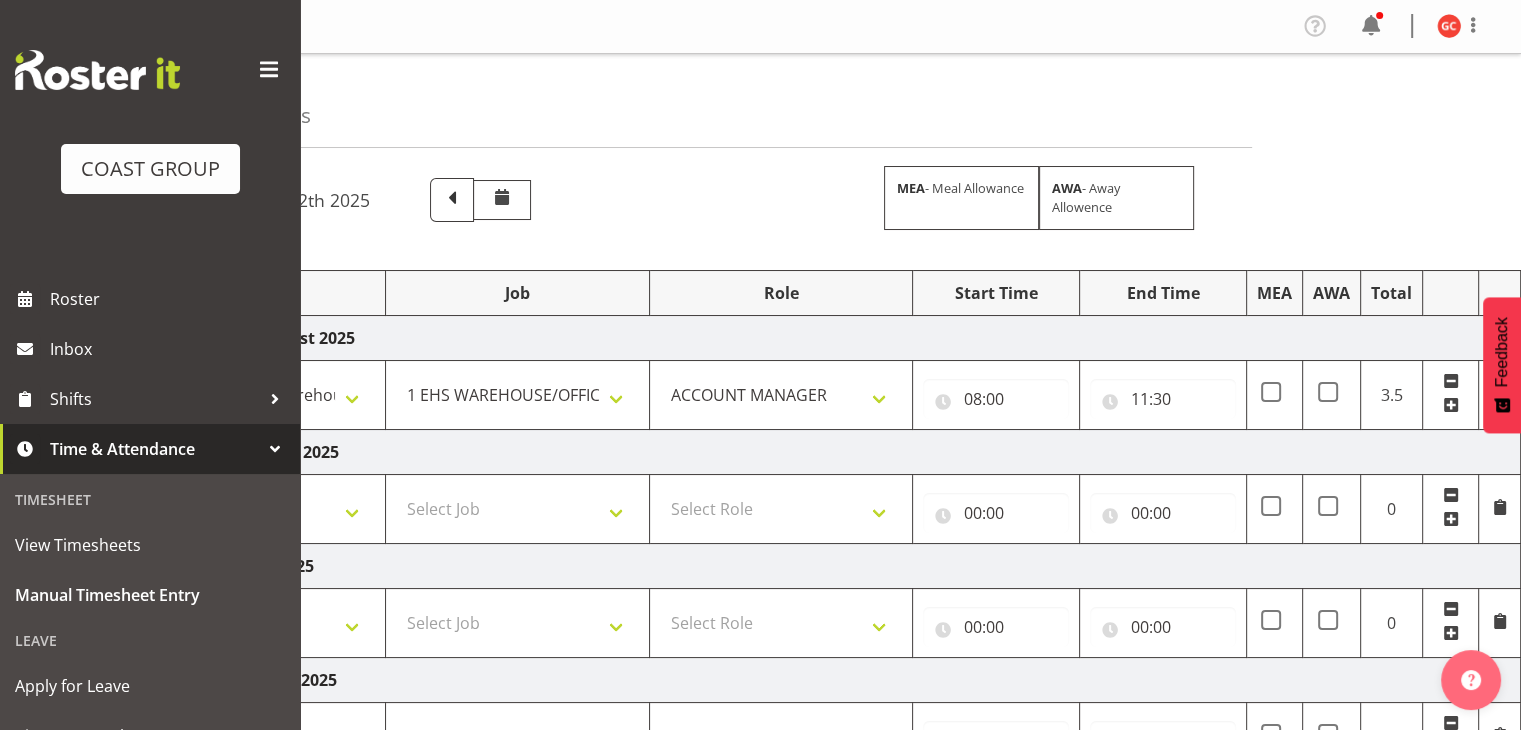 click at bounding box center (1451, 405) 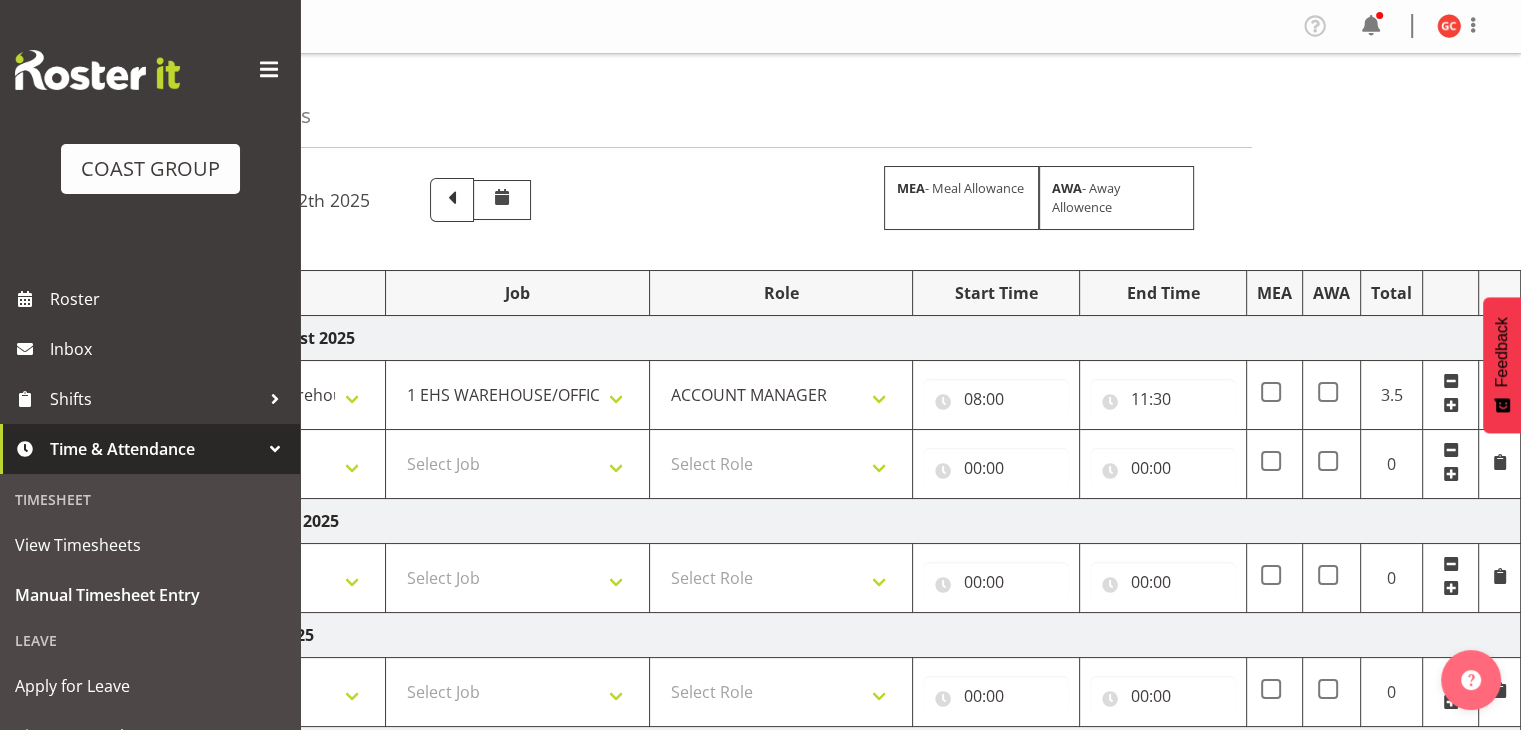 click at bounding box center [1451, 474] 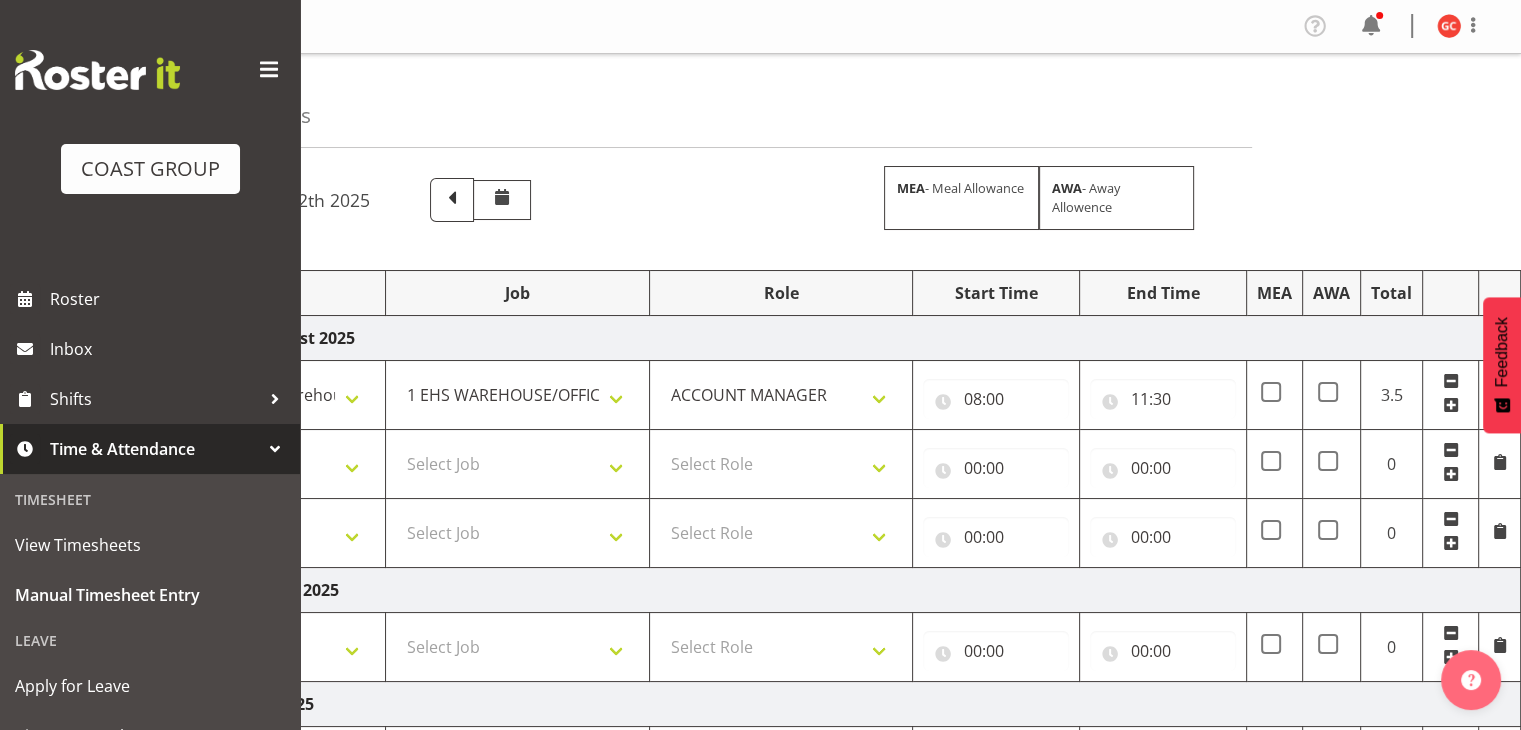 click at bounding box center (1451, 543) 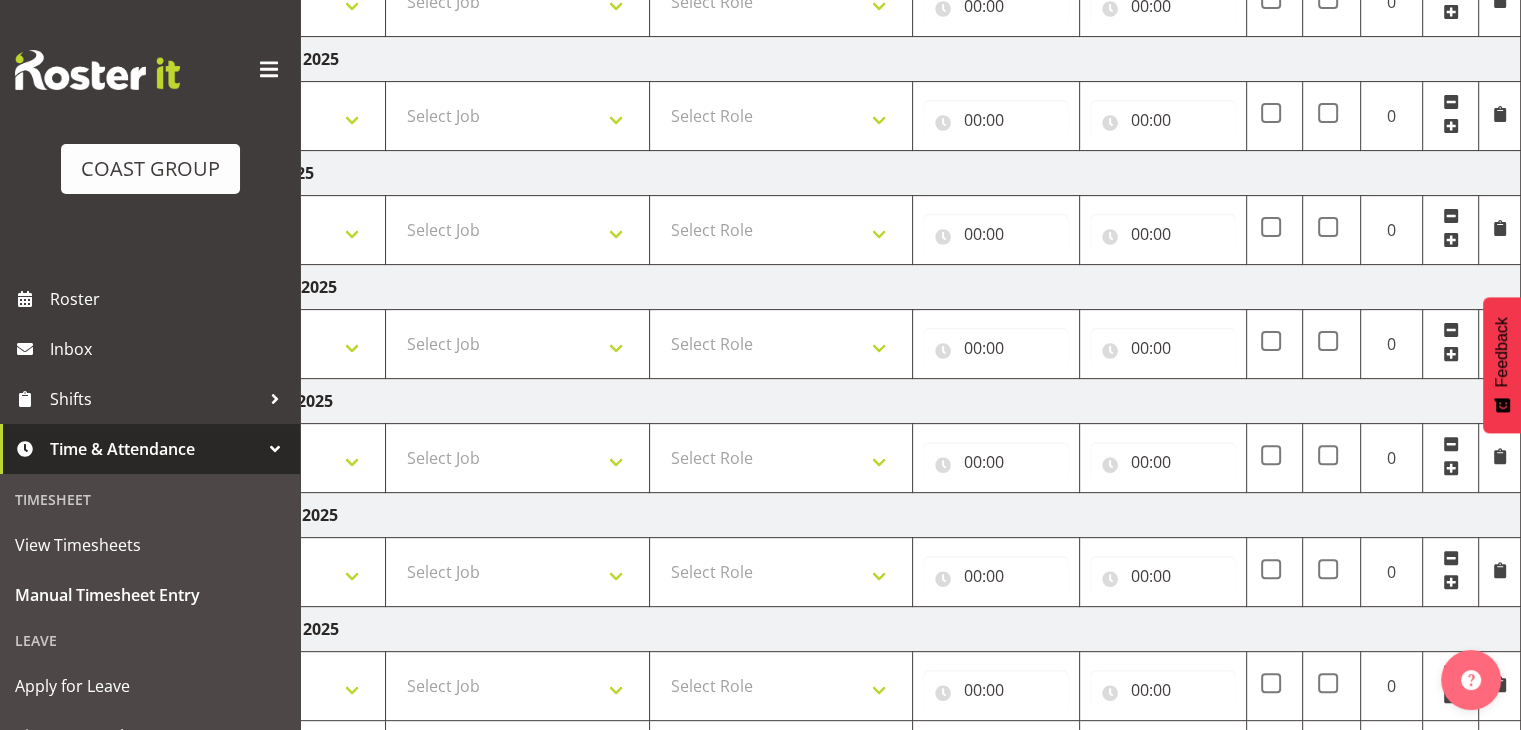 scroll, scrollTop: 714, scrollLeft: 0, axis: vertical 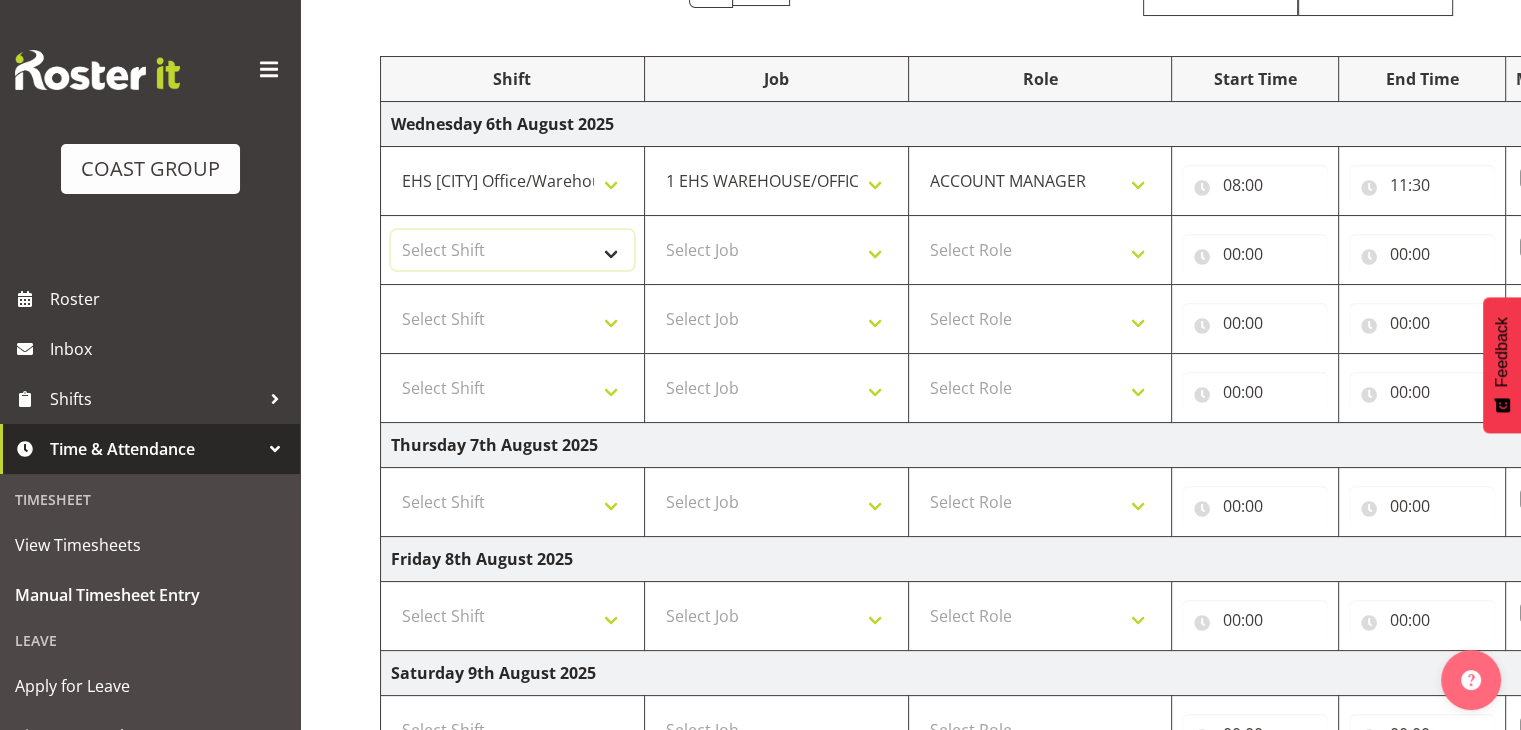 click on "Select Shift  Break All Blacks casual Break Arts canty Break GP25 Break Involve Break LGNZ Break Marlborough Home show Break NZ Shoulder and Elbow Break NZSBA Break QT Homeshow Break Rego Pinot Noir Break SYA Break Show your ability Break Wedding expo Break brewers Guild Break rear of Go Green Break red meat Break rest of go green Break selwyn art show Break south mach Break south mach Break southerbys conference Break southland careerfest Break starhomeshow Build AHICE Build ANZICS Build Arts Canterbury Build BOINZ Build Baby Show Build GP25 Build GP25 Build Go Green Build Holiday parks Build Host tech Build Involve (Downstairs) Build Involve (upstairs) Build Involve (upstairs) Build LGNZ Build LGNZ Build Lawlink Build Marlborough Home show Build NRHC Build NZMCA Build NZMCA Build NZMCA Build NZMCA Build NZOHA Build NZSBA Build PINZ Build PSNZ Build Potatoes Build RMSANZ Build Russley art show Build Southerbys conference Build brewers guild Build panels at arena Build panels at arena Build rego for RMSANZ" at bounding box center [512, 250] 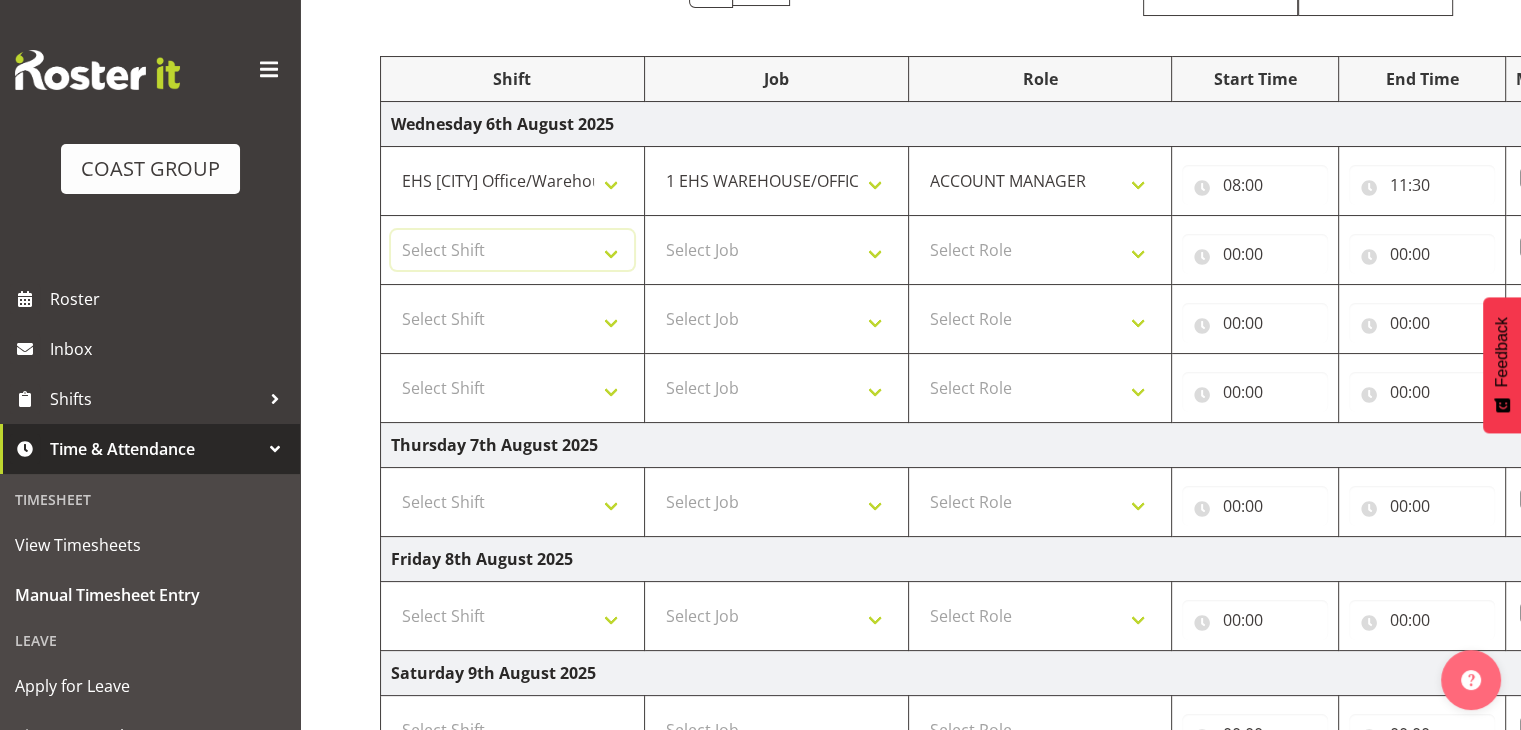 select on "1404" 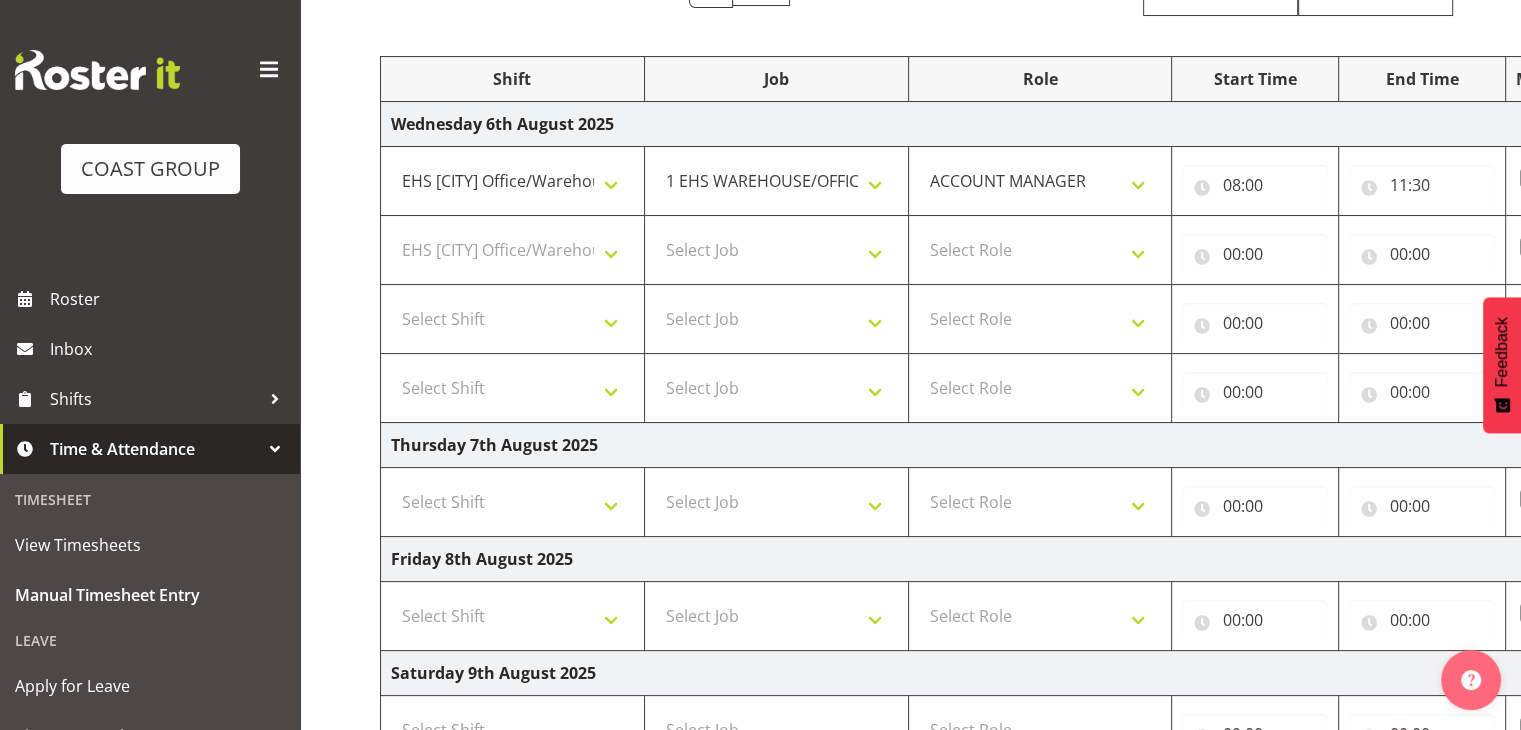 drag, startPoint x: 352, startPoint y: 645, endPoint x: 676, endPoint y: 341, distance: 444.2882 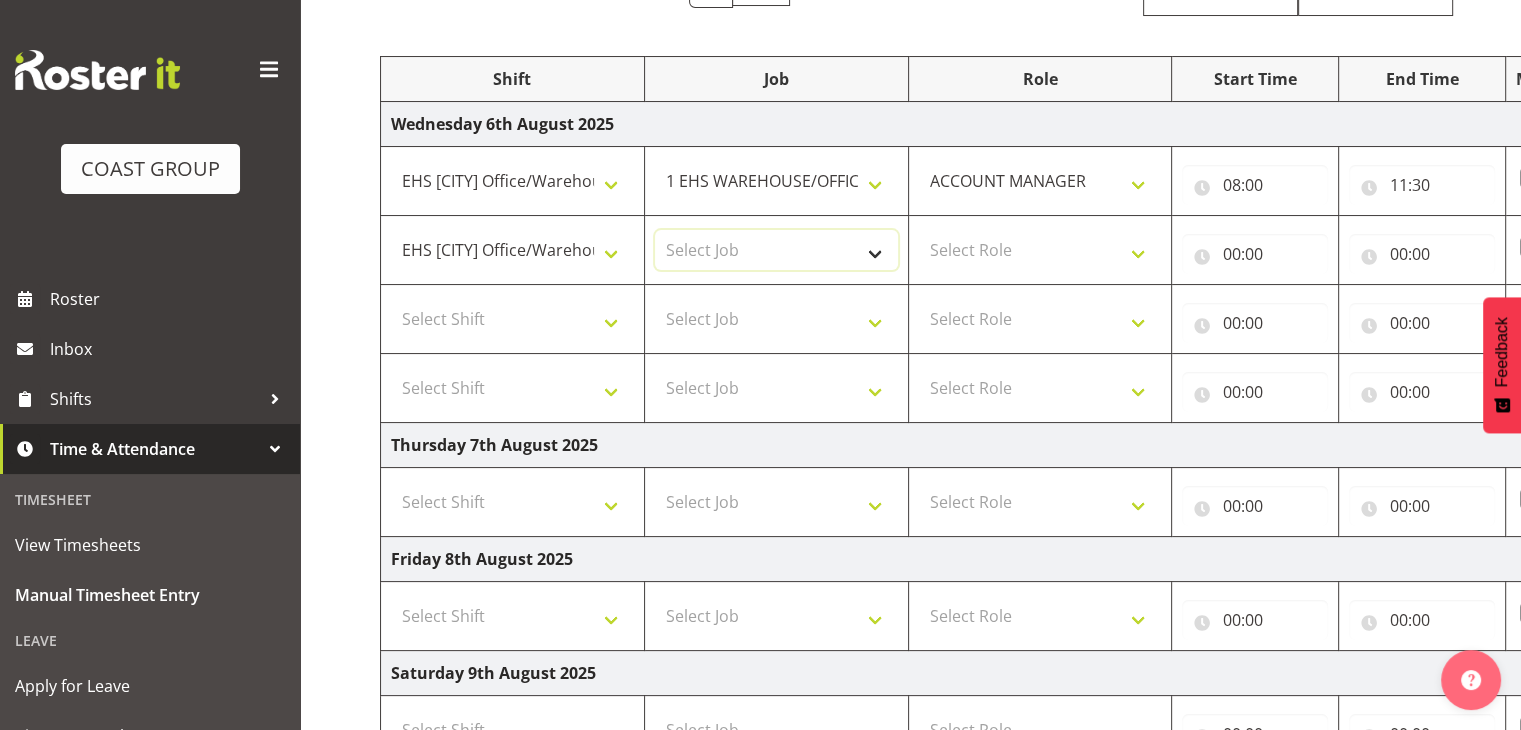 click on "Select Job 1 Carlton Events 1 Carlton [CITY] 1 Carlton [CITY] 1 EHS WAREHOUSE/OFFICE 1 GRS 1 SLP Production 1 SLP Tradeshows 12507000 - AKL Casual Jul 2025 1250700R - July Casual C&R 2025 12507010 - NASDAP Conference 2025 12507030 - Auckland Food Show 2025 12507050 - CDES Internship & Graduate Expo 2025 12507100 - NZCB Education Day 2025 12507110 - CCNZ 2025 1250711A - CCNZ25-Accordant GroupServices 12507120 - NZACA Symposium 2025 12507130 - Risk & Resilience 2025 1250713A - Risk 2025 - Protecht 1250713B - RISK 2025 - Camms 12507140 - Jobs Expo in NZ 2025 12507150 - Crane 2025 1250715A - Crane 2025 - UAA 12507160 - BestStart conference 25 12507170 - UoA - T-Tech 2025 12507180 - Banks Art Exhibition 25 12507190 - GSA 2025 12507200 - UoA Clubs Expo Semster 2 2025 12507210 - All Black Tour 2025 - [CITY] 12507220 - All Blacks Stock Purchasing 25 12508000 - AKL Casual Aug 2025 1250800R - August Casual C&R 2025 12508010 - Spring Gift Fair 2025 1250801A - Jty Imports/Exports-SpringGift 12508080 - FANZ 2025" at bounding box center (776, 250) 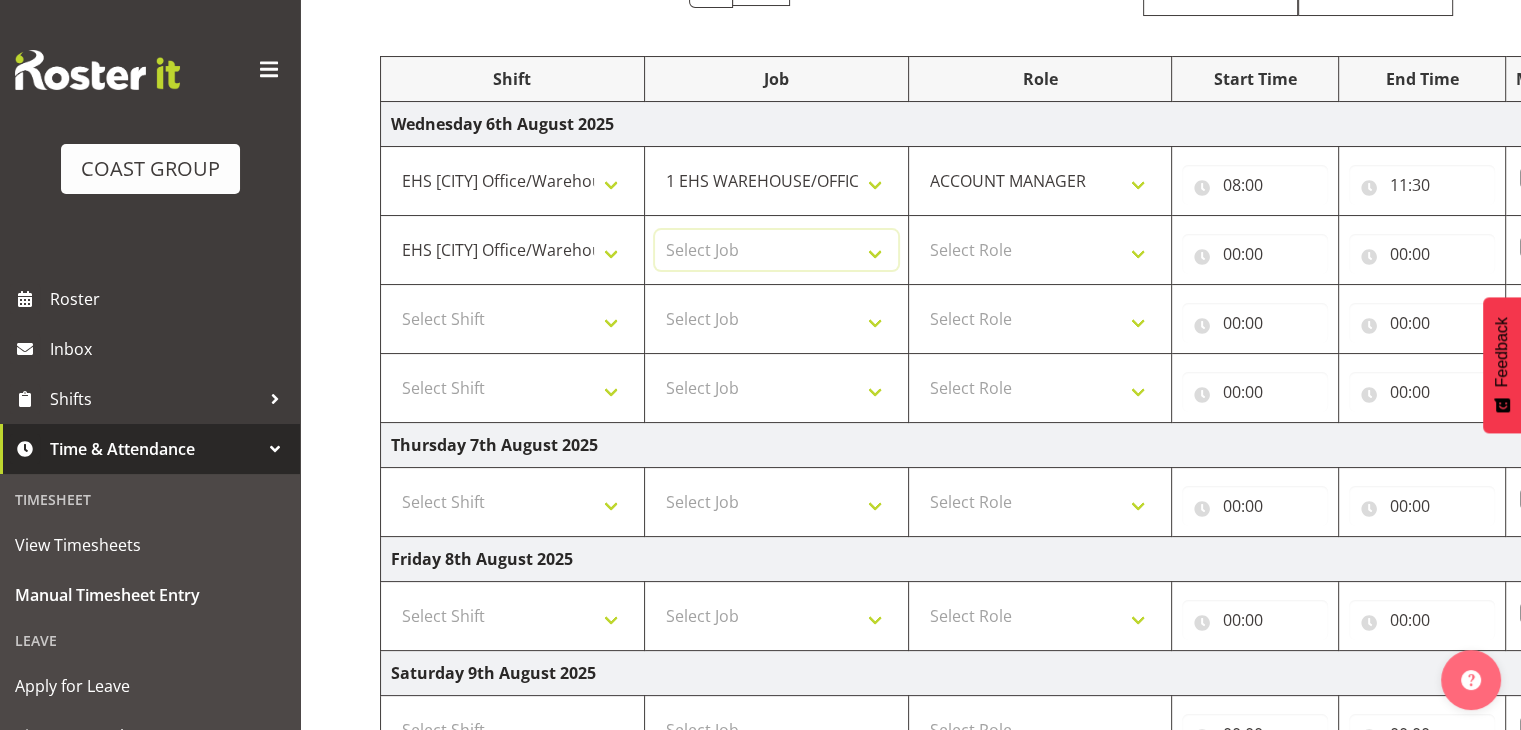 select on "9819" 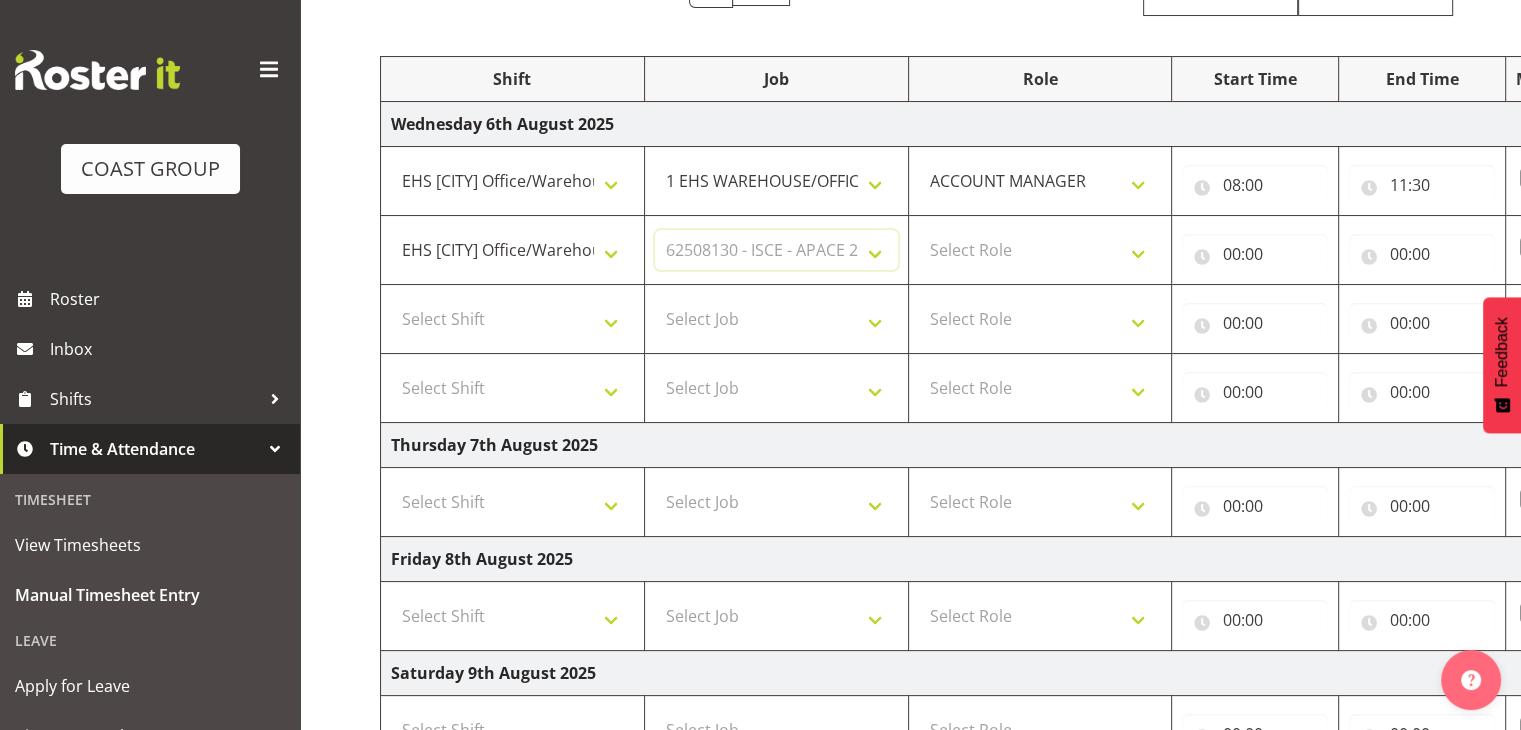 click on "Select Job 1 Carlton Events 1 Carlton [CITY] 1 Carlton [CITY] 1 EHS WAREHOUSE/OFFICE 1 GRS 1 SLP Production 1 SLP Tradeshows 12507000 - AKL Casual Jul 2025 1250700R - July Casual C&R 2025 12507010 - NASDAP Conference 2025 12507030 - Auckland Food Show 2025 12507050 - CDES Internship & Graduate Expo 2025 12507100 - NZCB Education Day 2025 12507110 - CCNZ 2025 1250711A - CCNZ25-Accordant GroupServices 12507120 - NZACA Symposium 2025 12507130 - Risk & Resilience 2025 1250713A - Risk 2025 - Protecht 1250713B - RISK 2025 - Camms 12507140 - Jobs Expo in NZ 2025 12507150 - Crane 2025 1250715A - Crane 2025 - UAA 12507160 - BestStart conference 25 12507170 - UoA - T-Tech 2025 12507180 - Banks Art Exhibition 25 12507190 - GSA 2025 12507200 - UoA Clubs Expo Semster 2 2025 12507210 - All Black Tour 2025 - [CITY] 12507220 - All Blacks Stock Purchasing 25 12508000 - AKL Casual Aug 2025 1250800R - August Casual C&R 2025 12508010 - Spring Gift Fair 2025 1250801A - Jty Imports/Exports-SpringGift 12508080 - FANZ 2025" at bounding box center [776, 250] 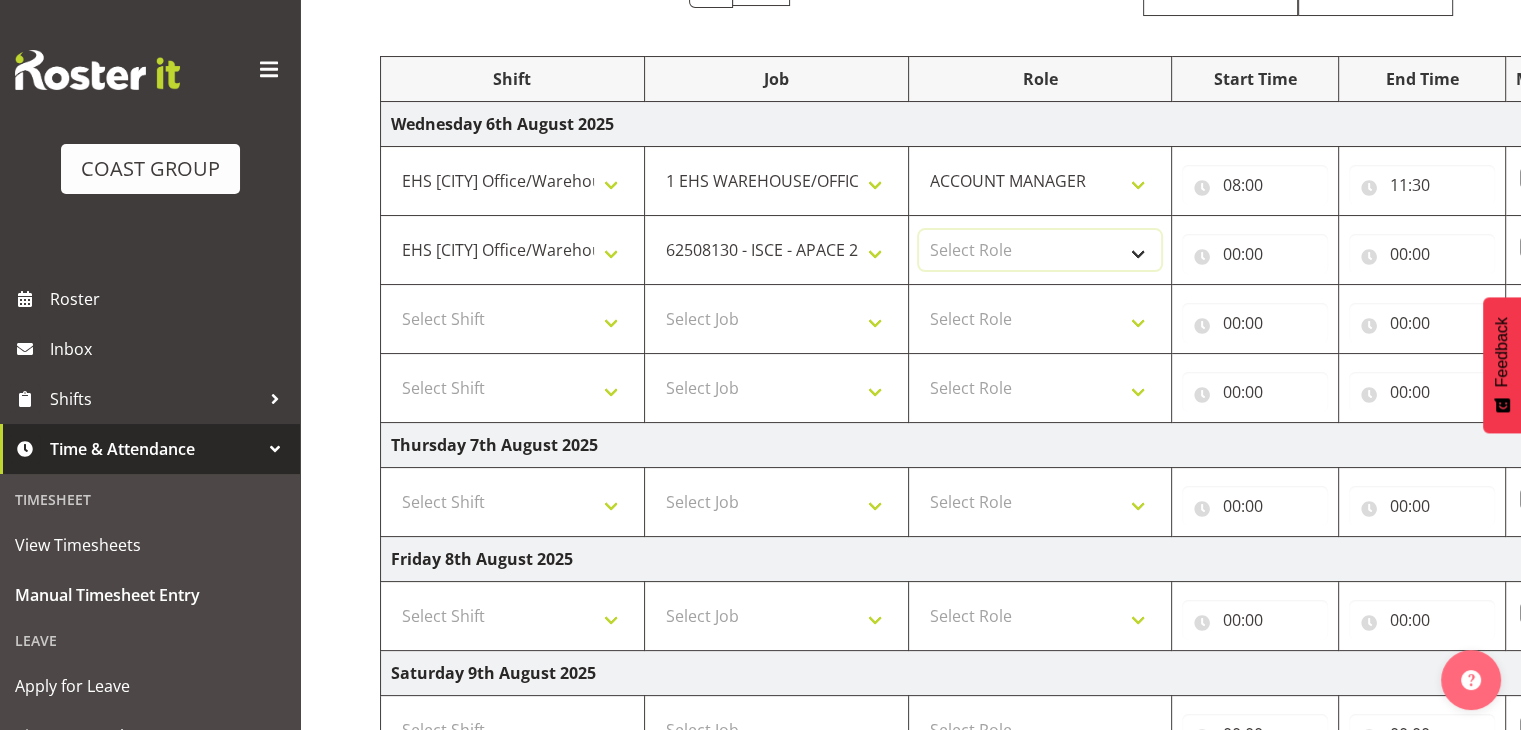 click on "Select Role ACCOUNT MANAGER" at bounding box center [1040, 250] 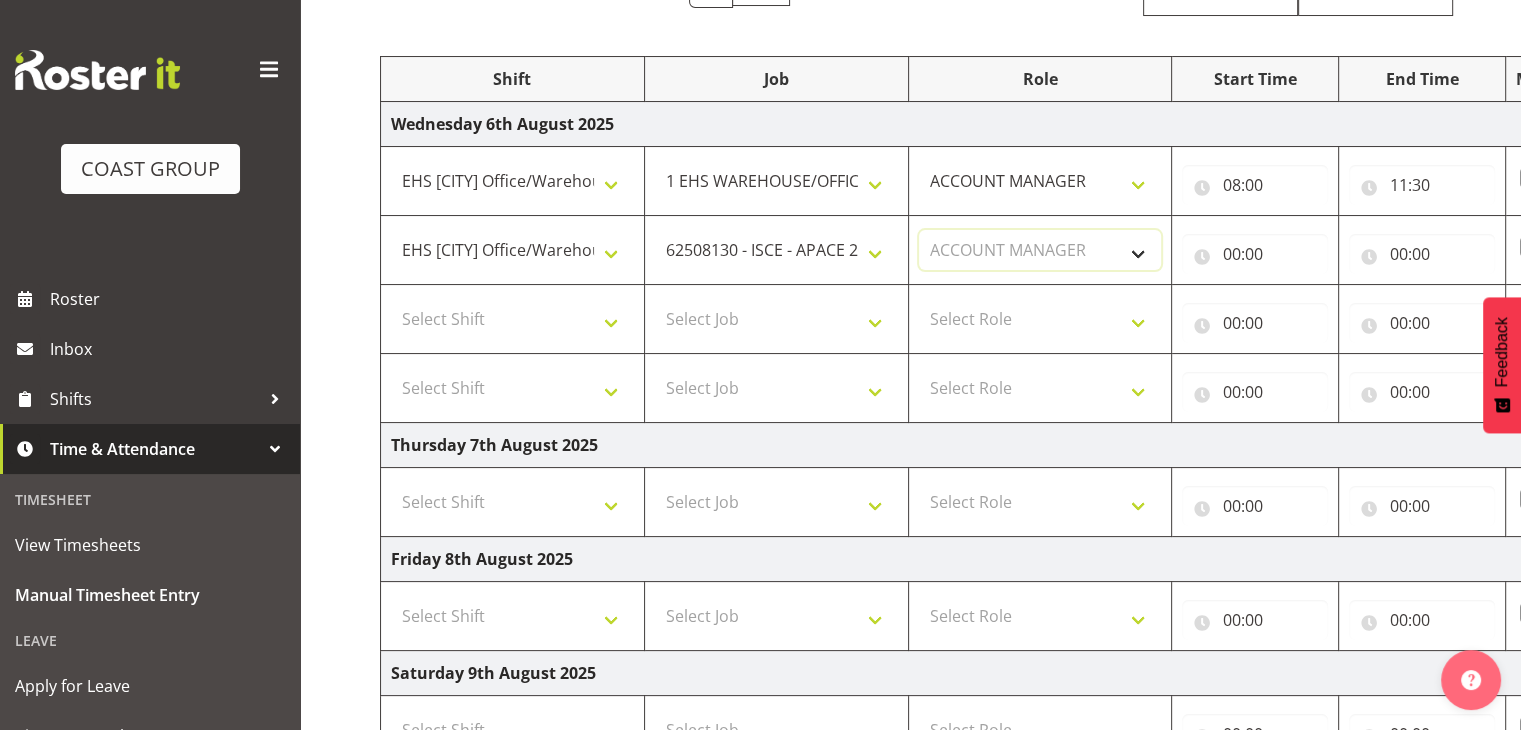 click on "Select Role ACCOUNT MANAGER" at bounding box center [1040, 250] 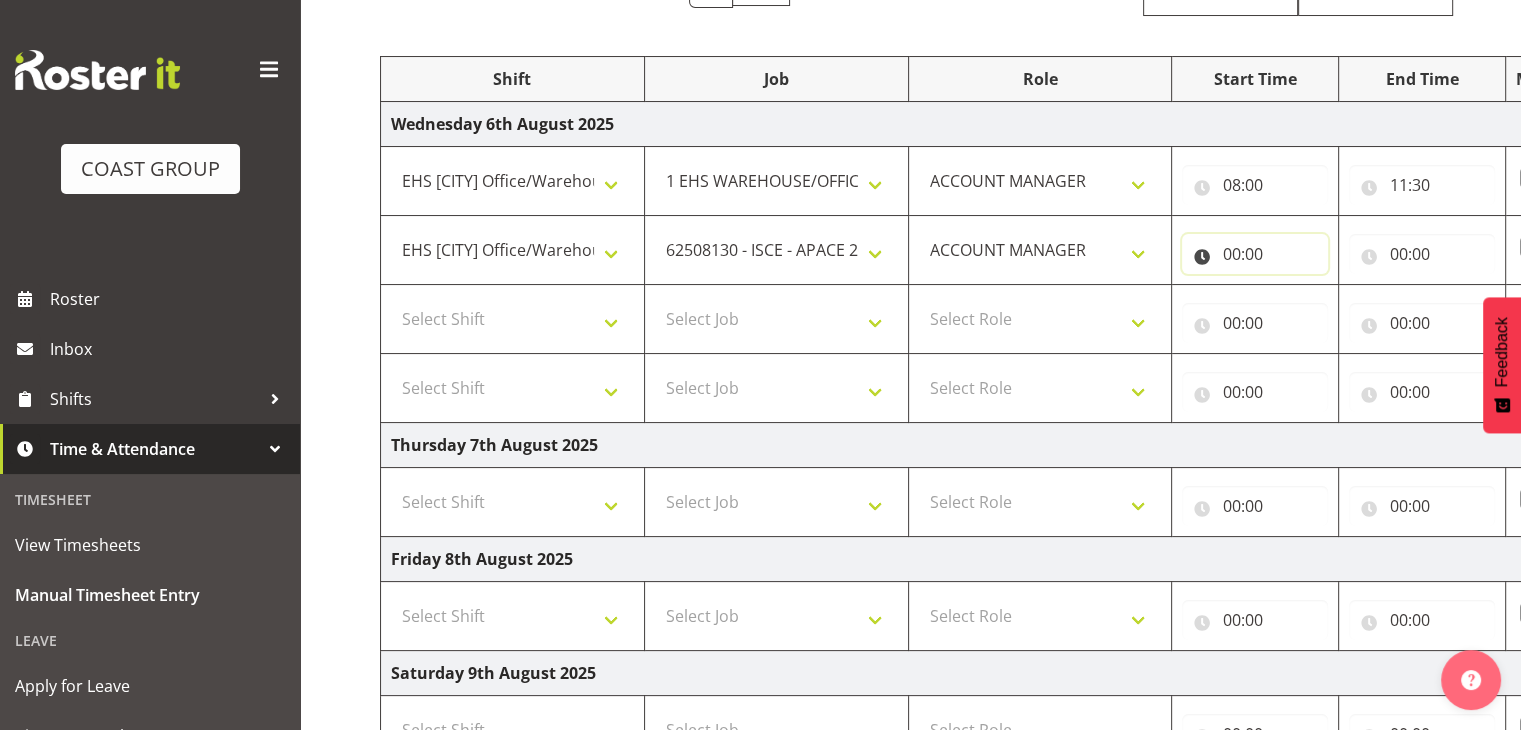 click on "00:00" at bounding box center [1255, 254] 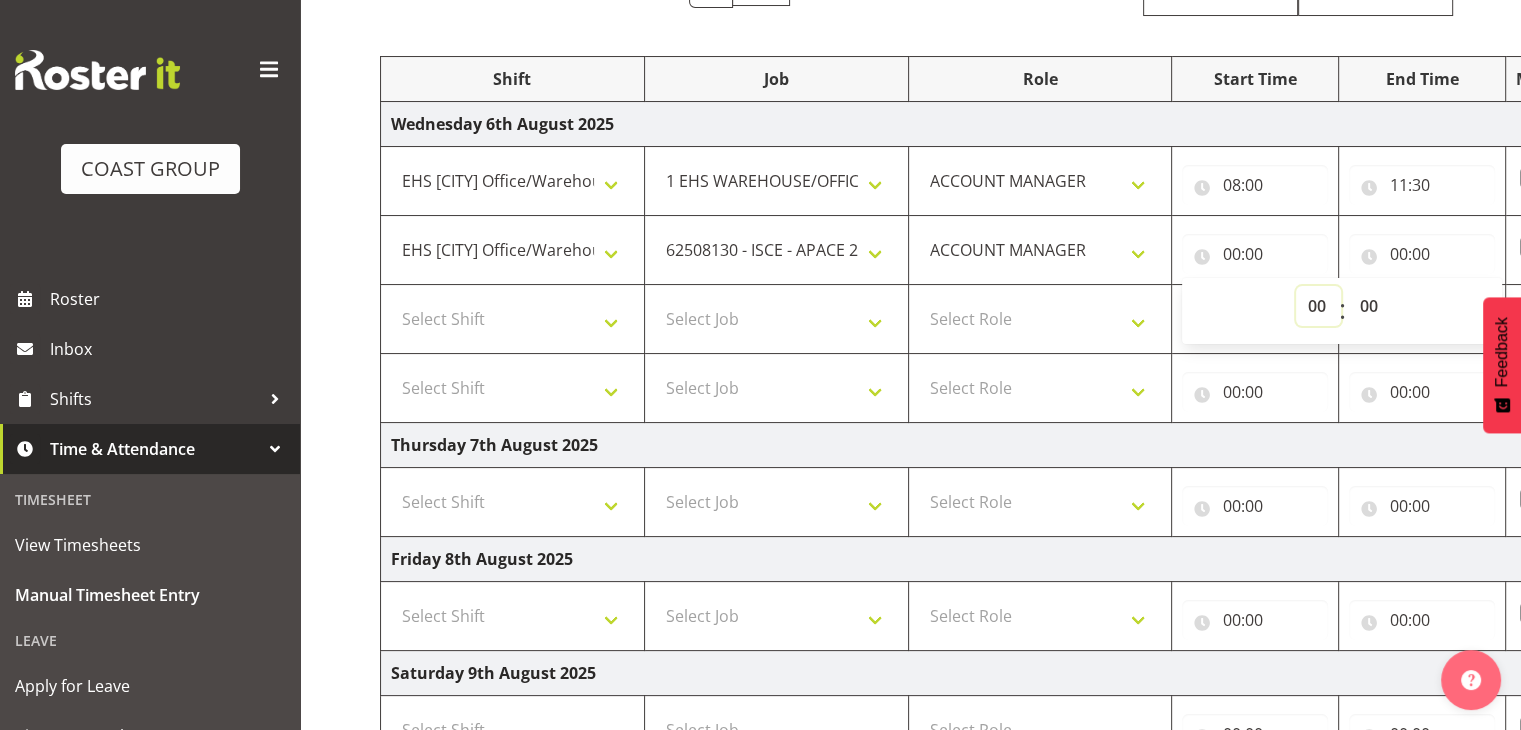 click on "00   01   02   03   04   05   06   07   08   09   10   11   12   13   14   15   16   17   18   19   20   21   22   23" at bounding box center (1318, 306) 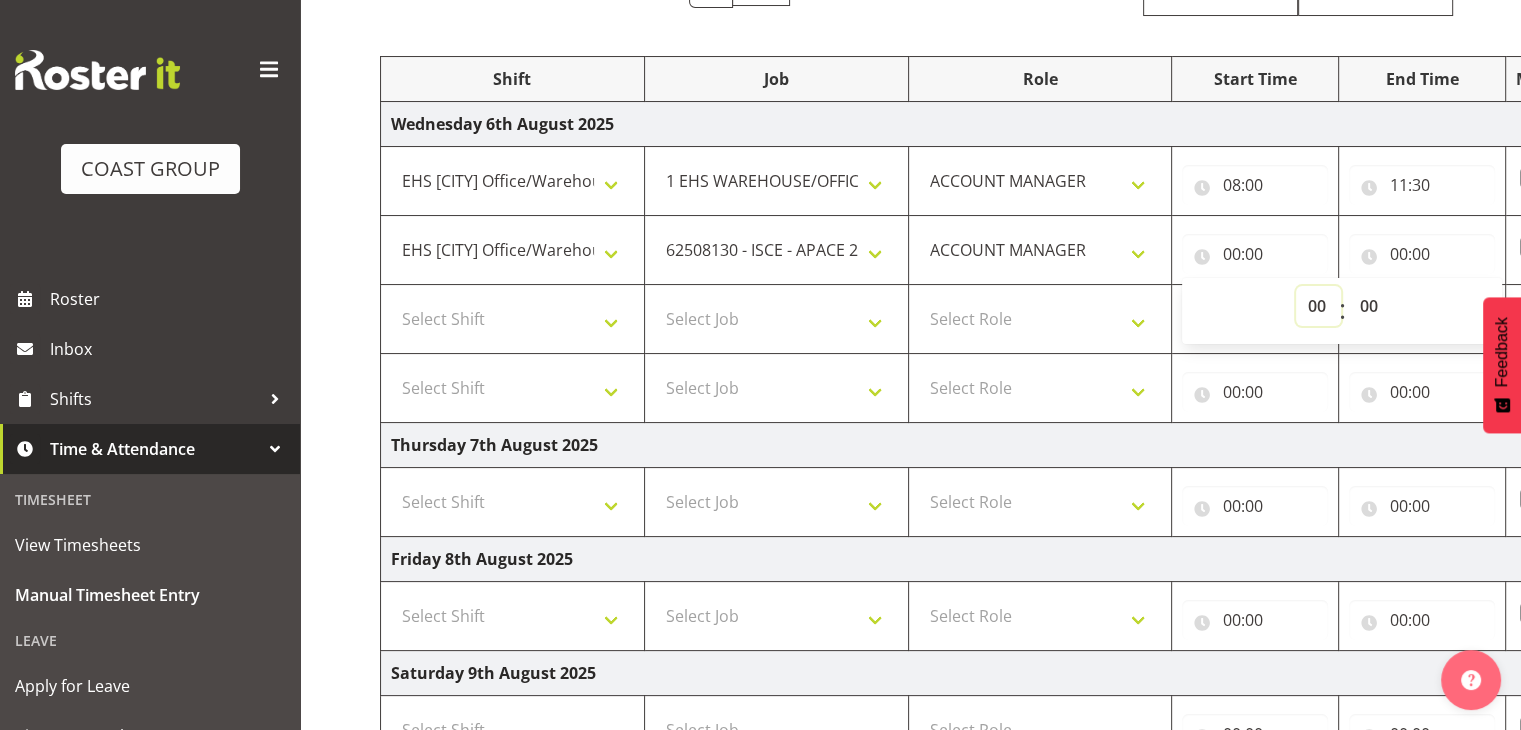 select on "11" 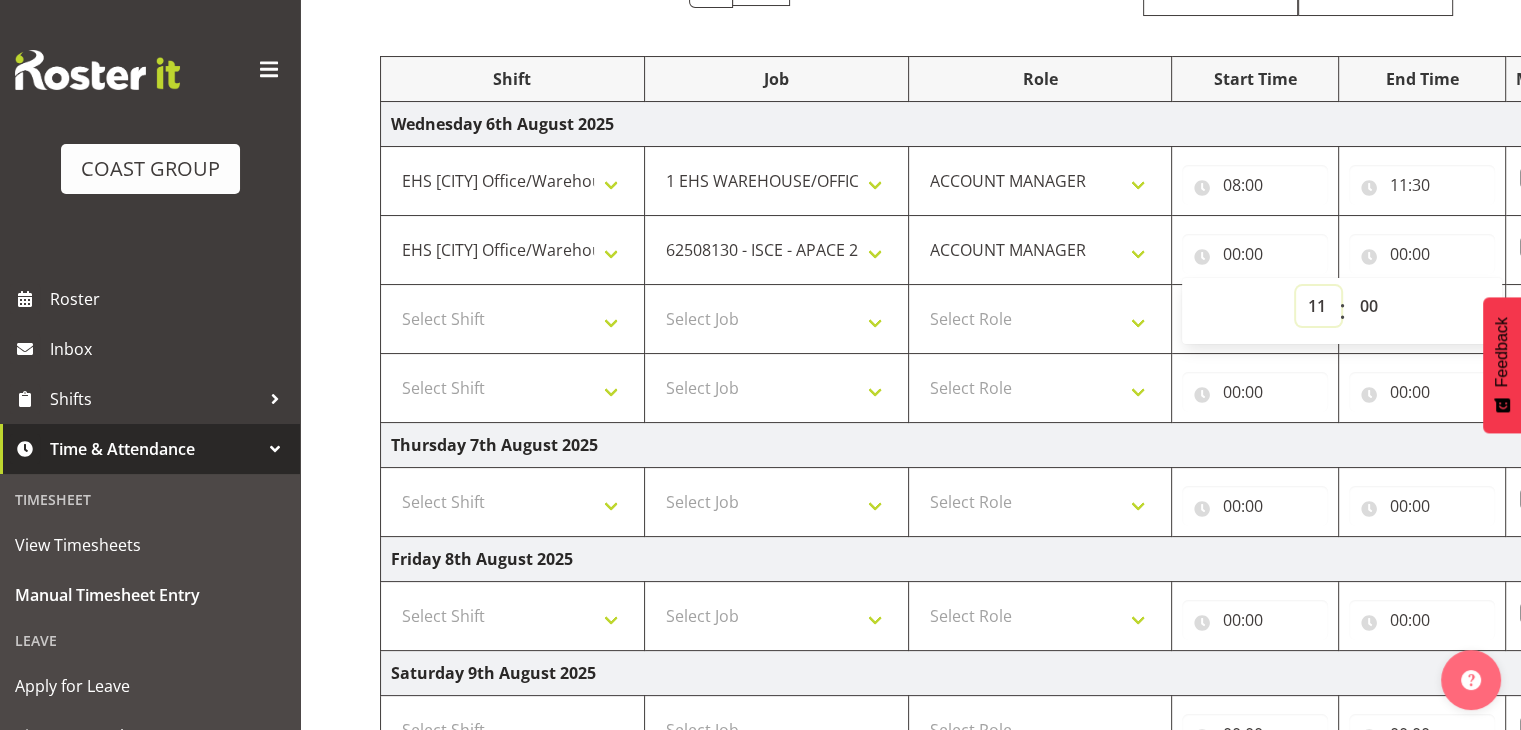 click on "00   01   02   03   04   05   06   07   08   09   10   11   12   13   14   15   16   17   18   19   20   21   22   23" at bounding box center [1318, 306] 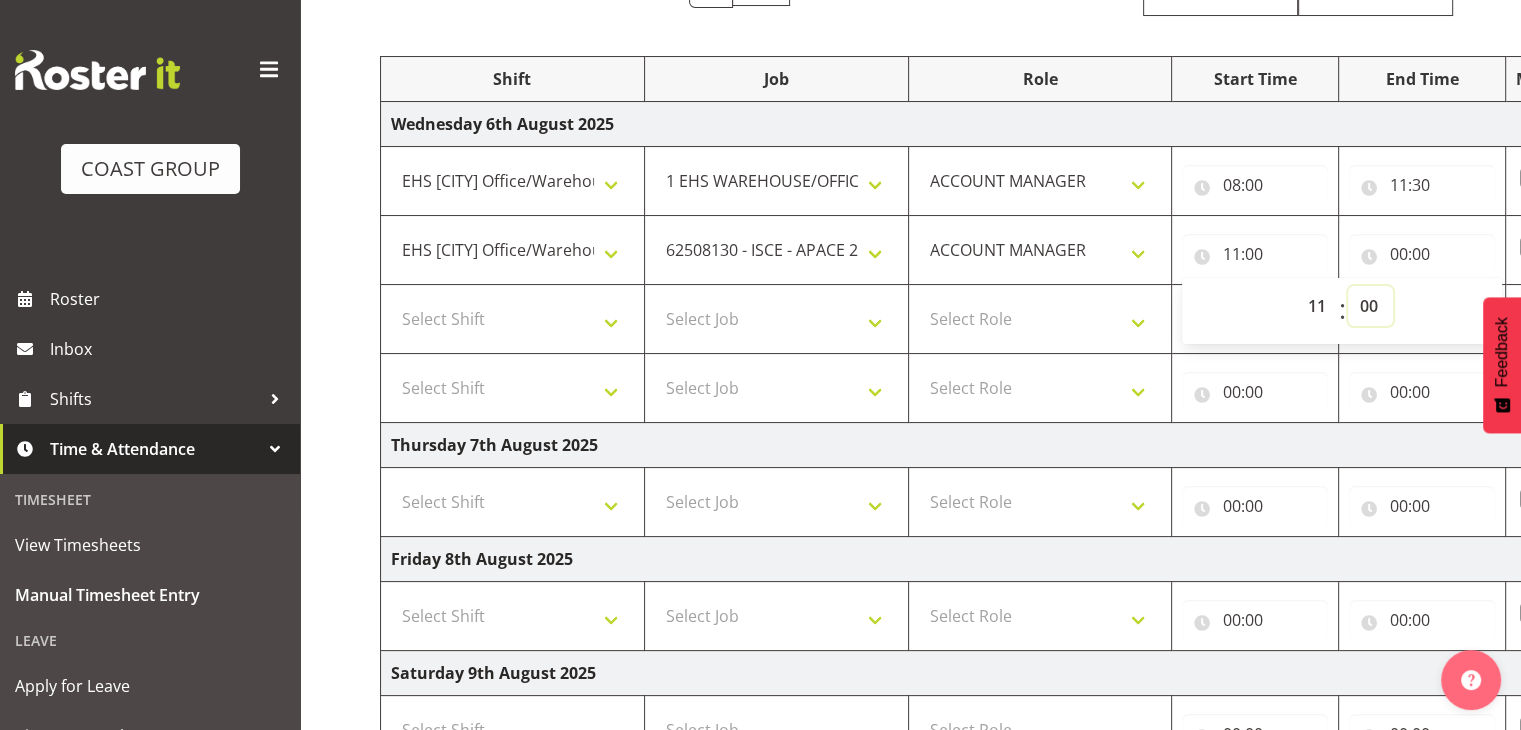 click on "00   01   02   03   04   05   06   07   08   09   10   11   12   13   14   15   16   17   18   19   20   21   22   23   24   25   26   27   28   29   30   31   32   33   34   35   36   37   38   39   40   41   42   43   44   45   46   47   48   49   50   51   52   53   54   55   56   57   58   59" at bounding box center (1370, 306) 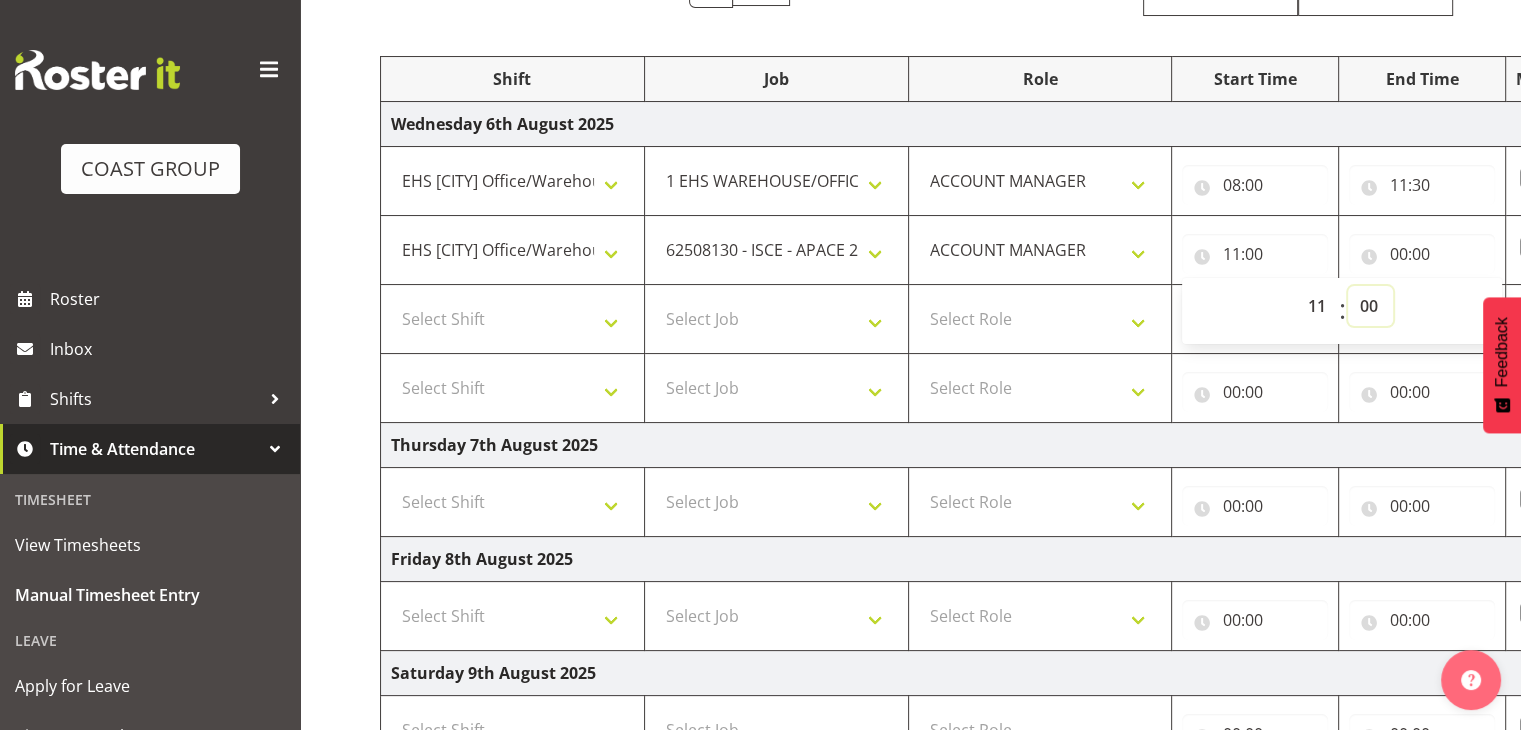 select on "30" 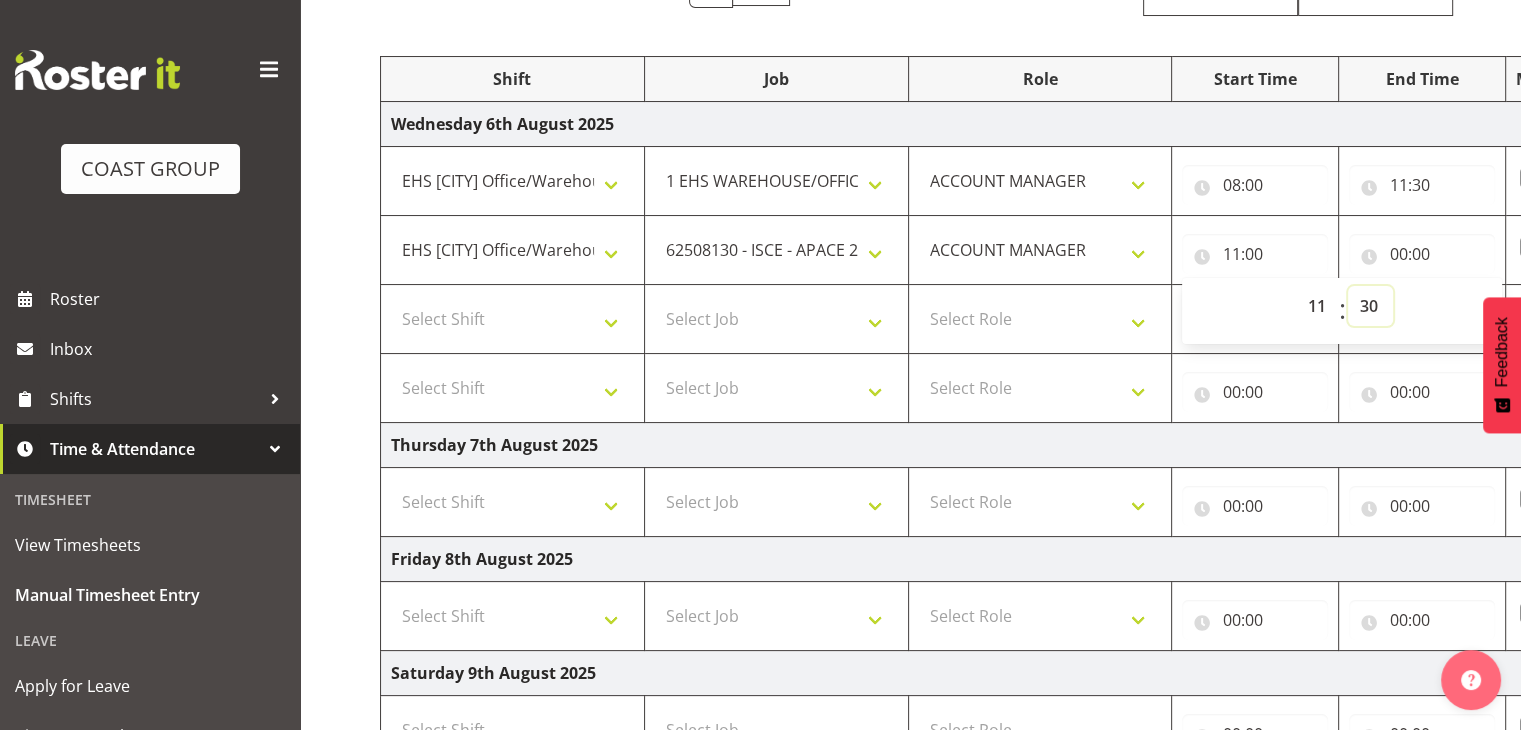 click on "00   01   02   03   04   05   06   07   08   09   10   11   12   13   14   15   16   17   18   19   20   21   22   23   24   25   26   27   28   29   30   31   32   33   34   35   36   37   38   39   40   41   42   43   44   45   46   47   48   49   50   51   52   53   54   55   56   57   58   59" at bounding box center [1370, 306] 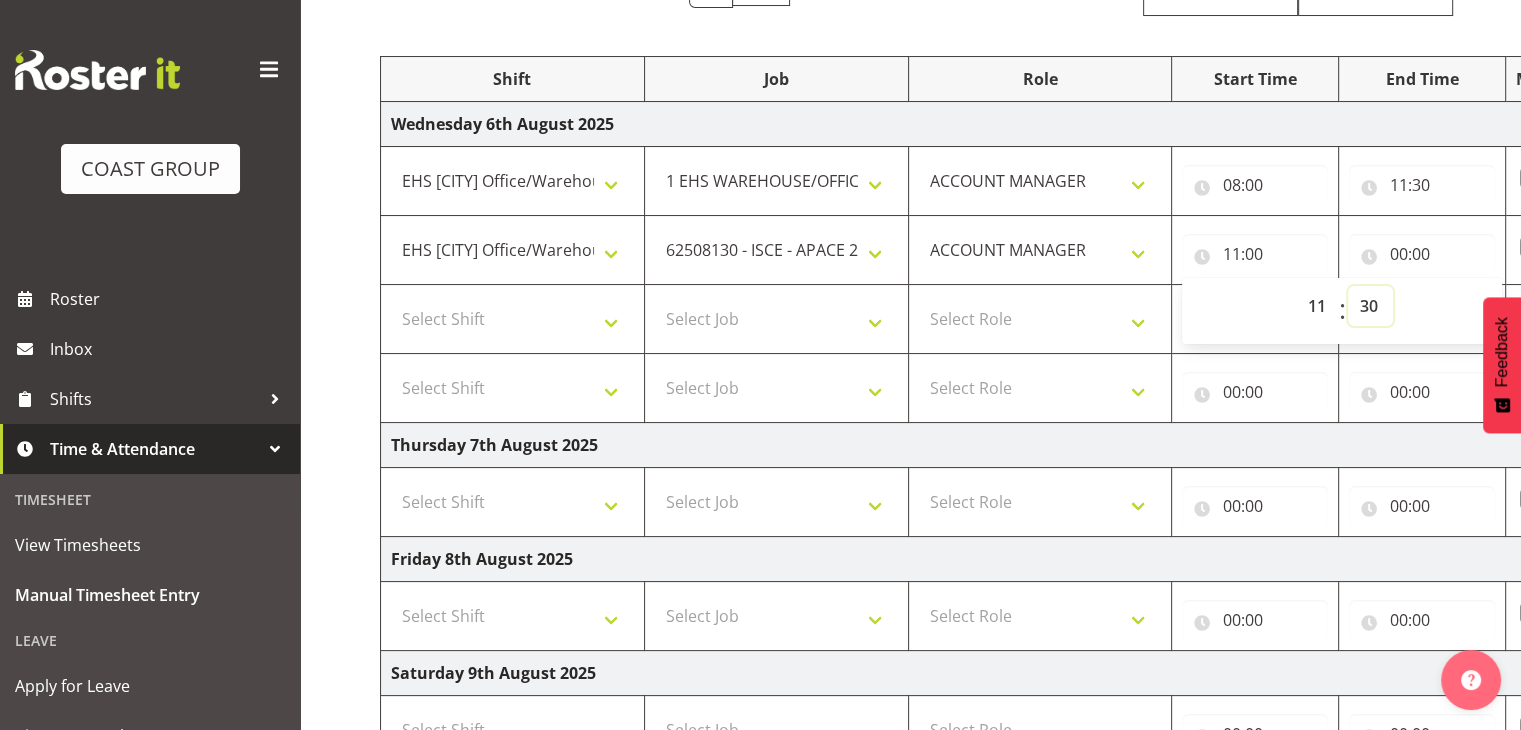 type on "11:30" 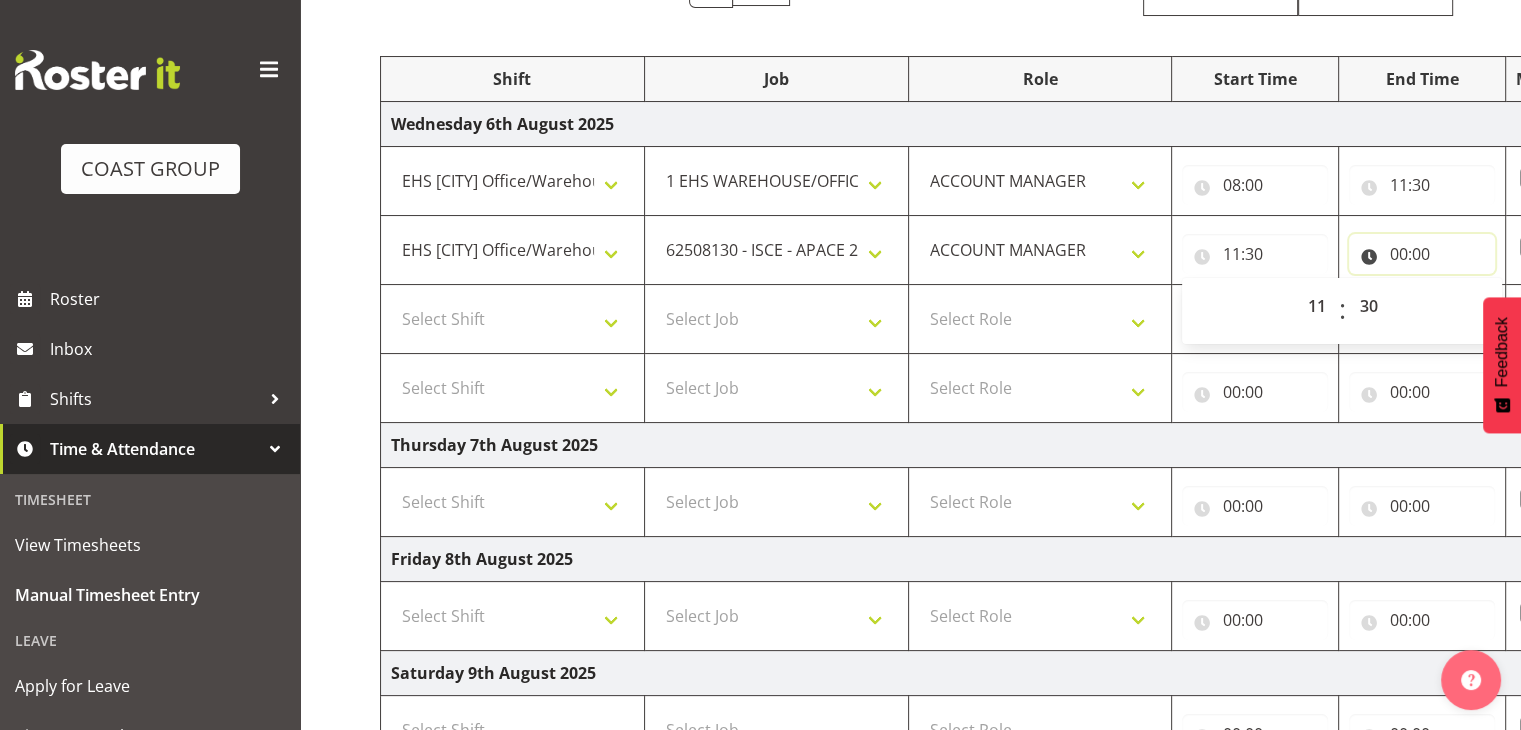 click on "00:00" at bounding box center (1422, 254) 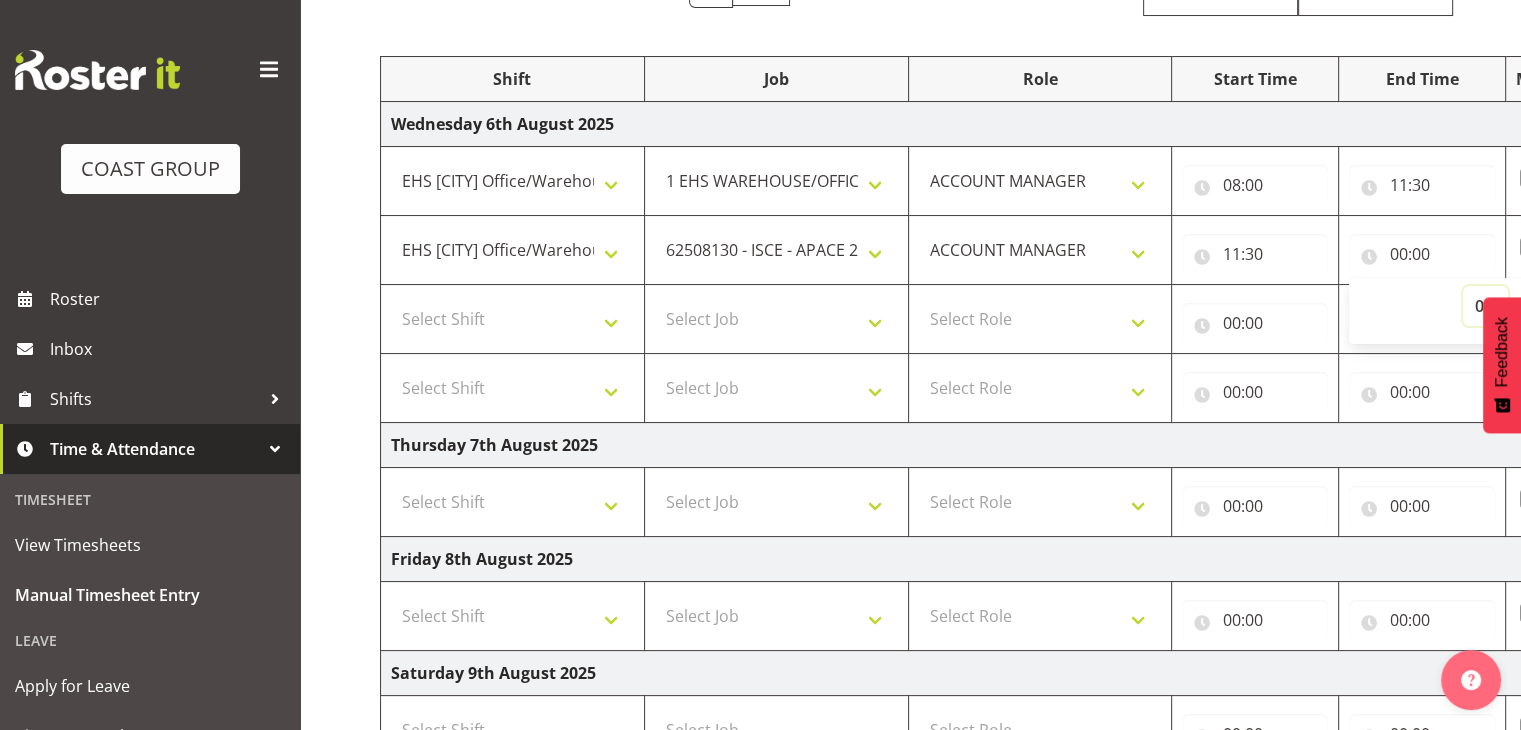 click on "00   01   02   03   04   05   06   07   08   09   10   11   12   13   14   15   16   17   18   19   20   21   22   23" at bounding box center [1485, 306] 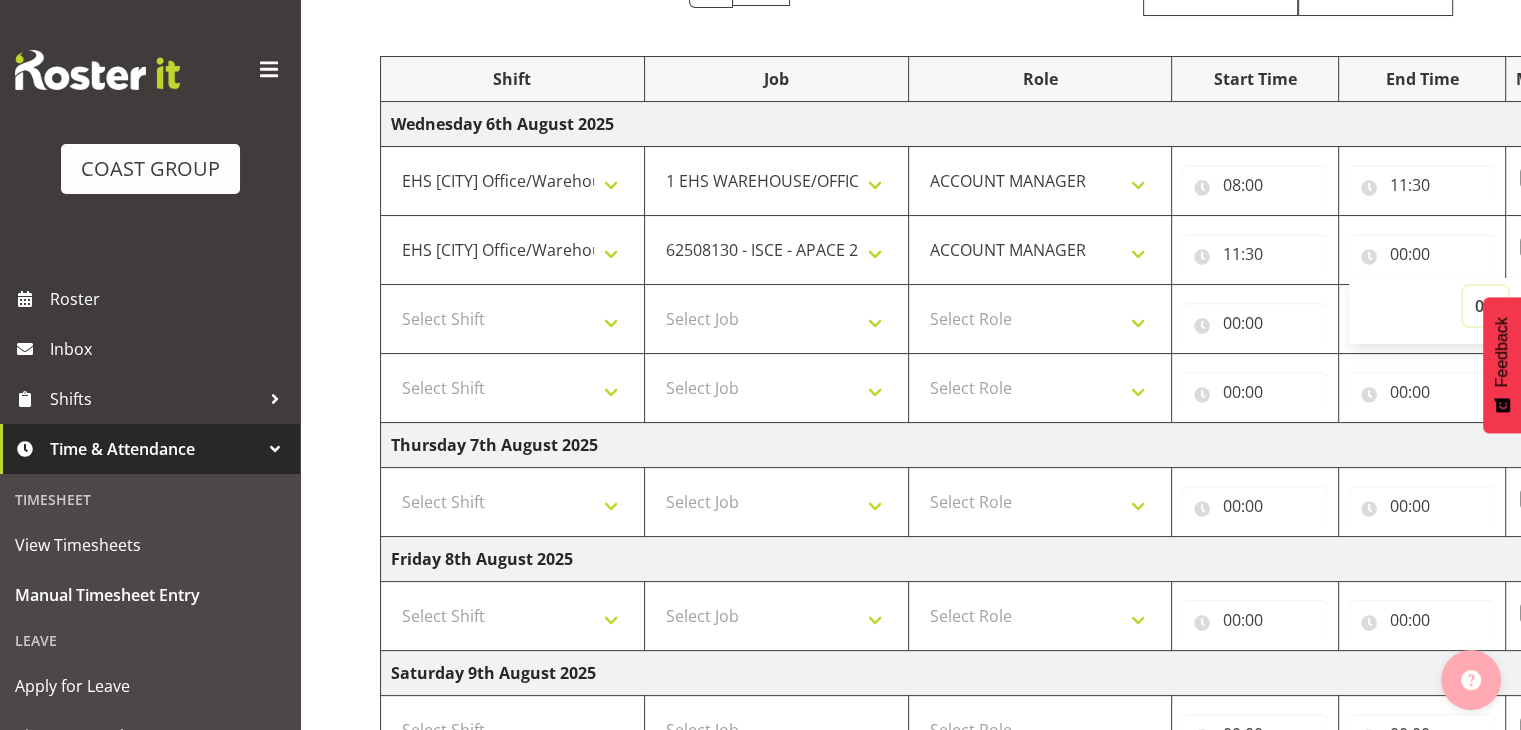 select on "12" 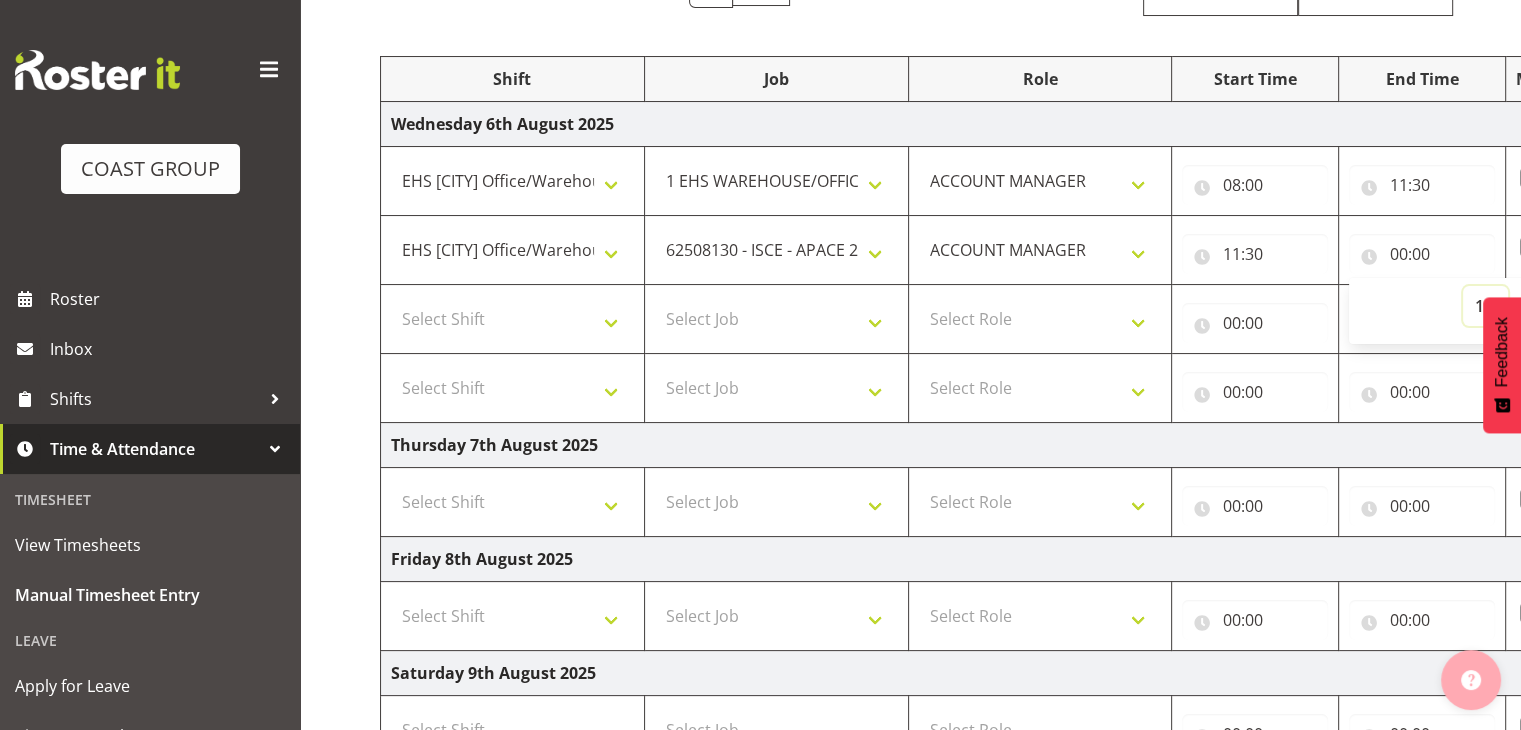 click on "00   01   02   03   04   05   06   07   08   09   10   11   12   13   14   15   16   17   18   19   20   21   22   23" at bounding box center [1485, 306] 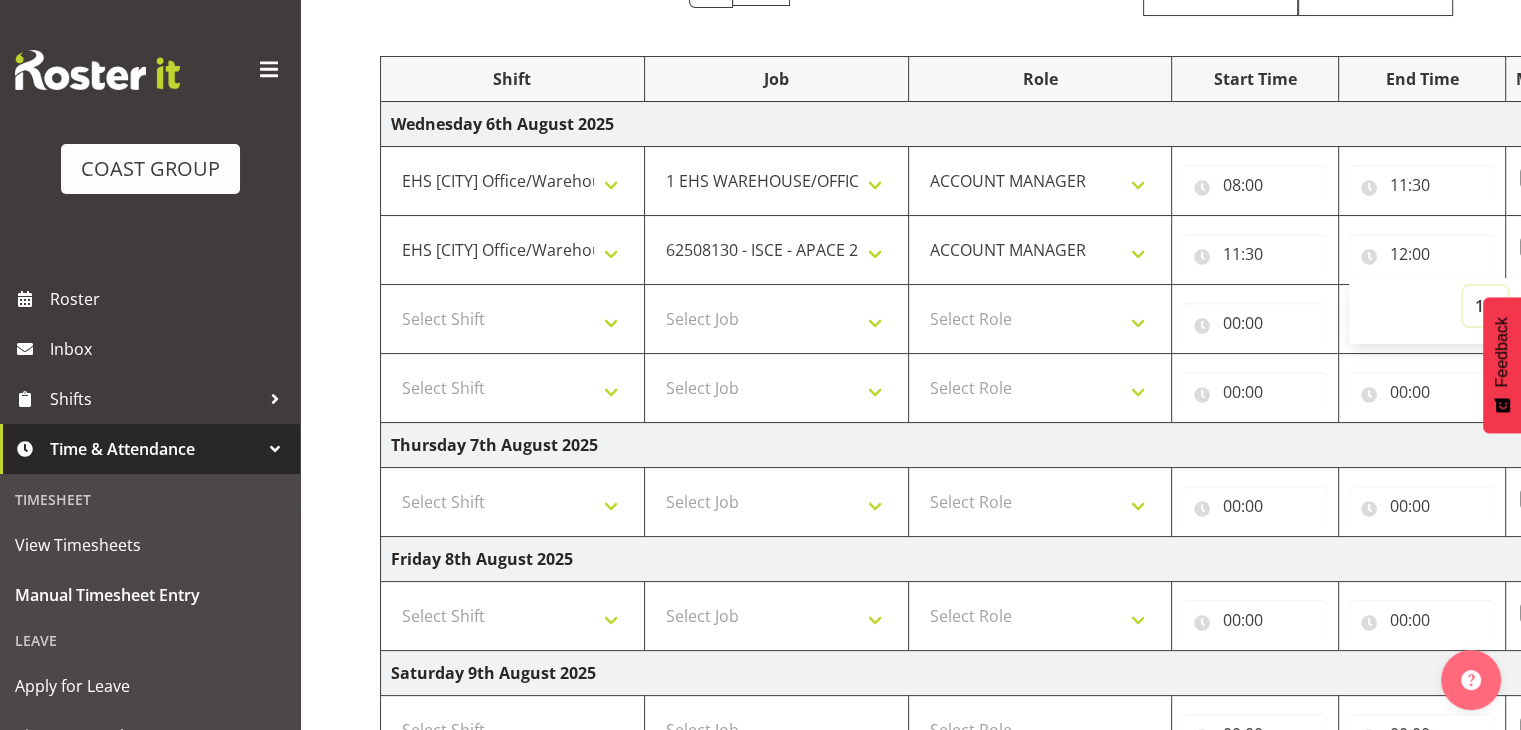 scroll, scrollTop: 714, scrollLeft: 0, axis: vertical 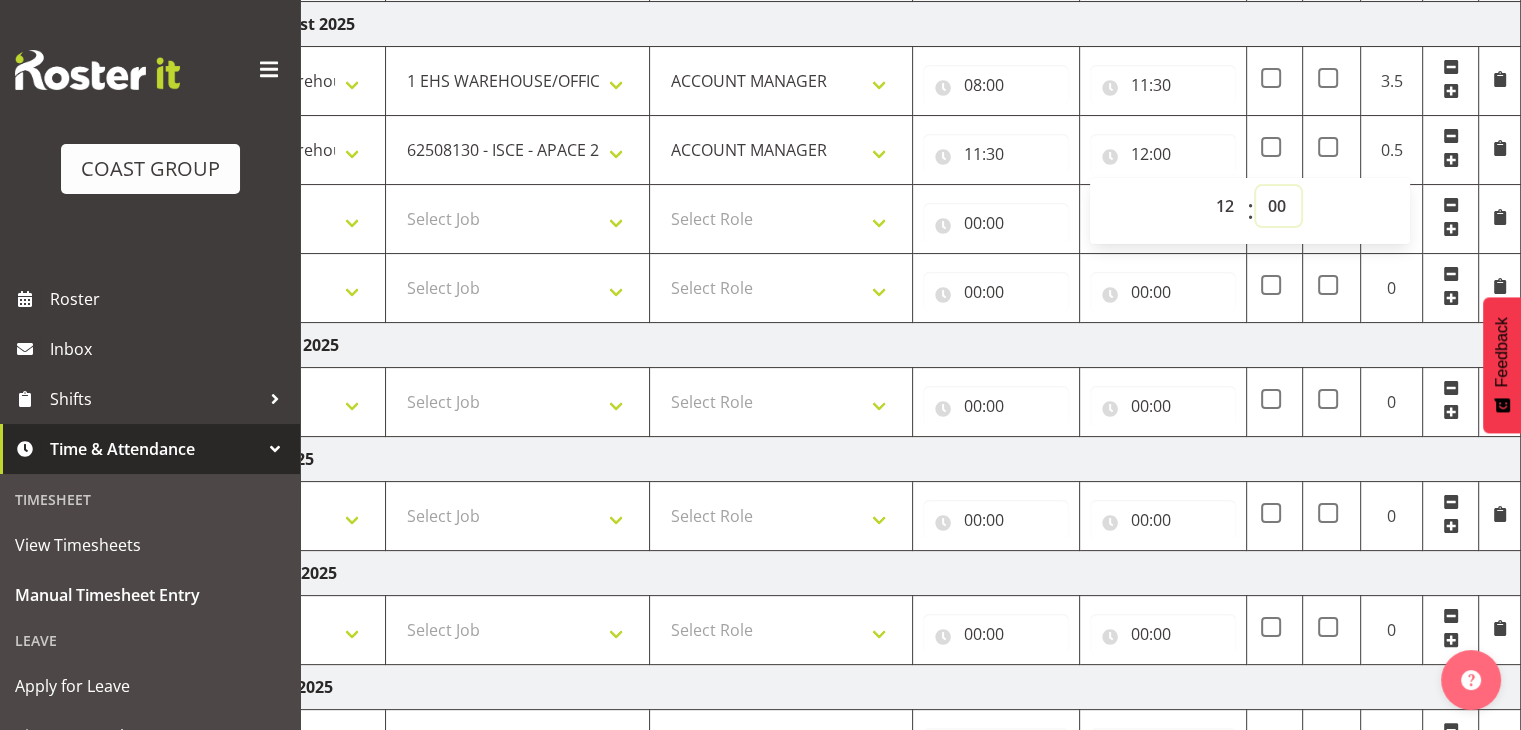 drag, startPoint x: 1288, startPoint y: 205, endPoint x: 1292, endPoint y: 221, distance: 16.492422 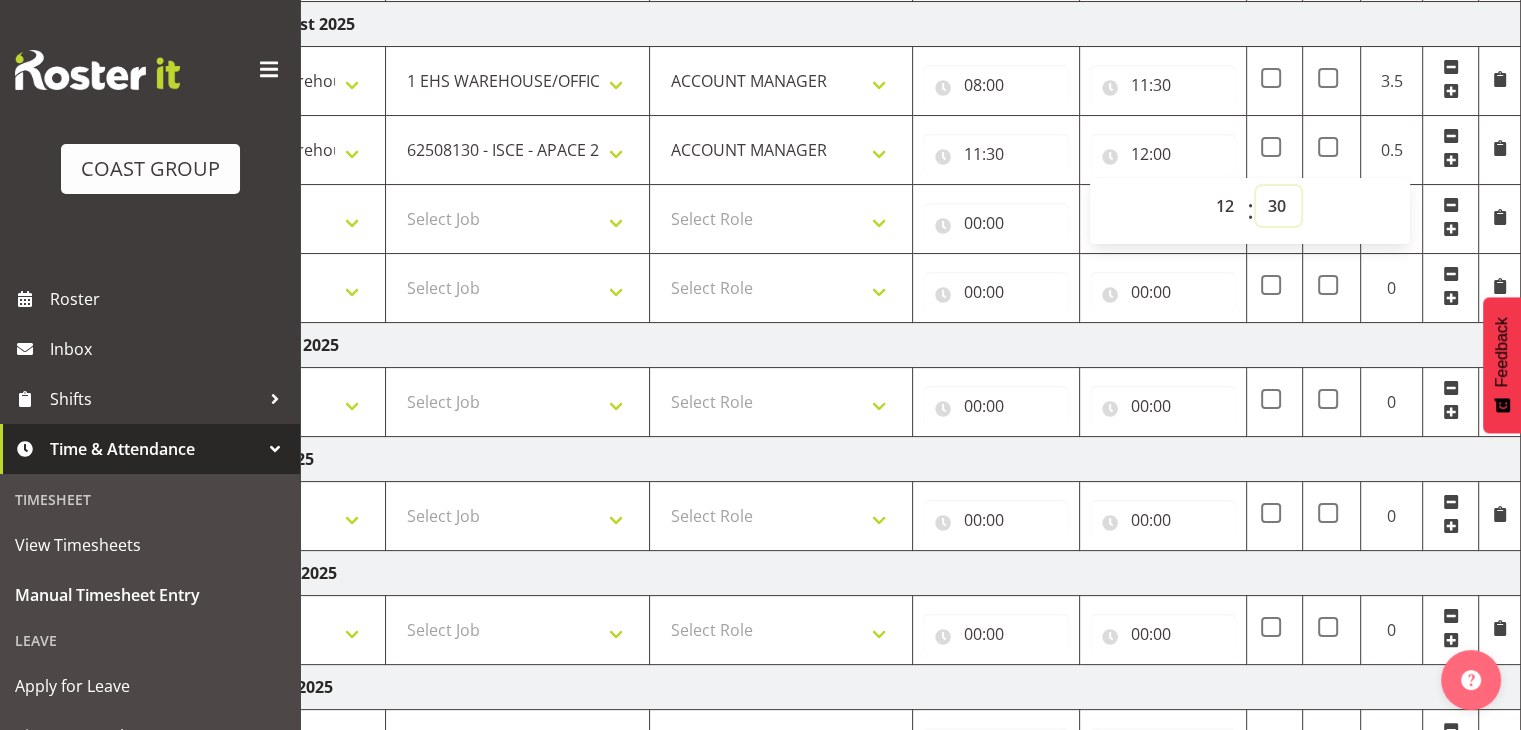 click on "00   01   02   03   04   05   06   07   08   09   10   11   12   13   14   15   16   17   18   19   20   21   22   23   24   25   26   27   28   29   30   31   32   33   34   35   36   37   38   39   40   41   42   43   44   45   46   47   48   49   50   51   52   53   54   55   56   57   58   59" at bounding box center (1278, 206) 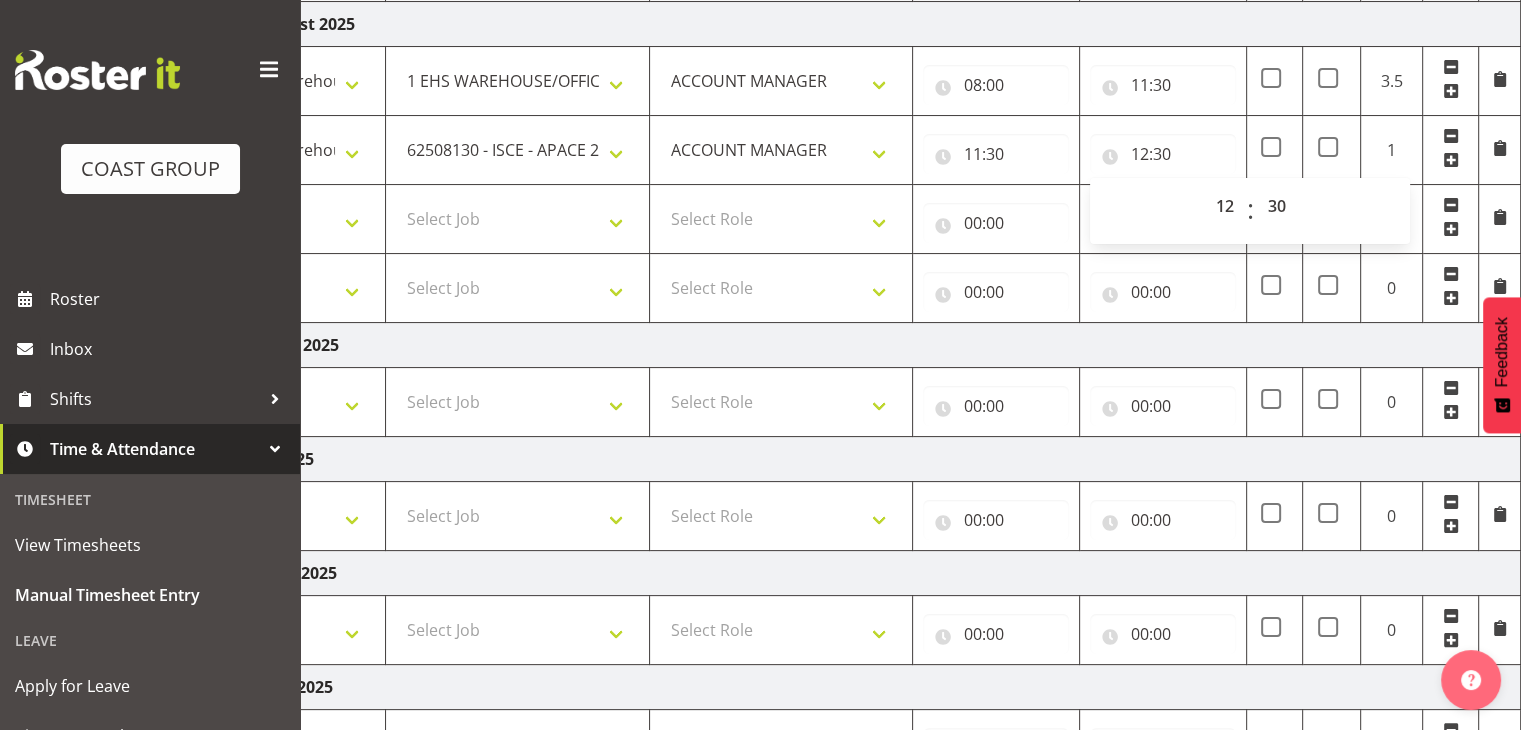 click on "Sunday 10th August 2025" at bounding box center (821, 687) 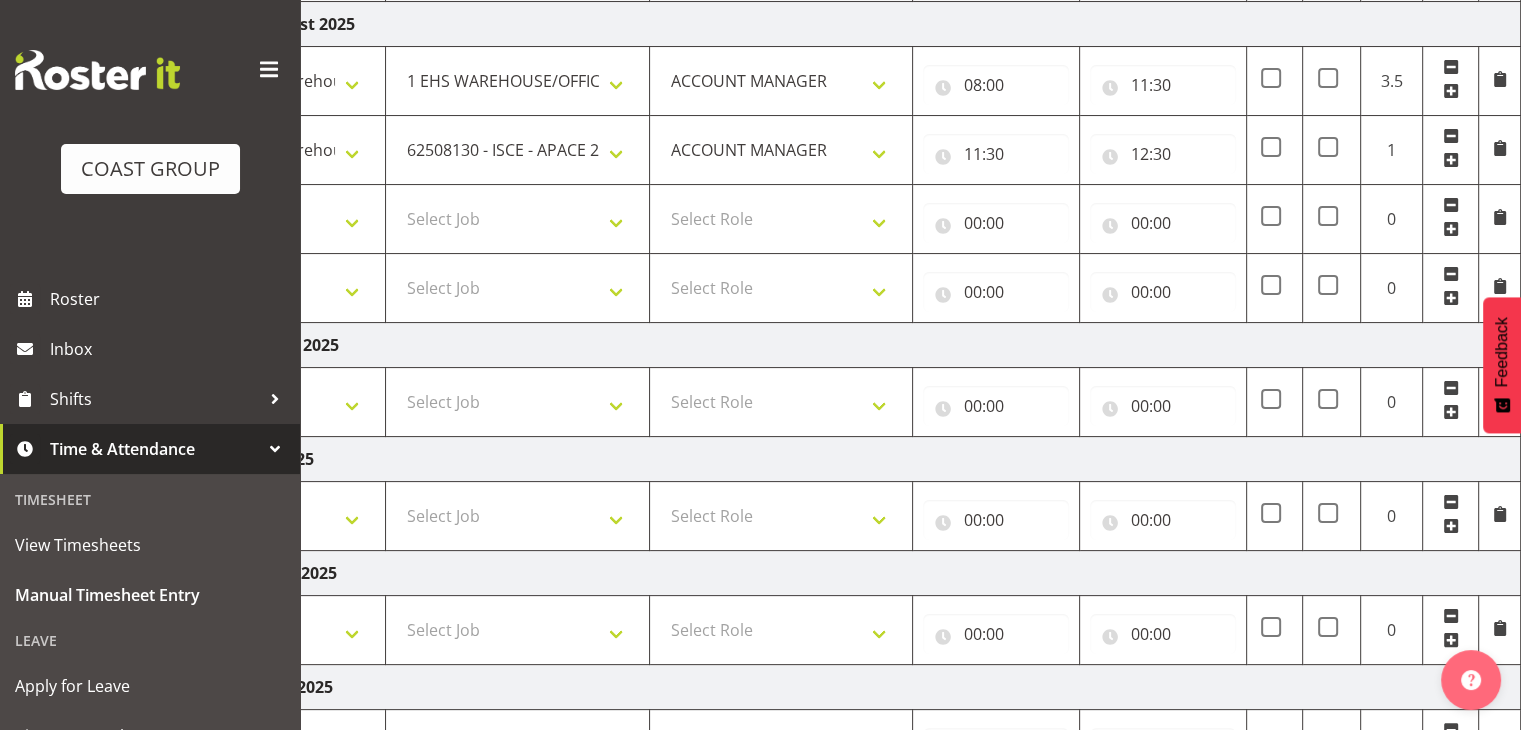 scroll, scrollTop: 714, scrollLeft: 0, axis: vertical 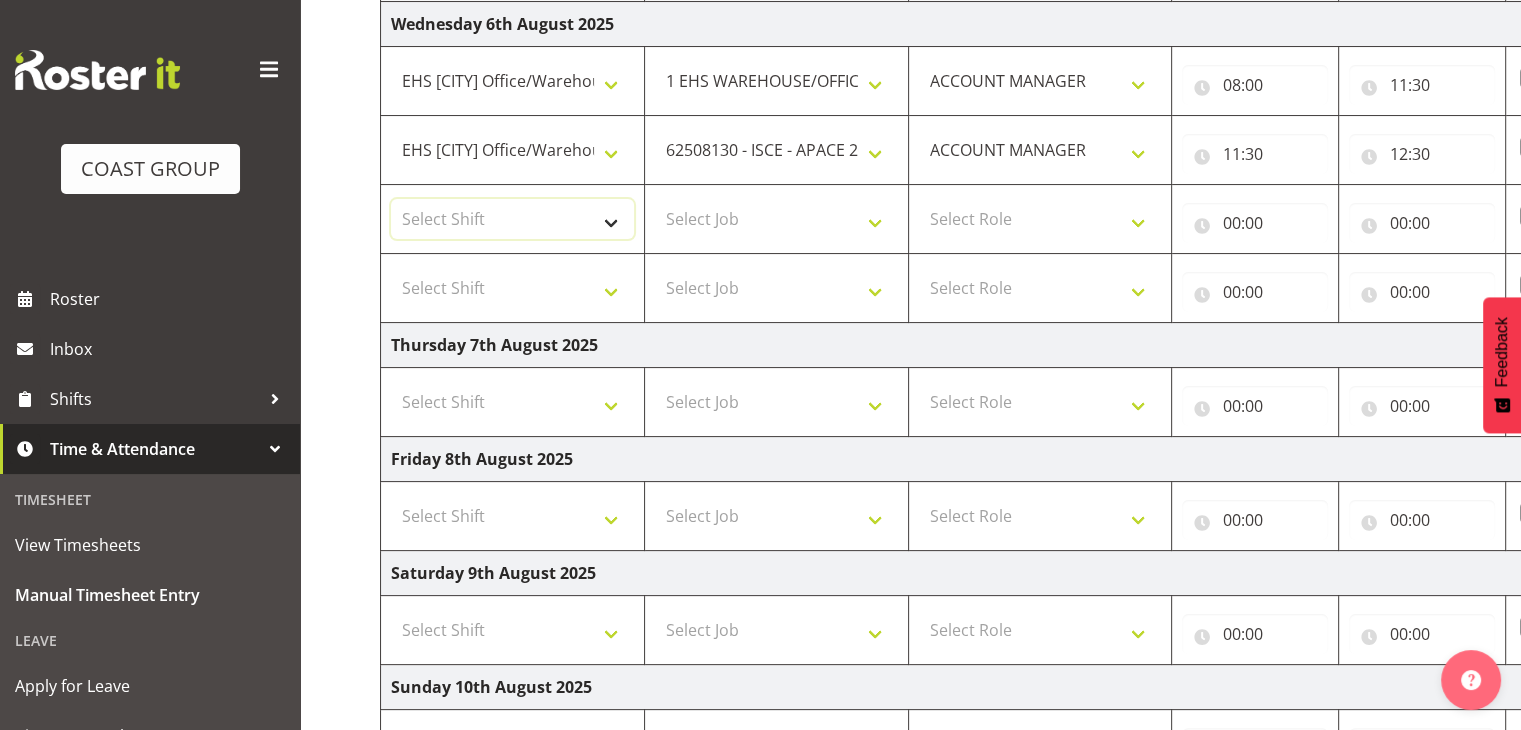 click on "Select Shift  Break All Blacks casual Break Arts canty Break GP25 Break Involve Break LGNZ Break Marlborough Home show Break NZ Shoulder and Elbow Break NZSBA Break QT Homeshow Break Rego Pinot Noir Break SYA Break Show your ability Break Wedding expo Break brewers Guild Break rear of Go Green Break red meat Break rest of go green Break selwyn art show Break south mach Break south mach Break southerbys conference Break southland careerfest Break starhomeshow Build AHICE Build ANZICS Build Arts Canterbury Build BOINZ Build Baby Show Build GP25 Build GP25 Build Go Green Build Holiday parks Build Host tech Build Involve (Downstairs) Build Involve (upstairs) Build Involve (upstairs) Build LGNZ Build LGNZ Build Lawlink Build Marlborough Home show Build NRHC Build NZMCA Build NZMCA Build NZMCA Build NZMCA Build NZOHA Build NZSBA Build PINZ Build PSNZ Build Potatoes Build RMSANZ Build Russley art show Build Southerbys conference Build brewers guild Build panels at arena Build panels at arena Build rego for RMSANZ" at bounding box center [512, 219] 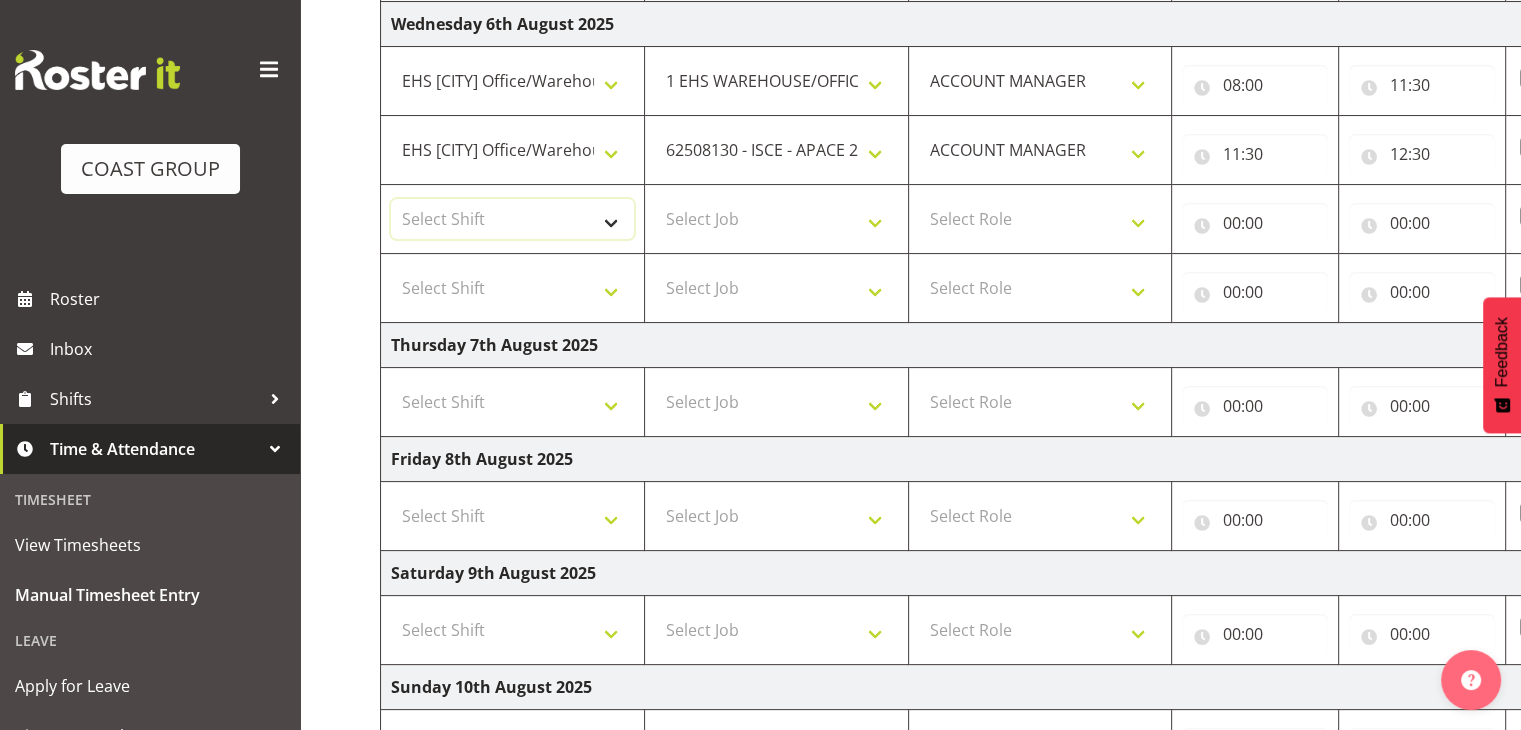 select on "1404" 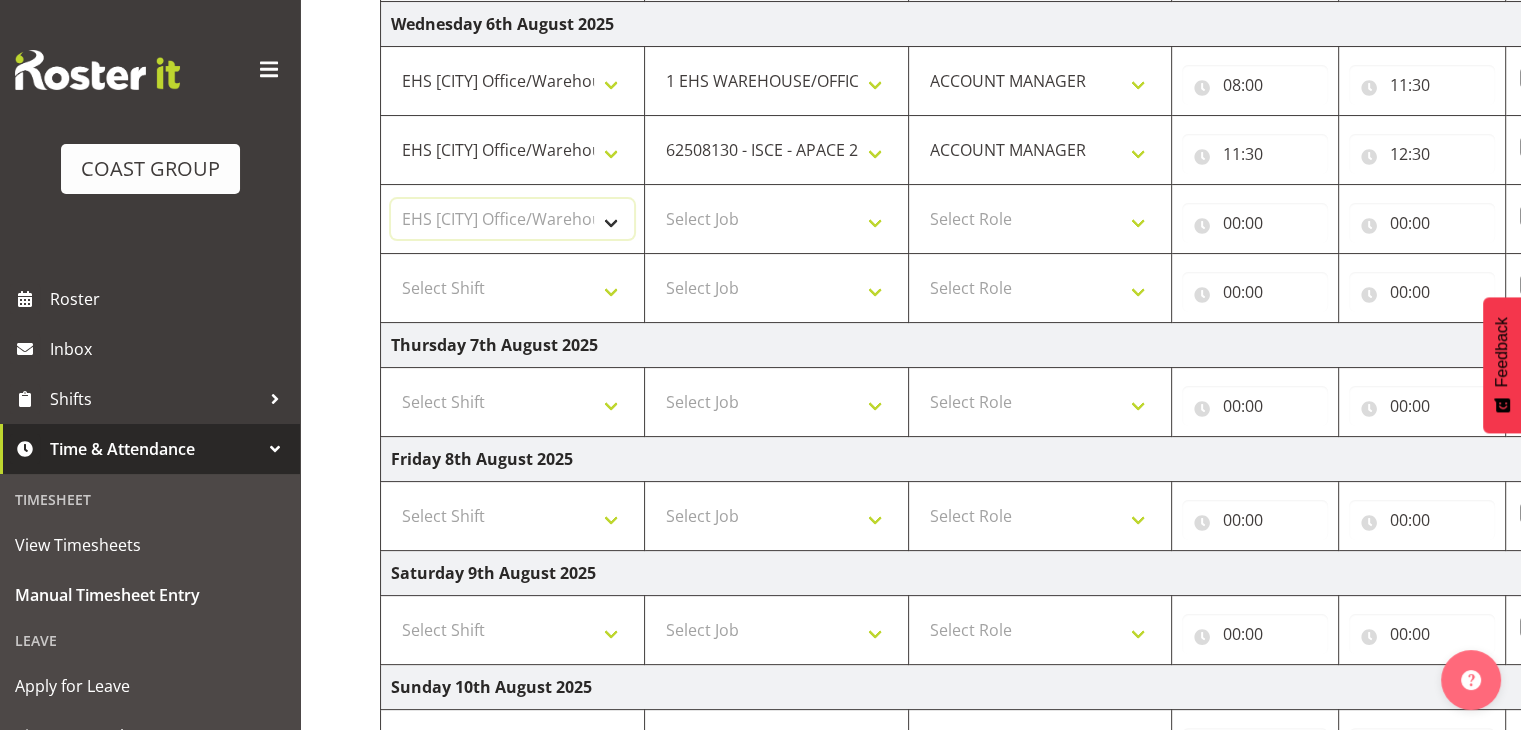 click on "Select Shift  Break All Blacks casual Break Arts canty Break GP25 Break Involve Break LGNZ Break Marlborough Home show Break NZ Shoulder and Elbow Break NZSBA Break QT Homeshow Break Rego Pinot Noir Break SYA Break Show your ability Break Wedding expo Break brewers Guild Break rear of Go Green Break red meat Break rest of go green Break selwyn art show Break south mach Break south mach Break southerbys conference Break southland careerfest Break starhomeshow Build AHICE Build ANZICS Build Arts Canterbury Build BOINZ Build Baby Show Build GP25 Build GP25 Build Go Green Build Holiday parks Build Host tech Build Involve (Downstairs) Build Involve (upstairs) Build Involve (upstairs) Build LGNZ Build LGNZ Build Lawlink Build Marlborough Home show Build NRHC Build NZMCA Build NZMCA Build NZMCA Build NZMCA Build NZOHA Build NZSBA Build PINZ Build PSNZ Build Potatoes Build RMSANZ Build Russley art show Build Southerbys conference Build brewers guild Build panels at arena Build panels at arena Build rego for RMSANZ" at bounding box center [512, 219] 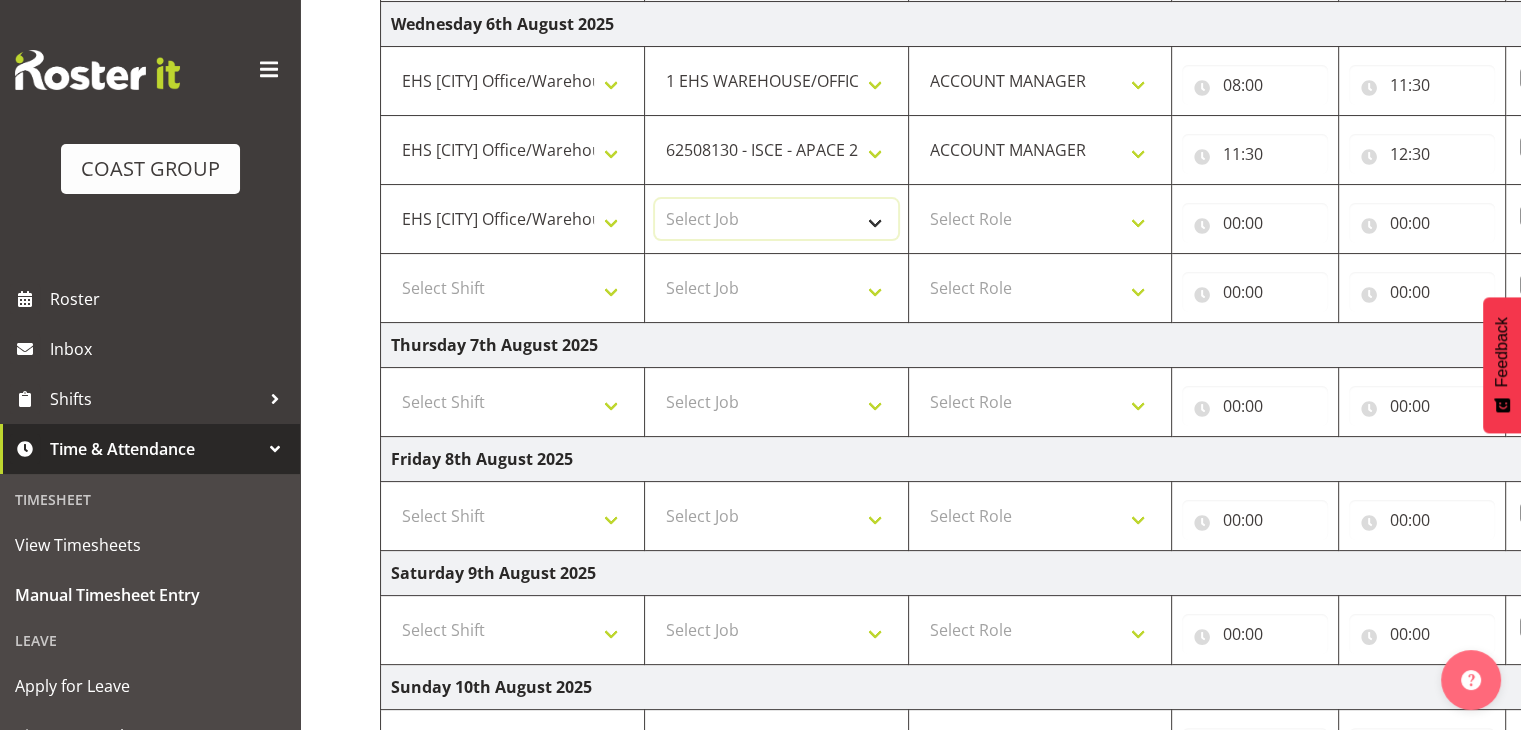 click on "Select Job 1 Carlton Events 1 Carlton [CITY] 1 Carlton [CITY] 1 EHS WAREHOUSE/OFFICE 1 GRS 1 SLP Production 1 SLP Tradeshows 12507000 - AKL Casual Jul 2025 1250700R - July Casual C&R 2025 12507010 - NASDAP Conference 2025 12507030 - Auckland Food Show 2025 12507050 - CDES Internship & Graduate Expo 2025 12507100 - NZCB Education Day 2025 12507110 - CCNZ 2025 1250711A - CCNZ25-Accordant GroupServices 12507120 - NZACA Symposium 2025 12507130 - Risk & Resilience 2025 1250713A - Risk 2025 - Protecht 1250713B - RISK 2025 - Camms 12507140 - Jobs Expo in NZ 2025 12507150 - Crane 2025 1250715A - Crane 2025 - UAA 12507160 - BestStart conference 25 12507170 - UoA - T-Tech 2025 12507180 - Banks Art Exhibition 25 12507190 - GSA 2025 12507200 - UoA Clubs Expo Semster 2 2025 12507210 - All Black Tour 2025 - [CITY] 12507220 - All Blacks Stock Purchasing 25 12508000 - AKL Casual Aug 2025 1250800R - August Casual C&R 2025 12508010 - Spring Gift Fair 2025 1250801A - Jty Imports/Exports-SpringGift 12508080 - FANZ 2025" at bounding box center (776, 219) 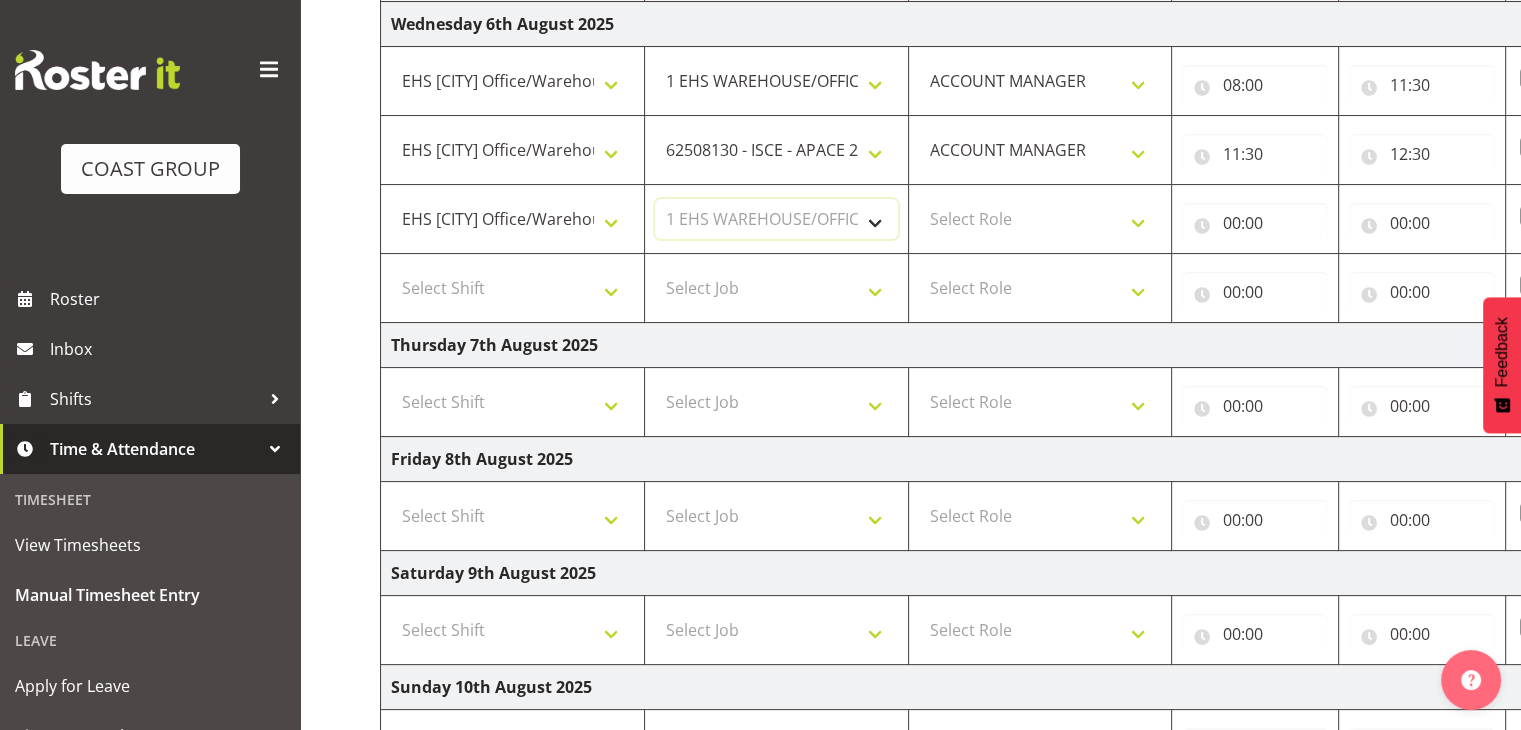 click on "Select Job 1 Carlton Events 1 Carlton [CITY] 1 Carlton [CITY] 1 EHS WAREHOUSE/OFFICE 1 GRS 1 SLP Production 1 SLP Tradeshows 12507000 - AKL Casual Jul 2025 1250700R - July Casual C&R 2025 12507010 - NASDAP Conference 2025 12507030 - Auckland Food Show 2025 12507050 - CDES Internship & Graduate Expo 2025 12507100 - NZCB Education Day 2025 12507110 - CCNZ 2025 1250711A - CCNZ25-Accordant GroupServices 12507120 - NZACA Symposium 2025 12507130 - Risk & Resilience 2025 1250713A - Risk 2025 - Protecht 1250713B - RISK 2025 - Camms 12507140 - Jobs Expo in NZ 2025 12507150 - Crane 2025 1250715A - Crane 2025 - UAA 12507160 - BestStart conference 25 12507170 - UoA - T-Tech 2025 12507180 - Banks Art Exhibition 25 12507190 - GSA 2025 12507200 - UoA Clubs Expo Semster 2 2025 12507210 - All Black Tour 2025 - [CITY] 12507220 - All Blacks Stock Purchasing 25 12508000 - AKL Casual Aug 2025 1250800R - August Casual C&R 2025 12508010 - Spring Gift Fair 2025 1250801A - Jty Imports/Exports-SpringGift 12508080 - FANZ 2025" at bounding box center (776, 219) 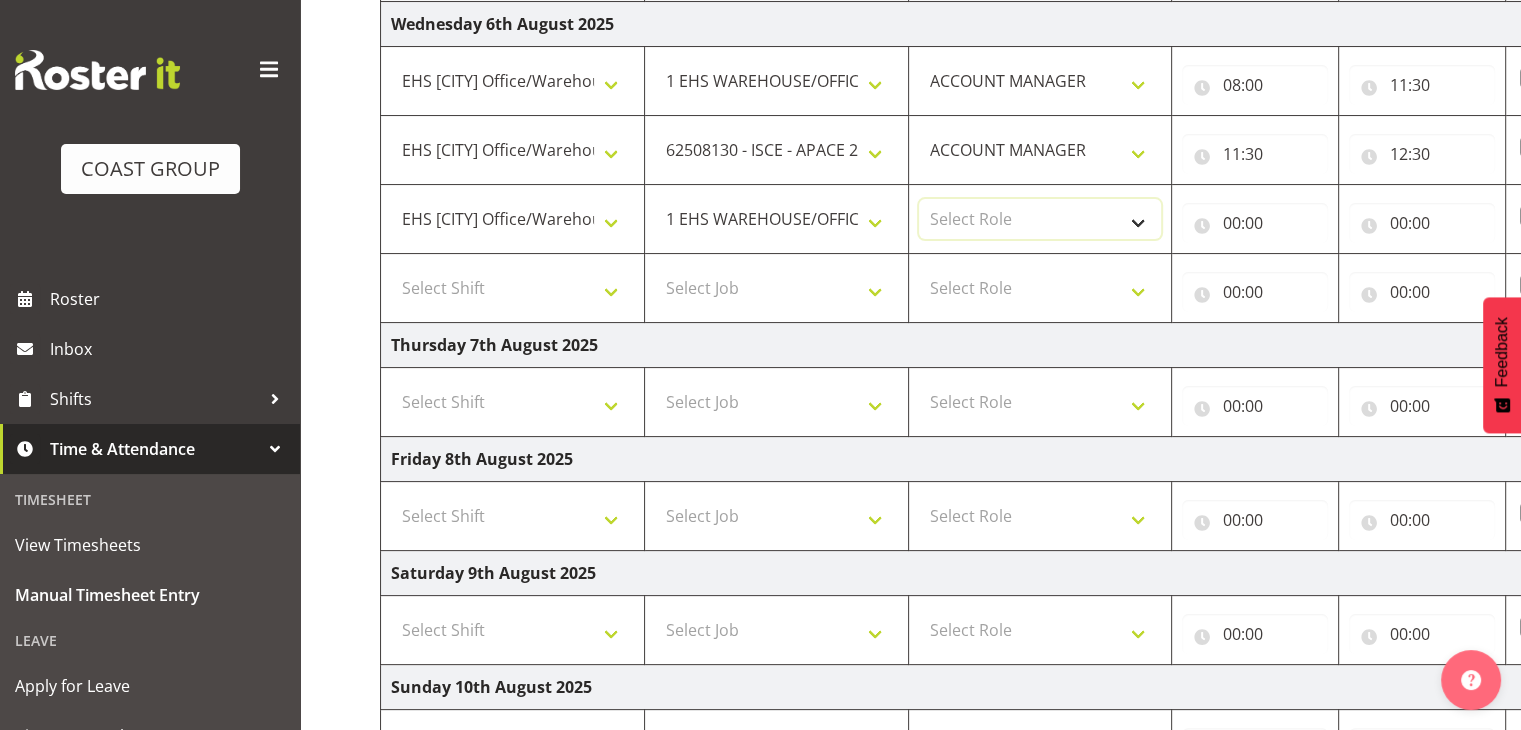 drag, startPoint x: 1000, startPoint y: 203, endPoint x: 1011, endPoint y: 217, distance: 17.804493 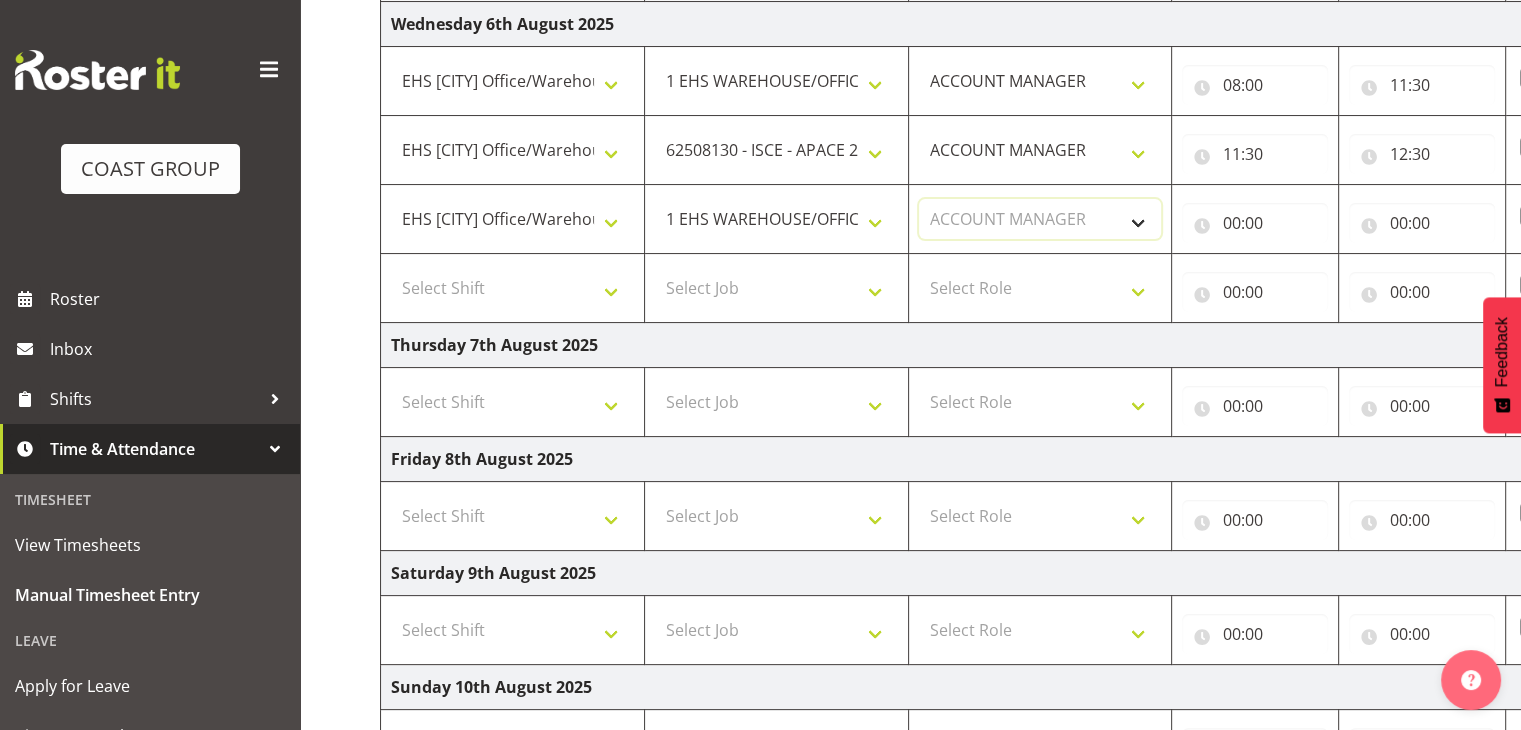 click on "Select Role ACCOUNT MANAGER" at bounding box center [1040, 219] 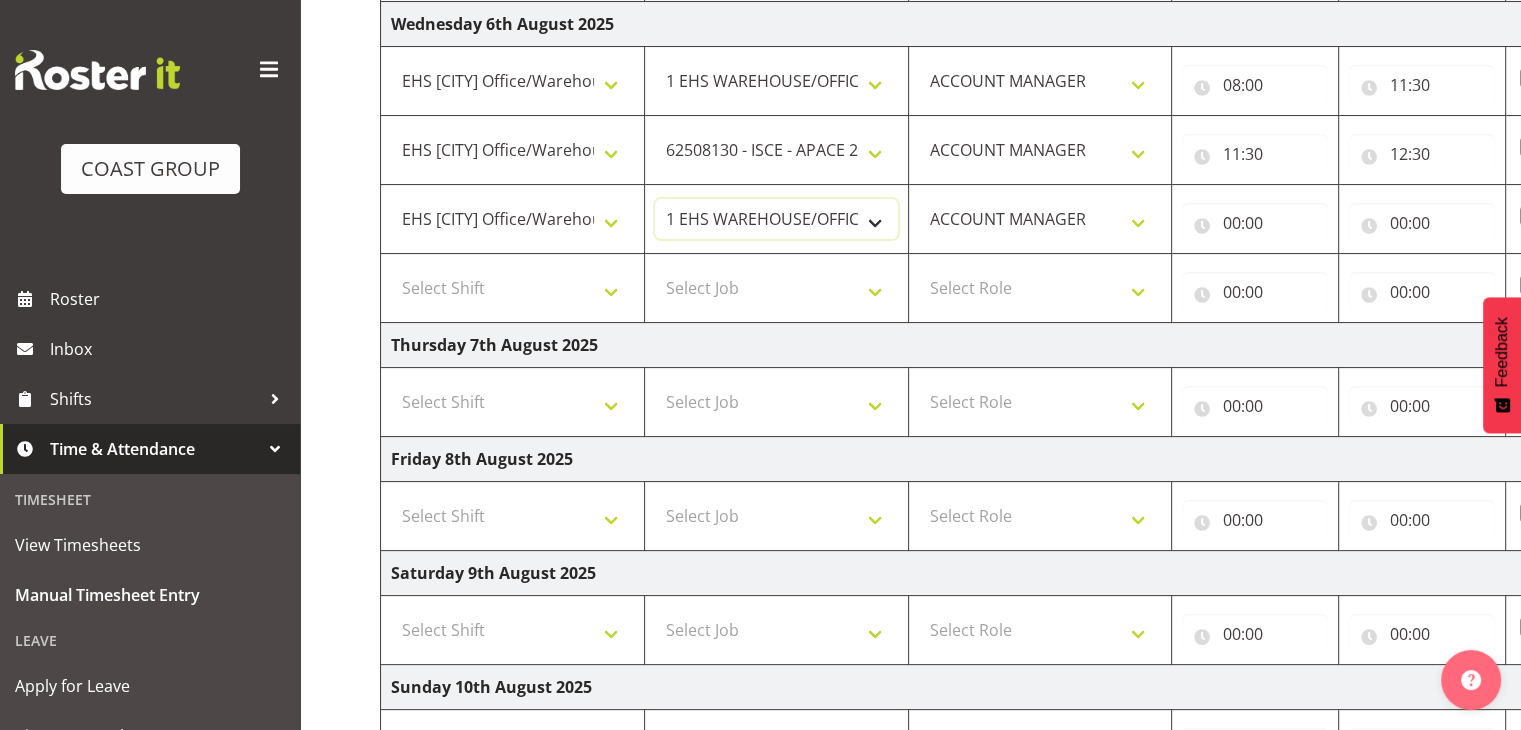 click on "1 Carlton Events 1 Carlton Hamilton 1 Carlton Wellington 1 EHS WAREHOUSE/OFFICE 1 GRS 1 SLP Production 1 SLP Tradeshows 12507000 - AKL Casual Jul 2025 1250700R - July Casual C&R 2025 12507010 - NASDAP Conference 2025 12507030 - Auckland Food Show 2025 12507050 - CDES Internship & Graduate Expo 2025 12507100 - NZCB Education Day 2025 12507110 - CCNZ 2025 1250711A - CCNZ25-Accordant GroupServices 12507120 - NZACA Symposium 2025 12507130 - Risk & Resilience 2025 1250713A - Risk 2025 - Protecht 1250713B - RISK 2025 - Camms 12507140 - Jobs Expo in NZ 2025 12507150 - Crane 2025 1250715A - Crane 2025 - UAA 12507160 - BestStart conference 25 12507170 - UoA - T-Tech 2025 12507180 - Banks Art Exhibition 25 12507190 - GSA 2025 12507200 - UoA Clubs Expo Semster 2 2025 12507210 - All Black Tour 2025 - Hamilton 12507220 - All Blacks Stock Purchasing 25 12508000 - AKL Casual Aug 2025 1250800R - August Casual C&R 2025 12508010 - Spring Gift Fair 2025 1250801A - Jty Imports/Exports-SpringGift 1250802B - Goldschmidt @CORE 2025" at bounding box center [776, 219] 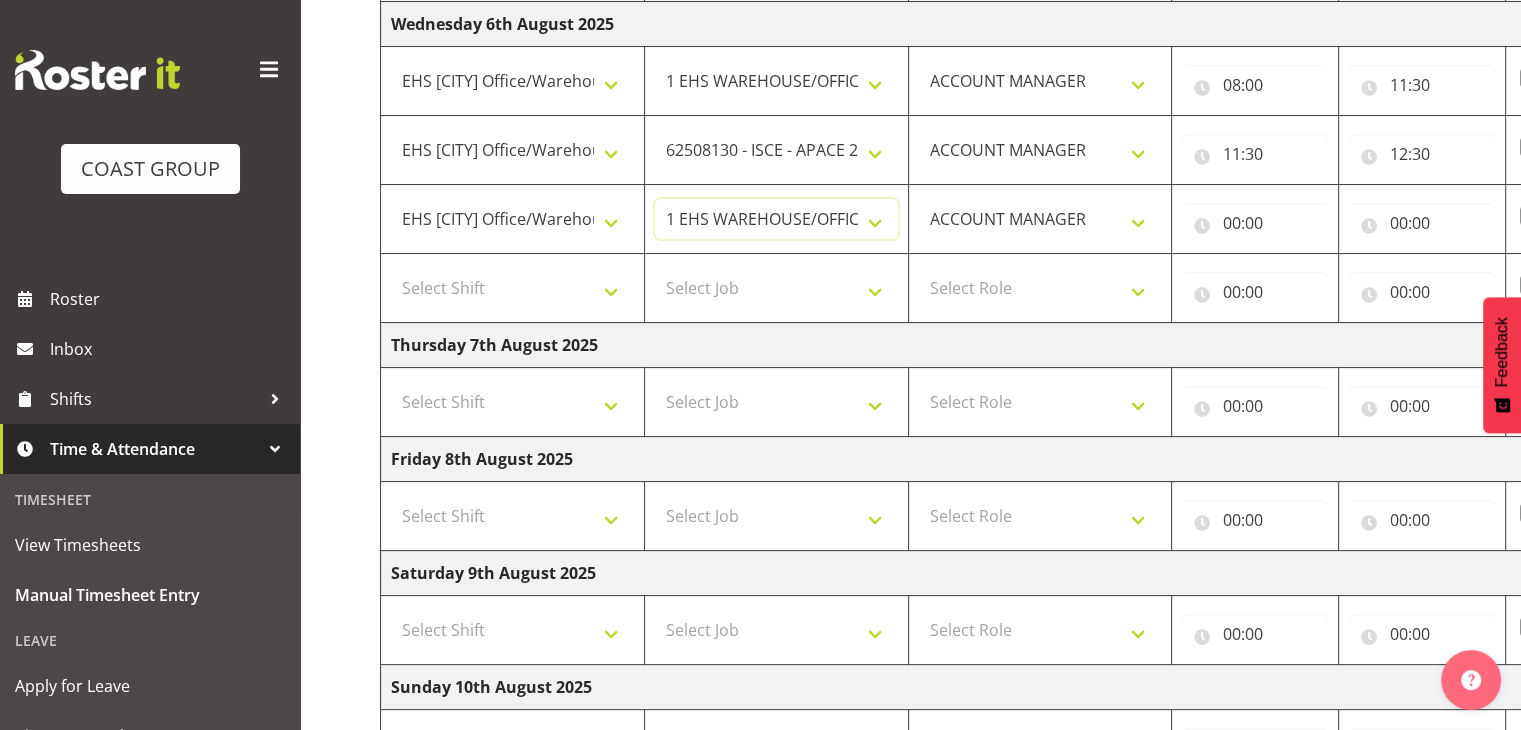 select on "9299" 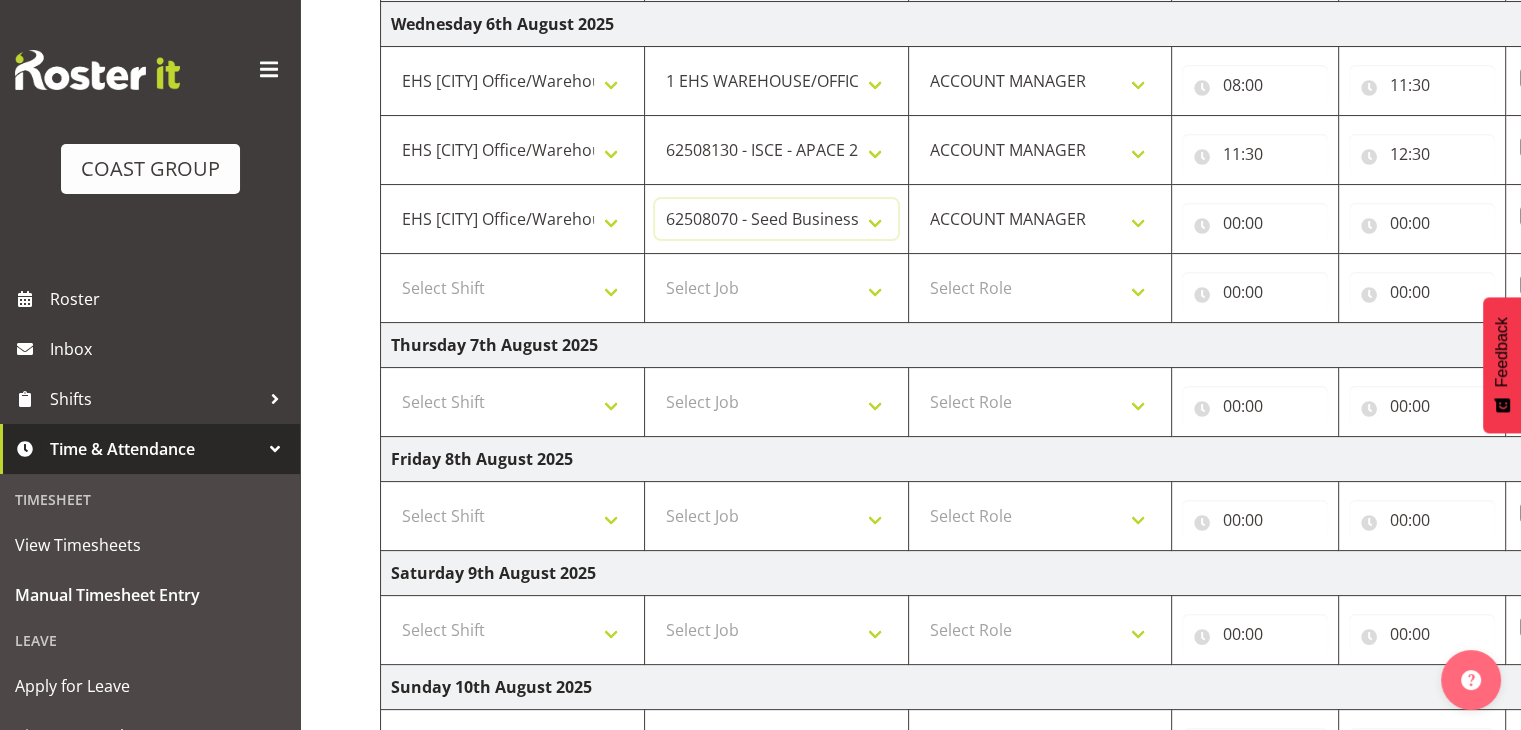 click on "1 Carlton Events 1 Carlton Hamilton 1 Carlton Wellington 1 EHS WAREHOUSE/OFFICE 1 GRS 1 SLP Production 1 SLP Tradeshows 12507000 - AKL Casual Jul 2025 1250700R - July Casual C&R 2025 12507010 - NASDAP Conference 2025 12507030 - Auckland Food Show 2025 12507050 - CDES Internship & Graduate Expo 2025 12507100 - NZCB Education Day 2025 12507110 - CCNZ 2025 1250711A - CCNZ25-Accordant GroupServices 12507120 - NZACA Symposium 2025 12507130 - Risk & Resilience 2025 1250713A - Risk 2025 - Protecht 1250713B - RISK 2025 - Camms 12507140 - Jobs Expo in NZ 2025 12507150 - Crane 2025 1250715A - Crane 2025 - UAA 12507160 - BestStart conference 25 12507170 - UoA - T-Tech 2025 12507180 - Banks Art Exhibition 25 12507190 - GSA 2025 12507200 - UoA Clubs Expo Semster 2 2025 12507210 - All Black Tour 2025 - Hamilton 12507220 - All Blacks Stock Purchasing 25 12508000 - AKL Casual Aug 2025 1250800R - August Casual C&R 2025 12508010 - Spring Gift Fair 2025 1250801A - Jty Imports/Exports-SpringGift 1250802B - Goldschmidt @CORE 2025" at bounding box center (776, 219) 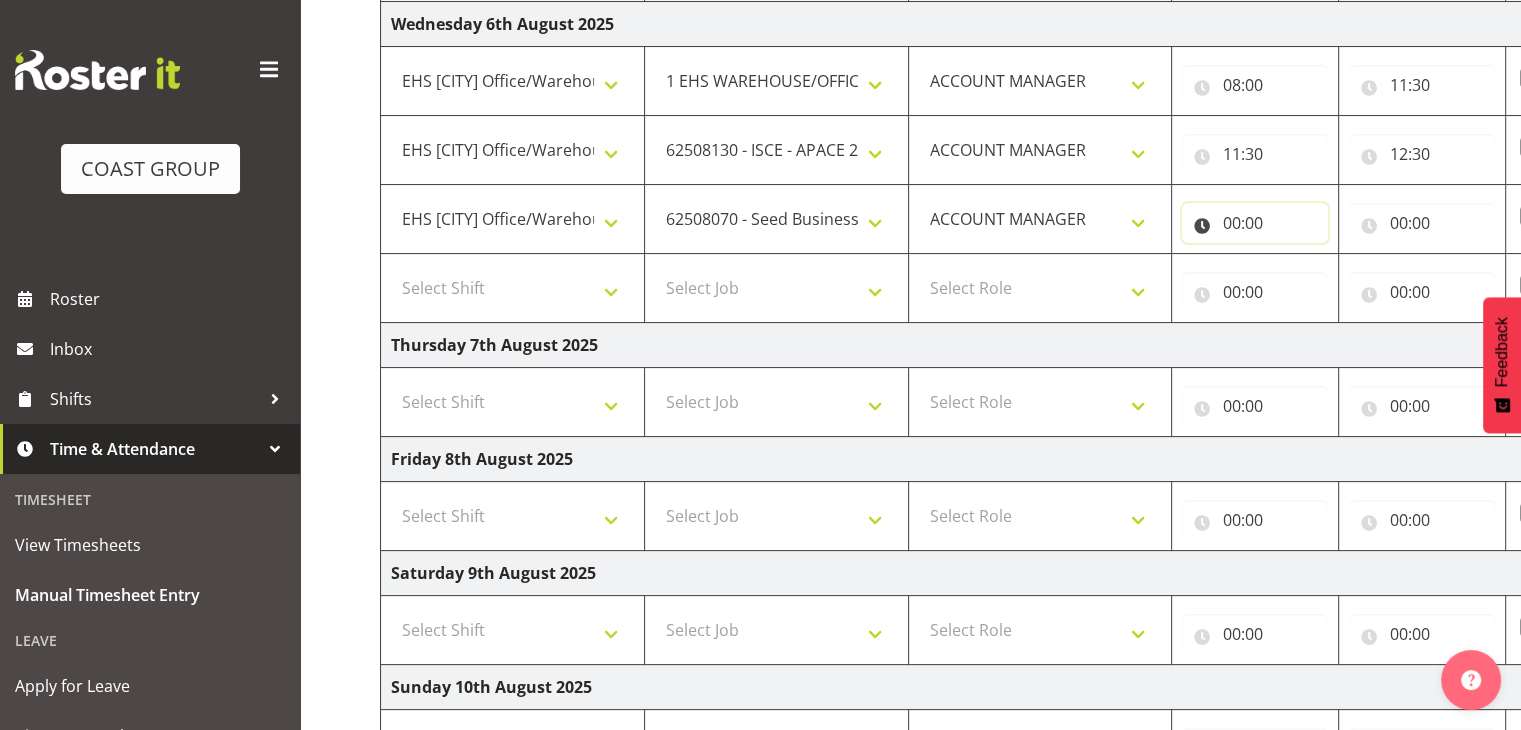 click on "00:00" at bounding box center [1255, 223] 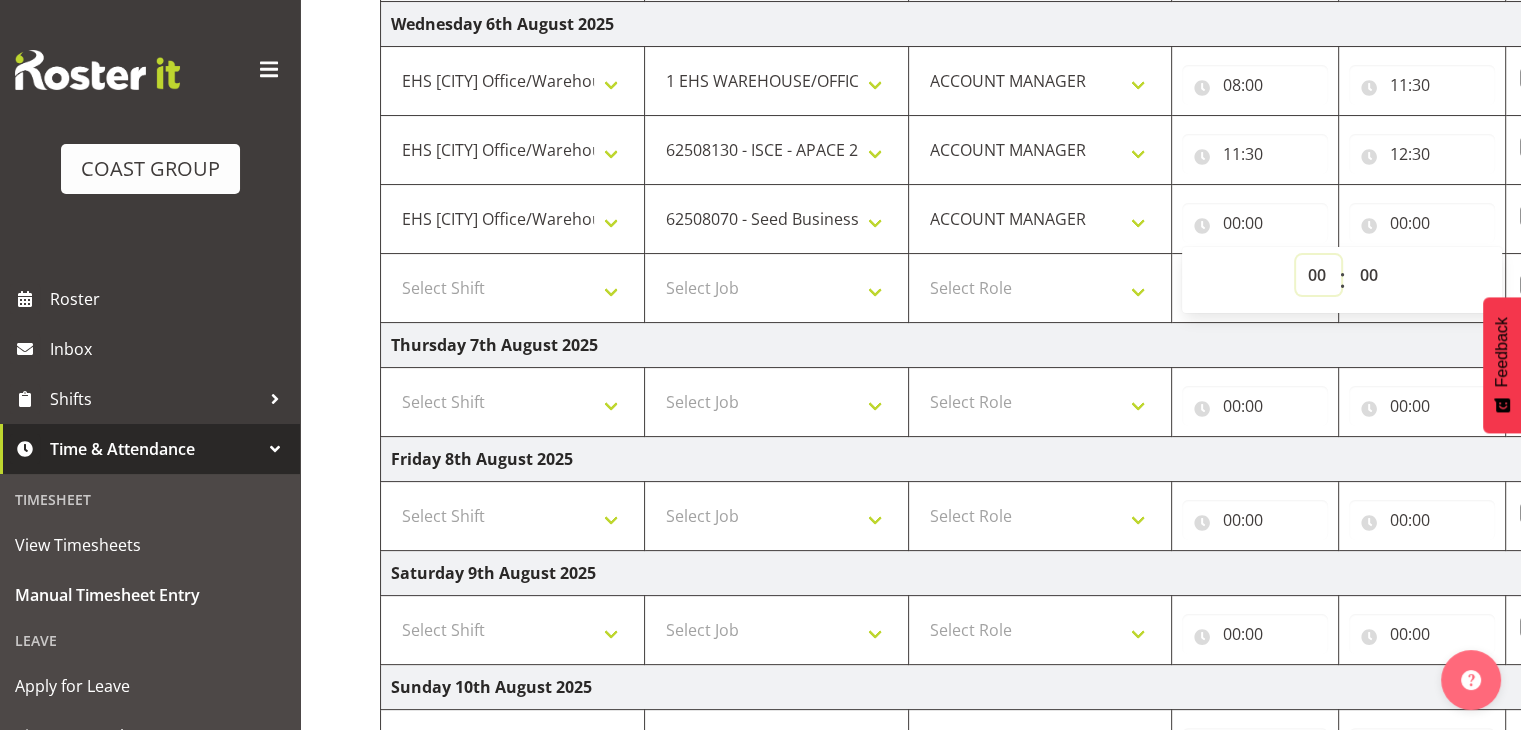 click on "00   01   02   03   04   05   06   07   08   09   10   11   12   13   14   15   16   17   18   19   20   21   22   23" at bounding box center [1318, 275] 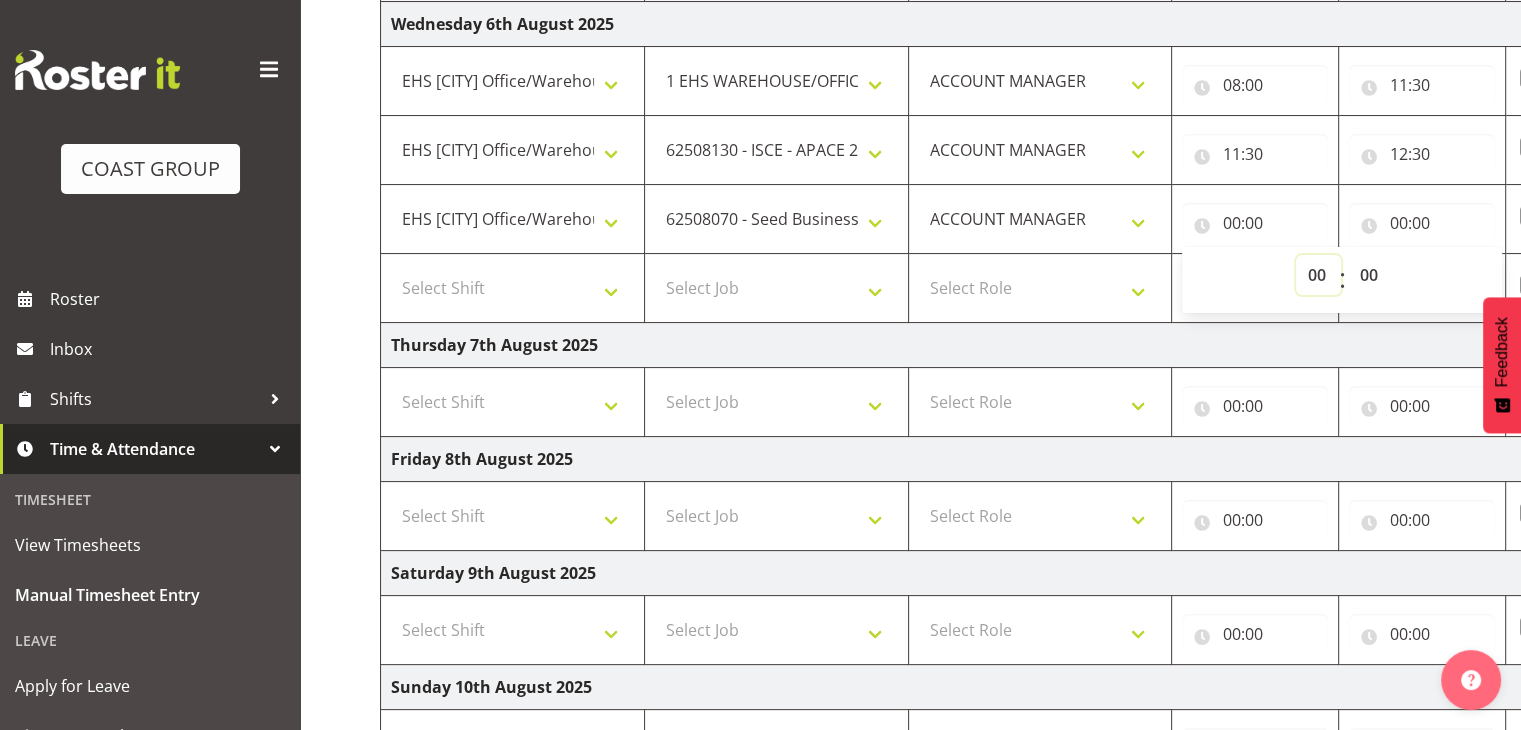 select on "12" 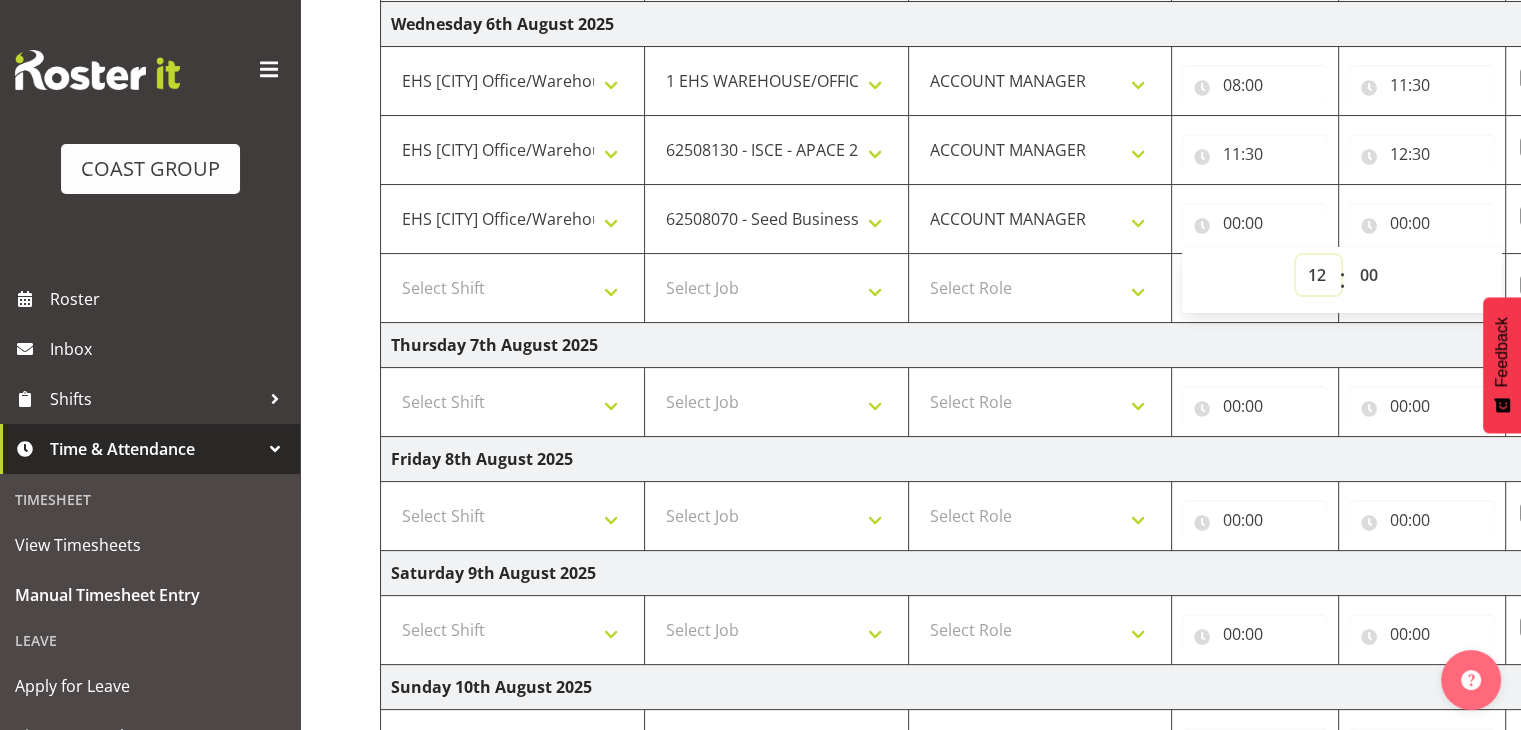 click on "00   01   02   03   04   05   06   07   08   09   10   11   12   13   14   15   16   17   18   19   20   21   22   23" at bounding box center (1318, 275) 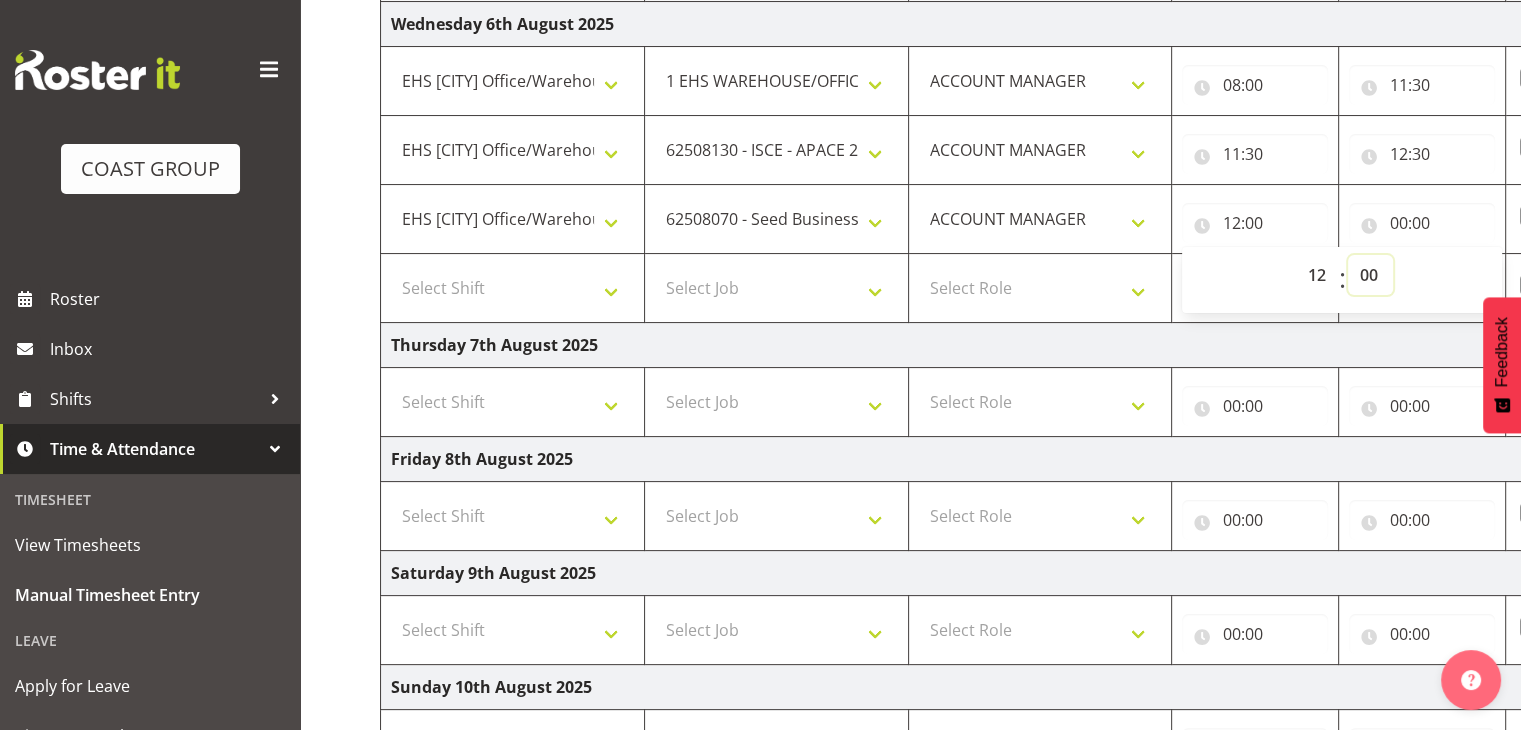 click on "00   01   02   03   04   05   06   07   08   09   10   11   12   13   14   15   16   17   18   19   20   21   22   23   24   25   26   27   28   29   30   31   32   33   34   35   36   37   38   39   40   41   42   43   44   45   46   47   48   49   50   51   52   53   54   55   56   57   58   59" at bounding box center [1370, 275] 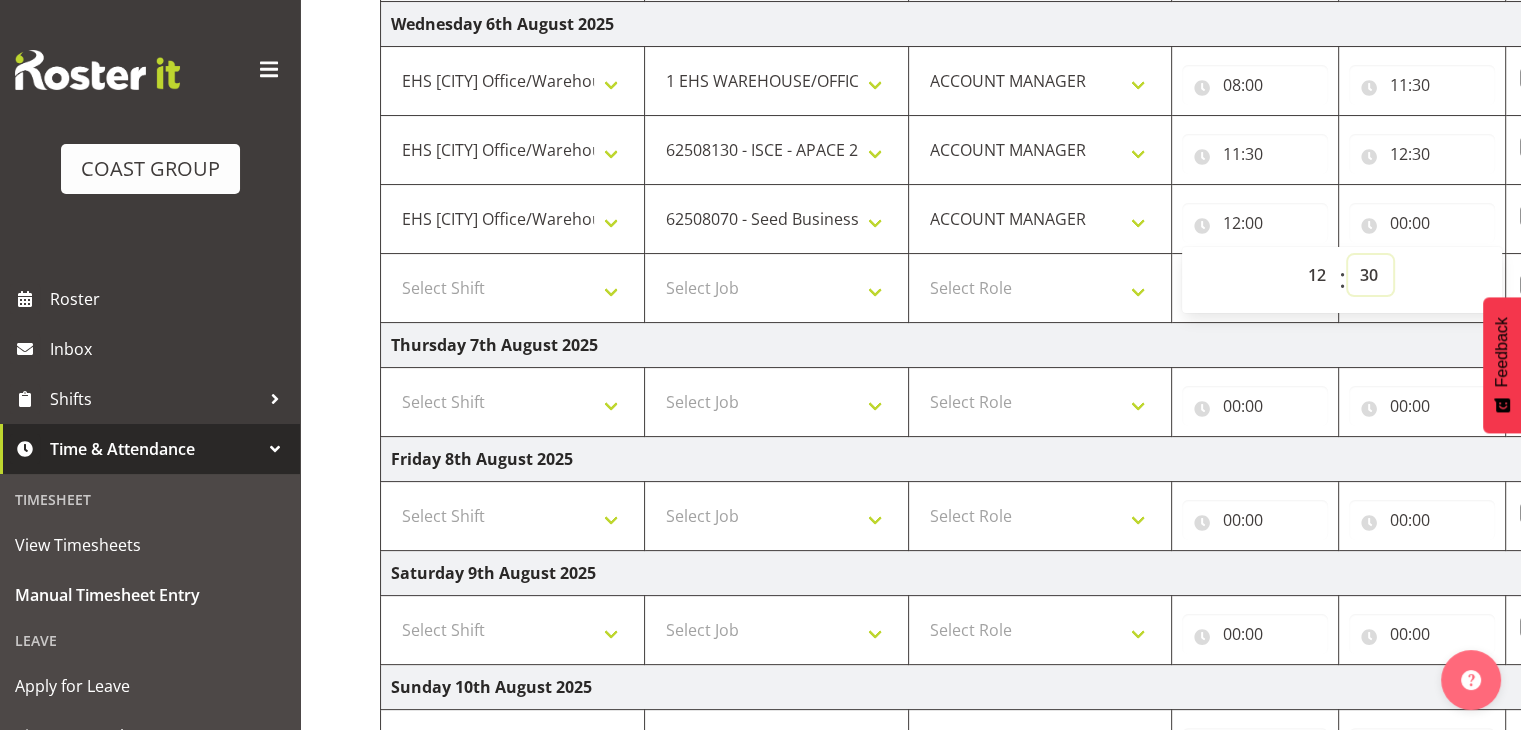 click on "00   01   02   03   04   05   06   07   08   09   10   11   12   13   14   15   16   17   18   19   20   21   22   23   24   25   26   27   28   29   30   31   32   33   34   35   36   37   38   39   40   41   42   43   44   45   46   47   48   49   50   51   52   53   54   55   56   57   58   59" at bounding box center (1370, 275) 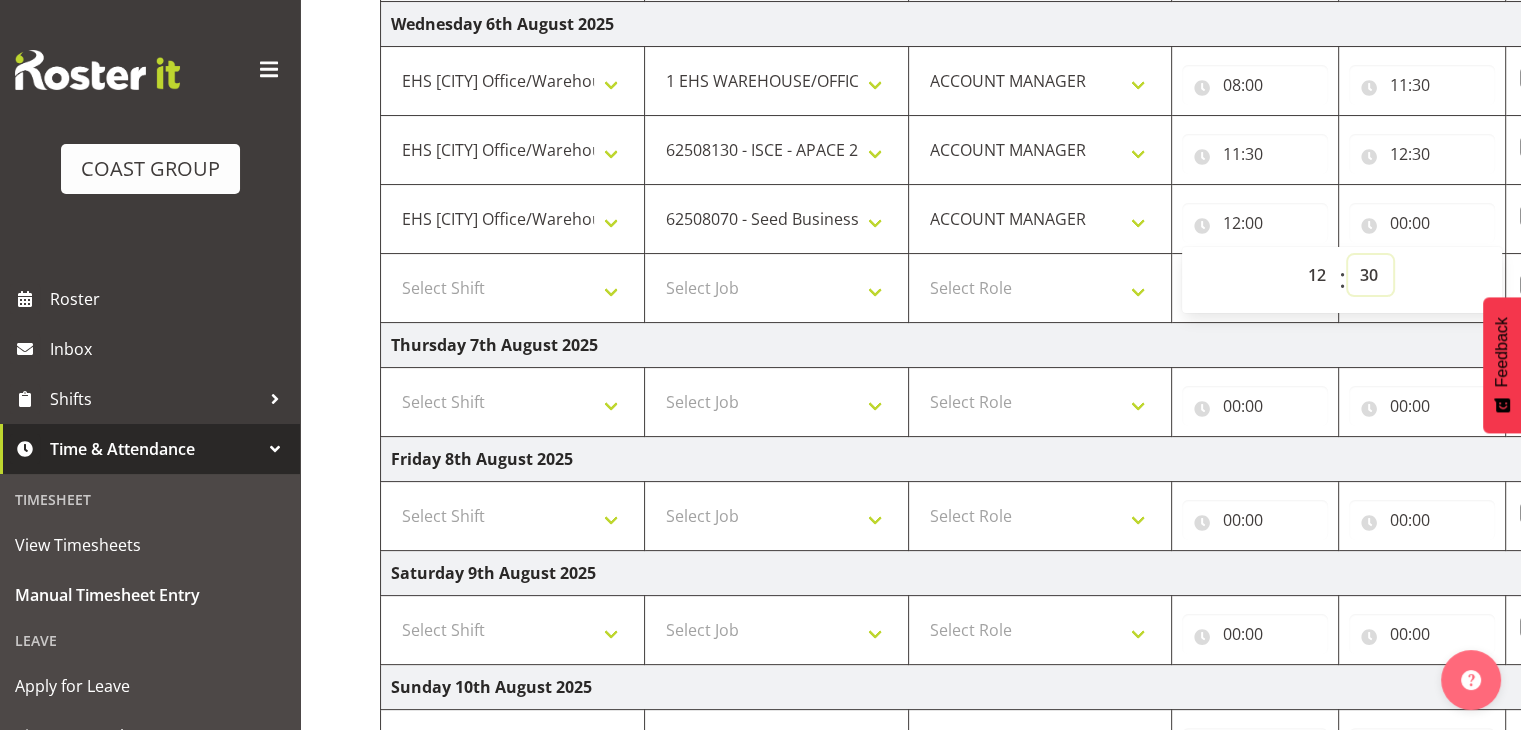 type on "12:30" 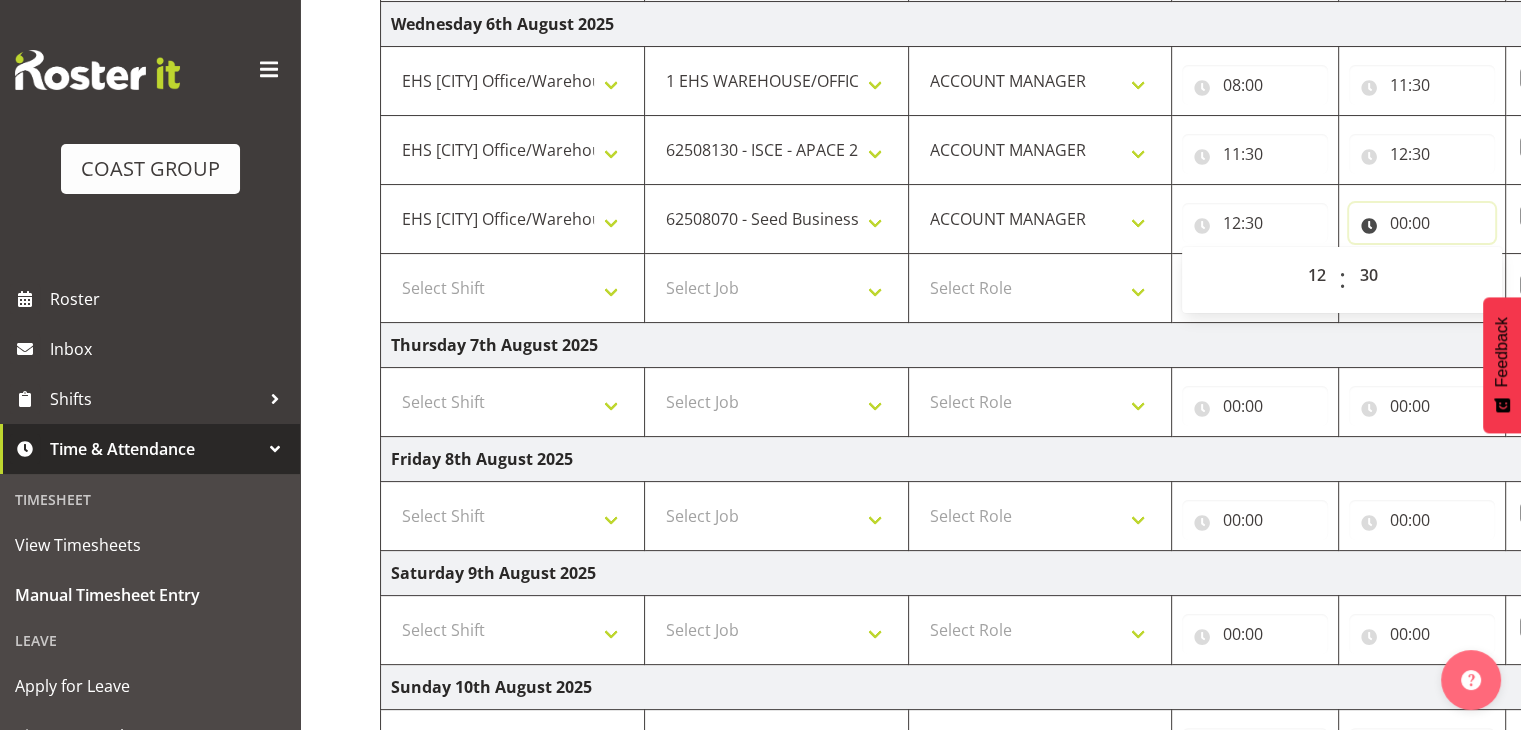 click on "00:00" at bounding box center [1422, 223] 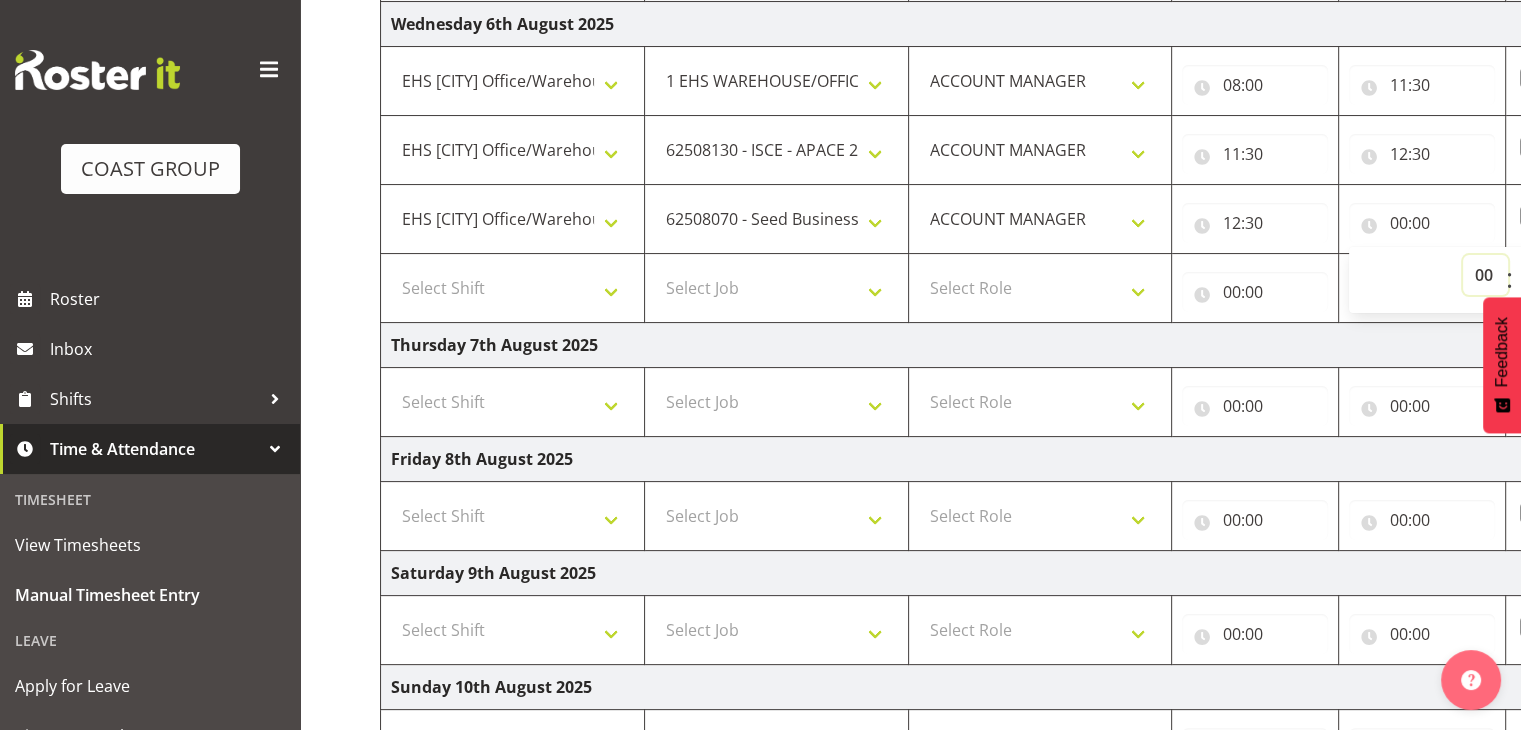 drag, startPoint x: 1481, startPoint y: 273, endPoint x: 1481, endPoint y: 288, distance: 15 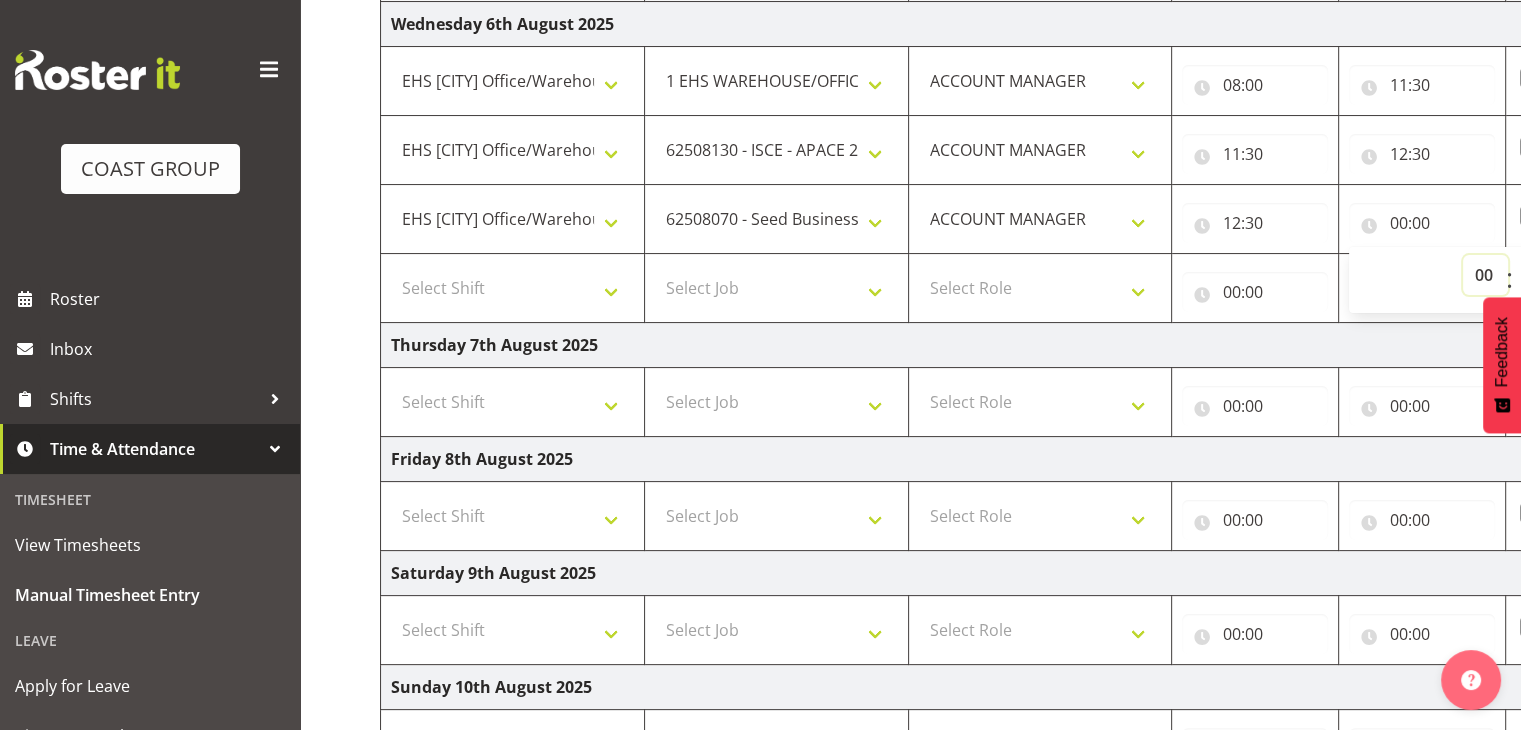 select on "13" 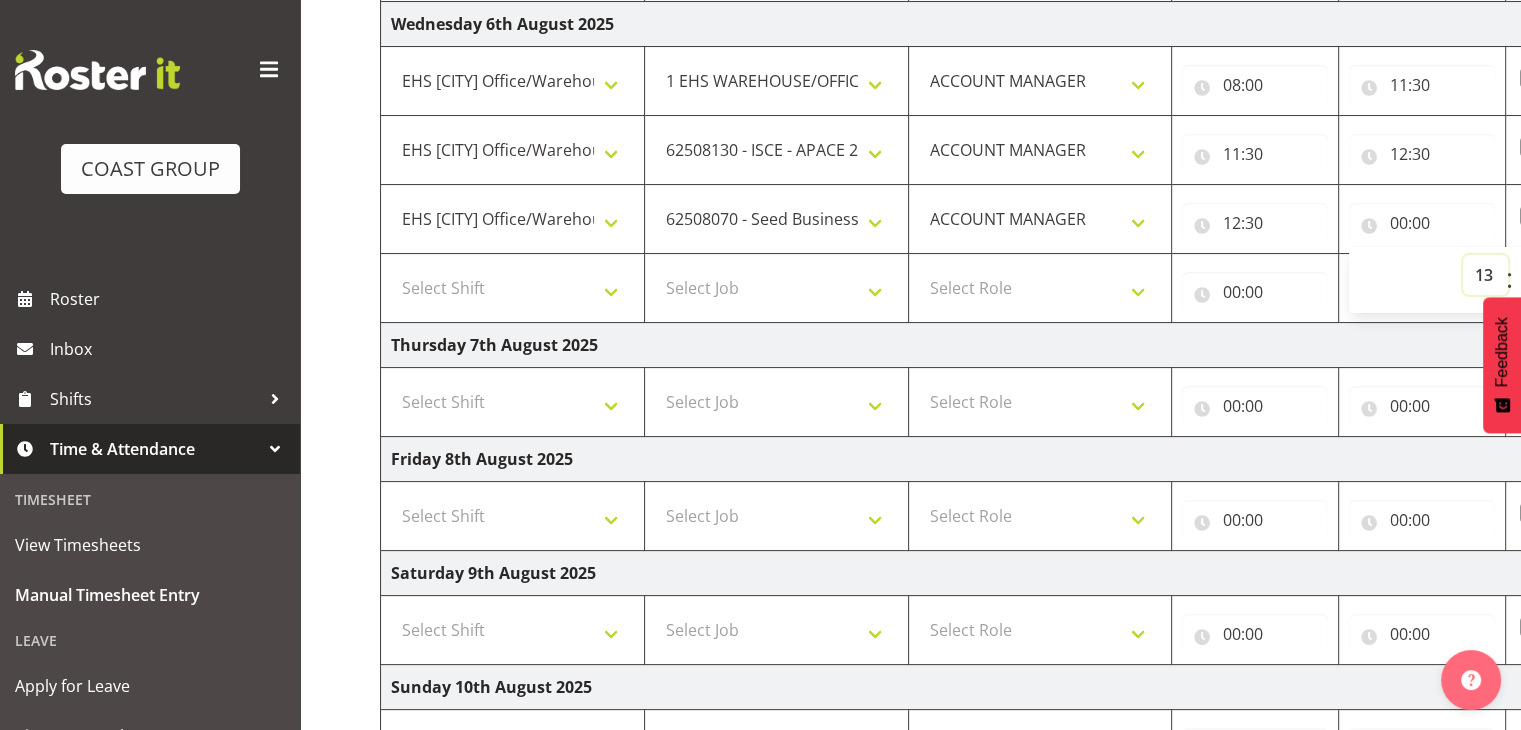 click on "00   01   02   03   04   05   06   07   08   09   10   11   12   13   14   15   16   17   18   19   20   21   22   23" at bounding box center [1485, 275] 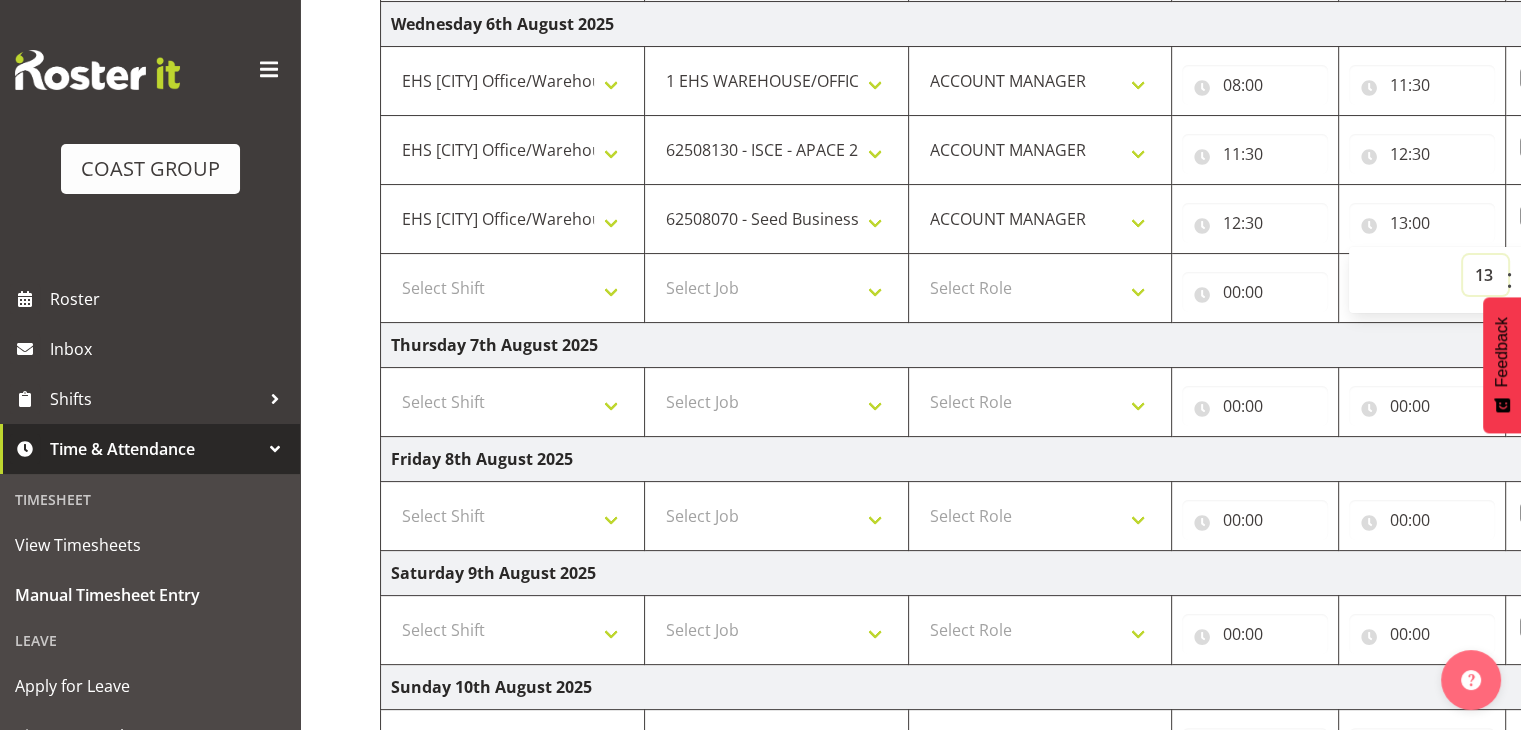 scroll, scrollTop: 714, scrollLeft: 0, axis: vertical 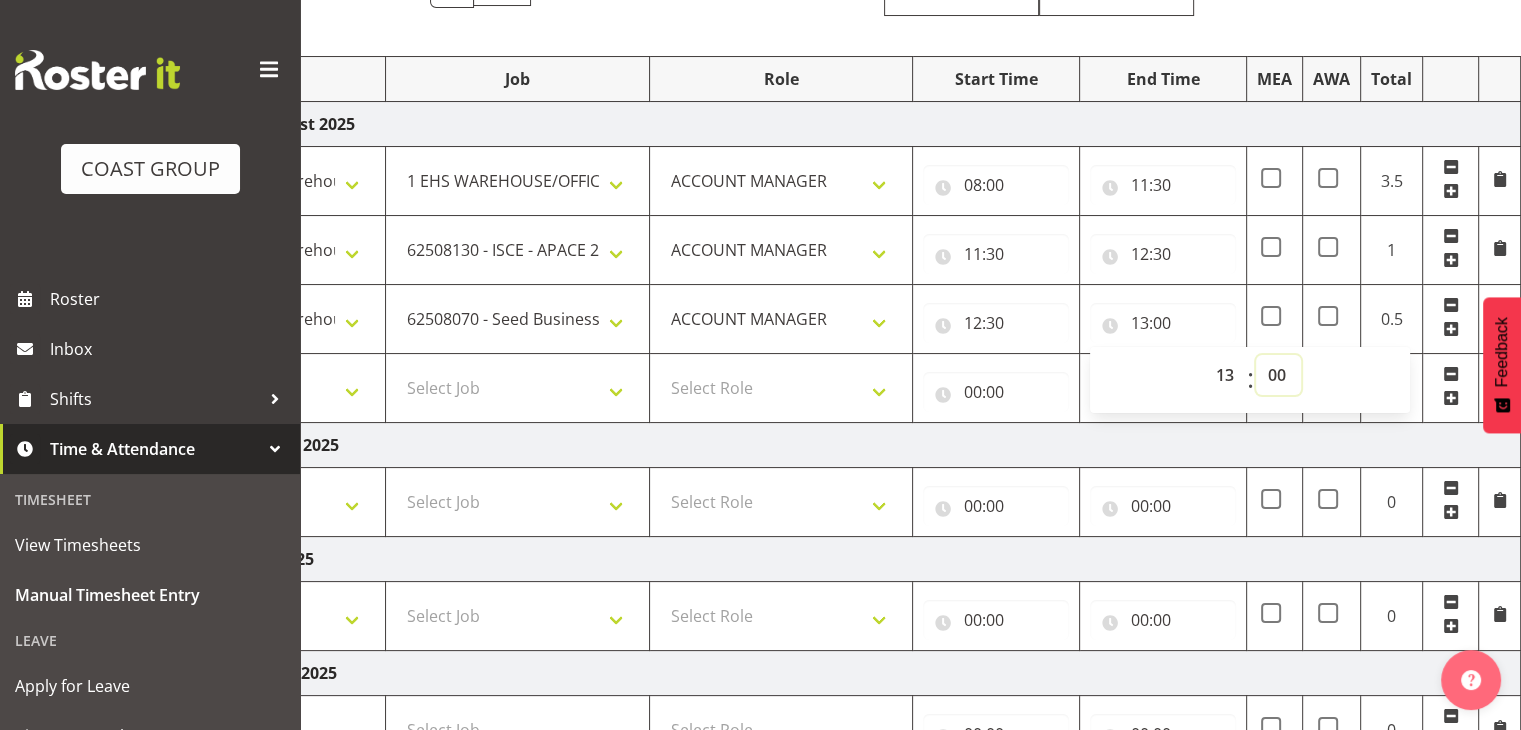 drag, startPoint x: 1277, startPoint y: 365, endPoint x: 1298, endPoint y: 413, distance: 52.392746 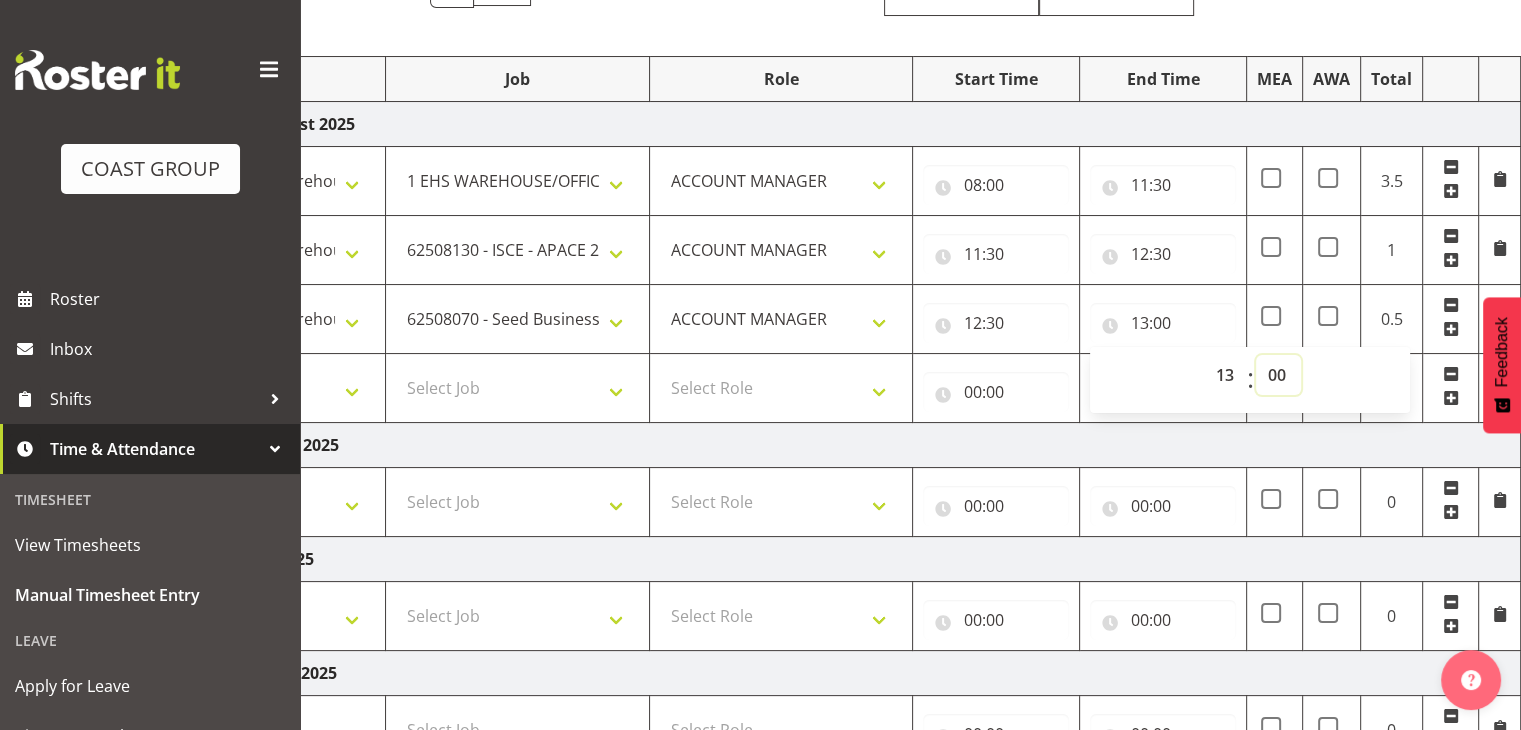 select on "45" 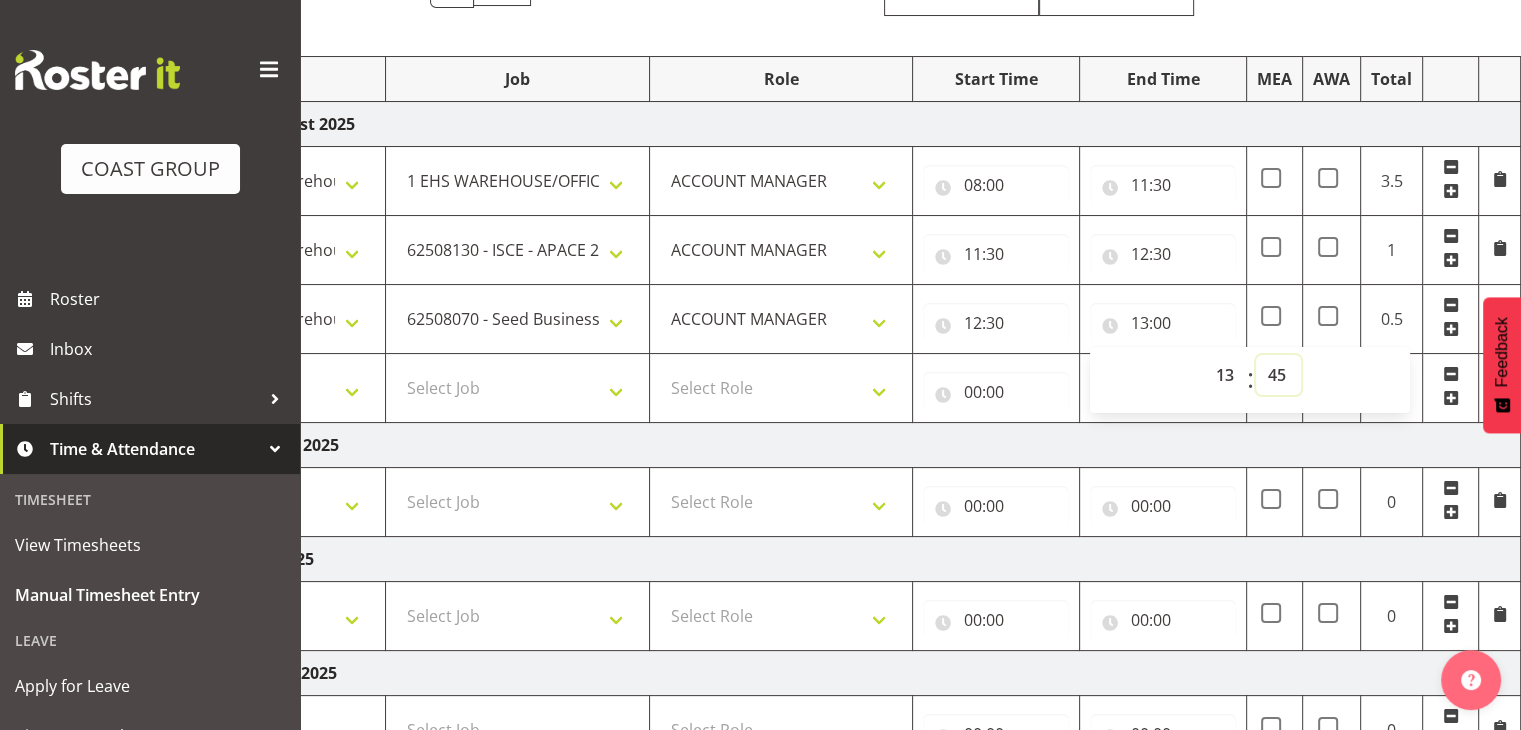 click on "00   01   02   03   04   05   06   07   08   09   10   11   12   13   14   15   16   17   18   19   20   21   22   23   24   25   26   27   28   29   30   31   32   33   34   35   36   37   38   39   40   41   42   43   44   45   46   47   48   49   50   51   52   53   54   55   56   57   58   59" at bounding box center (1278, 375) 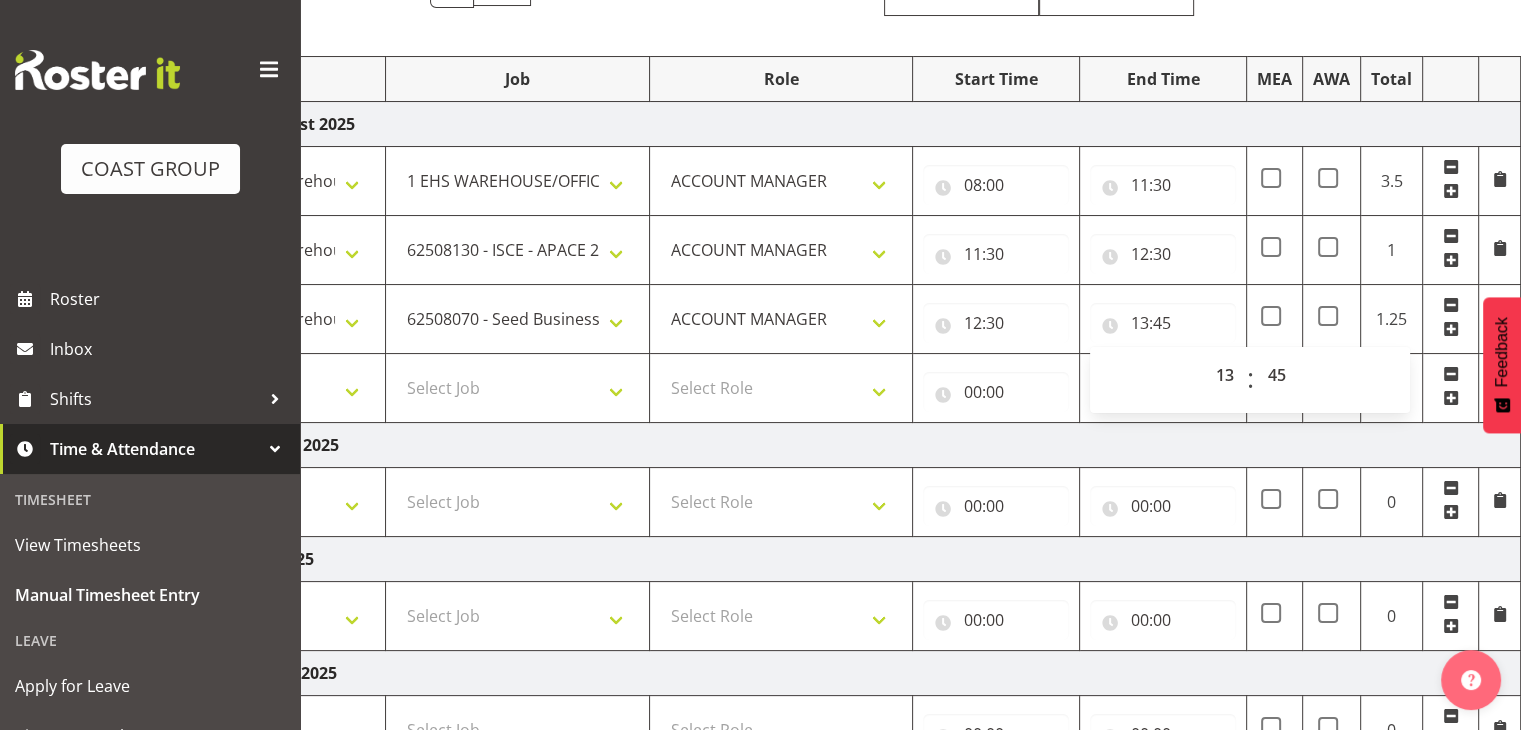 click on "Thursday 7th August 2025" at bounding box center (821, 445) 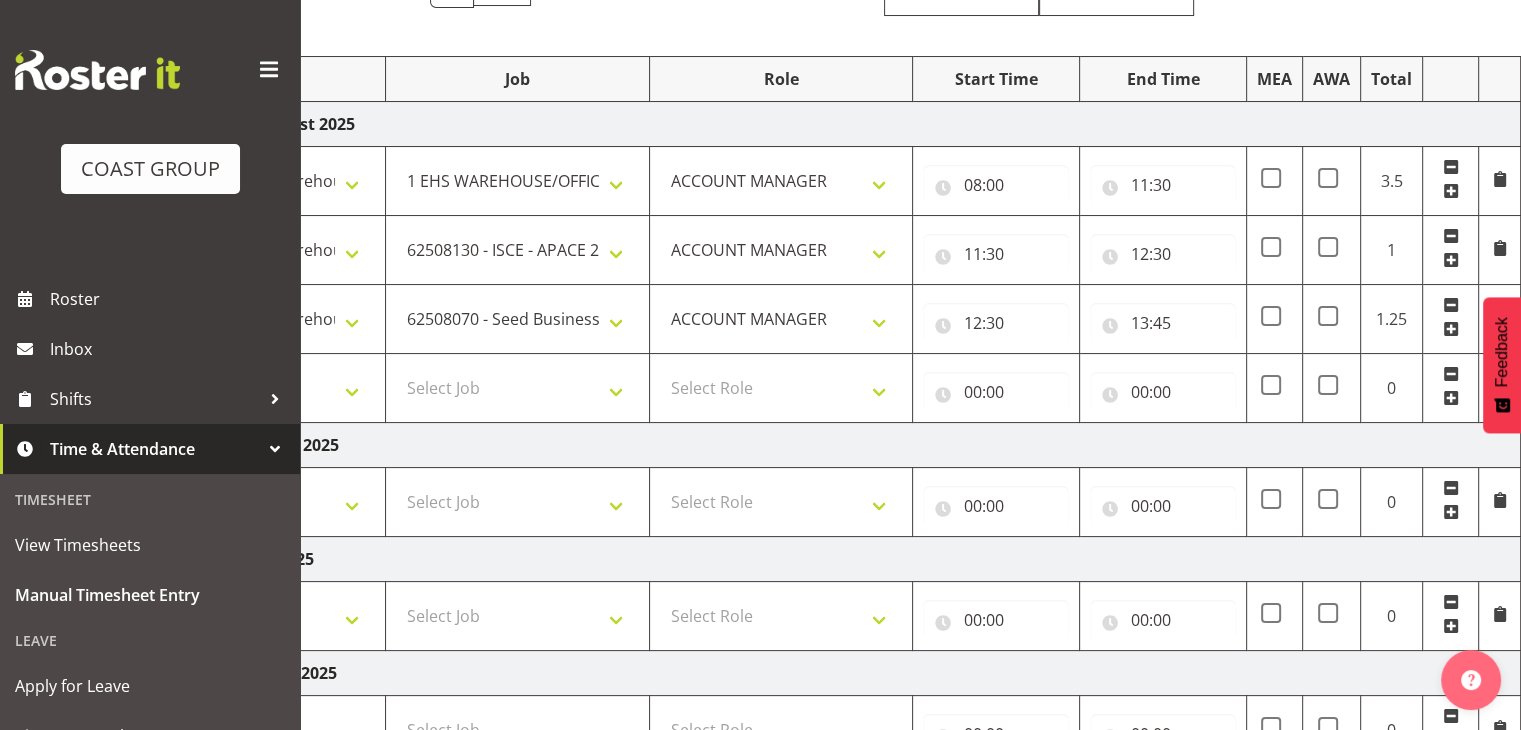 click at bounding box center (1451, 398) 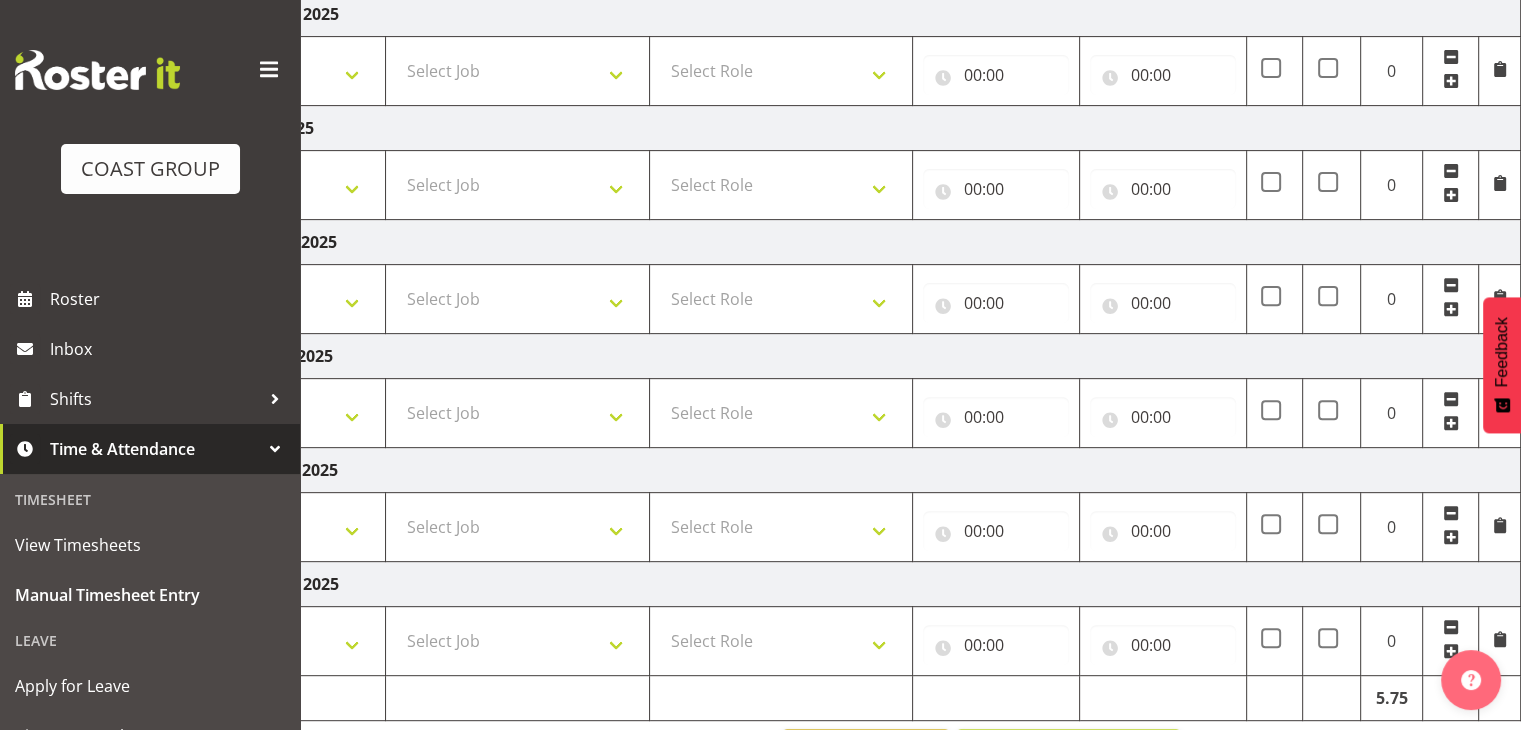 scroll, scrollTop: 783, scrollLeft: 0, axis: vertical 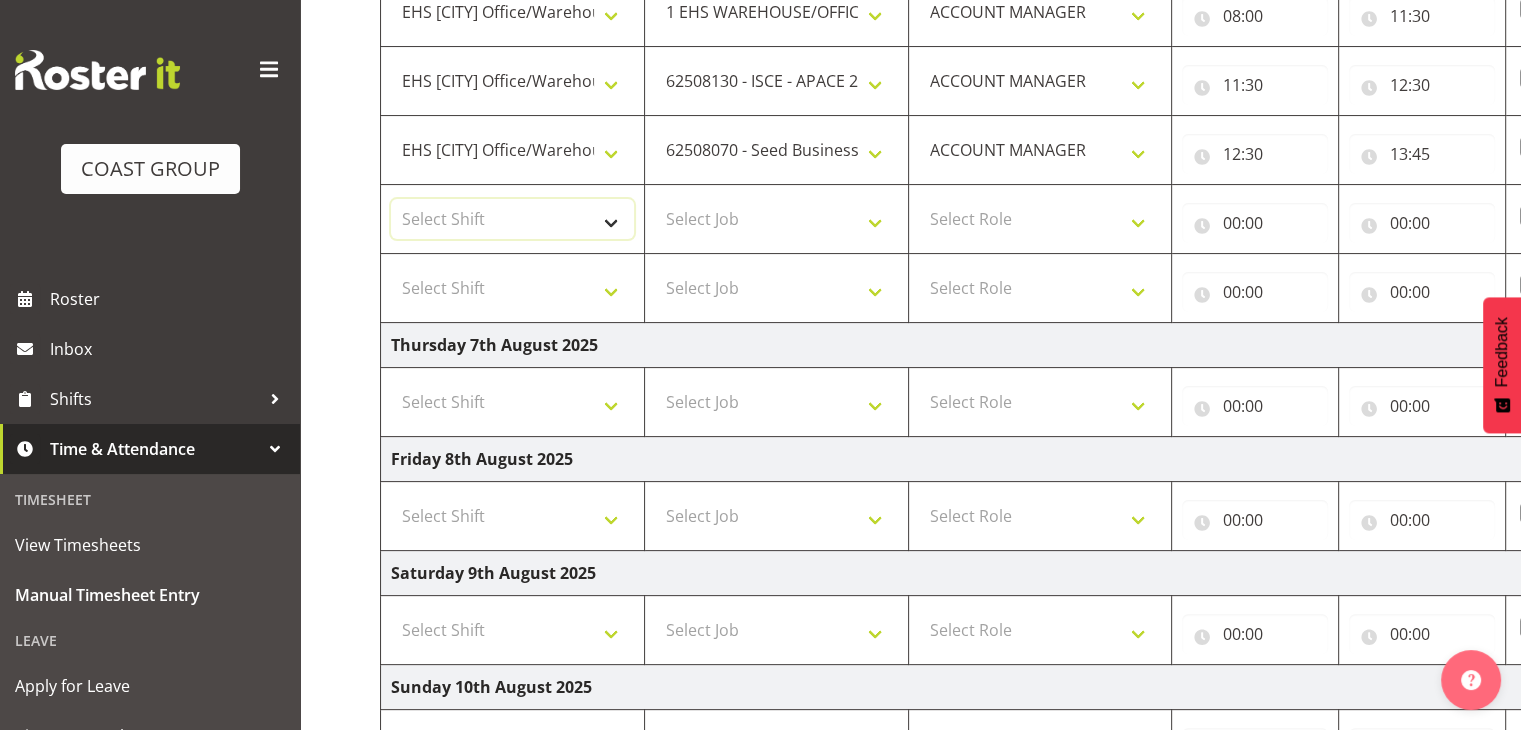 click on "Select Shift  Break All Blacks casual Break Arts canty Break GP25 Break Involve Break LGNZ Break Marlborough Home show Break NZ Shoulder and Elbow Break NZSBA Break QT Homeshow Break Rego Pinot Noir Break SYA Break Show your ability Break Wedding expo Break brewers Guild Break rear of Go Green Break red meat Break rest of go green Break selwyn art show Break south mach Break south mach Break southerbys conference Break southland careerfest Break starhomeshow Build AHICE Build ANZICS Build Arts Canterbury Build BOINZ Build Baby Show Build GP25 Build GP25 Build Go Green Build Holiday parks Build Host tech Build Involve (Downstairs) Build Involve (upstairs) Build Involve (upstairs) Build LGNZ Build LGNZ Build Lawlink Build Marlborough Home show Build NRHC Build NZMCA Build NZMCA Build NZMCA Build NZMCA Build NZOHA Build NZSBA Build PINZ Build PSNZ Build Potatoes Build RMSANZ Build Russley art show Build Southerbys conference Build brewers guild Build panels at arena Build panels at arena Build rego for RMSANZ" at bounding box center (512, 219) 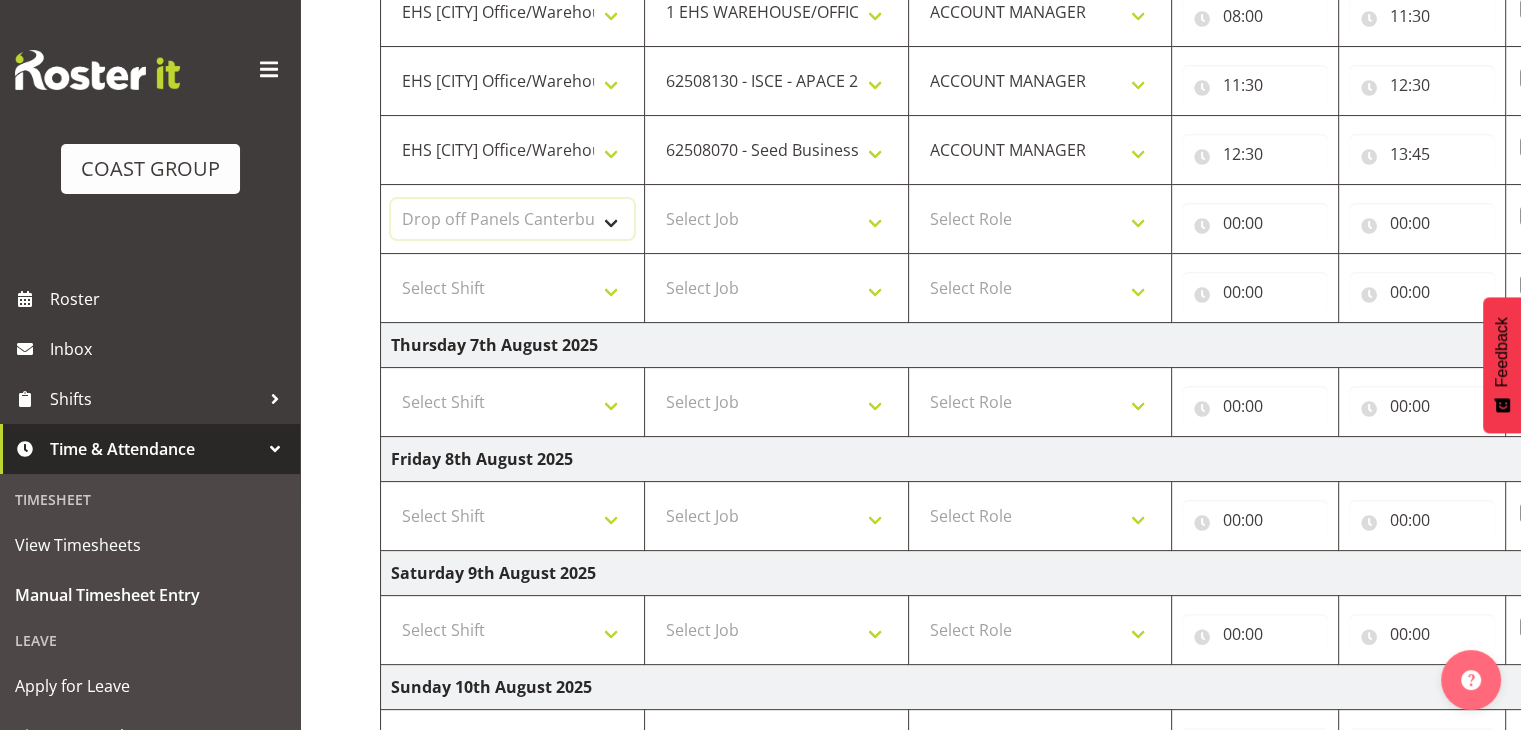 click on "Select Shift  Break All Blacks casual Break Arts canty Break GP25 Break Involve Break LGNZ Break Marlborough Home show Break NZ Shoulder and Elbow Break NZSBA Break QT Homeshow Break Rego Pinot Noir Break SYA Break Show your ability Break Wedding expo Break brewers Guild Break rear of Go Green Break red meat Break rest of go green Break selwyn art show Break south mach Break south mach Break southerbys conference Break southland careerfest Break starhomeshow Build AHICE Build ANZICS Build Arts Canterbury Build BOINZ Build Baby Show Build GP25 Build GP25 Build Go Green Build Holiday parks Build Host tech Build Involve (Downstairs) Build Involve (upstairs) Build Involve (upstairs) Build LGNZ Build LGNZ Build Lawlink Build Marlborough Home show Build NRHC Build NZMCA Build NZMCA Build NZMCA Build NZMCA Build NZOHA Build NZSBA Build PINZ Build PSNZ Build Potatoes Build RMSANZ Build Russley art show Build Southerbys conference Build brewers guild Build panels at arena Build panels at arena Build rego for RMSANZ" at bounding box center [512, 219] 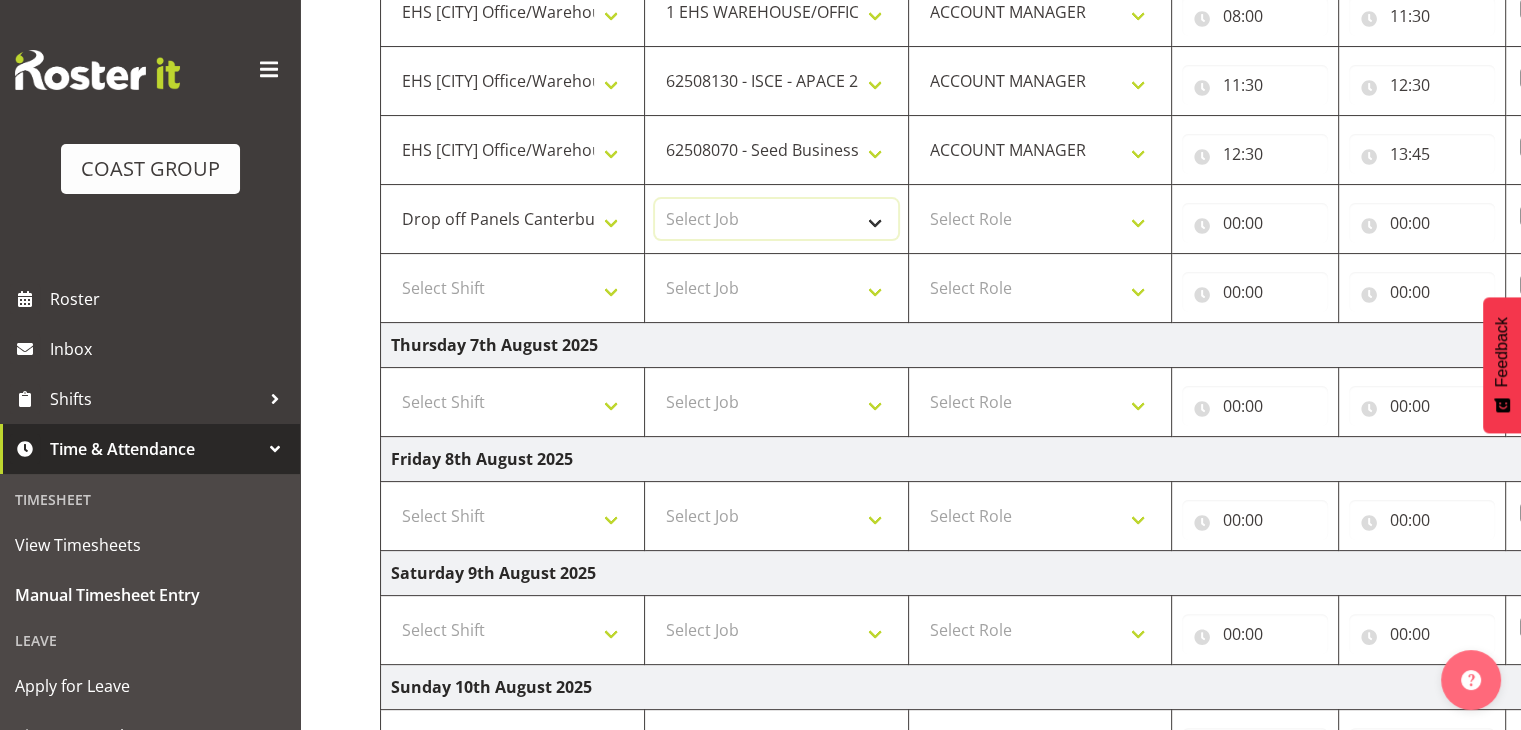 click on "Select Job 1 Carlton Events 1 Carlton [CITY] 1 Carlton [CITY] 1 EHS WAREHOUSE/OFFICE 1 GRS 1 SLP Production 1 SLP Tradeshows 12507000 - AKL Casual Jul 2025 1250700R - July Casual C&R 2025 12507010 - NASDAP Conference 2025 12507030 - Auckland Food Show 2025 12507050 - CDES Internship & Graduate Expo 2025 12507100 - NZCB Education Day 2025 12507110 - CCNZ 2025 1250711A - CCNZ25-Accordant GroupServices 12507120 - NZACA Symposium 2025 12507130 - Risk & Resilience 2025 1250713A - Risk 2025 - Protecht 1250713B - RISK 2025 - Camms 12507140 - Jobs Expo in NZ 2025 12507150 - Crane 2025 1250715A - Crane 2025 - UAA 12507160 - BestStart conference 25 12507170 - UoA - T-Tech 2025 12507180 - Banks Art Exhibition 25 12507190 - GSA 2025 12507200 - UoA Clubs Expo Semster 2 2025 12507210 - All Black Tour 2025 - [CITY] 12507220 - All Blacks Stock Purchasing 25 12508000 - AKL Casual Aug 2025 1250800R - August Casual C&R 2025 12508010 - Spring Gift Fair 2025 1250801A - Jty Imports/Exports-SpringGift 12508080 - FANZ 2025" at bounding box center (776, 219) 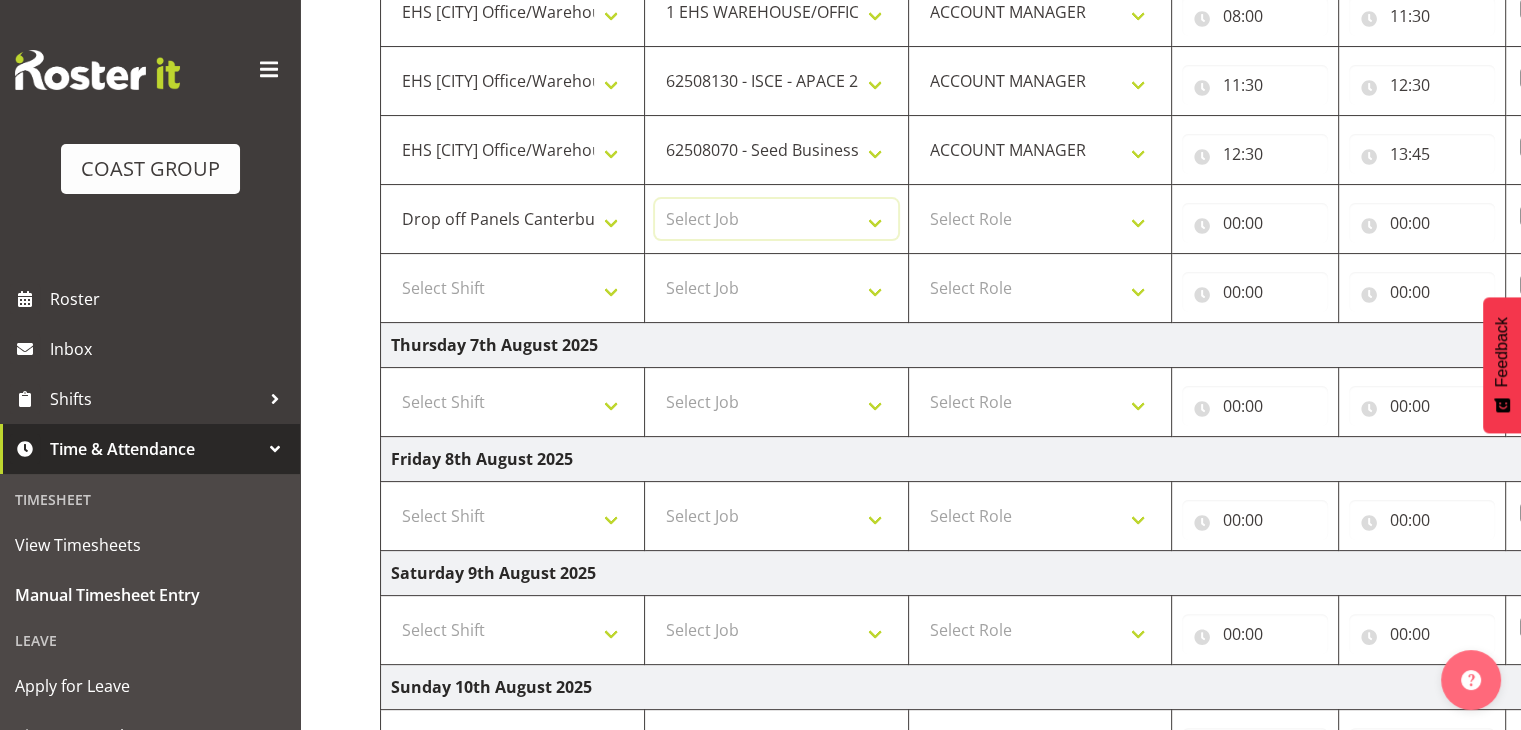 select on "10476" 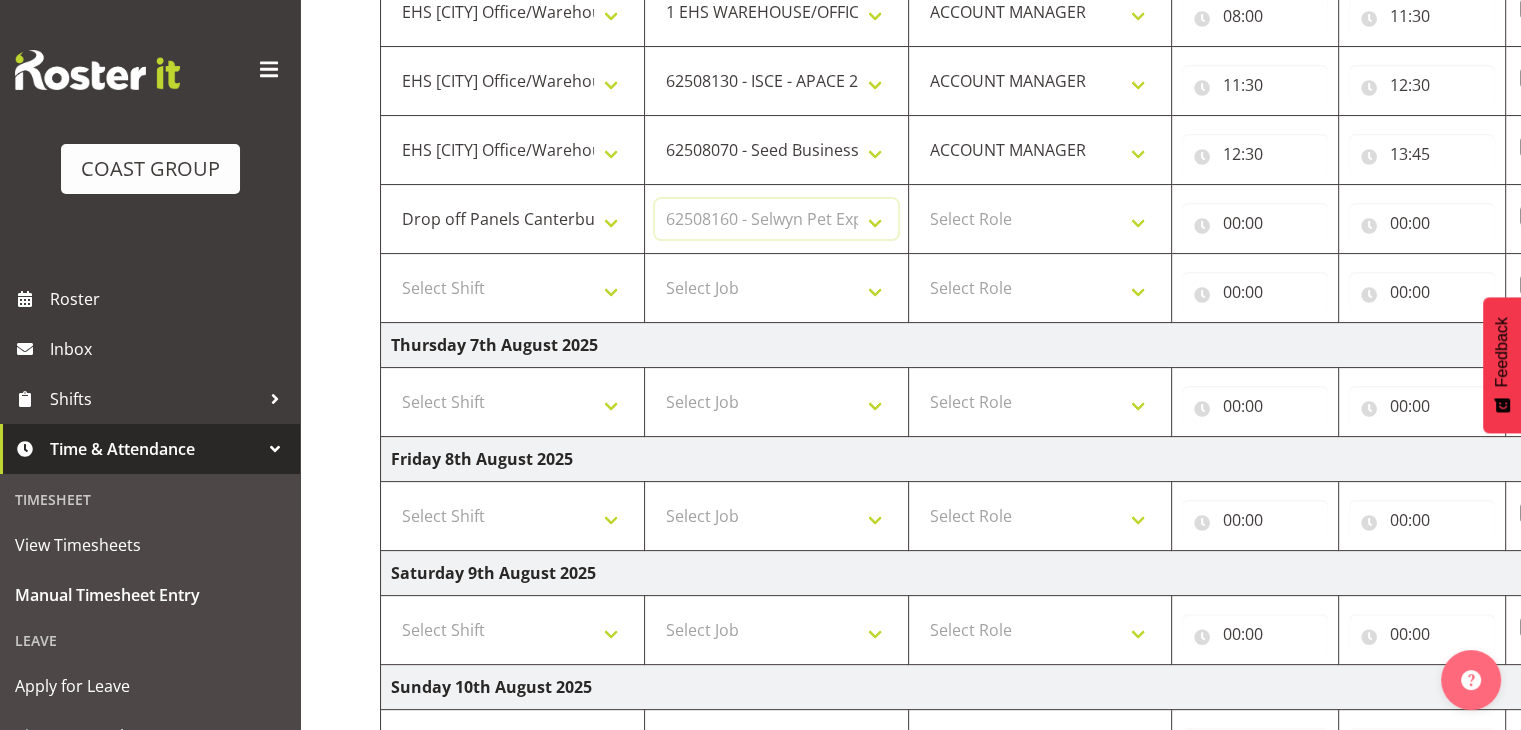 click on "Select Job 1 Carlton Events 1 Carlton [CITY] 1 Carlton [CITY] 1 EHS WAREHOUSE/OFFICE 1 GRS 1 SLP Production 1 SLP Tradeshows 12507000 - AKL Casual Jul 2025 1250700R - July Casual C&R 2025 12507010 - NASDAP Conference 2025 12507030 - Auckland Food Show 2025 12507050 - CDES Internship & Graduate Expo 2025 12507100 - NZCB Education Day 2025 12507110 - CCNZ 2025 1250711A - CCNZ25-Accordant GroupServices 12507120 - NZACA Symposium 2025 12507130 - Risk & Resilience 2025 1250713A - Risk 2025 - Protecht 1250713B - RISK 2025 - Camms 12507140 - Jobs Expo in NZ 2025 12507150 - Crane 2025 1250715A - Crane 2025 - UAA 12507160 - BestStart conference 25 12507170 - UoA - T-Tech 2025 12507180 - Banks Art Exhibition 25 12507190 - GSA 2025 12507200 - UoA Clubs Expo Semster 2 2025 12507210 - All Black Tour 2025 - [CITY] 12507220 - All Blacks Stock Purchasing 25 12508000 - AKL Casual Aug 2025 1250800R - August Casual C&R 2025 12508010 - Spring Gift Fair 2025 1250801A - Jty Imports/Exports-SpringGift 12508080 - FANZ 2025" at bounding box center [776, 219] 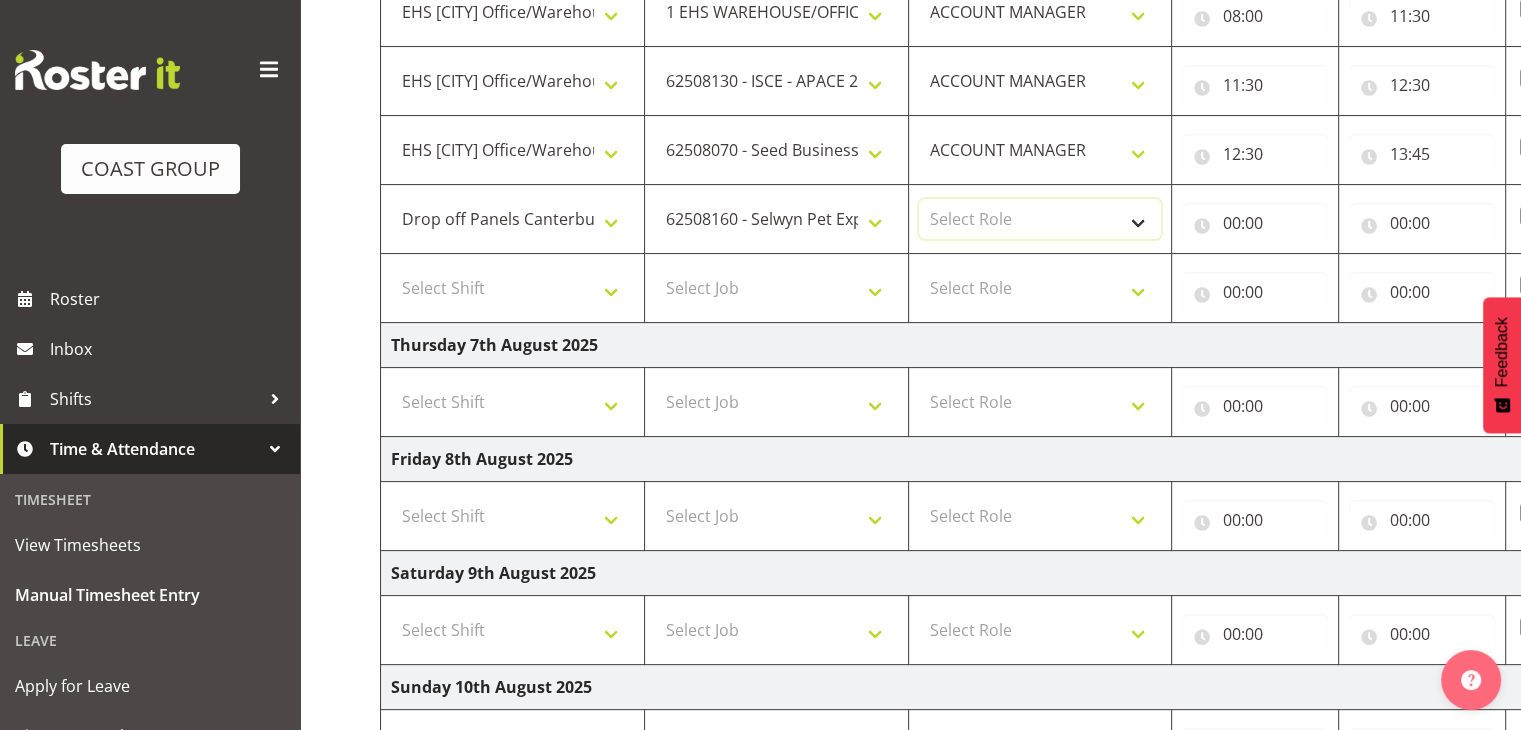 click on "Select Role ACCOUNT MANAGER" at bounding box center [1040, 219] 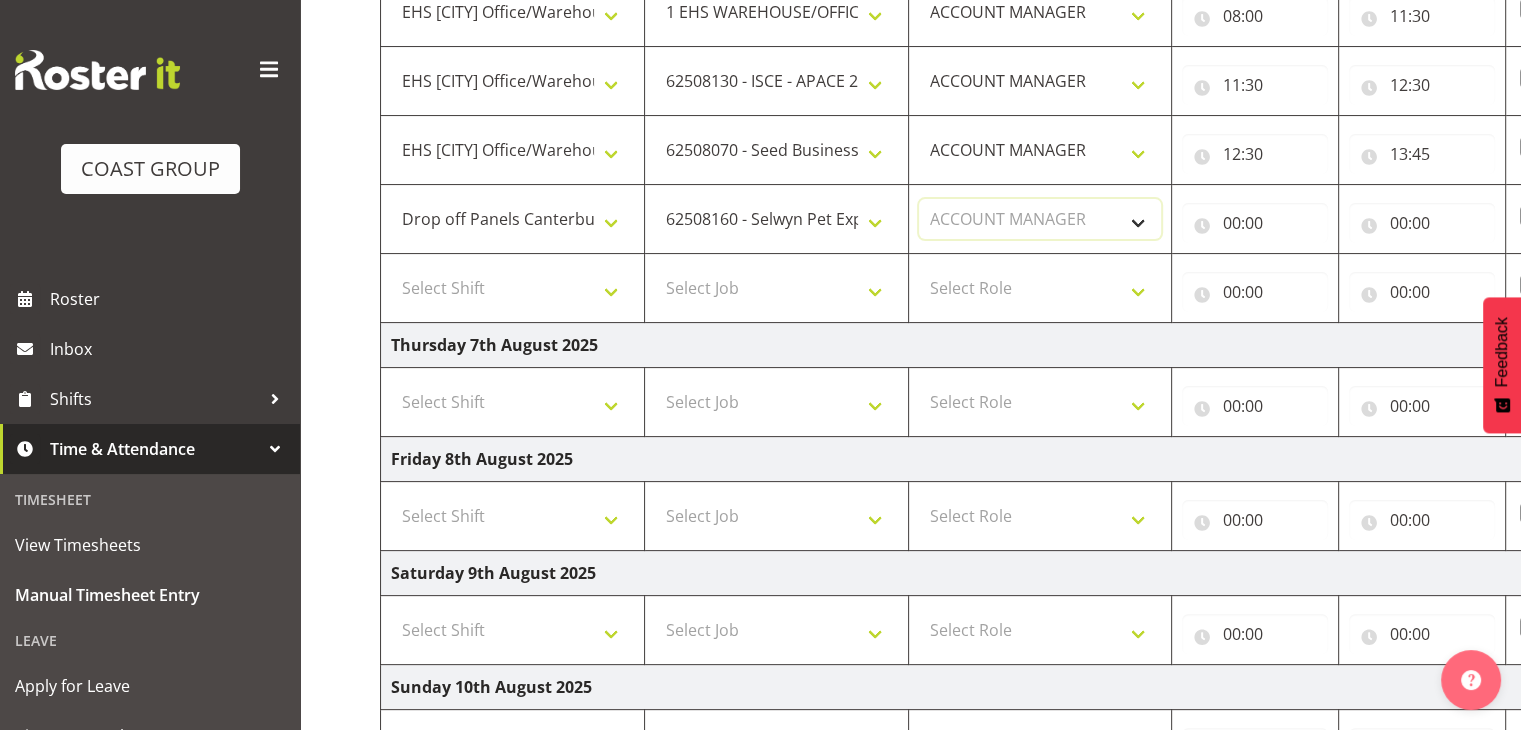 click on "Select Role ACCOUNT MANAGER" at bounding box center (1040, 219) 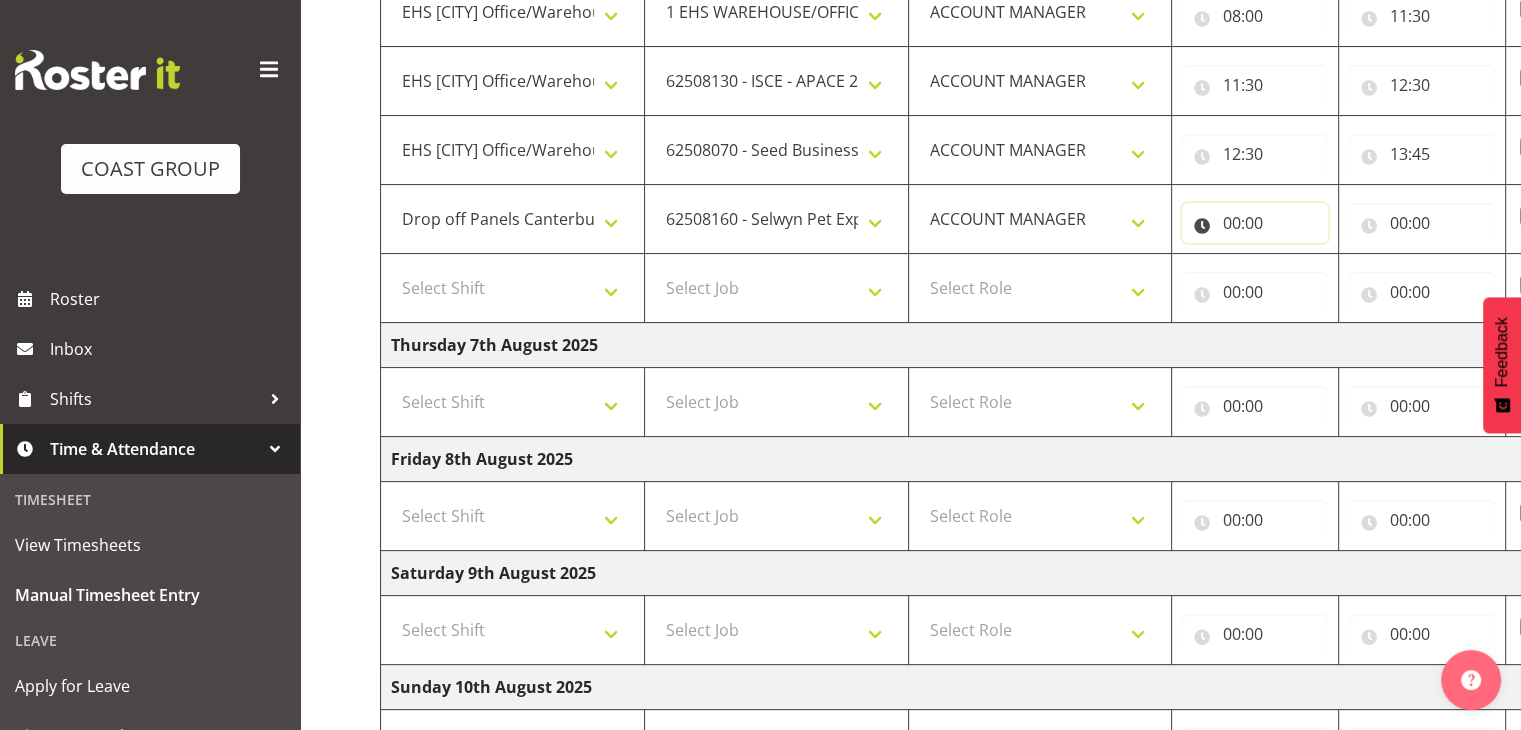 click on "00:00" at bounding box center [1255, 223] 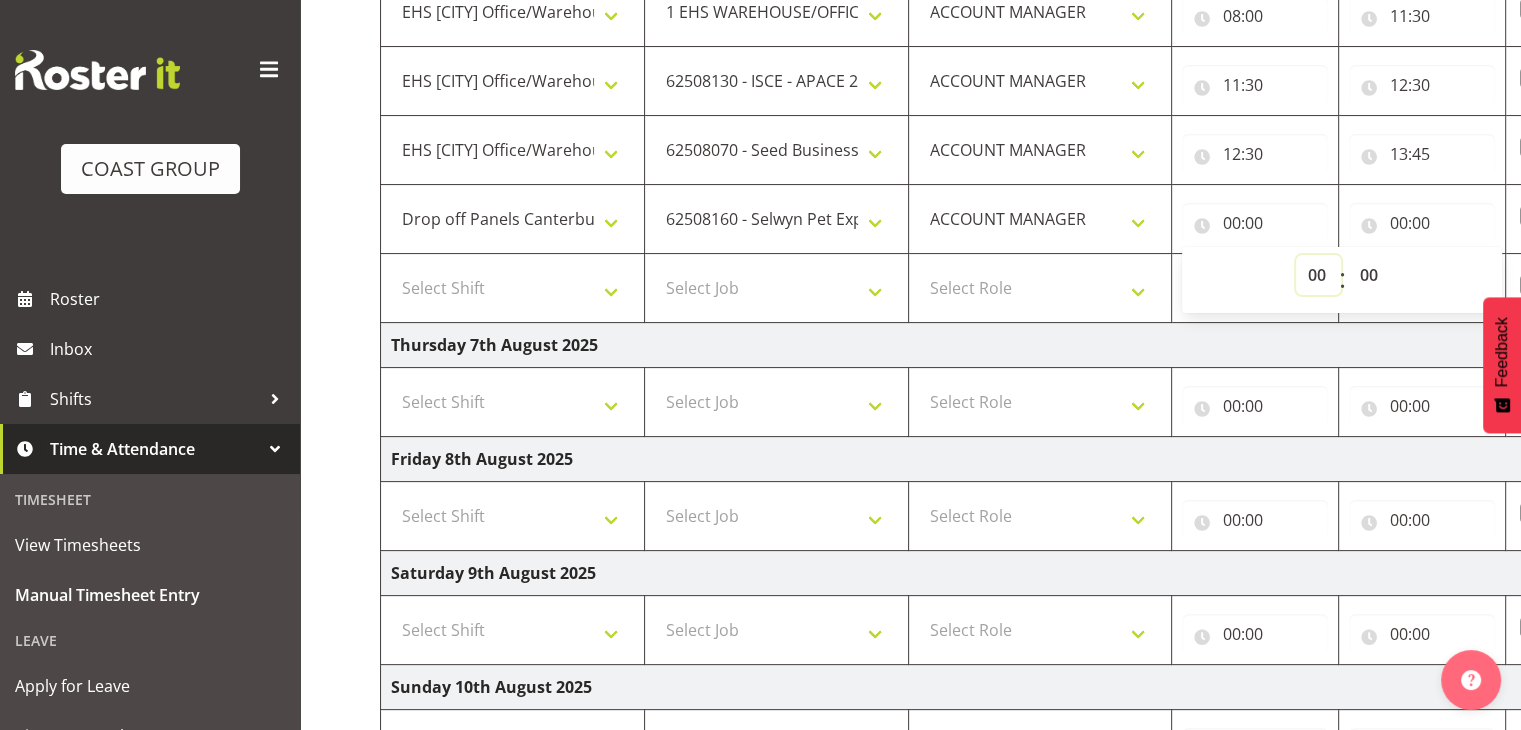 click on "00   01   02   03   04   05   06   07   08   09   10   11   12   13   14   15   16   17   18   19   20   21   22   23" at bounding box center [1318, 275] 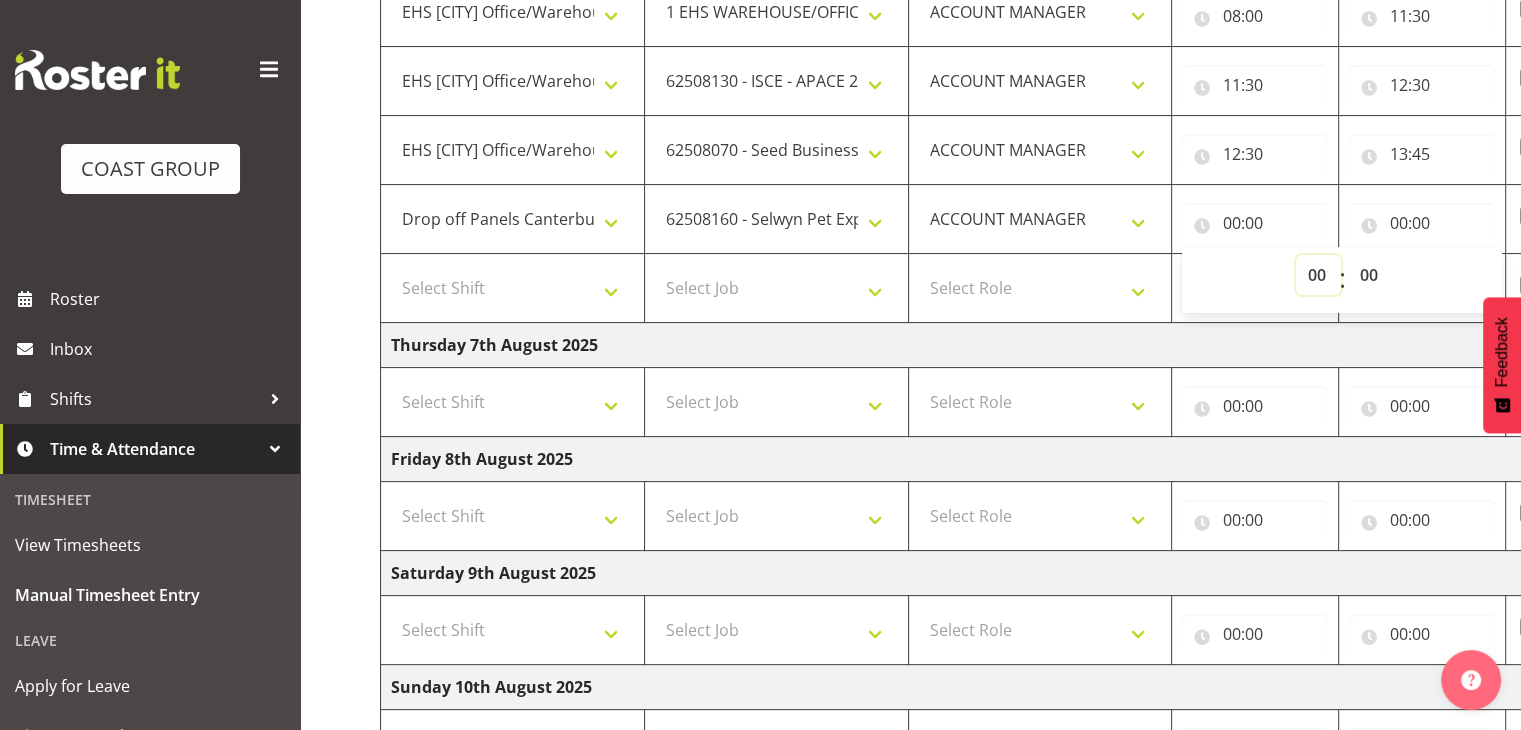 select on "13" 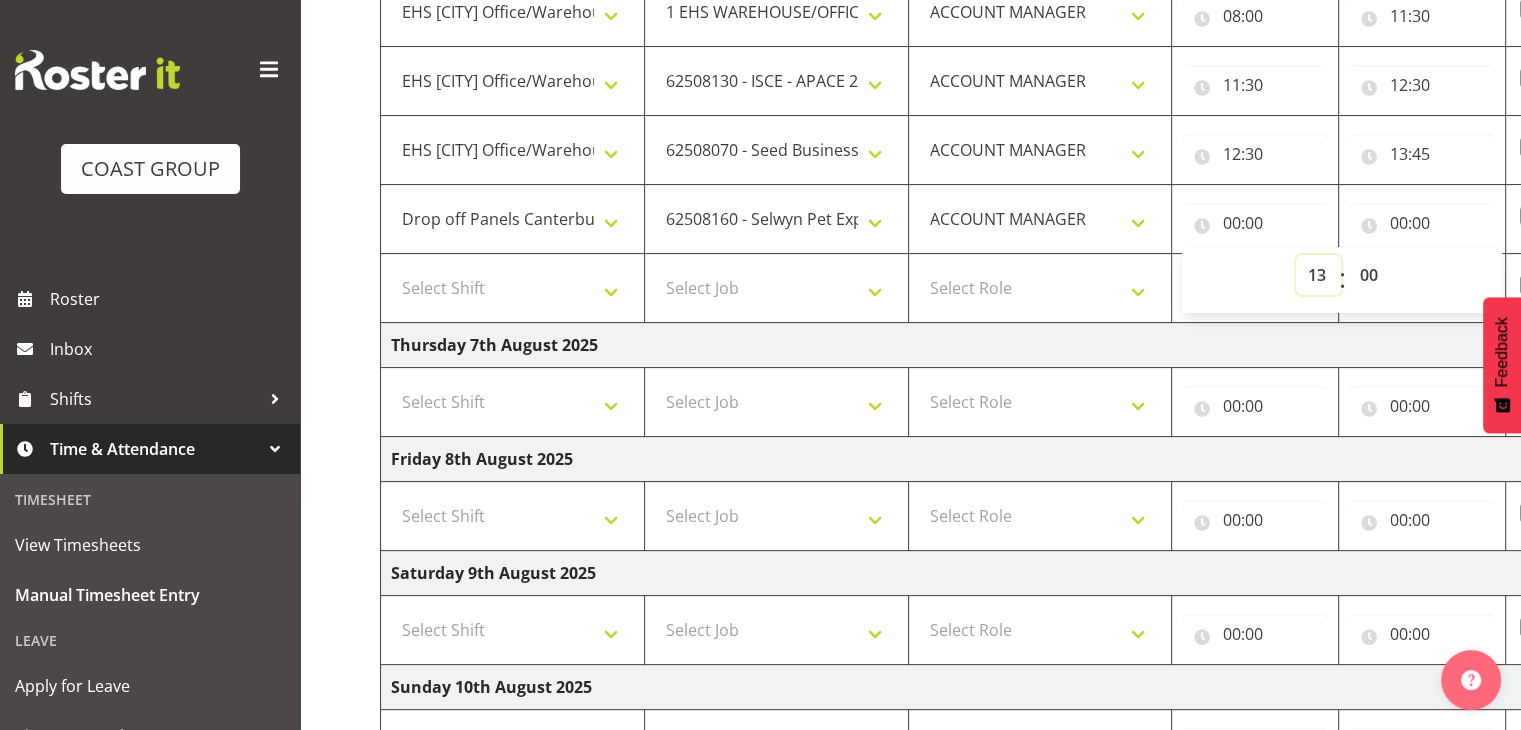 click on "00   01   02   03   04   05   06   07   08   09   10   11   12   13   14   15   16   17   18   19   20   21   22   23" at bounding box center (1318, 275) 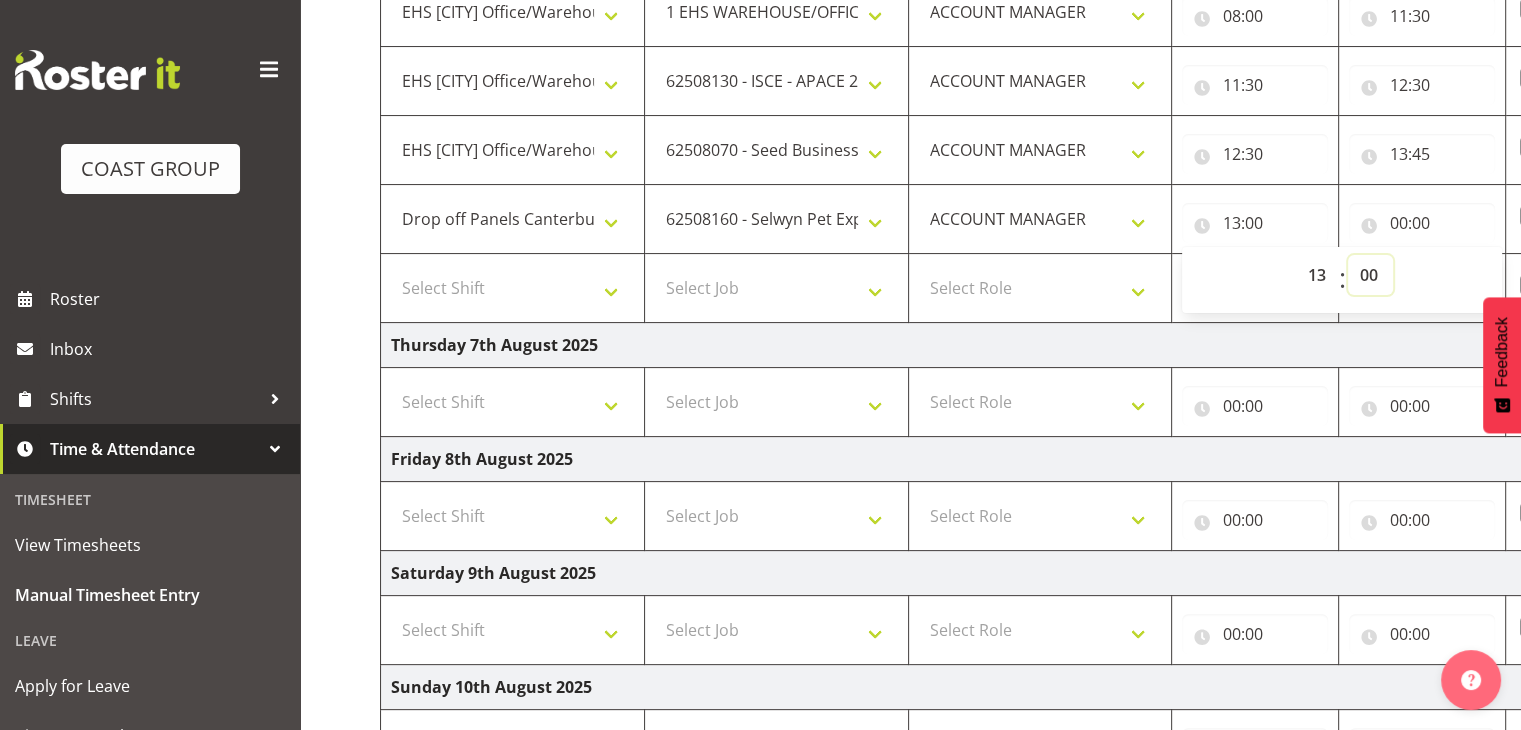 drag, startPoint x: 1375, startPoint y: 266, endPoint x: 1346, endPoint y: 317, distance: 58.66856 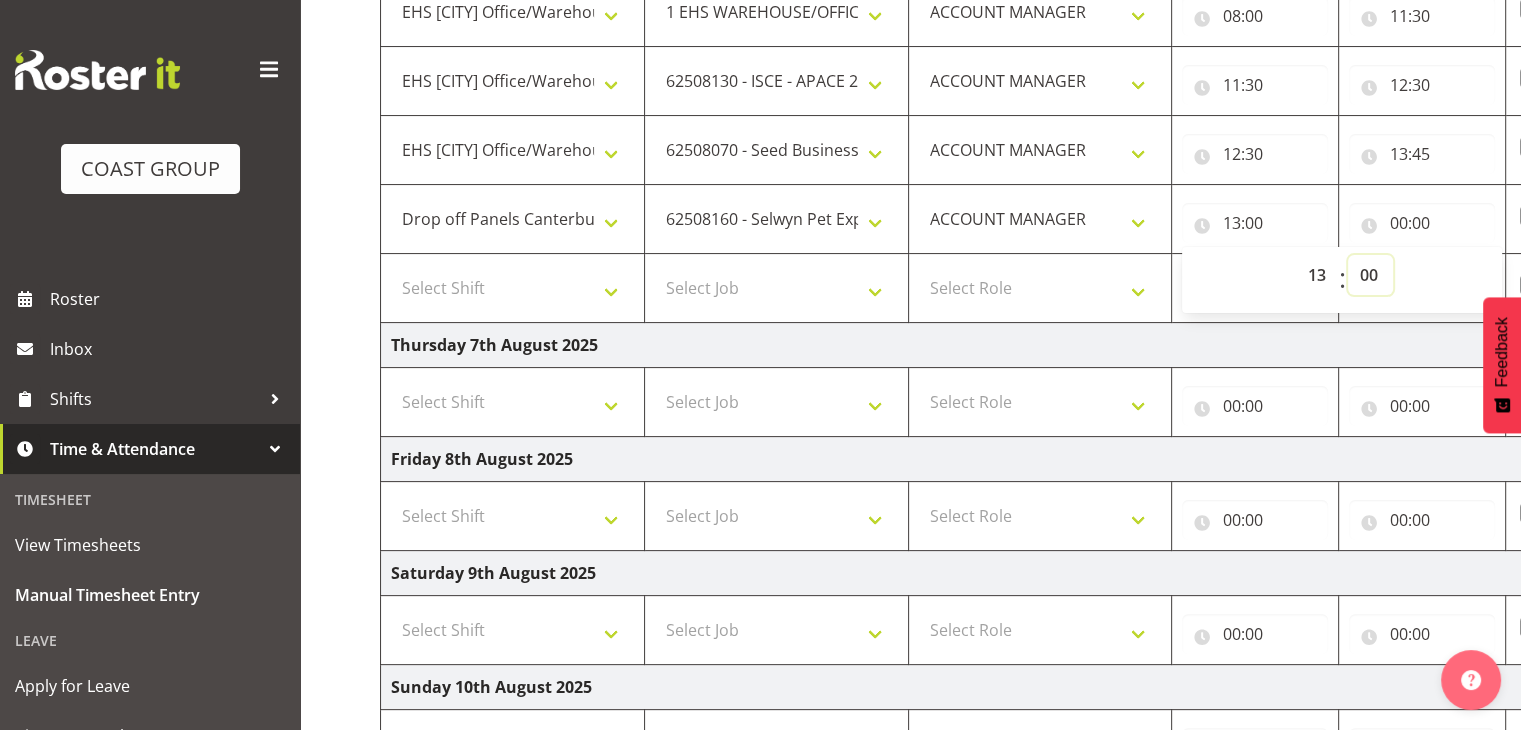 click on "00   01   02   03   04   05   06   07   08   09   10   11   12   13   14   15   16   17   18   19   20   21   22   23   24   25   26   27   28   29   30   31   32   33   34   35   36   37   38   39   40   41   42   43   44   45   46   47   48   49   50   51   52   53   54   55   56   57   58   59" at bounding box center (1370, 275) 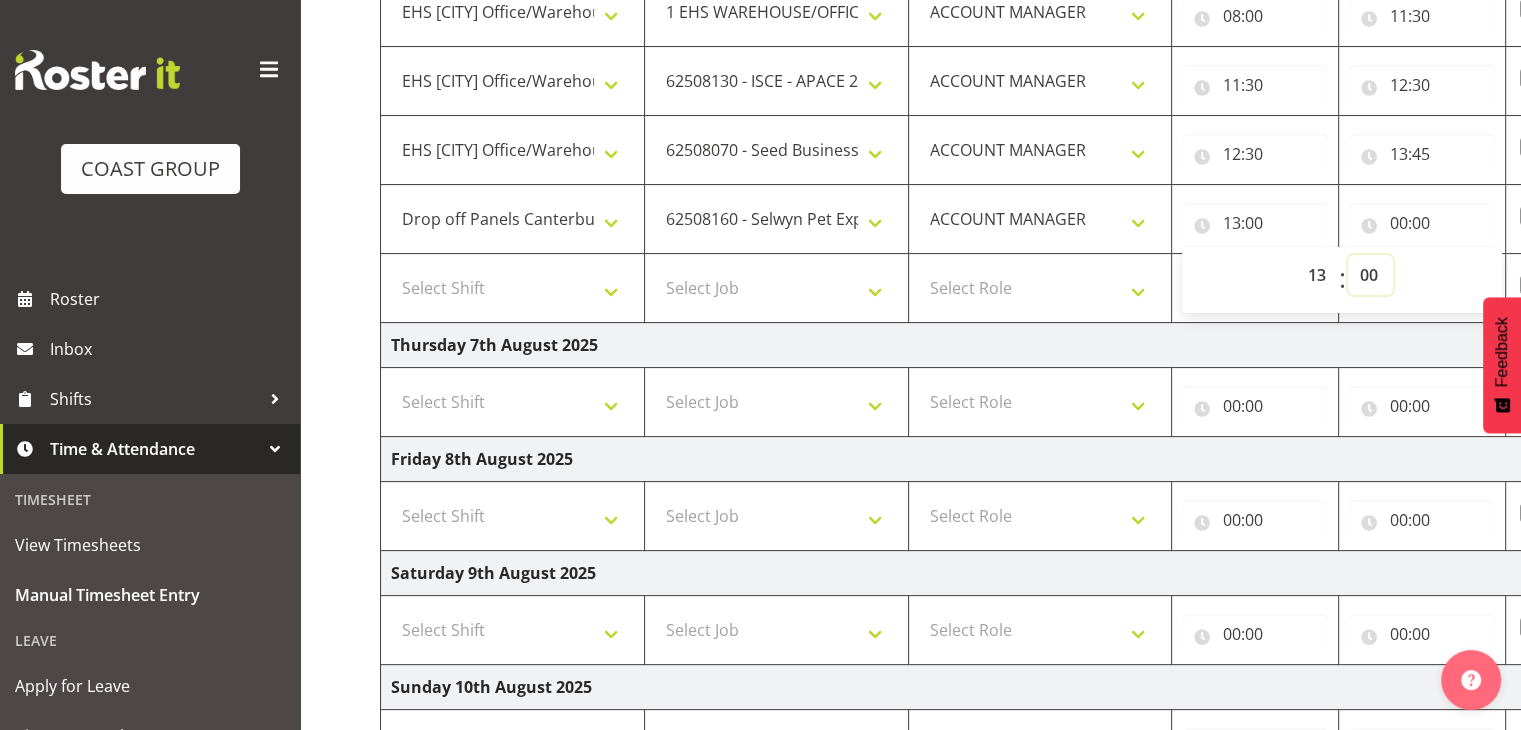 select on "45" 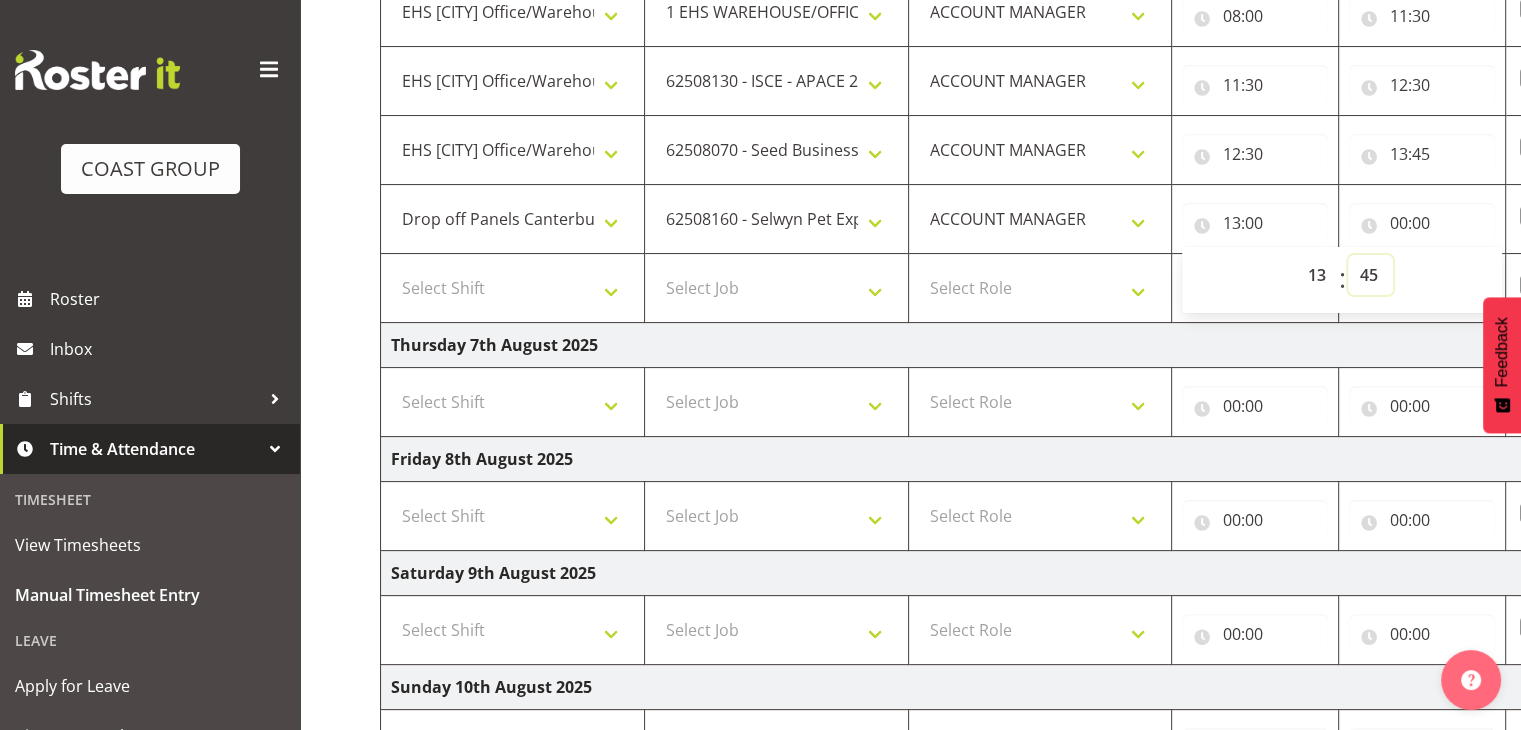 click on "00   01   02   03   04   05   06   07   08   09   10   11   12   13   14   15   16   17   18   19   20   21   22   23   24   25   26   27   28   29   30   31   32   33   34   35   36   37   38   39   40   41   42   43   44   45   46   47   48   49   50   51   52   53   54   55   56   57   58   59" at bounding box center [1370, 275] 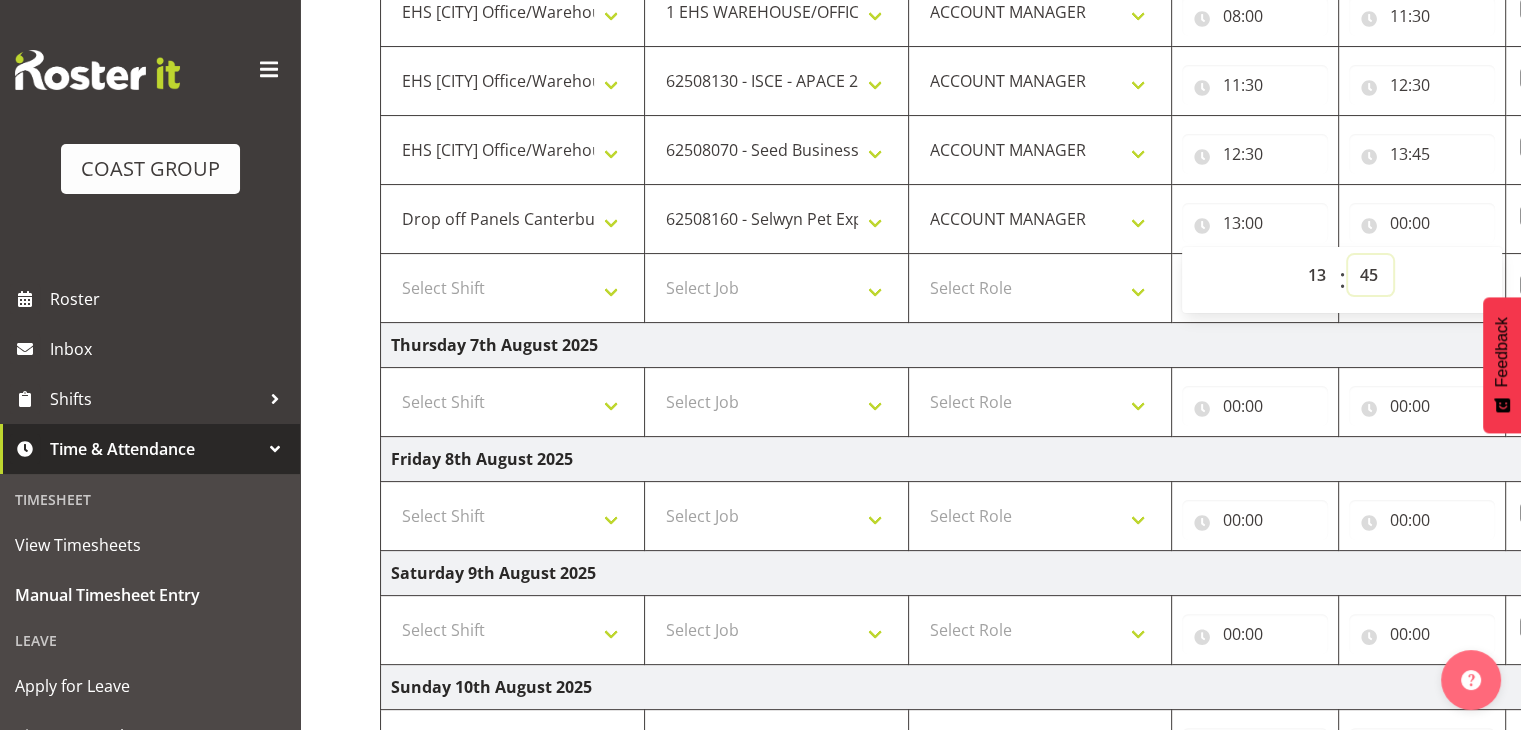 type on "13:45" 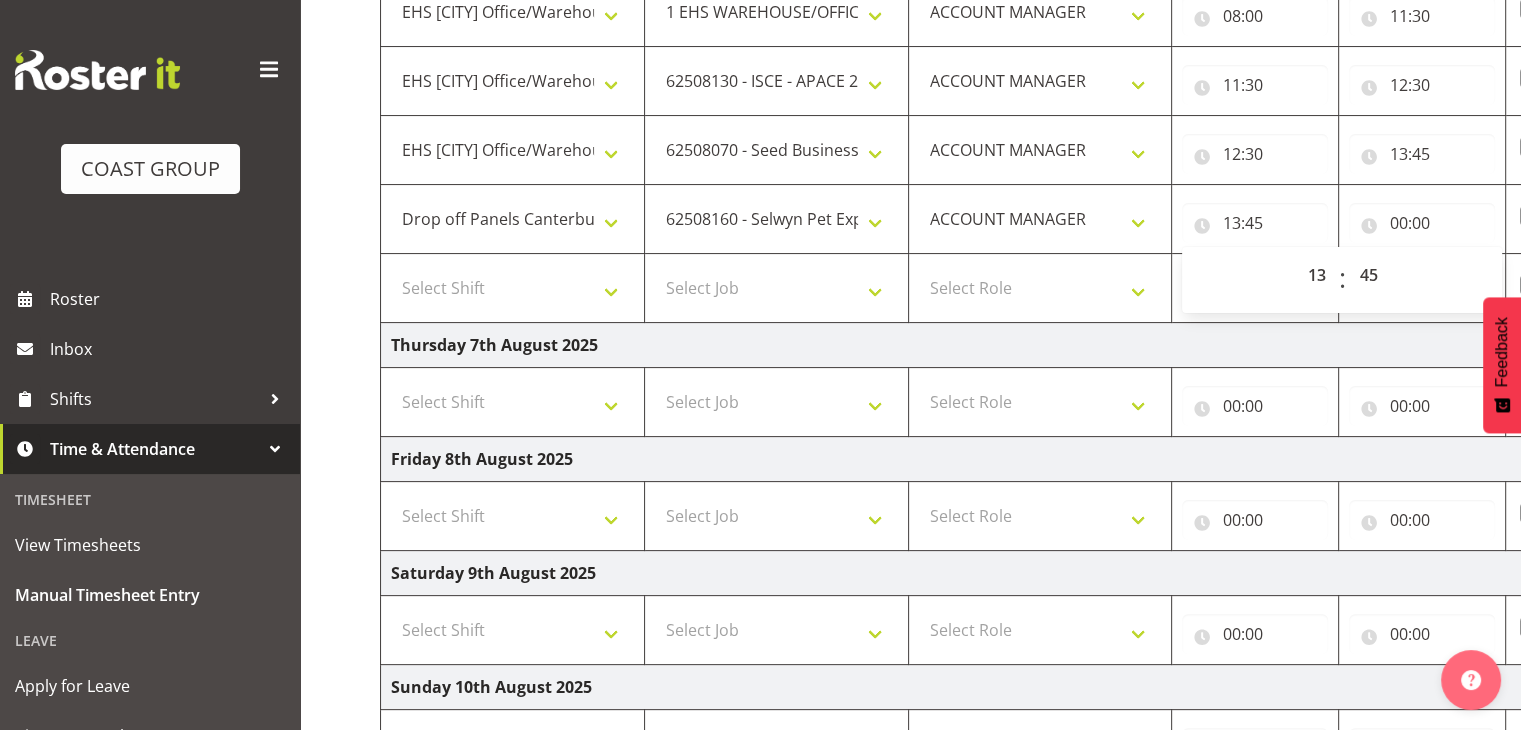 click on "00   01   02   03   04   05   06   07   08   09   10   11   12   13   14   15   16   17   18   19   20   21   22   23  :  00   01   02   03   04   05   06   07   08   09   10   11   12   13   14   15   16   17   18   19   20   21   22   23   24   25   26   27   28   29   30   31   32   33   34   35   36   37   38   39   40   41   42   43   44   45   46   47   48   49   50   51   52   53   54   55   56   57   58   59" at bounding box center [1342, 278] 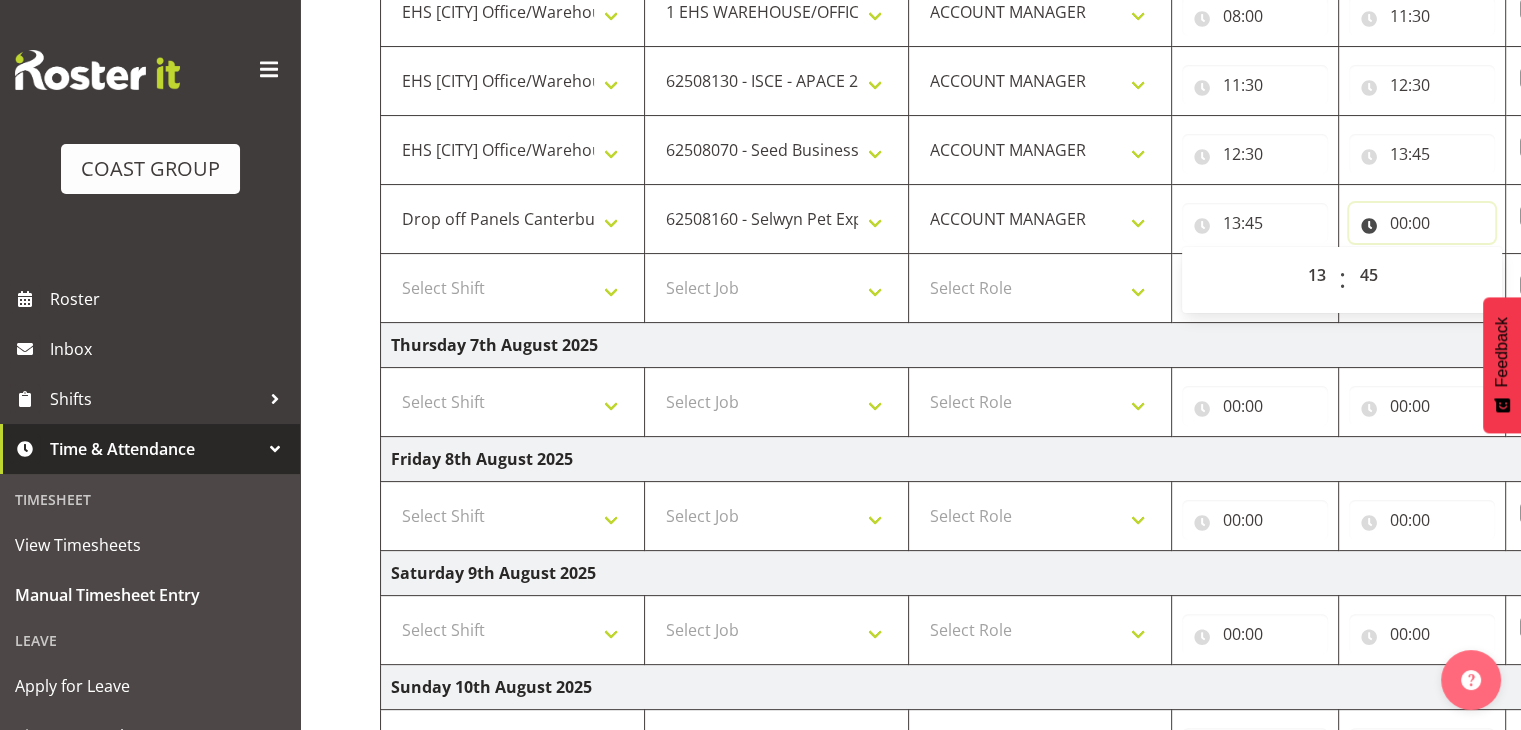 click on "00:00" at bounding box center (1422, 223) 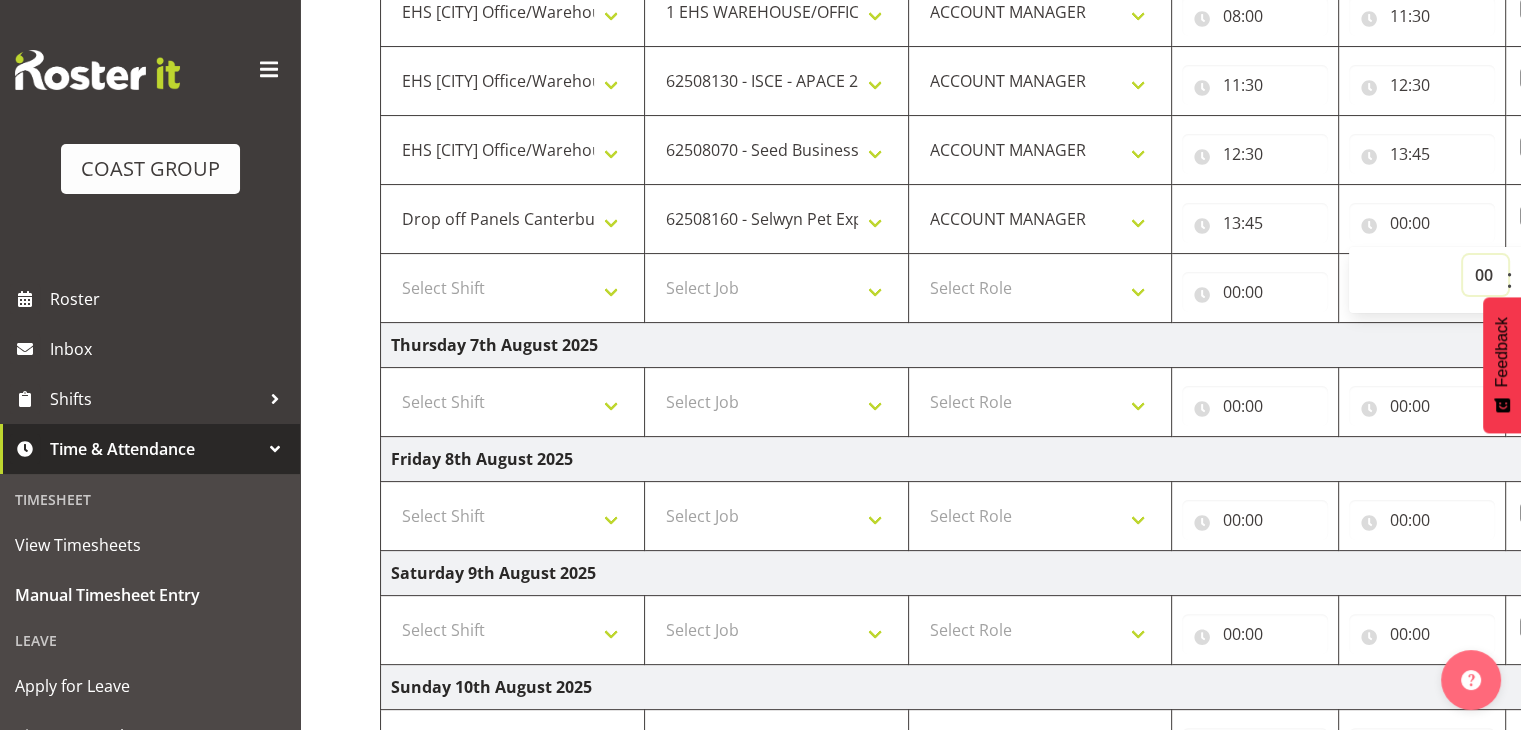 click on "00   01   02   03   04   05   06   07   08   09   10   11   12   13   14   15   16   17   18   19   20   21   22   23" at bounding box center (1485, 275) 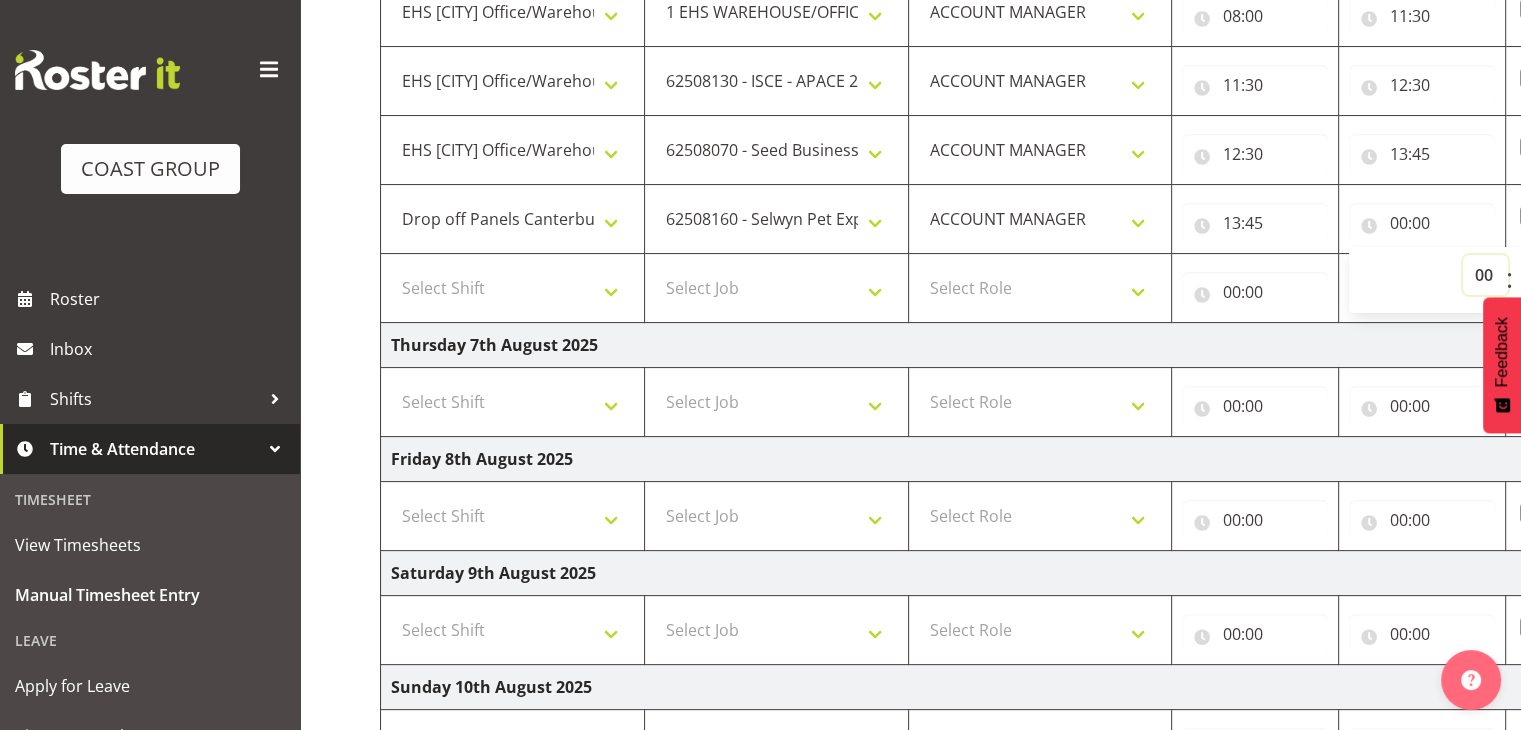 select on "14" 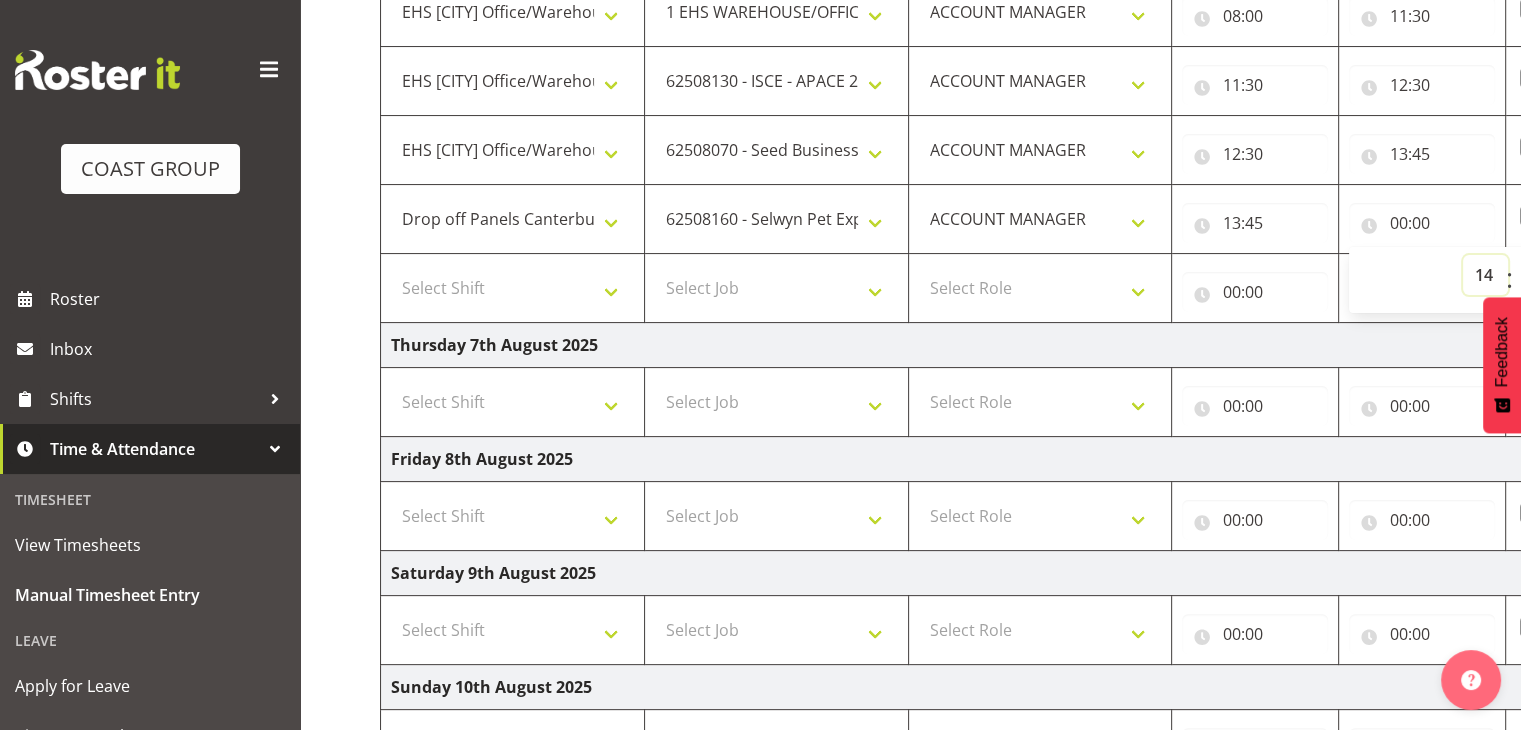click on "00   01   02   03   04   05   06   07   08   09   10   11   12   13   14   15   16   17   18   19   20   21   22   23" at bounding box center [1485, 275] 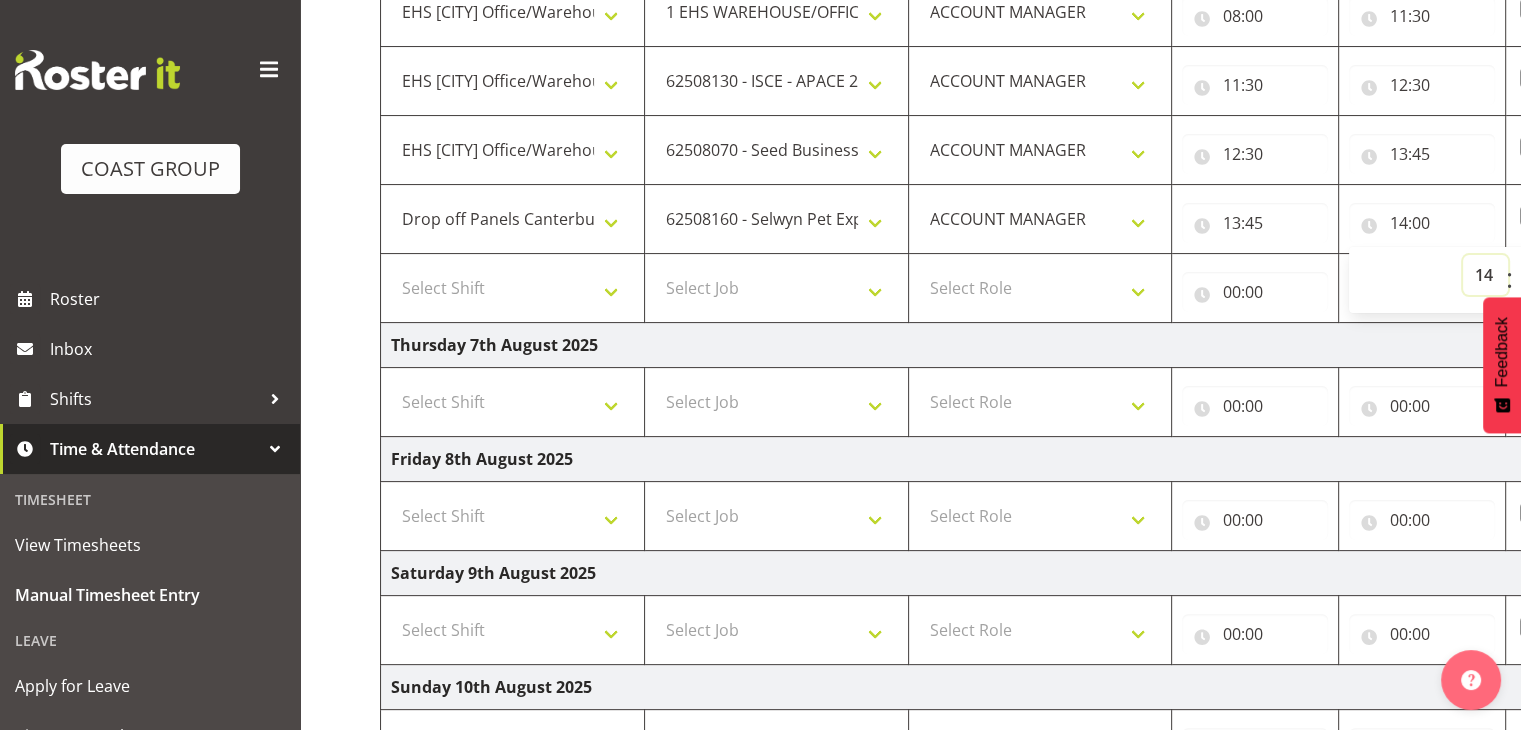 scroll, scrollTop: 783, scrollLeft: 0, axis: vertical 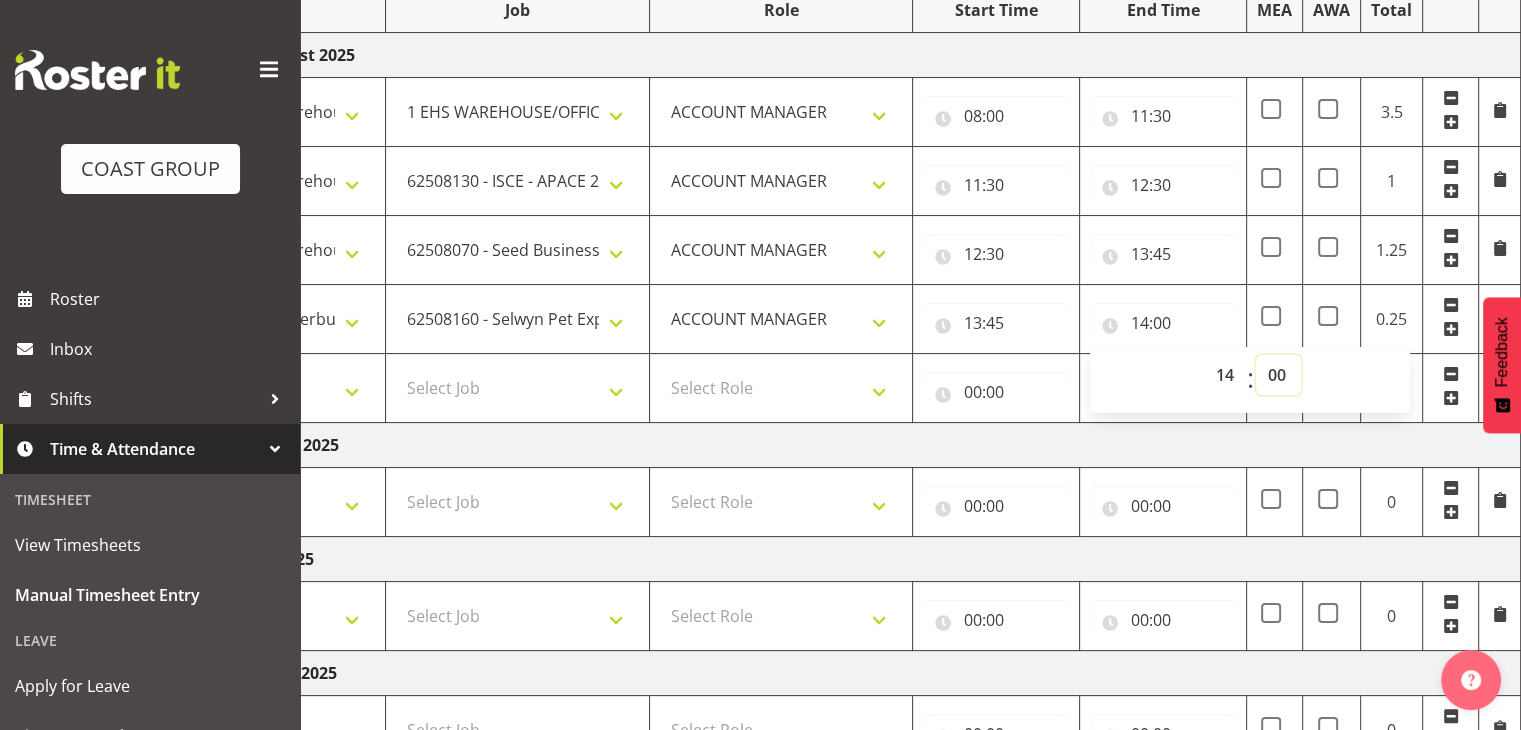drag, startPoint x: 1276, startPoint y: 365, endPoint x: 1285, endPoint y: 373, distance: 12.0415945 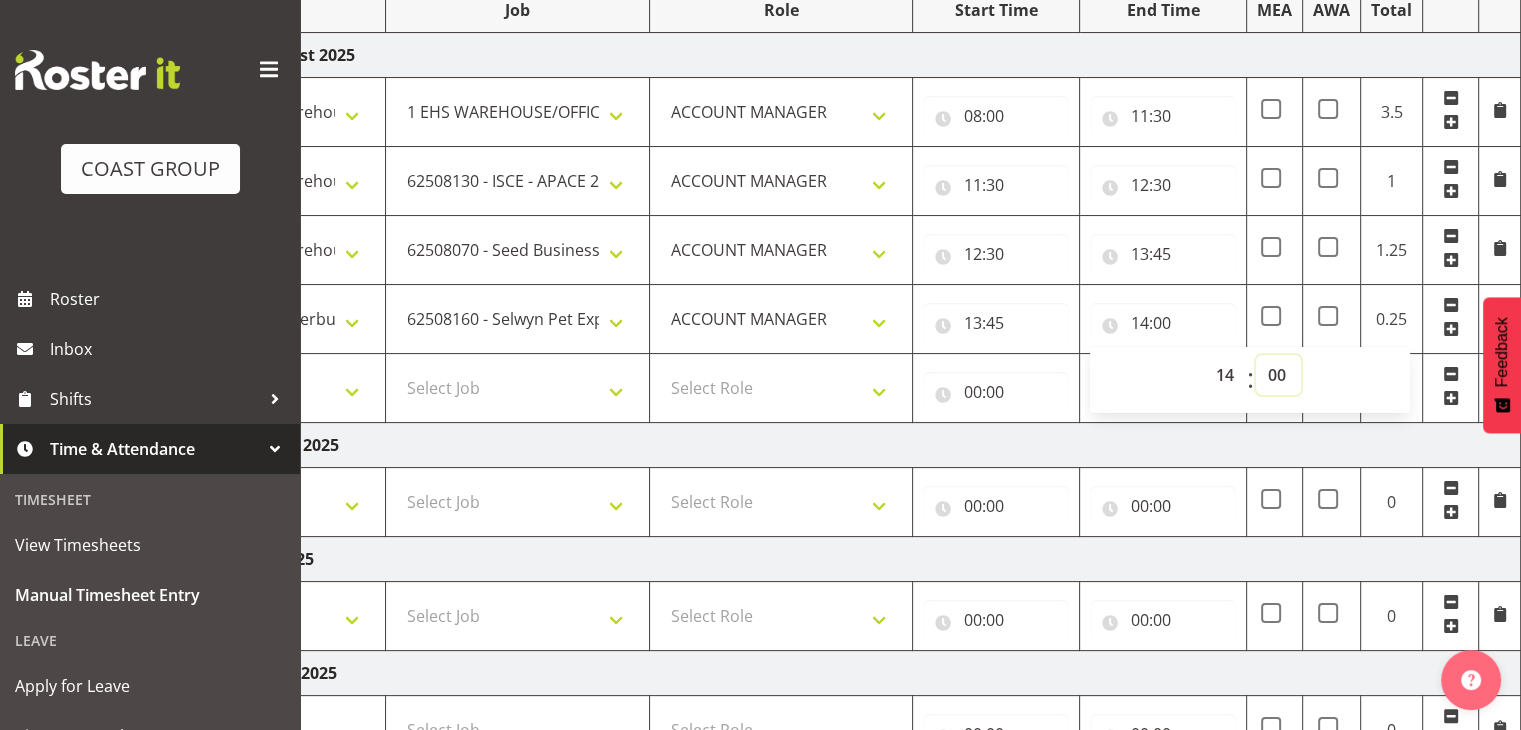 select on "45" 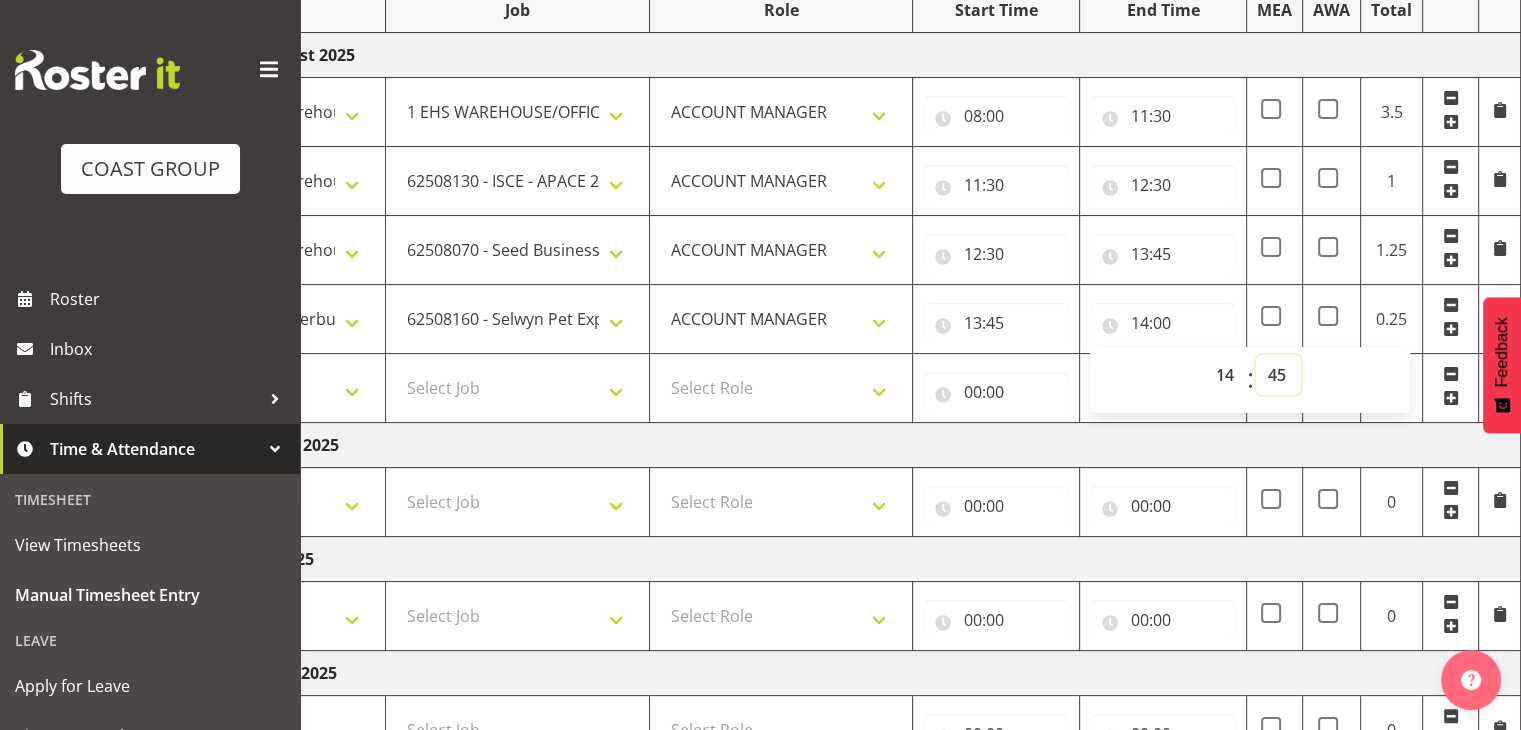 click on "00   01   02   03   04   05   06   07   08   09   10   11   12   13   14   15   16   17   18   19   20   21   22   23   24   25   26   27   28   29   30   31   32   33   34   35   36   37   38   39   40   41   42   43   44   45   46   47   48   49   50   51   52   53   54   55   56   57   58   59" at bounding box center (1278, 375) 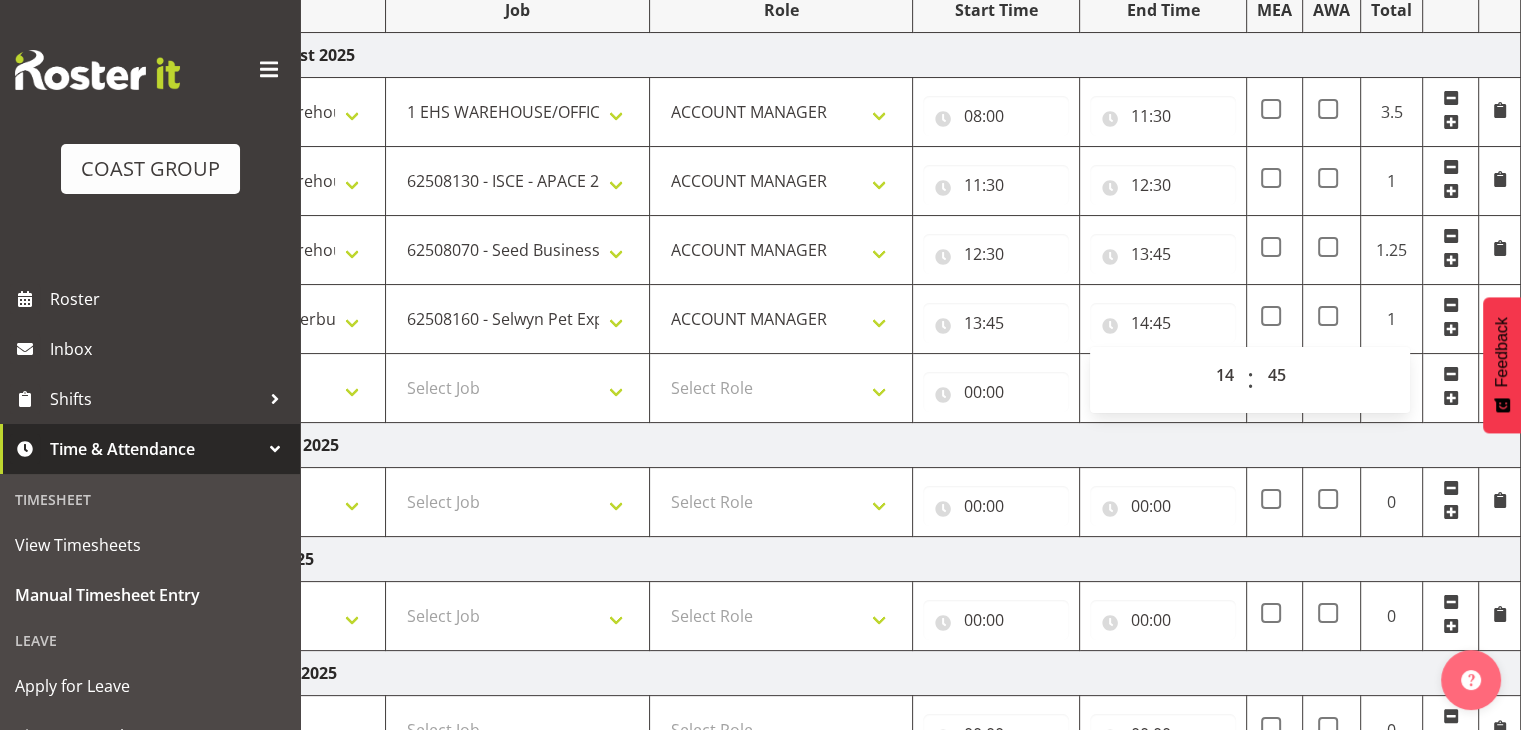 click on "Thursday 7th August 2025" at bounding box center [821, 445] 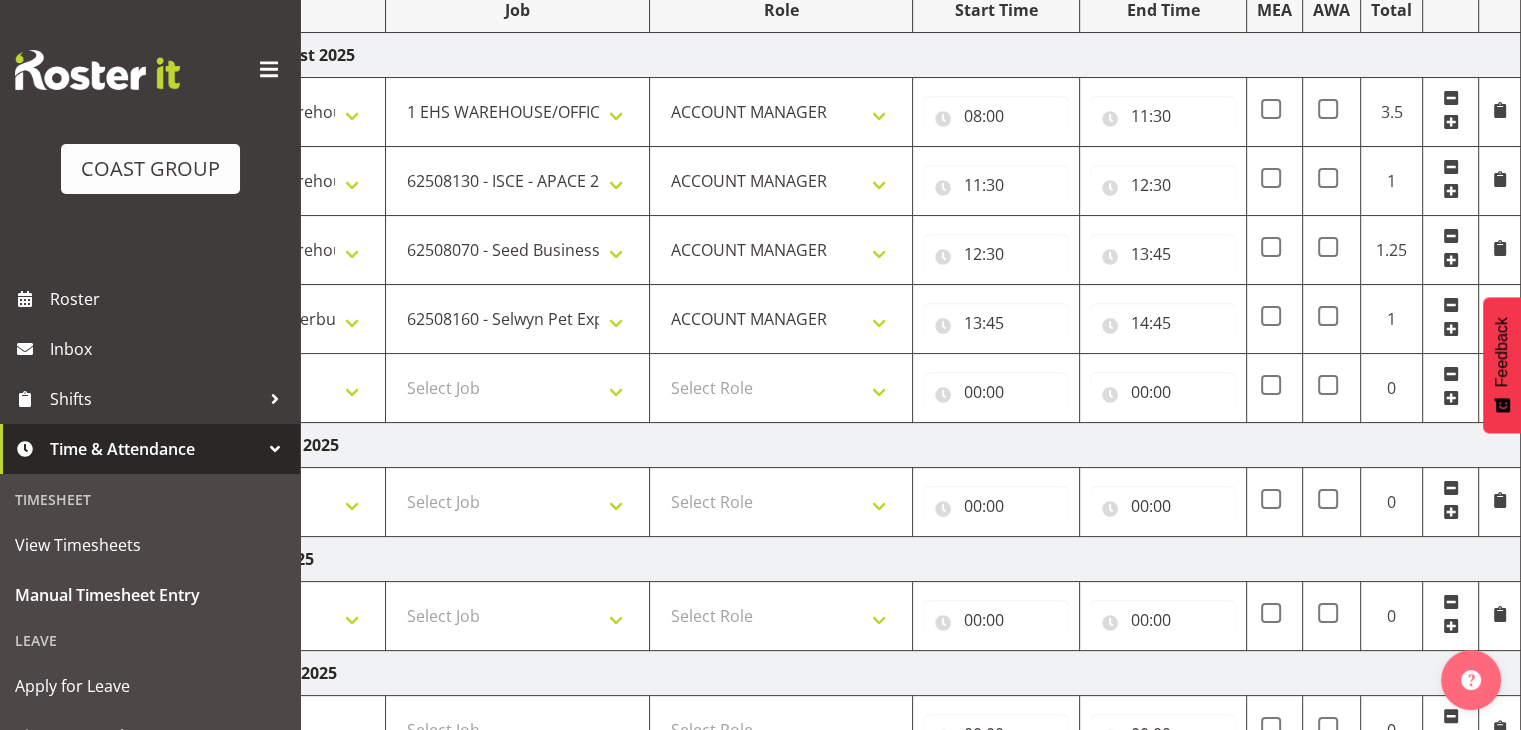 scroll, scrollTop: 783, scrollLeft: 0, axis: vertical 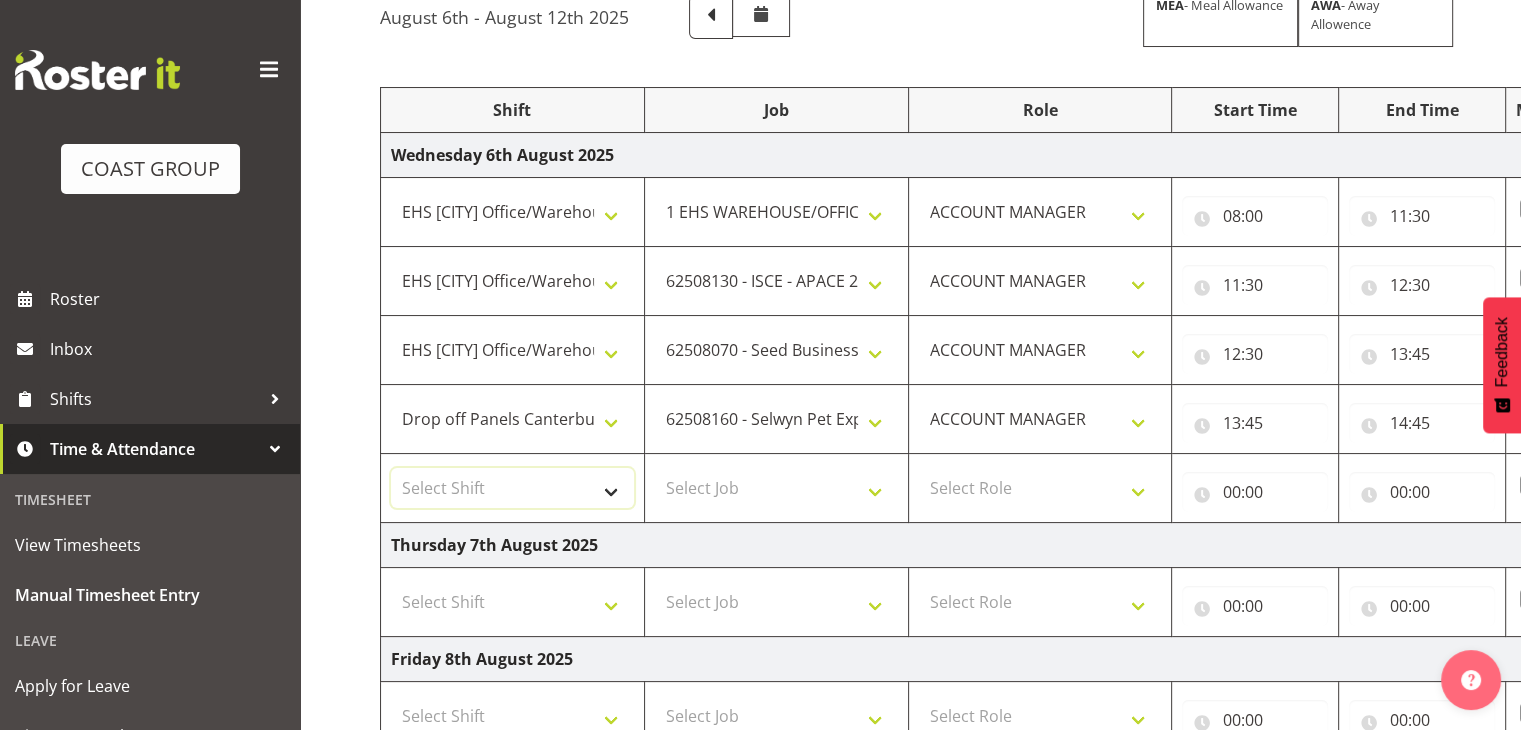 click on "Select Shift  Break All Blacks casual Break Arts canty Break GP25 Break Involve Break LGNZ Break Marlborough Home show Break NZ Shoulder and Elbow Break NZSBA Break QT Homeshow Break Rego Pinot Noir Break SYA Break Show your ability Break Wedding expo Break brewers Guild Break rear of Go Green Break red meat Break rest of go green Break selwyn art show Break south mach Break south mach Break southerbys conference Break southland careerfest Break starhomeshow Build AHICE Build ANZICS Build Arts Canterbury Build BOINZ Build Baby Show Build GP25 Build GP25 Build Go Green Build Holiday parks Build Host tech Build Involve (Downstairs) Build Involve (upstairs) Build Involve (upstairs) Build LGNZ Build LGNZ Build Lawlink Build Marlborough Home show Build NRHC Build NZMCA Build NZMCA Build NZMCA Build NZMCA Build NZOHA Build NZSBA Build PINZ Build PSNZ Build Potatoes Build RMSANZ Build Russley art show Build Southerbys conference Build brewers guild Build panels at arena Build panels at arena Build rego for RMSANZ" at bounding box center (512, 488) 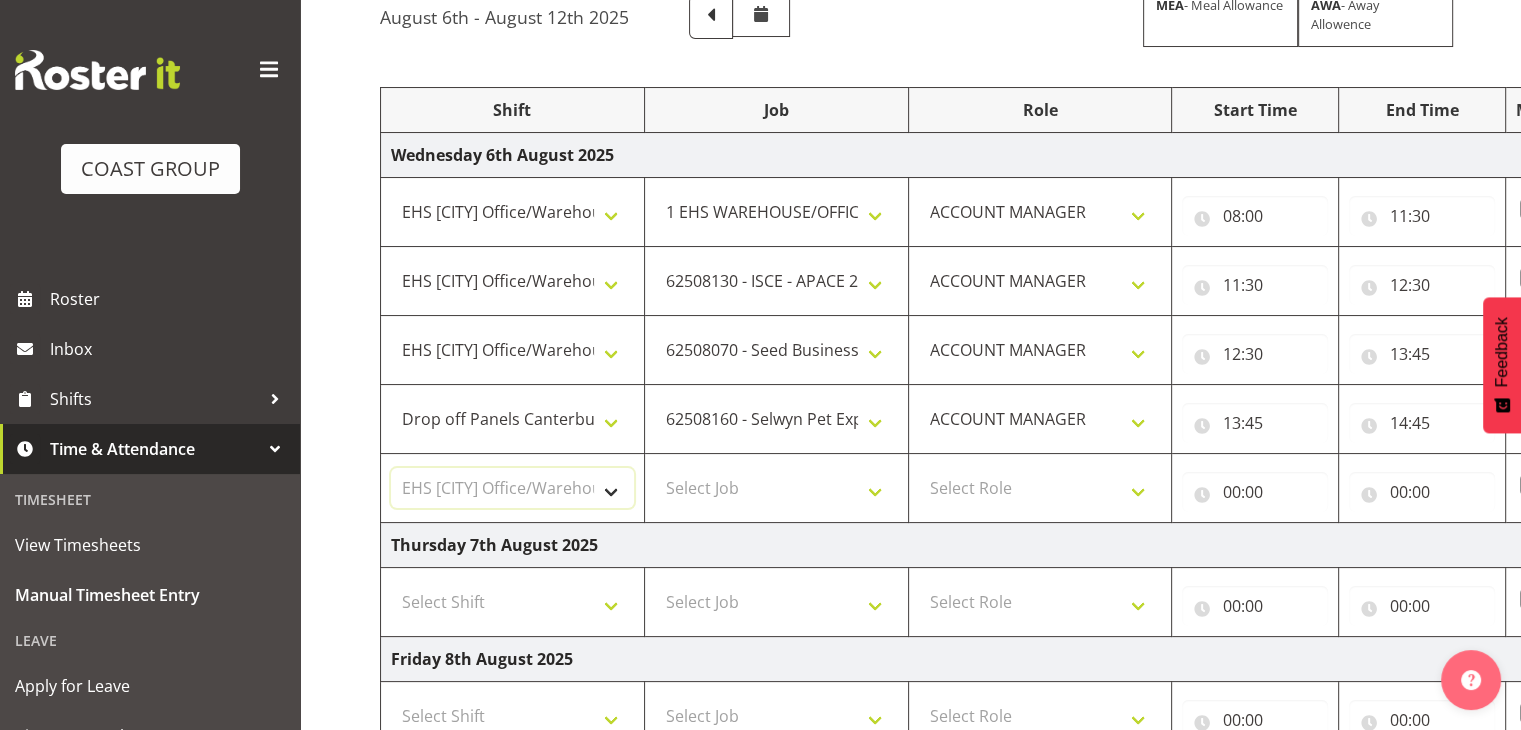 click on "Select Shift  Break All Blacks casual Break Arts canty Break GP25 Break Involve Break LGNZ Break Marlborough Home show Break NZ Shoulder and Elbow Break NZSBA Break QT Homeshow Break Rego Pinot Noir Break SYA Break Show your ability Break Wedding expo Break brewers Guild Break rear of Go Green Break red meat Break rest of go green Break selwyn art show Break south mach Break south mach Break southerbys conference Break southland careerfest Break starhomeshow Build AHICE Build ANZICS Build Arts Canterbury Build BOINZ Build Baby Show Build GP25 Build GP25 Build Go Green Build Holiday parks Build Host tech Build Involve (Downstairs) Build Involve (upstairs) Build Involve (upstairs) Build LGNZ Build LGNZ Build Lawlink Build Marlborough Home show Build NRHC Build NZMCA Build NZMCA Build NZMCA Build NZMCA Build NZOHA Build NZSBA Build PINZ Build PSNZ Build Potatoes Build RMSANZ Build Russley art show Build Southerbys conference Build brewers guild Build panels at arena Build panels at arena Build rego for RMSANZ" at bounding box center [512, 488] 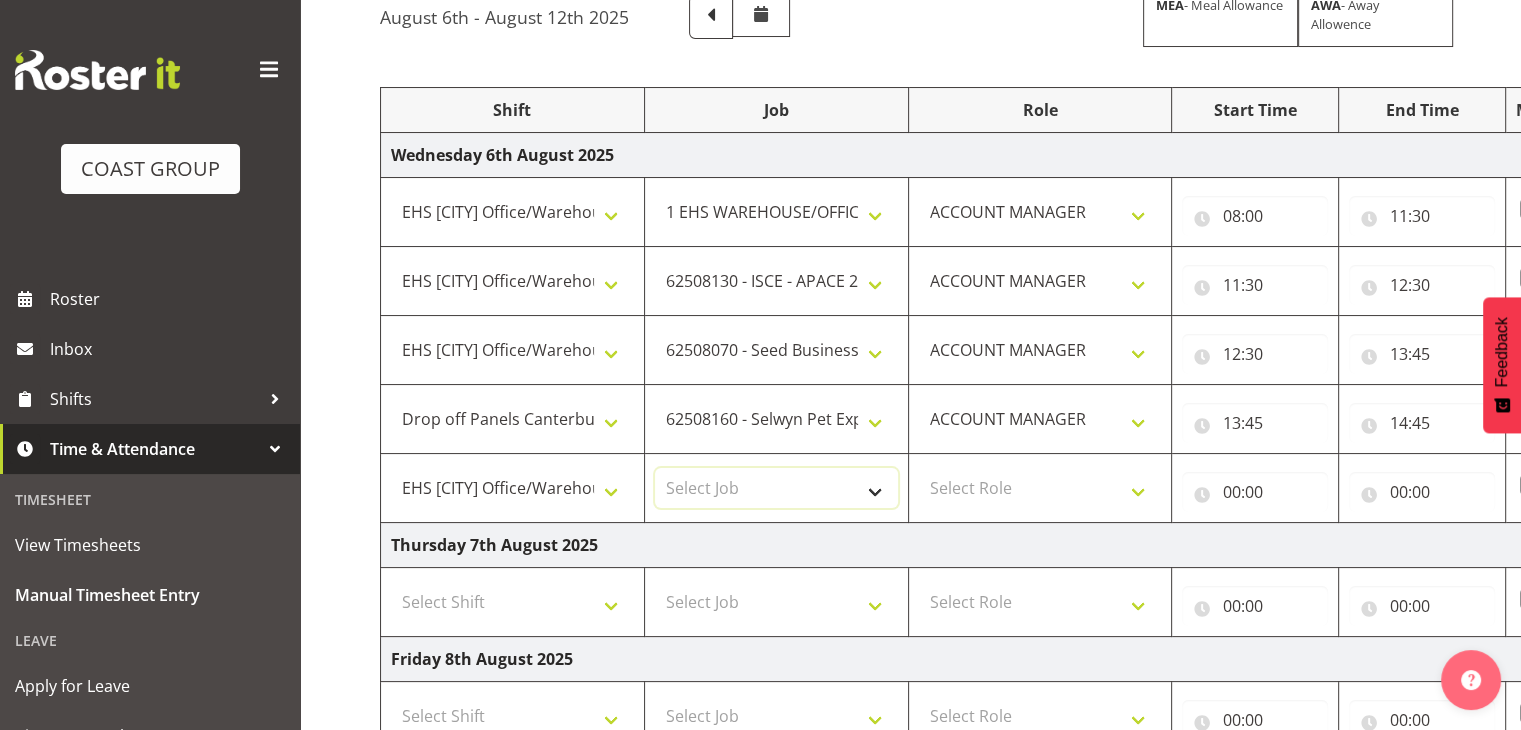 click on "Select Job 1 Carlton Events 1 Carlton [CITY] 1 Carlton [CITY] 1 EHS WAREHOUSE/OFFICE 1 GRS 1 SLP Production 1 SLP Tradeshows 12507000 - AKL Casual Jul 2025 1250700R - July Casual C&R 2025 12507010 - NASDAP Conference 2025 12507030 - Auckland Food Show 2025 12507050 - CDES Internship & Graduate Expo 2025 12507100 - NZCB Education Day 2025 12507110 - CCNZ 2025 1250711A - CCNZ25-Accordant GroupServices 12507120 - NZACA Symposium 2025 12507130 - Risk & Resilience 2025 1250713A - Risk 2025 - Protecht 1250713B - RISK 2025 - Camms 12507140 - Jobs Expo in NZ 2025 12507150 - Crane 2025 1250715A - Crane 2025 - UAA 12507160 - BestStart conference 25 12507170 - UoA - T-Tech 2025 12507180 - Banks Art Exhibition 25 12507190 - GSA 2025 12507200 - UoA Clubs Expo Semster 2 2025 12507210 - All Black Tour 2025 - [CITY] 12507220 - All Blacks Stock Purchasing 25 12508000 - AKL Casual Aug 2025 1250800R - August Casual C&R 2025 12508010 - Spring Gift Fair 2025 1250801A - Jty Imports/Exports-SpringGift 12508080 - FANZ 2025" at bounding box center (776, 488) 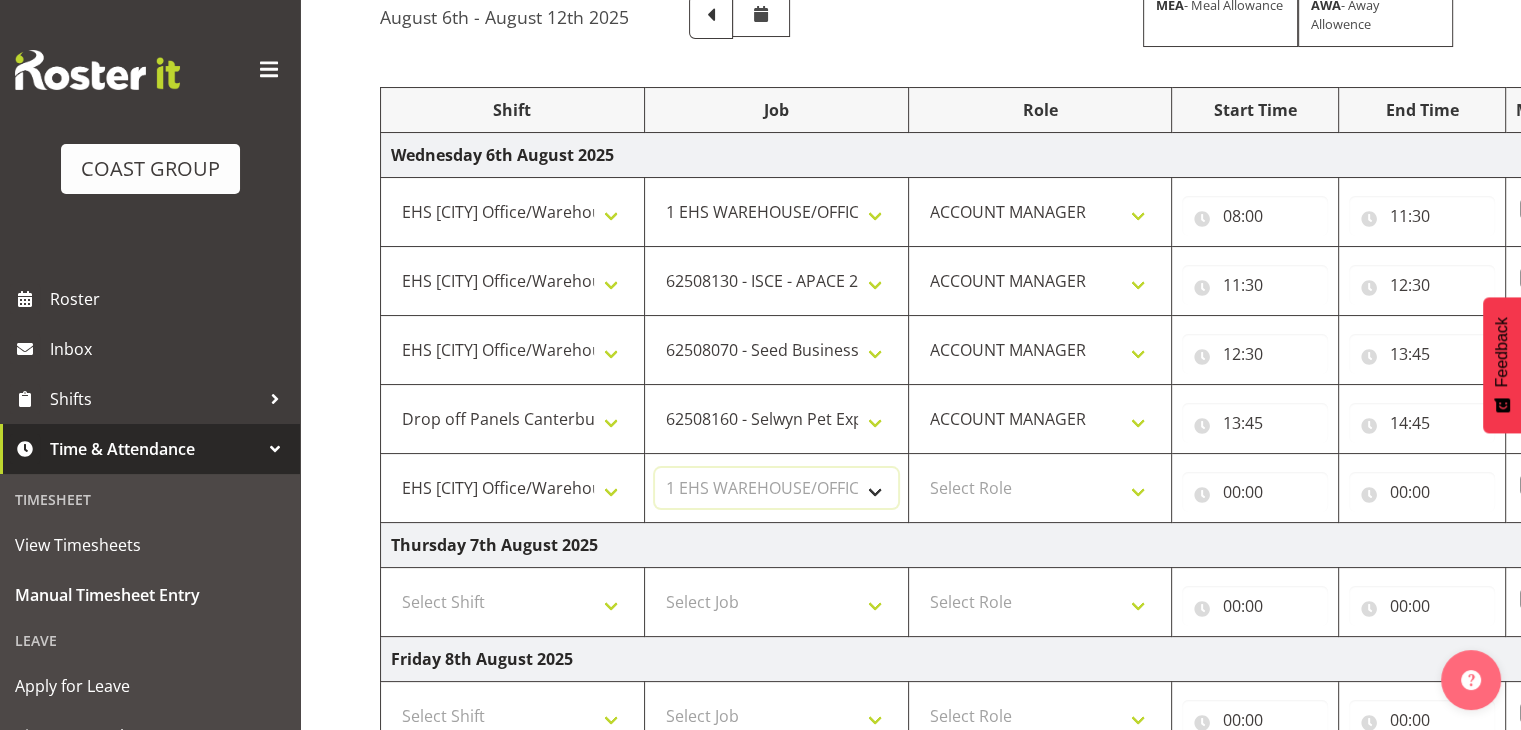 click on "Select Job 1 Carlton Events 1 Carlton [CITY] 1 Carlton [CITY] 1 EHS WAREHOUSE/OFFICE 1 GRS 1 SLP Production 1 SLP Tradeshows 12507000 - AKL Casual Jul 2025 1250700R - July Casual C&R 2025 12507010 - NASDAP Conference 2025 12507030 - Auckland Food Show 2025 12507050 - CDES Internship & Graduate Expo 2025 12507100 - NZCB Education Day 2025 12507110 - CCNZ 2025 1250711A - CCNZ25-Accordant GroupServices 12507120 - NZACA Symposium 2025 12507130 - Risk & Resilience 2025 1250713A - Risk 2025 - Protecht 1250713B - RISK 2025 - Camms 12507140 - Jobs Expo in NZ 2025 12507150 - Crane 2025 1250715A - Crane 2025 - UAA 12507160 - BestStart conference 25 12507170 - UoA - T-Tech 2025 12507180 - Banks Art Exhibition 25 12507190 - GSA 2025 12507200 - UoA Clubs Expo Semster 2 2025 12507210 - All Black Tour 2025 - [CITY] 12507220 - All Blacks Stock Purchasing 25 12508000 - AKL Casual Aug 2025 1250800R - August Casual C&R 2025 12508010 - Spring Gift Fair 2025 1250801A - Jty Imports/Exports-SpringGift 12508080 - FANZ 2025" at bounding box center (776, 488) 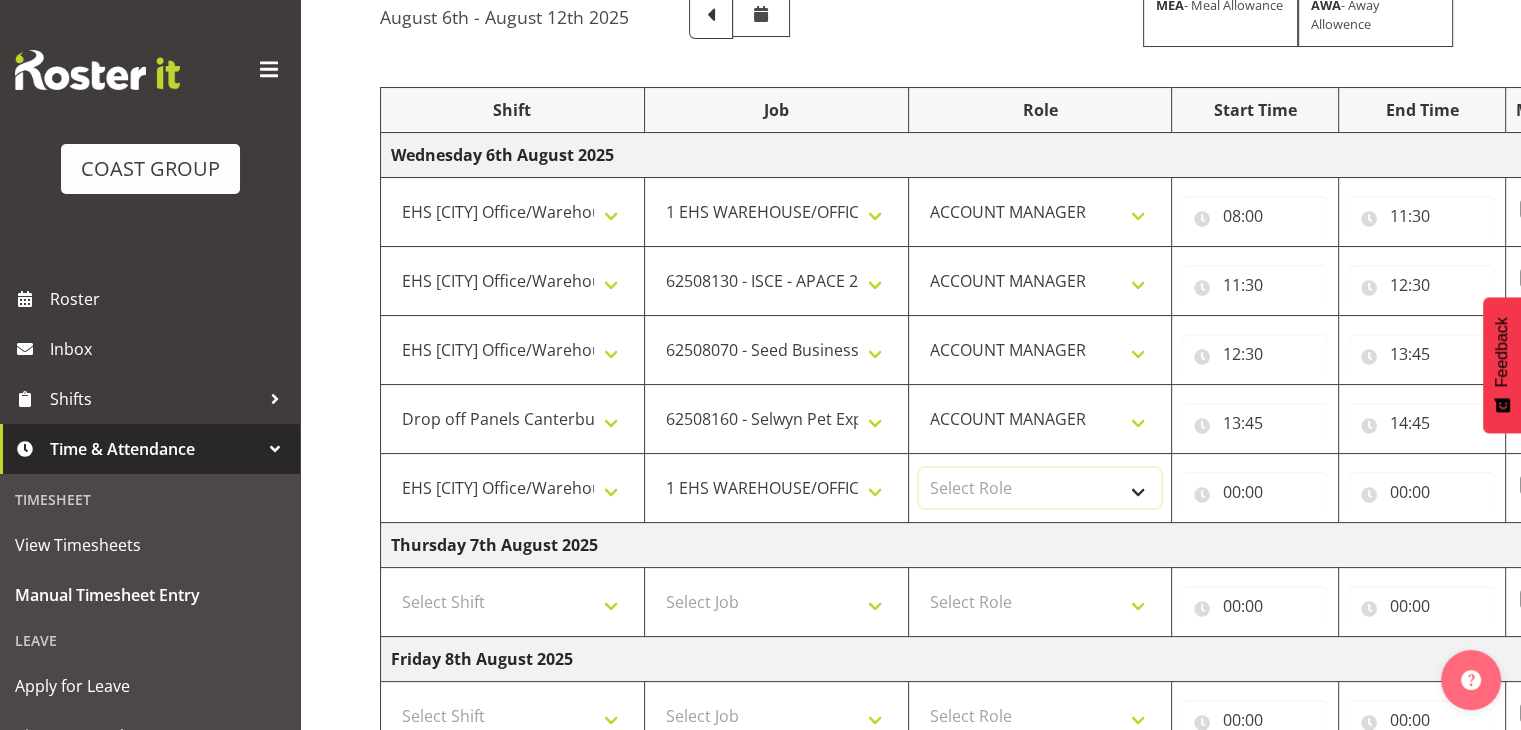 click on "Select Role ACCOUNT MANAGER" at bounding box center (1040, 488) 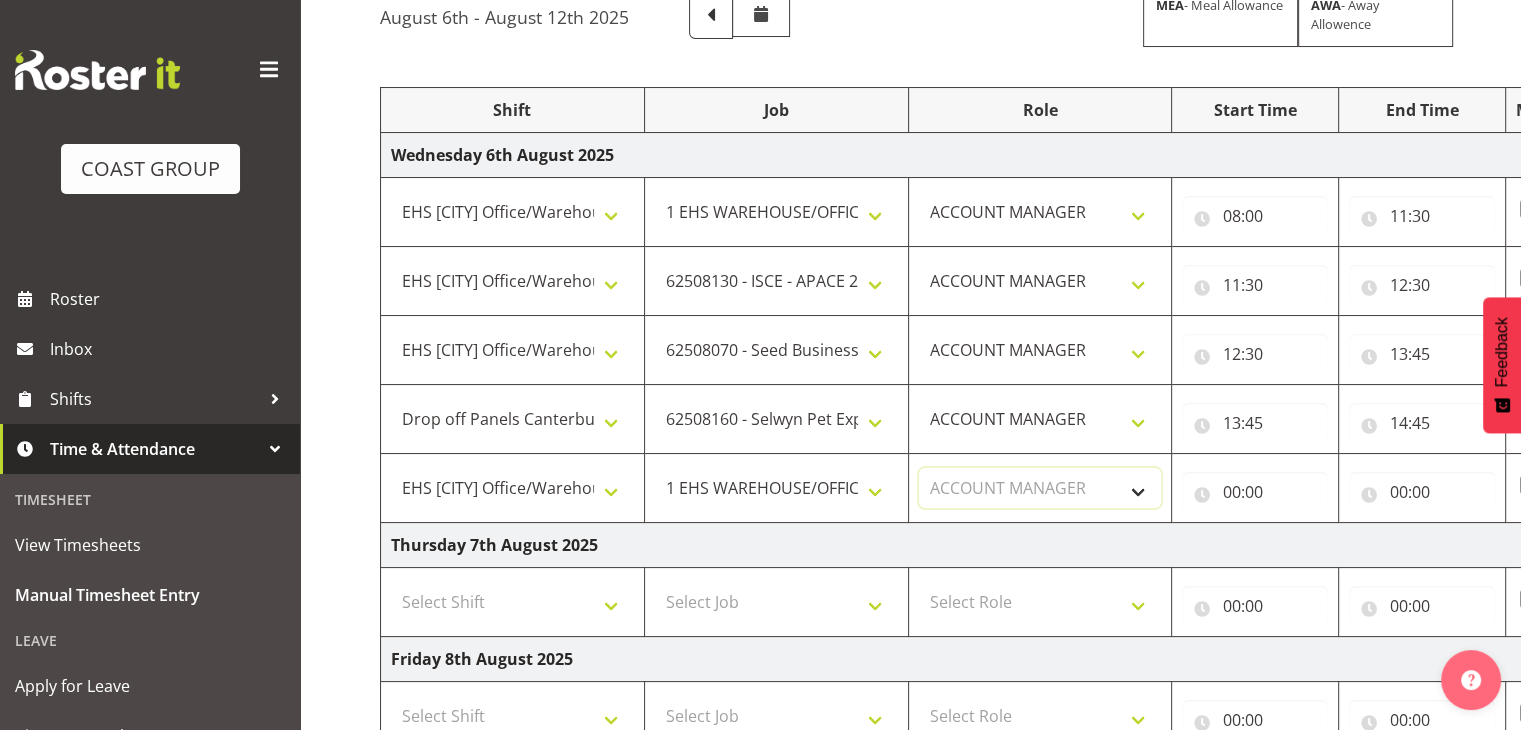 click on "Select Role ACCOUNT MANAGER" at bounding box center (1040, 488) 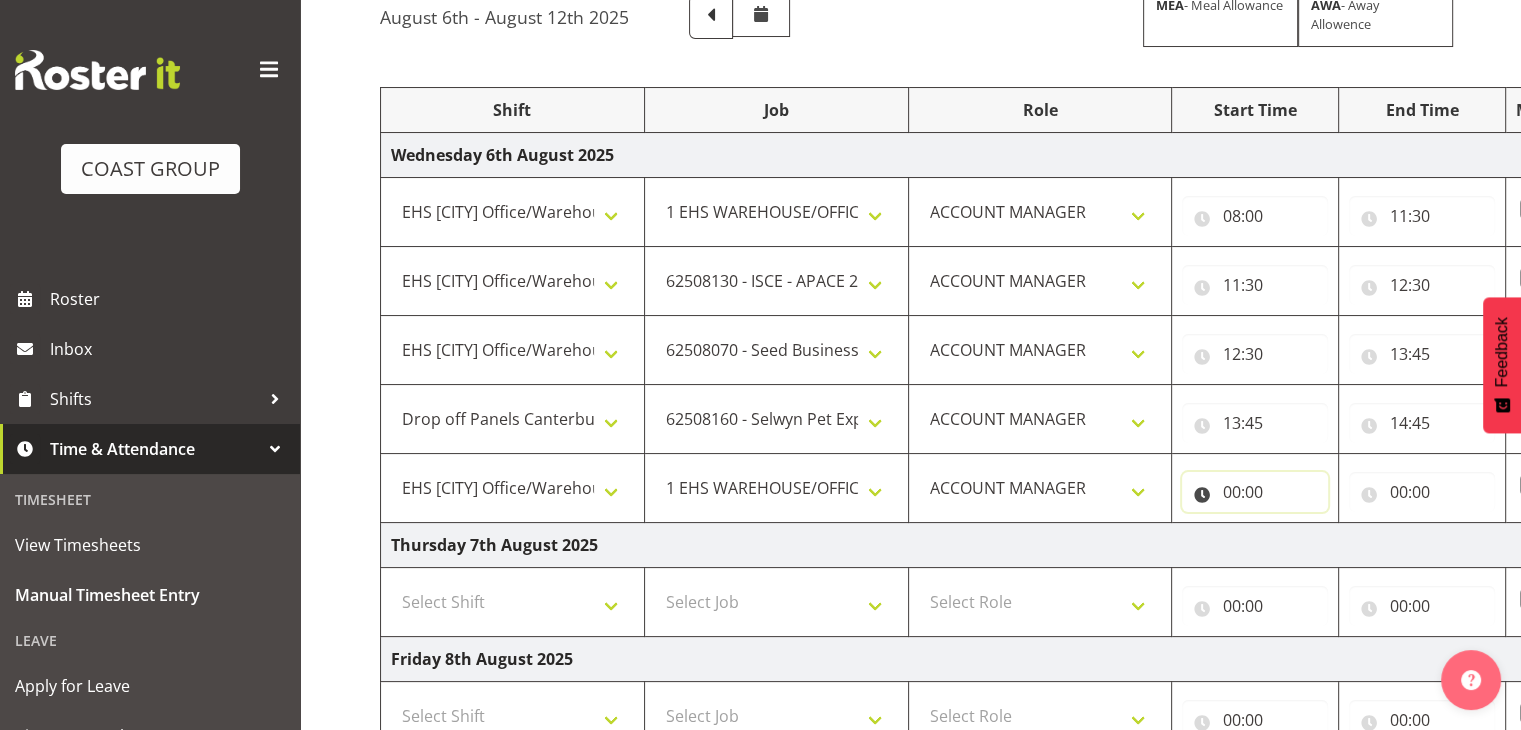 click on "00:00" at bounding box center [1255, 492] 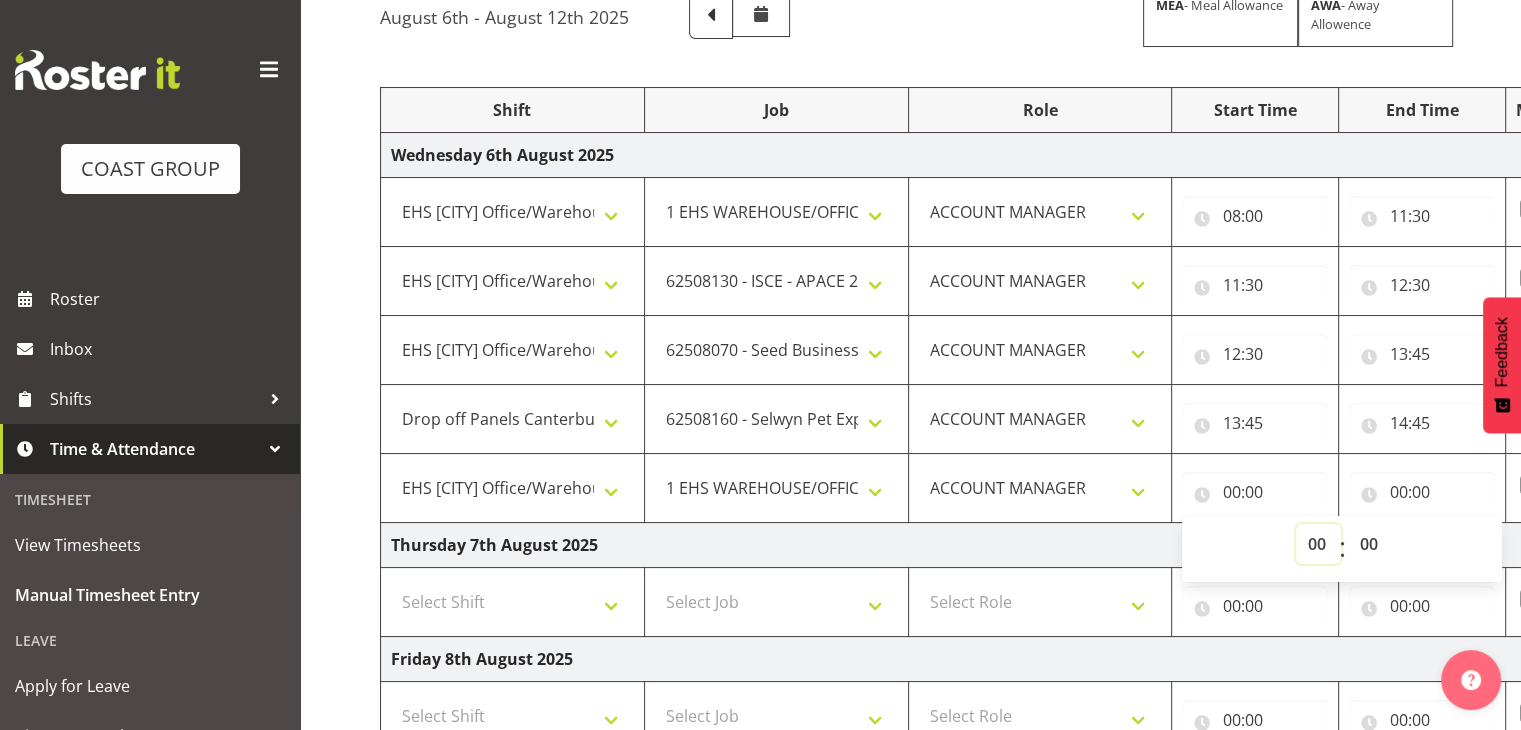 click on "00   01   02   03   04   05   06   07   08   09   10   11   12   13   14   15   16   17   18   19   20   21   22   23" at bounding box center [1318, 544] 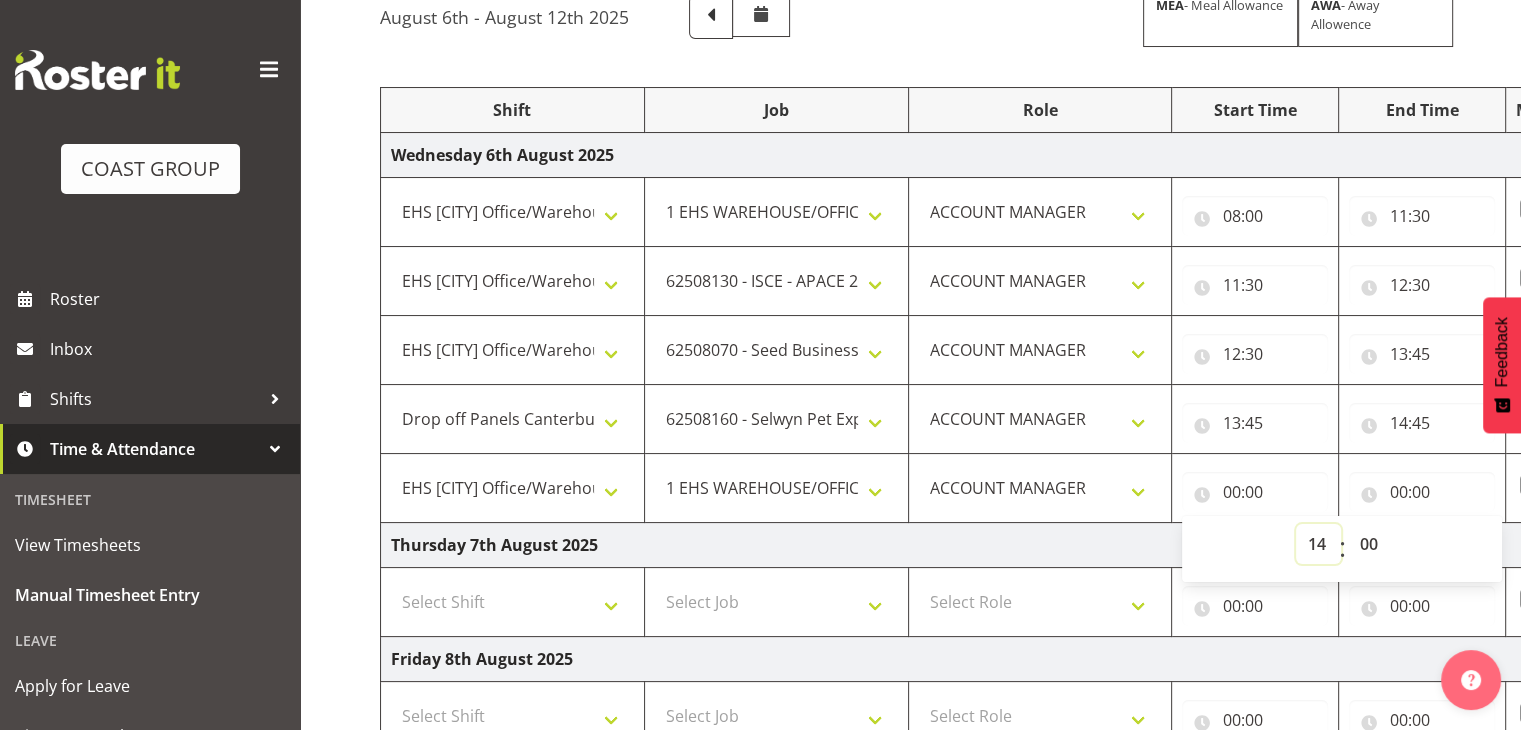 click on "00   01   02   03   04   05   06   07   08   09   10   11   12   13   14   15   16   17   18   19   20   21   22   23" at bounding box center (1318, 544) 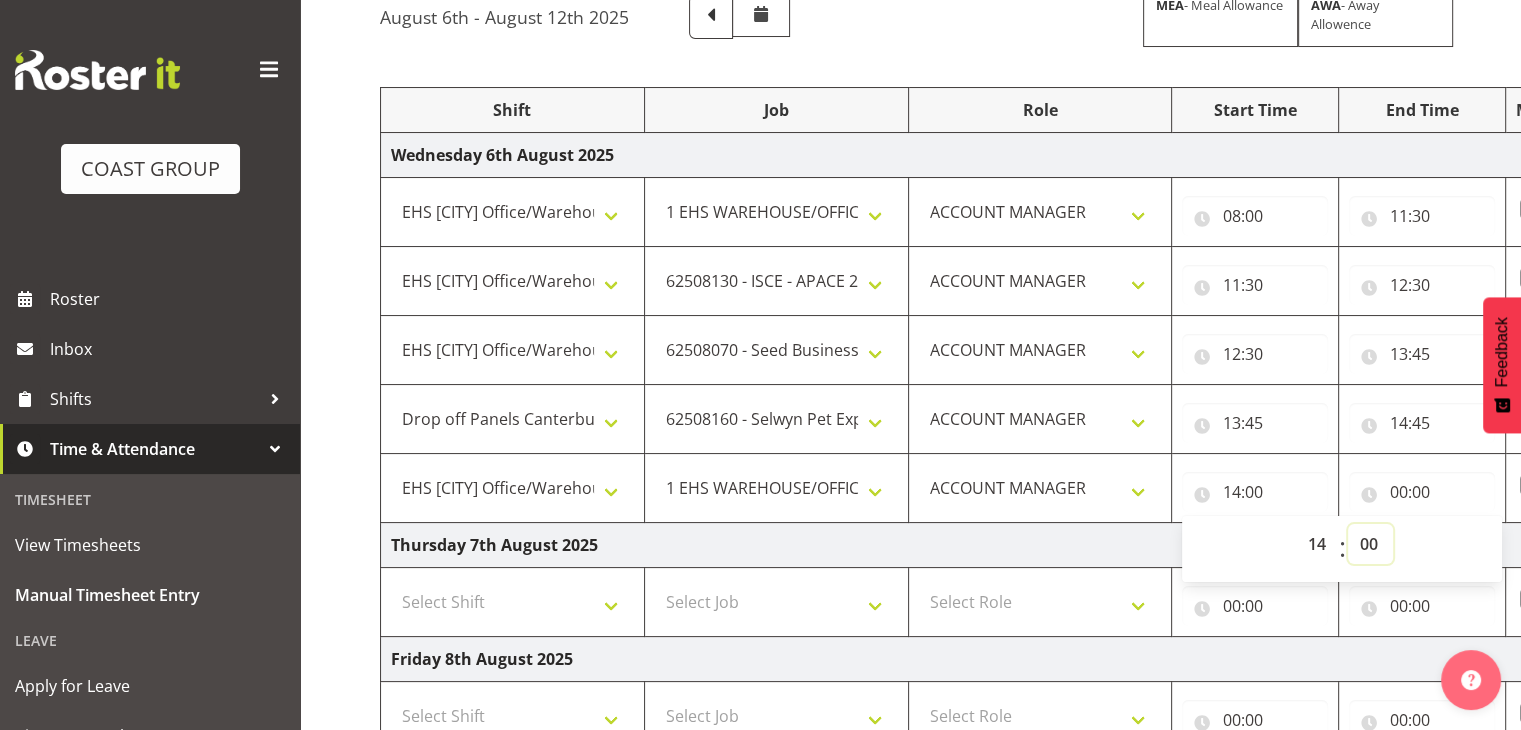 click on "00   01   02   03   04   05   06   07   08   09   10   11   12   13   14   15   16   17   18   19   20   21   22   23   24   25   26   27   28   29   30   31   32   33   34   35   36   37   38   39   40   41   42   43   44   45   46   47   48   49   50   51   52   53   54   55   56   57   58   59" at bounding box center [1370, 544] 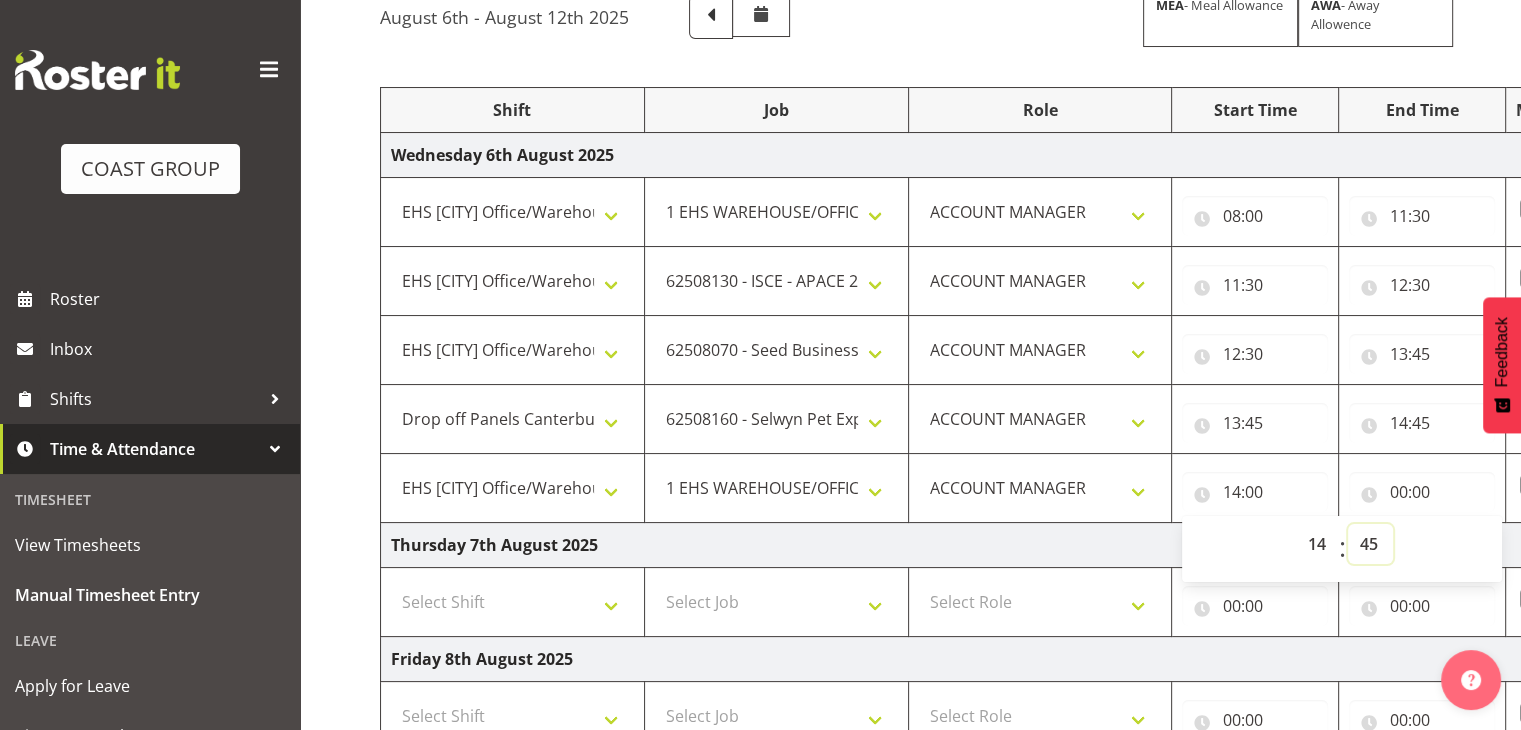 click on "00   01   02   03   04   05   06   07   08   09   10   11   12   13   14   15   16   17   18   19   20   21   22   23   24   25   26   27   28   29   30   31   32   33   34   35   36   37   38   39   40   41   42   43   44   45   46   47   48   49   50   51   52   53   54   55   56   57   58   59" at bounding box center [1370, 544] 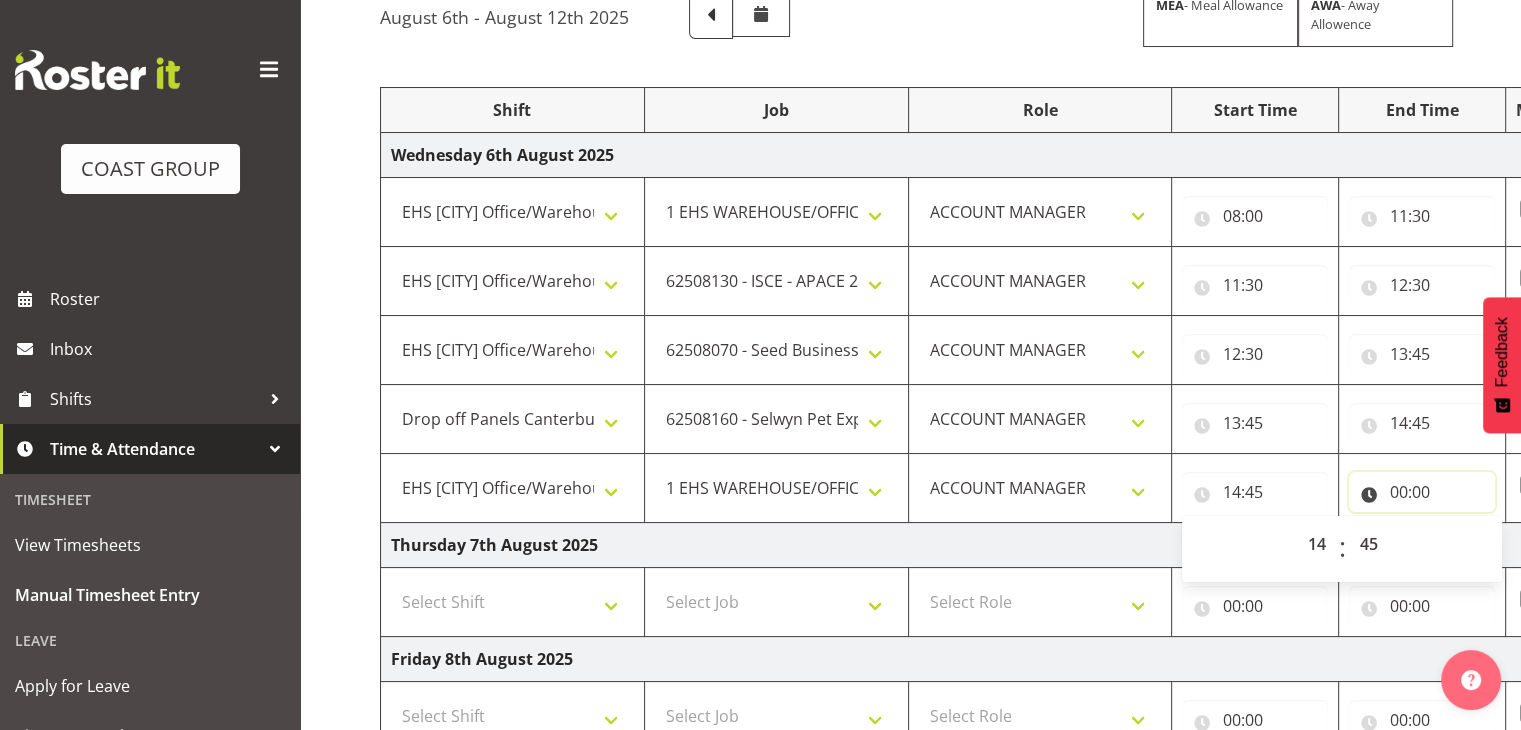 click on "00:00" at bounding box center (1422, 492) 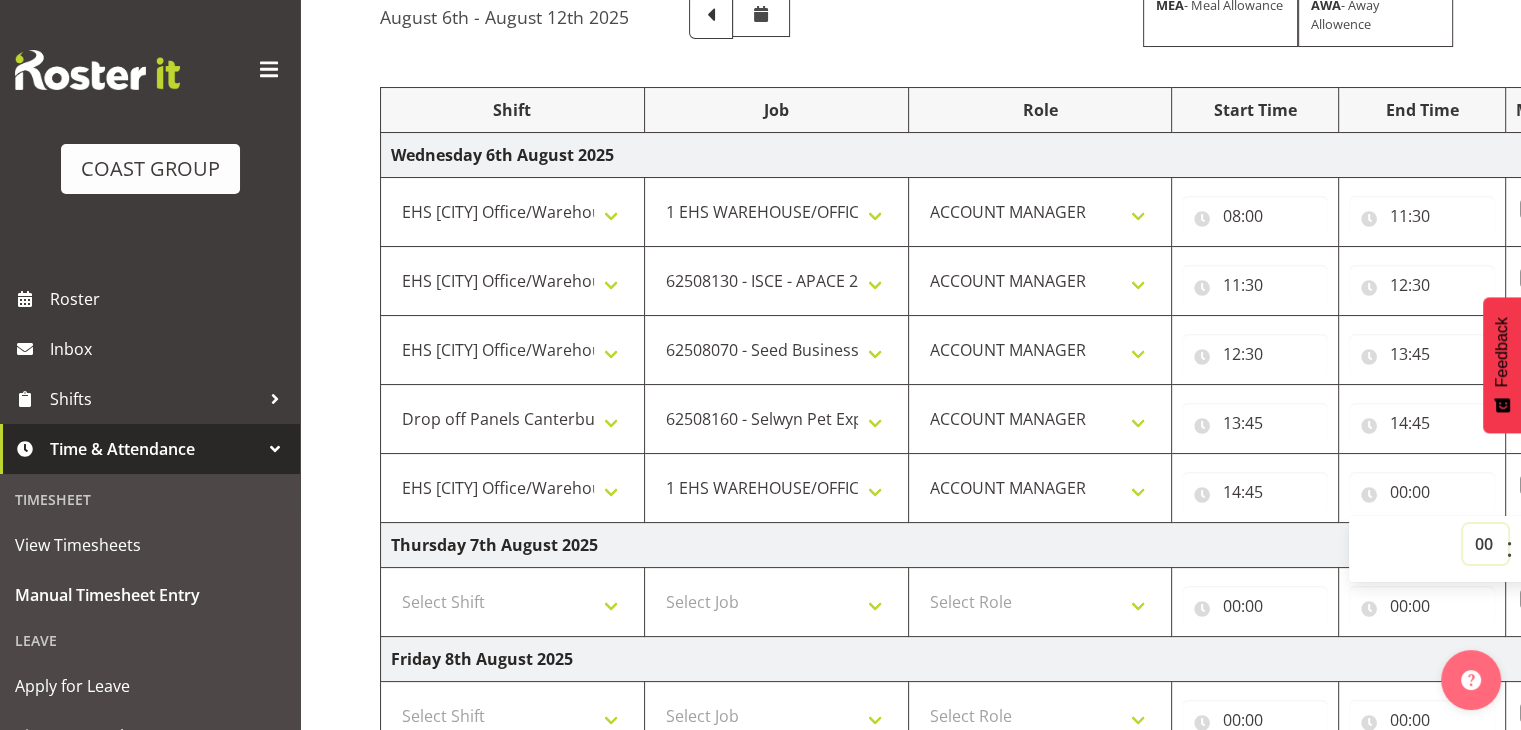 click on "00   01   02   03   04   05   06   07   08   09   10   11   12   13   14   15   16   17   18   19   20   21   22   23" at bounding box center (1485, 544) 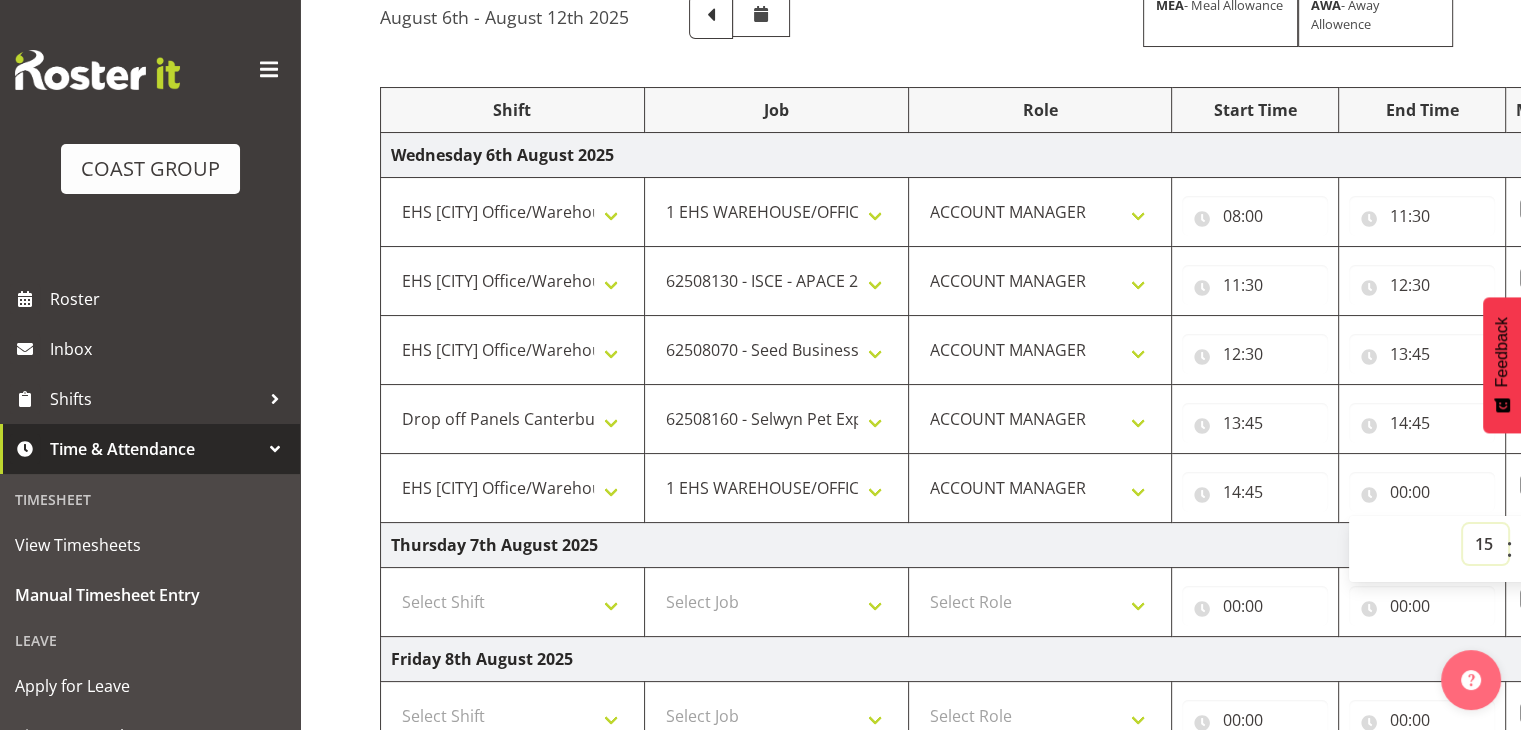 click on "00   01   02   03   04   05   06   07   08   09   10   11   12   13   14   15   16   17   18   19   20   21   22   23" at bounding box center (1485, 544) 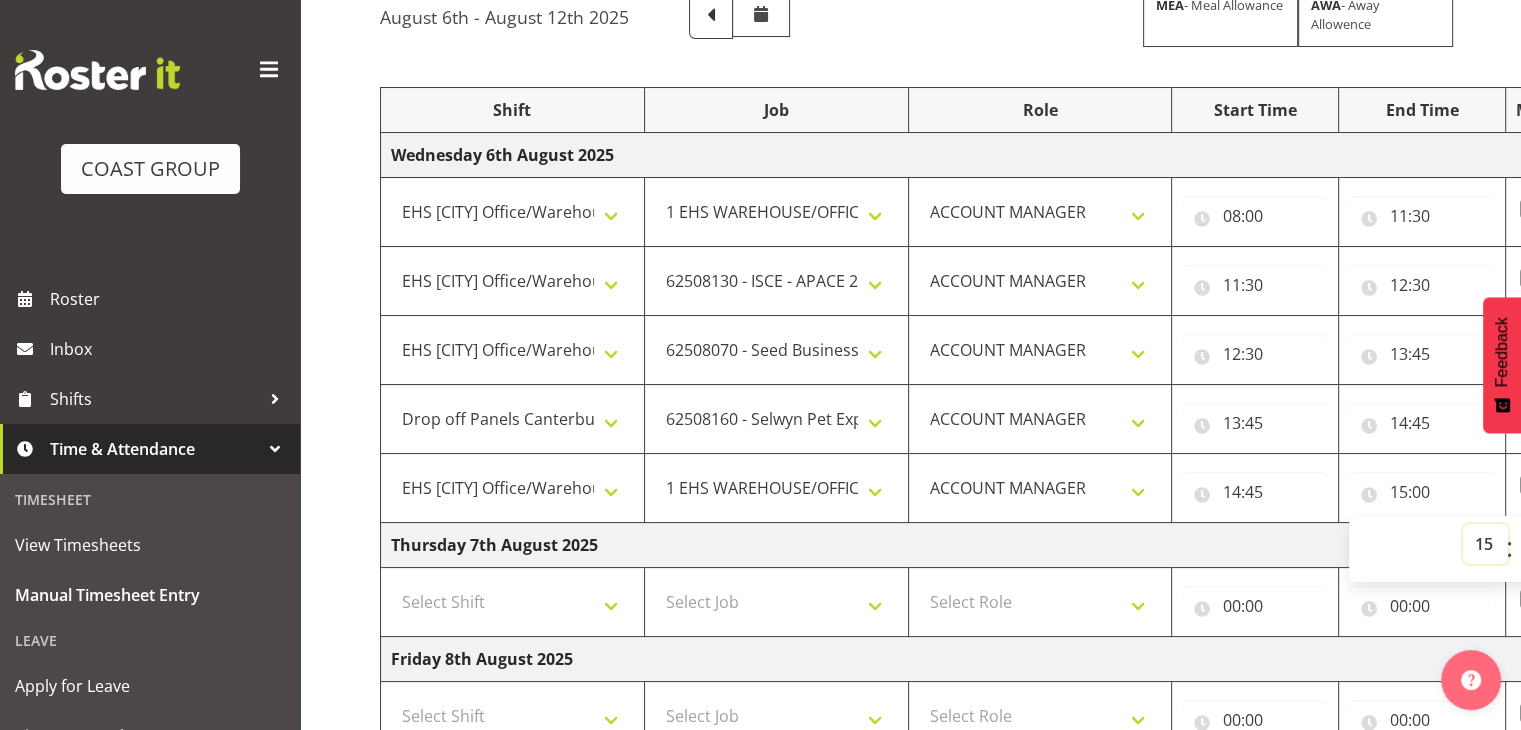 click on "00   01   02   03   04   05   06   07   08   09   10   11   12   13   14   15   16   17   18   19   20   21   22   23" at bounding box center (1485, 544) 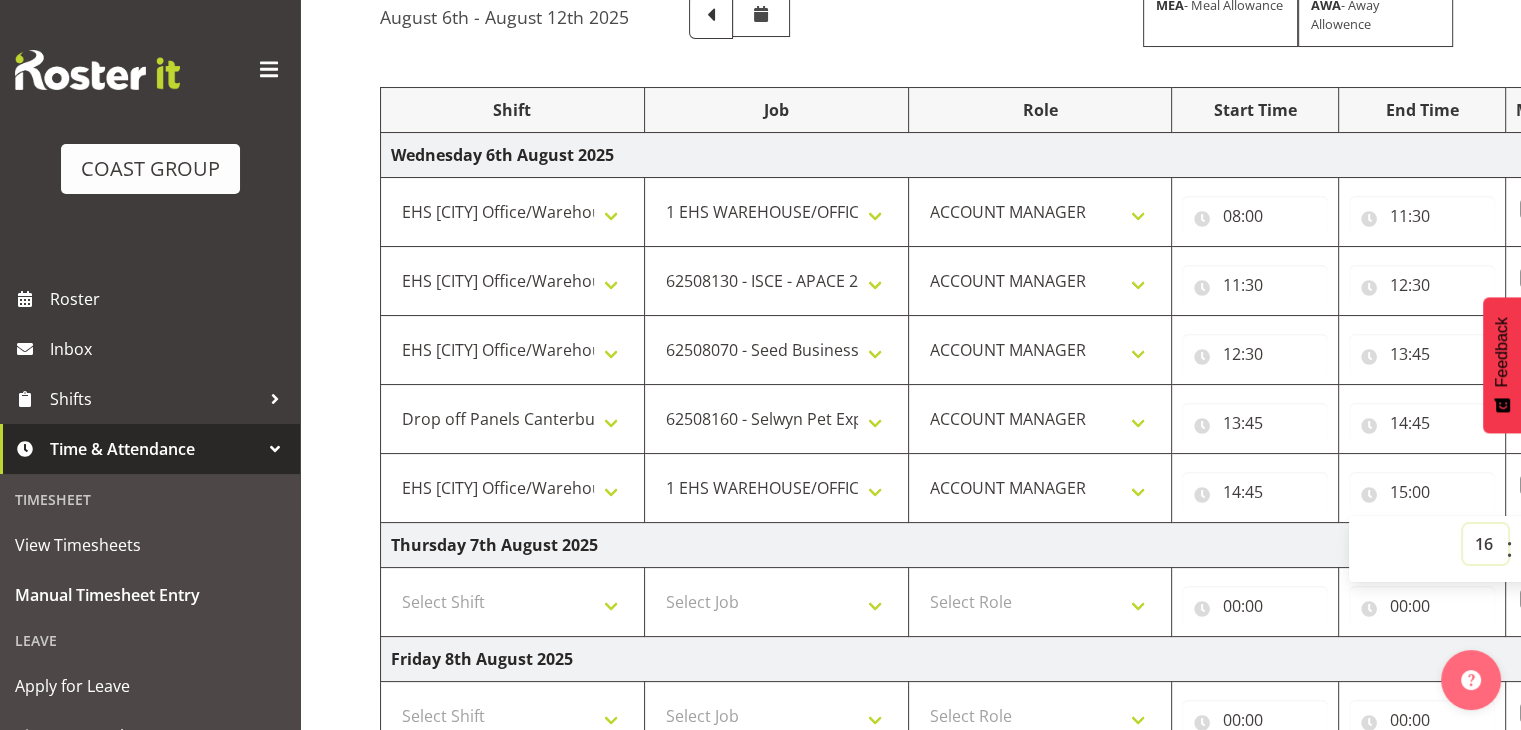 click on "00   01   02   03   04   05   06   07   08   09   10   11   12   13   14   15   16   17   18   19   20   21   22   23" at bounding box center (1485, 544) 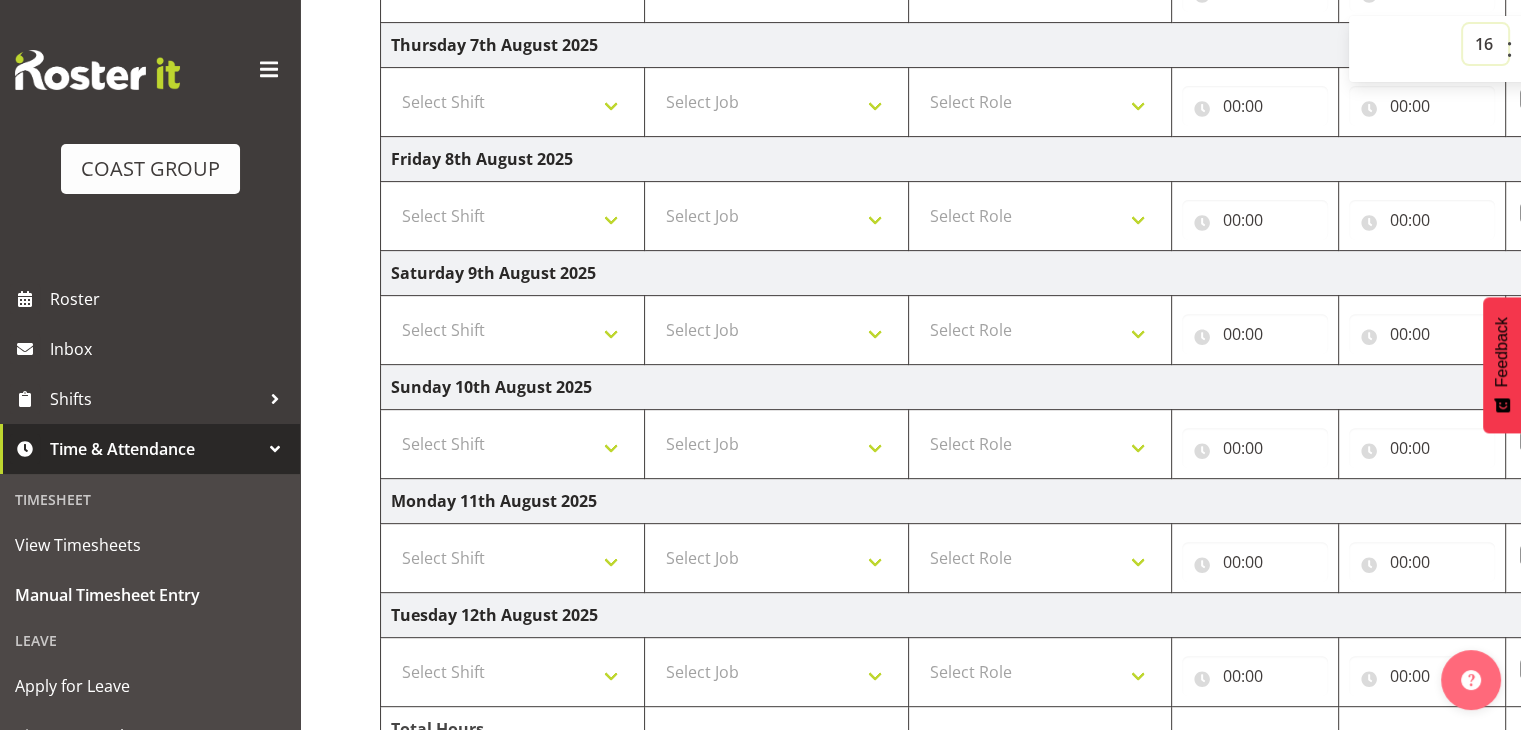 scroll, scrollTop: 783, scrollLeft: 0, axis: vertical 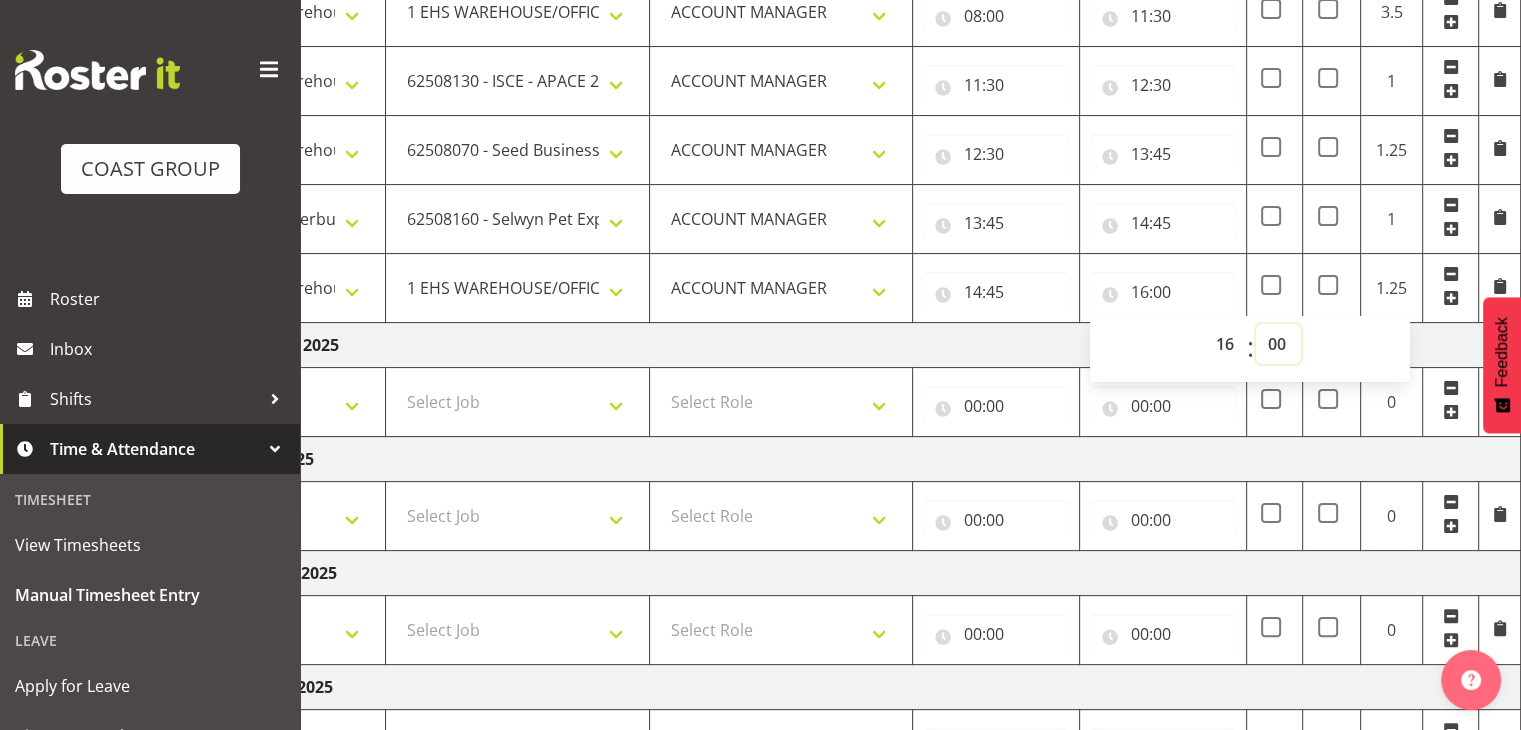 click on "00   01   02   03   04   05   06   07   08   09   10   11   12   13   14   15   16   17   18   19   20   21   22   23   24   25   26   27   28   29   30   31   32   33   34   35   36   37   38   39   40   41   42   43   44   45   46   47   48   49   50   51   52   53   54   55   56   57   58   59" at bounding box center (1278, 344) 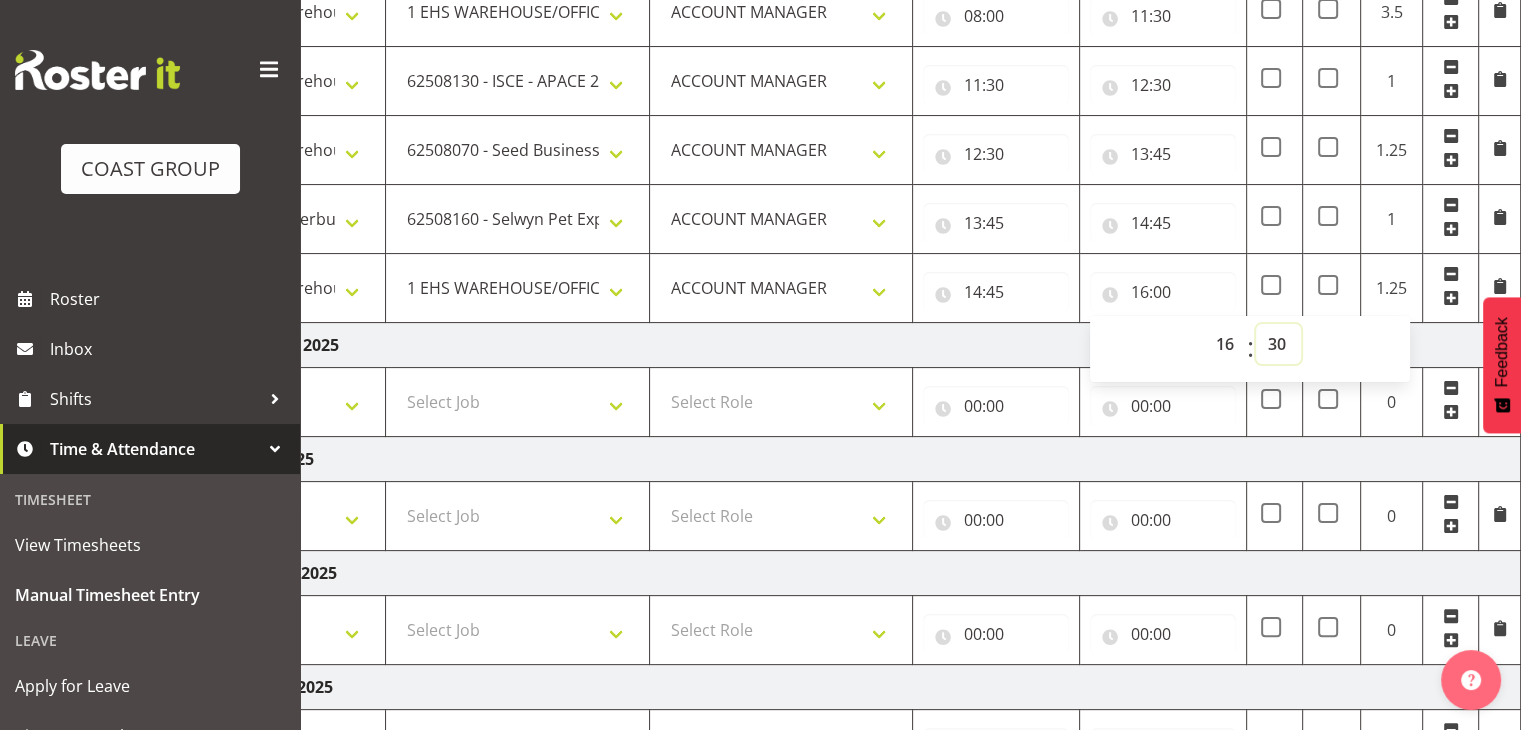 click on "00   01   02   03   04   05   06   07   08   09   10   11   12   13   14   15   16   17   18   19   20   21   22   23   24   25   26   27   28   29   30   31   32   33   34   35   36   37   38   39   40   41   42   43   44   45   46   47   48   49   50   51   52   53   54   55   56   57   58   59" at bounding box center (1278, 344) 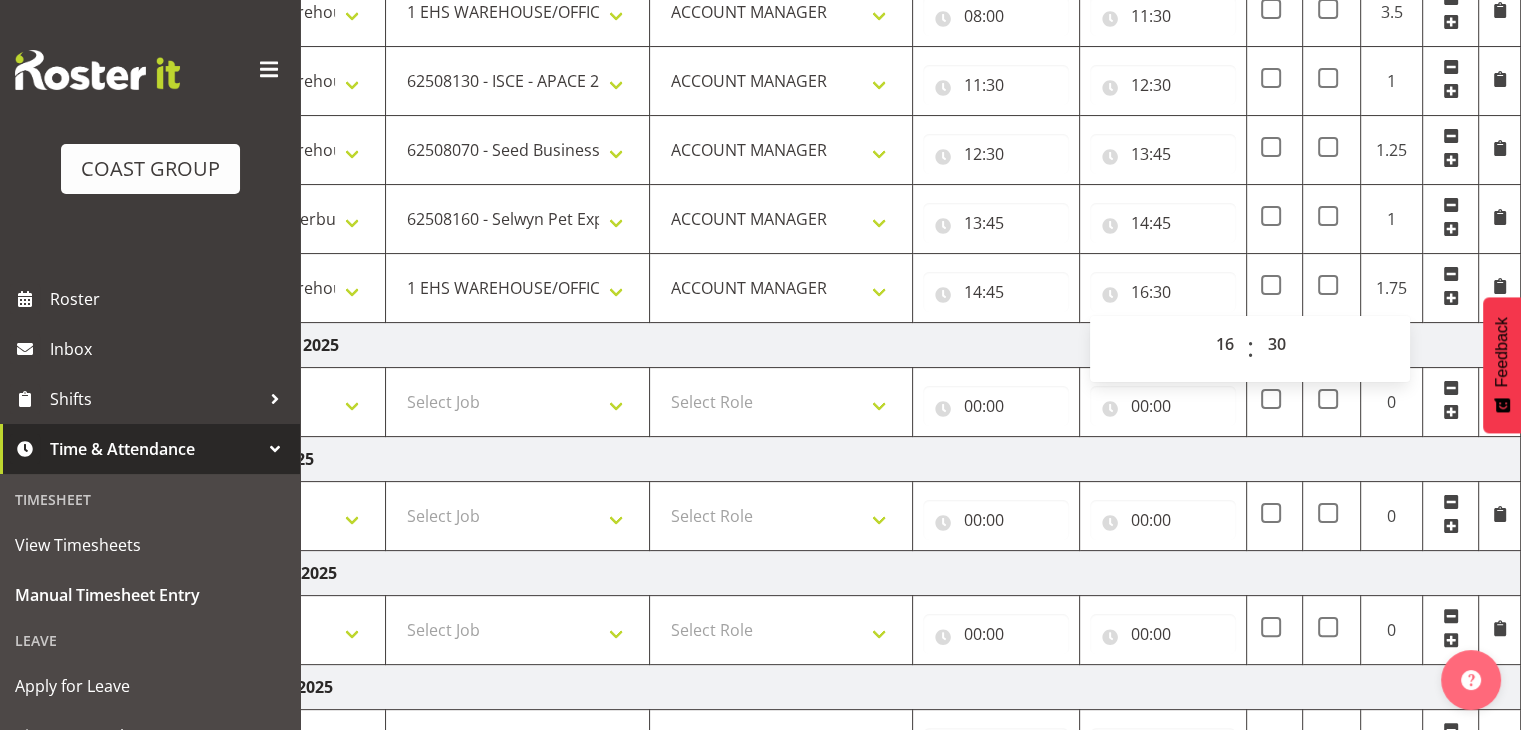 click on "Thursday 7th August 2025" at bounding box center [821, 345] 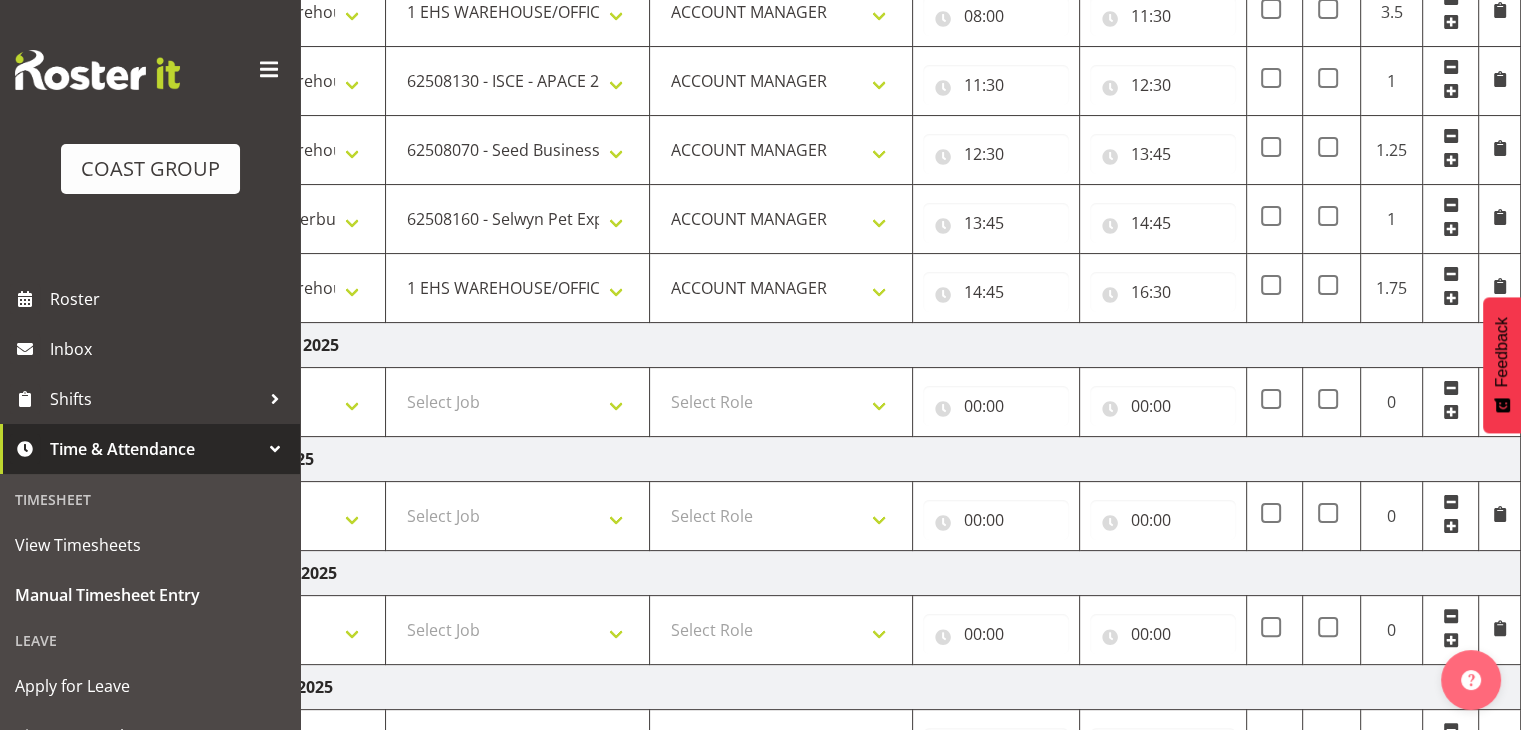 scroll, scrollTop: 783, scrollLeft: 0, axis: vertical 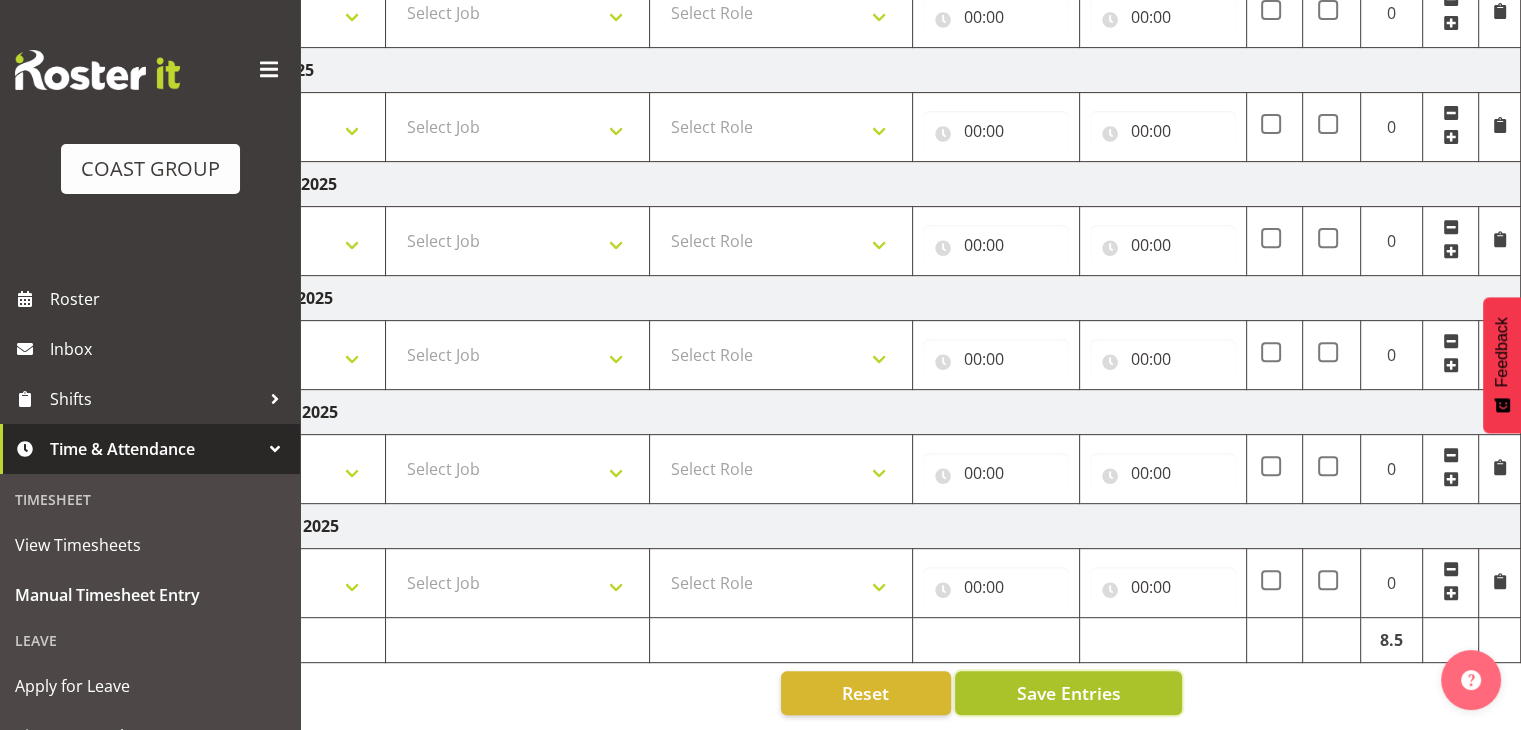 click on "Save
Entries" at bounding box center (1068, 693) 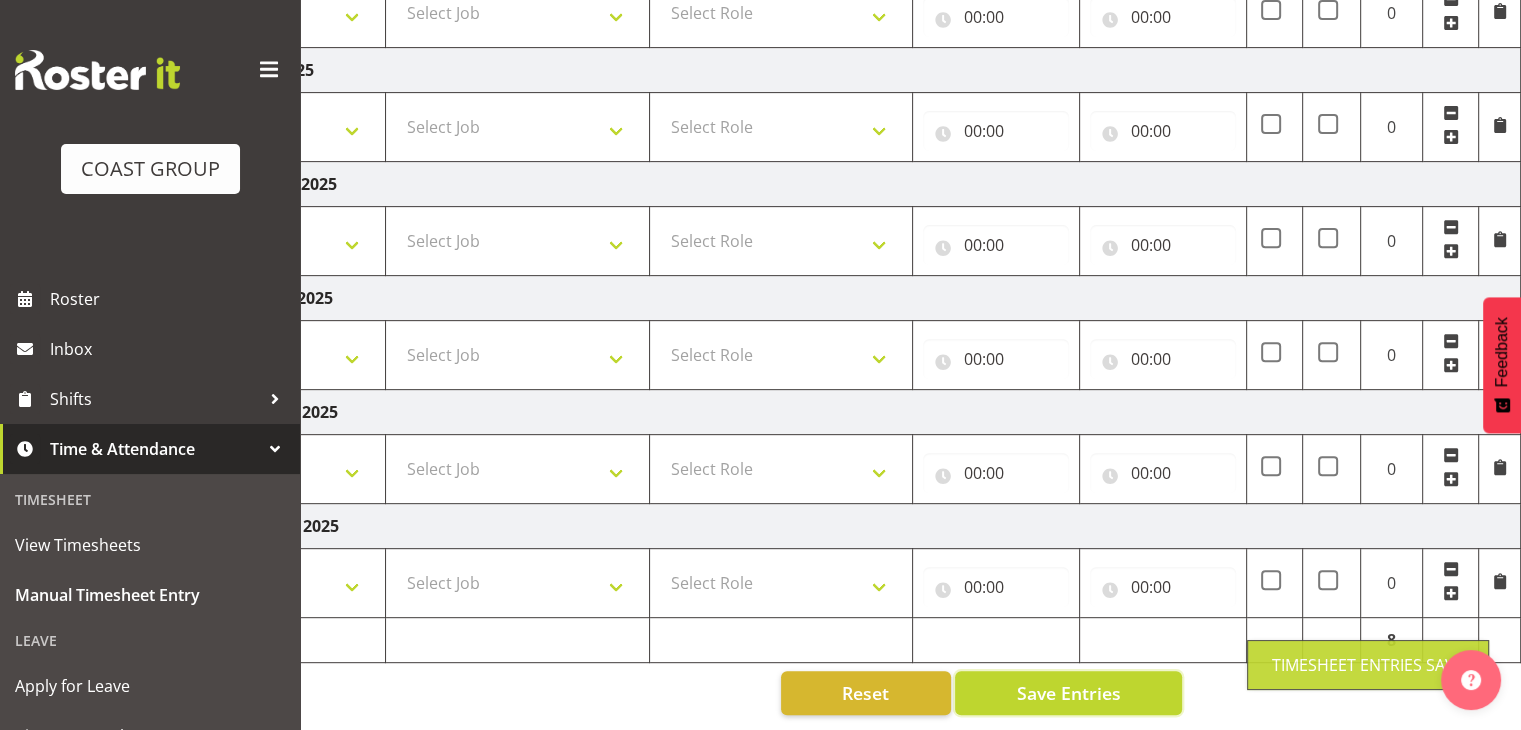 scroll, scrollTop: 0, scrollLeft: 0, axis: both 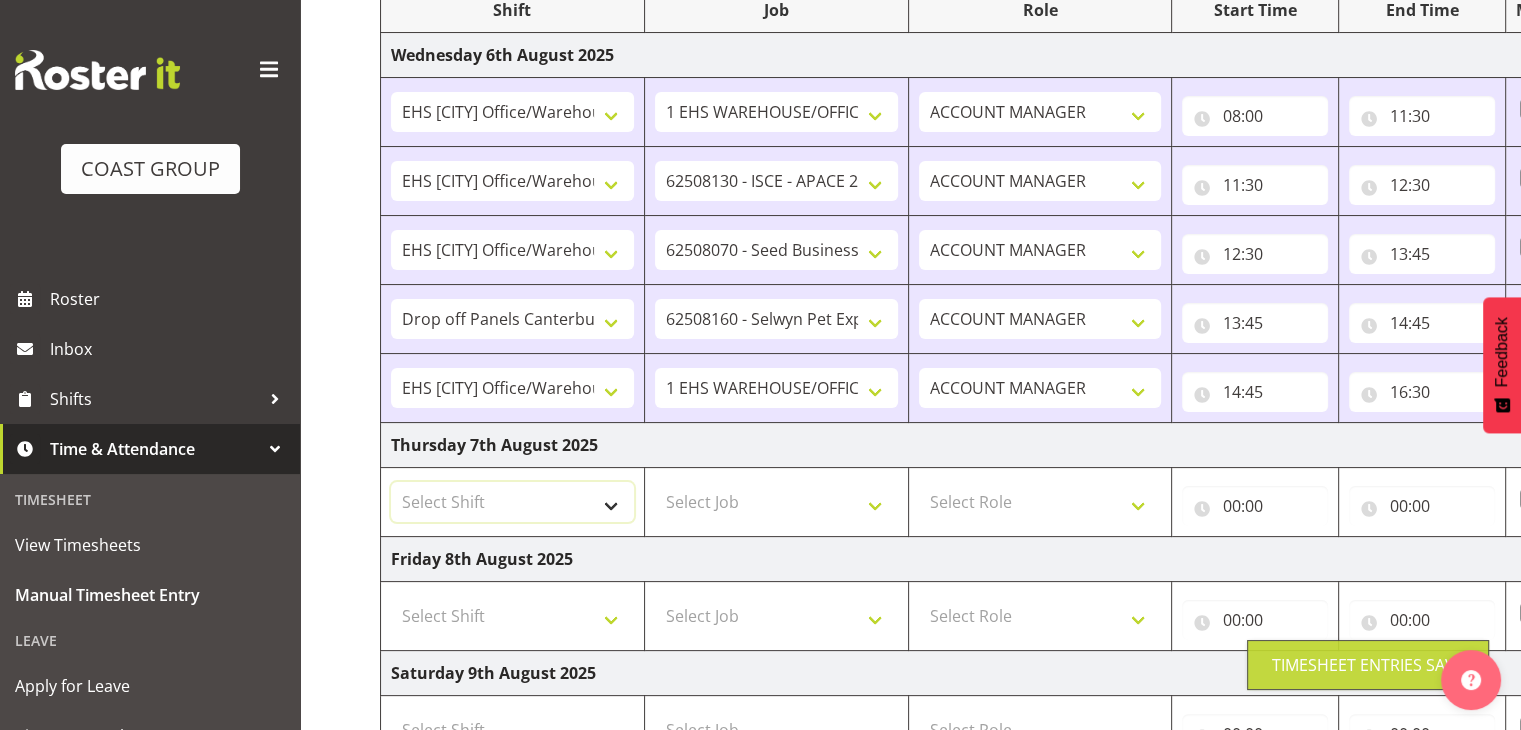 click on "Select Shift  Break All Blacks casual Break Arts canty Break GP25 Break Involve Break LGNZ Break Marlborough Home show Break NZ Shoulder and Elbow Break NZSBA Break QT Homeshow Break Rego Pinot Noir Break SYA Break Show your ability Break Wedding expo Break brewers Guild Break rear of Go Green Break red meat Break rest of go green Break selwyn art show Break south mach Break south mach Break southerbys conference Break southland careerfest Break starhomeshow Build AHICE Build ANZICS Build Arts Canterbury Build BOINZ Build Baby Show Build GP25 Build GP25 Build Go Green Build Holiday parks Build Host tech Build Involve (Downstairs) Build Involve (upstairs) Build Involve (upstairs) Build LGNZ Build LGNZ Build Lawlink Build Marlborough Home show Build NRHC Build NZMCA Build NZMCA Build NZMCA Build NZMCA Build NZOHA Build NZSBA Build PINZ Build PSNZ Build Potatoes Build RMSANZ Build Russley art show Build Southerbys conference Build brewers guild Build panels at arena Build panels at arena Build rego for RMSANZ" at bounding box center [512, 502] 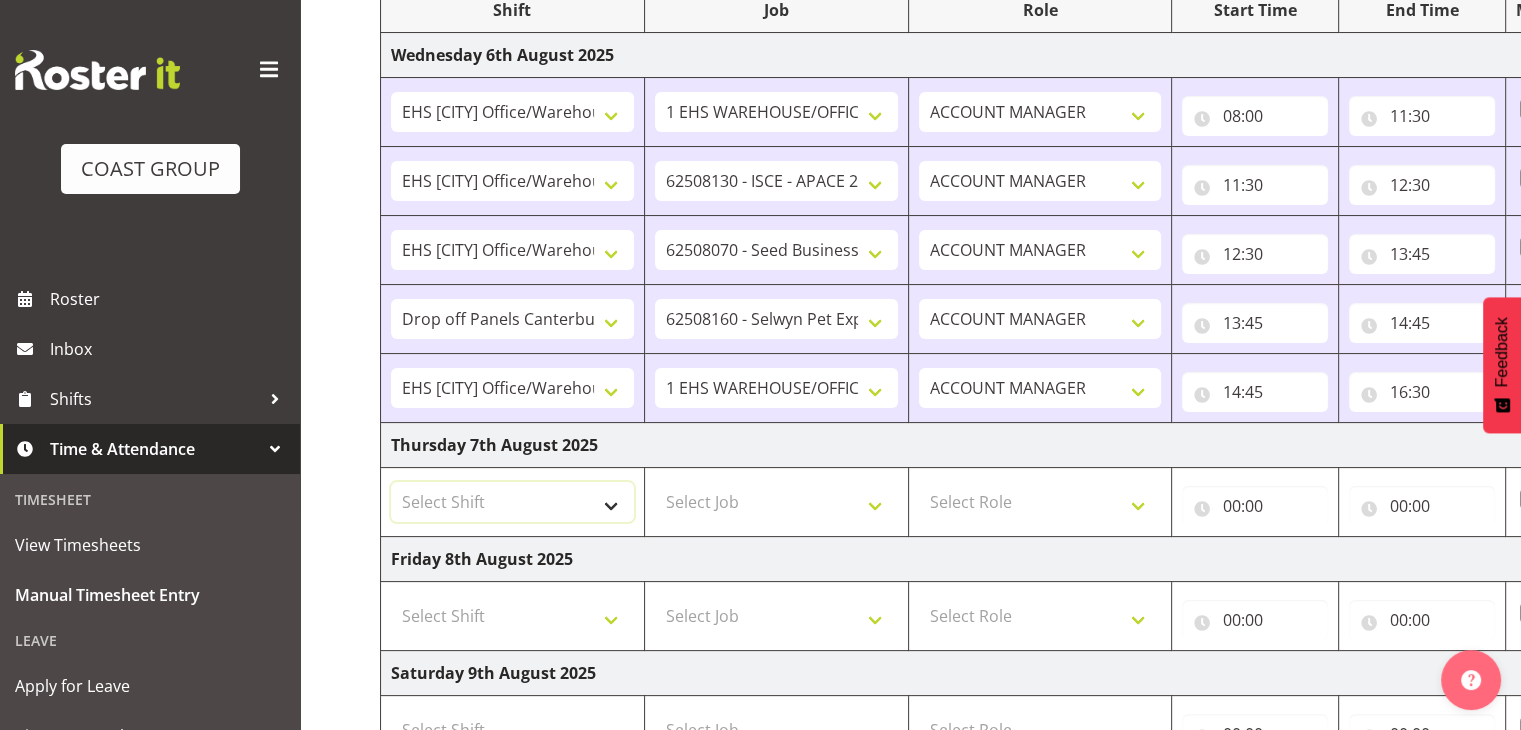 select on "1404" 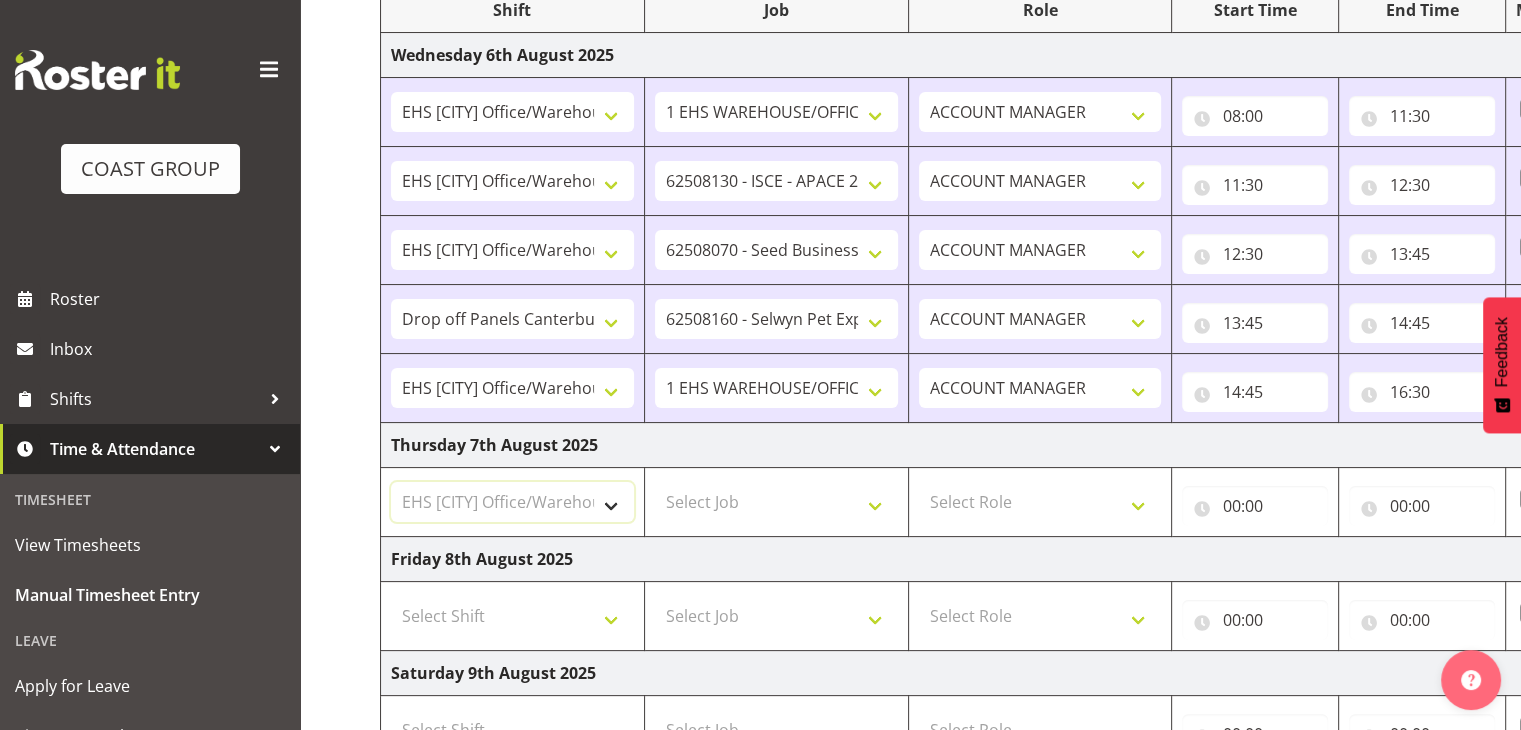 click on "Select Shift  Break All Blacks casual Break Arts canty Break GP25 Break Involve Break LGNZ Break Marlborough Home show Break NZ Shoulder and Elbow Break NZSBA Break QT Homeshow Break Rego Pinot Noir Break SYA Break Show your ability Break Wedding expo Break brewers Guild Break rear of Go Green Break red meat Break rest of go green Break selwyn art show Break south mach Break south mach Break southerbys conference Break southland careerfest Break starhomeshow Build AHICE Build ANZICS Build Arts Canterbury Build BOINZ Build Baby Show Build GP25 Build GP25 Build Go Green Build Holiday parks Build Host tech Build Involve (Downstairs) Build Involve (upstairs) Build Involve (upstairs) Build LGNZ Build LGNZ Build Lawlink Build Marlborough Home show Build NRHC Build NZMCA Build NZMCA Build NZMCA Build NZMCA Build NZOHA Build NZSBA Build PINZ Build PSNZ Build Potatoes Build RMSANZ Build Russley art show Build Southerbys conference Build brewers guild Build panels at arena Build panels at arena Build rego for RMSANZ" at bounding box center [512, 502] 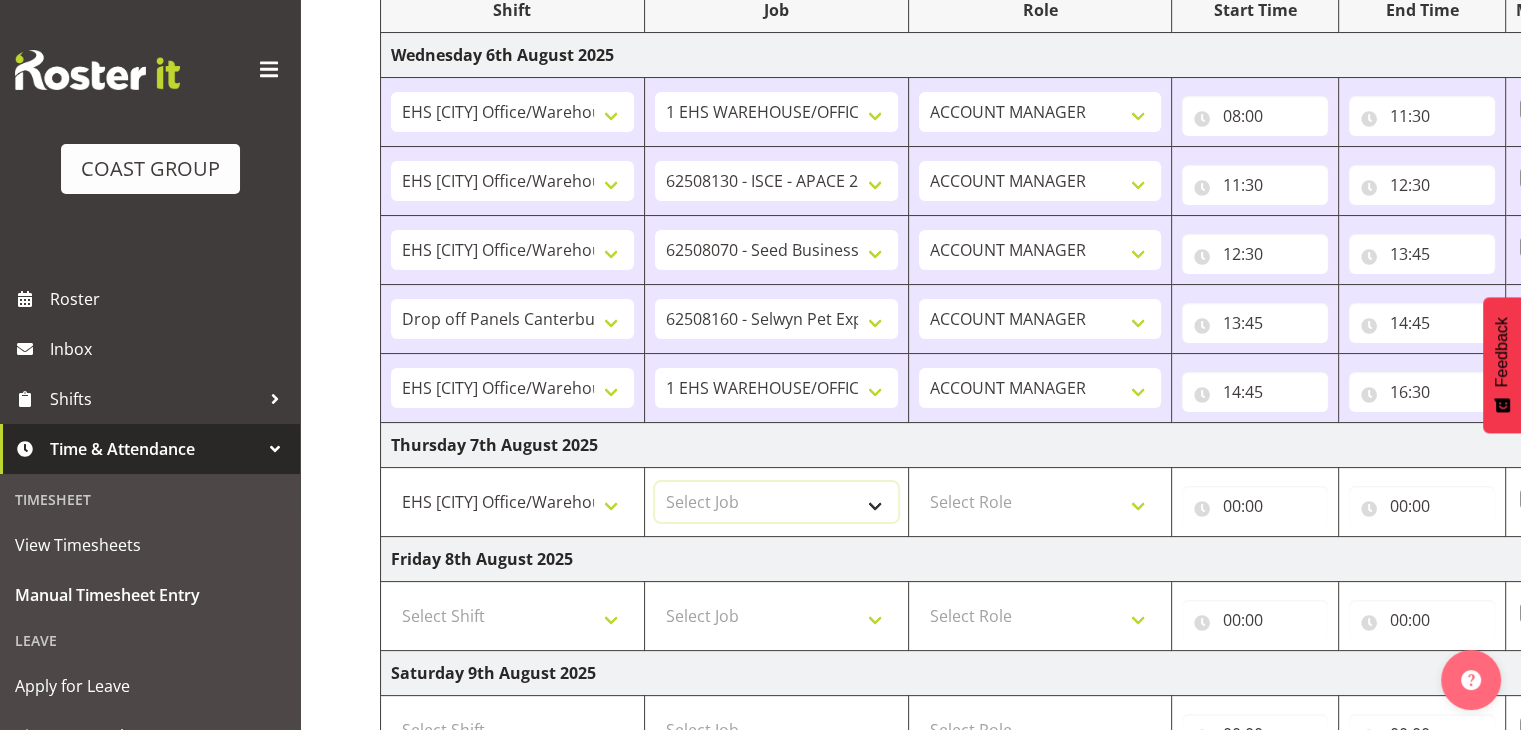 click on "Select Job 1 Carlton Events 1 Carlton [CITY] 1 Carlton [CITY] 1 EHS WAREHOUSE/OFFICE 1 GRS 1 SLP Production 1 SLP Tradeshows 12507000 - AKL Casual Jul 2025 1250700R - July Casual C&R 2025 12507010 - NASDAP Conference 2025 12507030 - Auckland Food Show 2025 12507050 - CDES Internship & Graduate Expo 2025 12507100 - NZCB Education Day 2025 12507110 - CCNZ 2025 1250711A - CCNZ25-Accordant GroupServices 12507120 - NZACA Symposium 2025 12507130 - Risk & Resilience 2025 1250713A - Risk 2025 - Protecht 1250713B - RISK 2025 - Camms 12507140 - Jobs Expo in NZ 2025 12507150 - Crane 2025 1250715A - Crane 2025 - UAA 12507160 - BestStart conference 25 12507170 - UoA - T-Tech 2025 12507180 - Banks Art Exhibition 25 12507190 - GSA 2025 12507200 - UoA Clubs Expo Semster 2 2025 12507210 - All Black Tour 2025 - [CITY] 12507220 - All Blacks Stock Purchasing 25 12508000 - AKL Casual Aug 2025 1250800R - August Casual C&R 2025 12508010 - Spring Gift Fair 2025 1250801A - Jty Imports/Exports-SpringGift 12508080 - FANZ 2025" at bounding box center (776, 502) 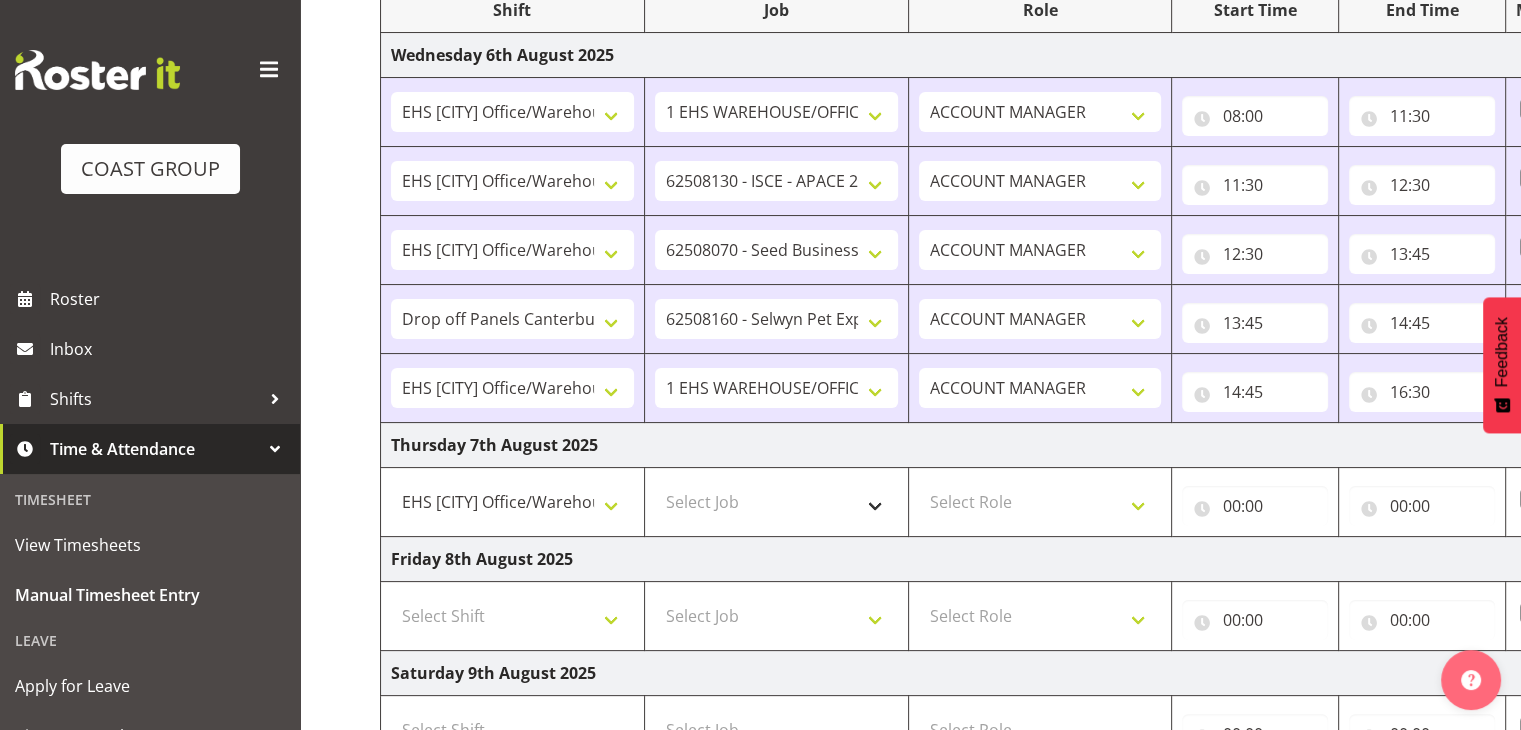 drag, startPoint x: 770, startPoint y: 524, endPoint x: 779, endPoint y: 510, distance: 16.643316 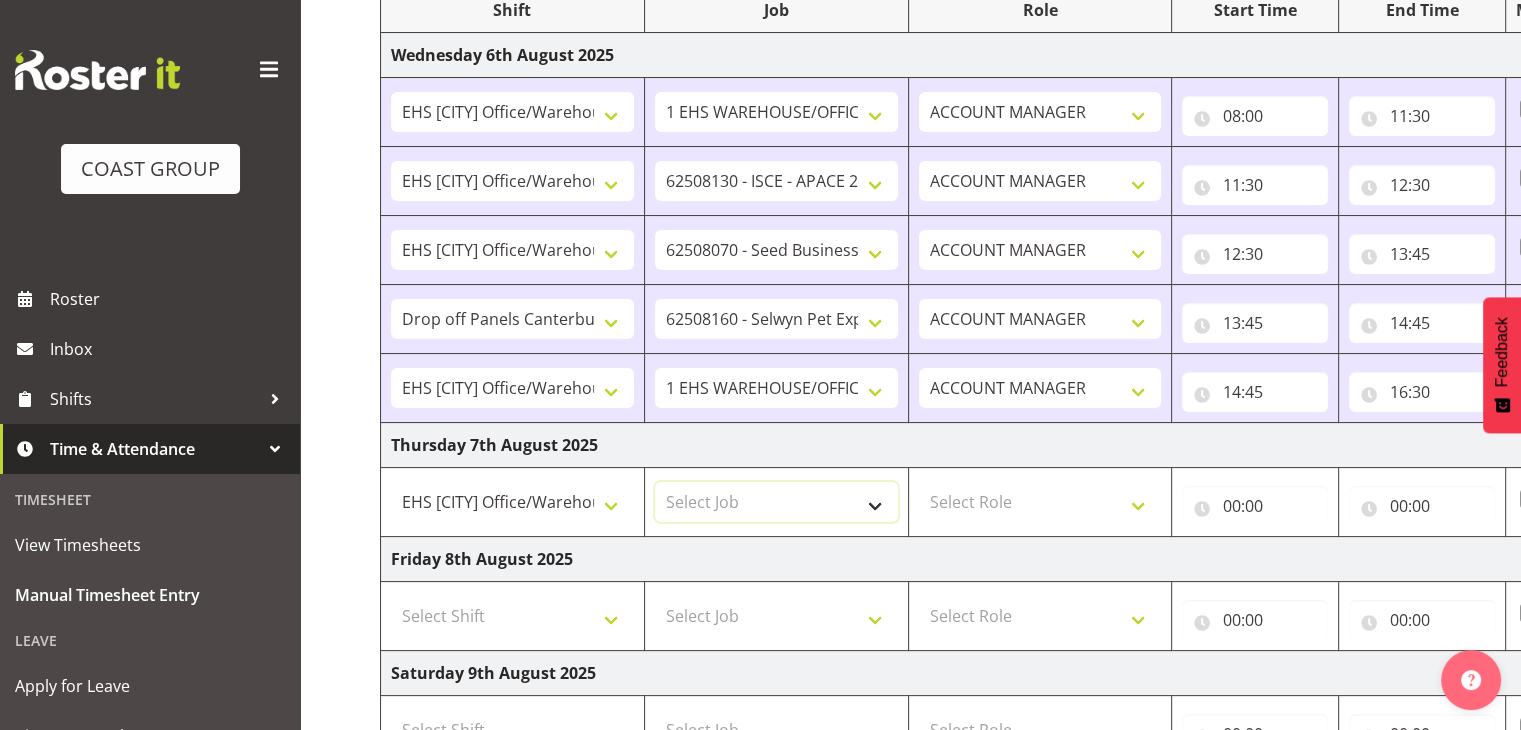 click on "Select Job 1 Carlton Events 1 Carlton [CITY] 1 Carlton [CITY] 1 EHS WAREHOUSE/OFFICE 1 GRS 1 SLP Production 1 SLP Tradeshows 12507000 - AKL Casual Jul 2025 1250700R - July Casual C&R 2025 12507010 - NASDAP Conference 2025 12507030 - Auckland Food Show 2025 12507050 - CDES Internship & Graduate Expo 2025 12507100 - NZCB Education Day 2025 12507110 - CCNZ 2025 1250711A - CCNZ25-Accordant GroupServices 12507120 - NZACA Symposium 2025 12507130 - Risk & Resilience 2025 1250713A - Risk 2025 - Protecht 1250713B - RISK 2025 - Camms 12507140 - Jobs Expo in NZ 2025 12507150 - Crane 2025 1250715A - Crane 2025 - UAA 12507160 - BestStart conference 25 12507170 - UoA - T-Tech 2025 12507180 - Banks Art Exhibition 25 12507190 - GSA 2025 12507200 - UoA Clubs Expo Semster 2 2025 12507210 - All Black Tour 2025 - [CITY] 12507220 - All Blacks Stock Purchasing 25 12508000 - AKL Casual Aug 2025 1250800R - August Casual C&R 2025 12508010 - Spring Gift Fair 2025 1250801A - Jty Imports/Exports-SpringGift 12508080 - FANZ 2025" at bounding box center (776, 502) 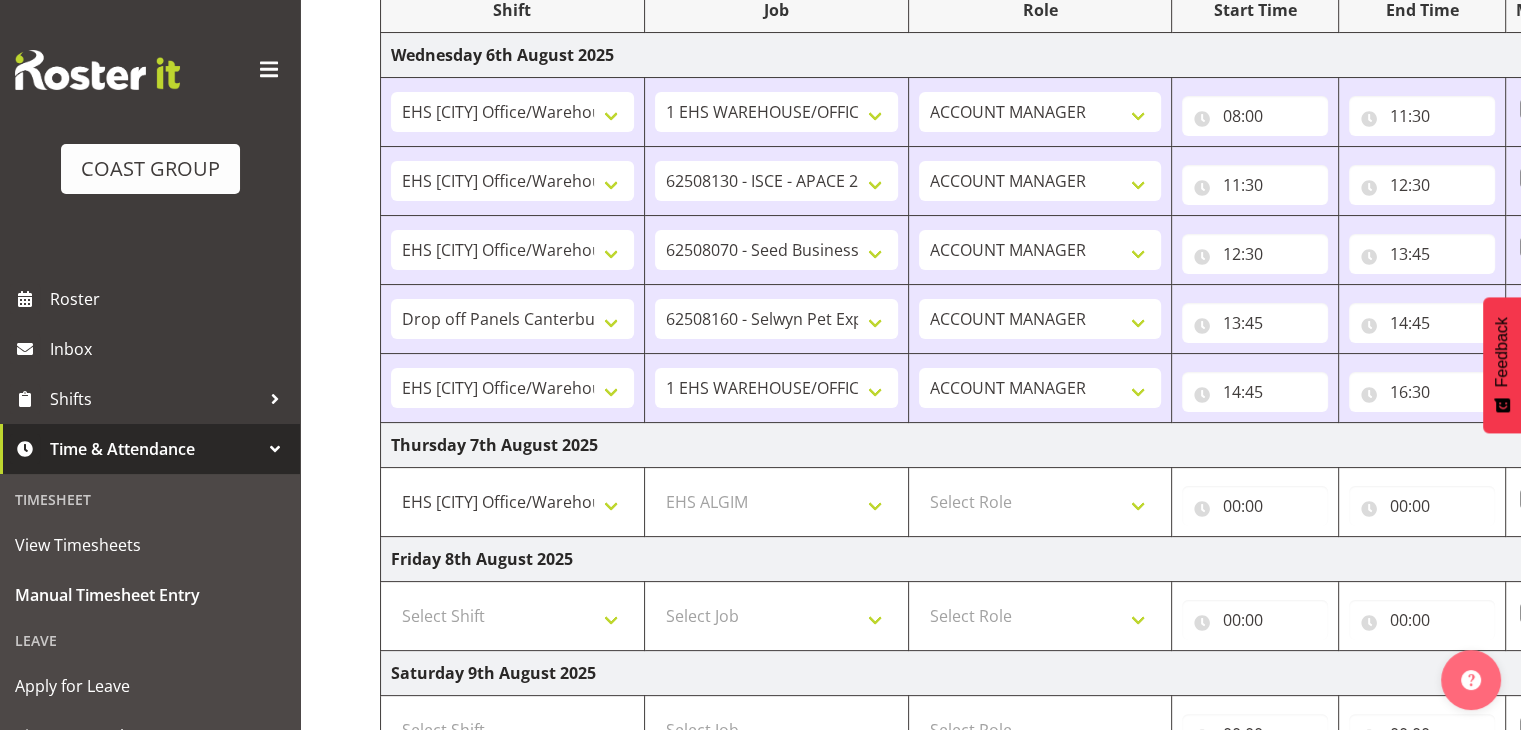 drag, startPoint x: 775, startPoint y: 547, endPoint x: 794, endPoint y: 492, distance: 58.189346 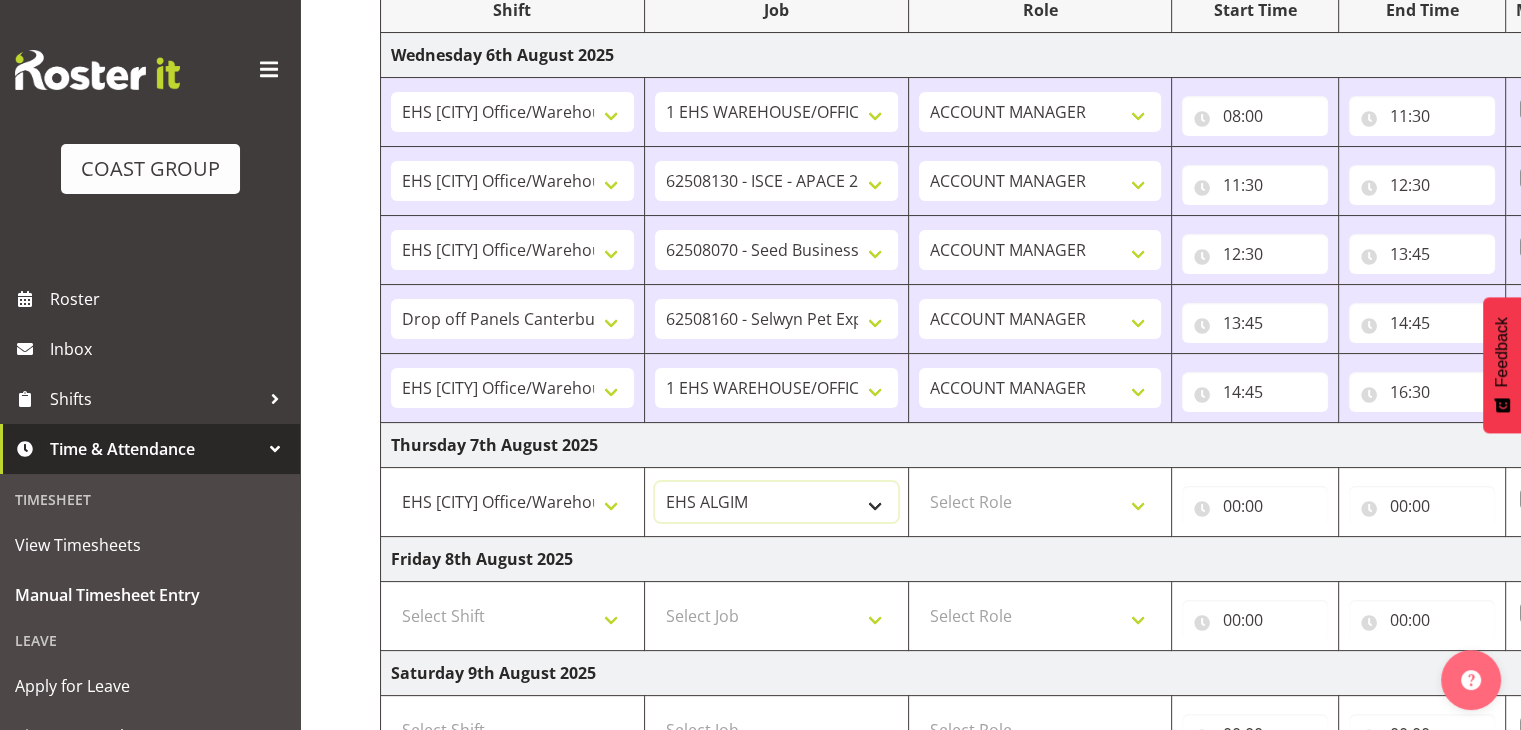 click on "1 Carlton Events 1 Carlton Hamilton 1 Carlton Wellington 1 EHS WAREHOUSE/OFFICE 1 GRS 1 SLP Production 1 SLP Tradeshows 12507000 - AKL Casual Jul 2025 1250700R - July Casual C&R 2025 12507010 - NASDAP Conference 2025 12507030 - Auckland Food Show 2025 12507050 - CDES Internship & Graduate Expo 2025 12507100 - NZCB Education Day 2025 12507110 - CCNZ 2025 1250711A - CCNZ25-Accordant GroupServices 12507120 - NZACA Symposium 2025 12507130 - Risk & Resilience 2025 1250713A - Risk 2025 - Protecht 1250713B - RISK 2025 - Camms 12507140 - Jobs Expo in NZ 2025 12507150 - Crane 2025 1250715A - Crane 2025 - UAA 12507160 - BestStart conference 25 12507170 - UoA - T-Tech 2025 12507180 - Banks Art Exhibition 25 12507190 - GSA 2025 12507200 - UoA Clubs Expo Semster 2 2025 12507210 - All Black Tour 2025 - Hamilton 12507220 - All Blacks Stock Purchasing 25 12508000 - AKL Casual Aug 2025 1250800R - August Casual C&R 2025 12508010 - Spring Gift Fair 2025 1250801A - Jty Imports/Exports-SpringGift 1250802B - Goldschmidt @CORE 2025" at bounding box center [776, 502] 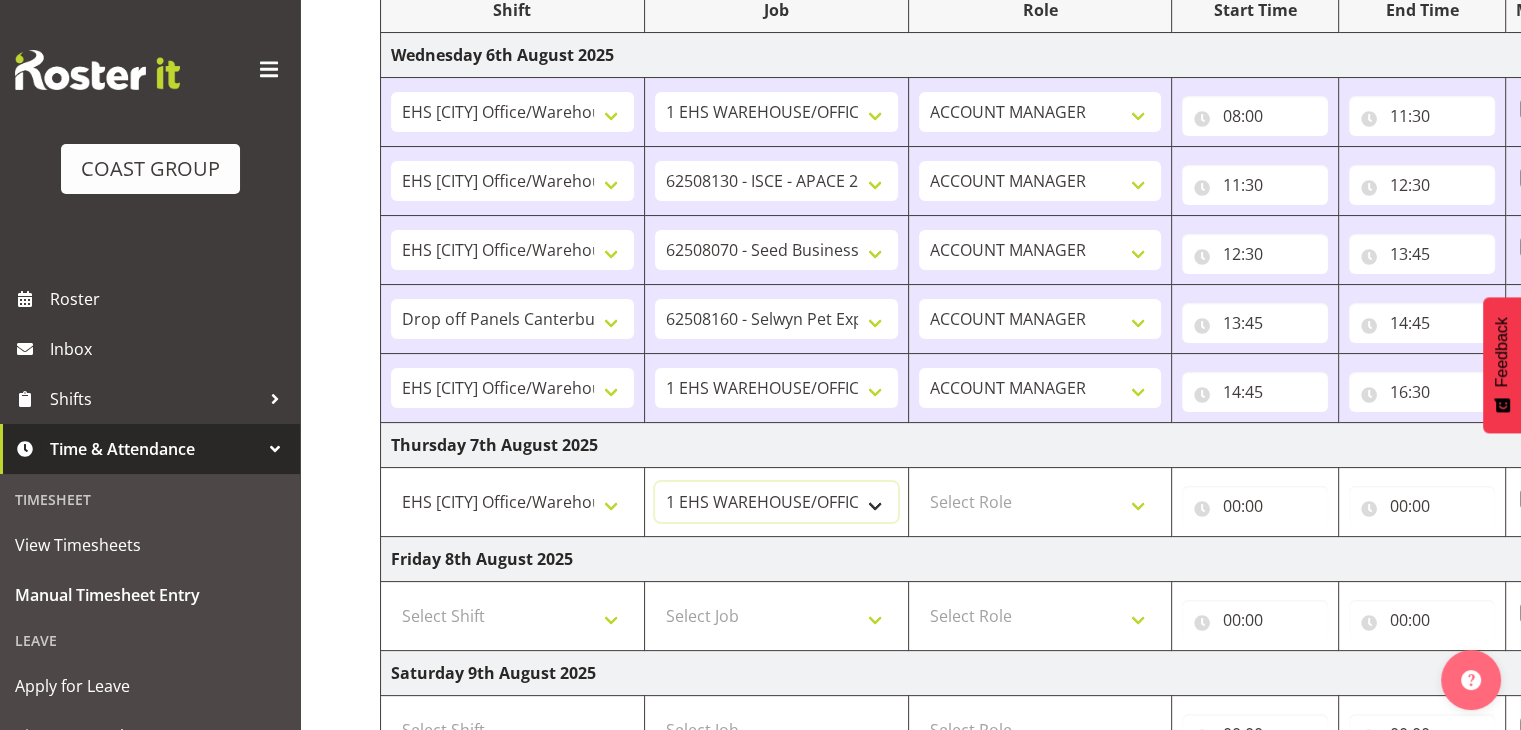 click on "1 Carlton Events 1 Carlton Hamilton 1 Carlton Wellington 1 EHS WAREHOUSE/OFFICE 1 GRS 1 SLP Production 1 SLP Tradeshows 12507000 - AKL Casual Jul 2025 1250700R - July Casual C&R 2025 12507010 - NASDAP Conference 2025 12507030 - Auckland Food Show 2025 12507050 - CDES Internship & Graduate Expo 2025 12507100 - NZCB Education Day 2025 12507110 - CCNZ 2025 1250711A - CCNZ25-Accordant GroupServices 12507120 - NZACA Symposium 2025 12507130 - Risk & Resilience 2025 1250713A - Risk 2025 - Protecht 1250713B - RISK 2025 - Camms 12507140 - Jobs Expo in NZ 2025 12507150 - Crane 2025 1250715A - Crane 2025 - UAA 12507160 - BestStart conference 25 12507170 - UoA - T-Tech 2025 12507180 - Banks Art Exhibition 25 12507190 - GSA 2025 12507200 - UoA Clubs Expo Semster 2 2025 12507210 - All Black Tour 2025 - Hamilton 12507220 - All Blacks Stock Purchasing 25 12508000 - AKL Casual Aug 2025 1250800R - August Casual C&R 2025 12508010 - Spring Gift Fair 2025 1250801A - Jty Imports/Exports-SpringGift 1250802B - Goldschmidt @CORE 2025" at bounding box center [776, 502] 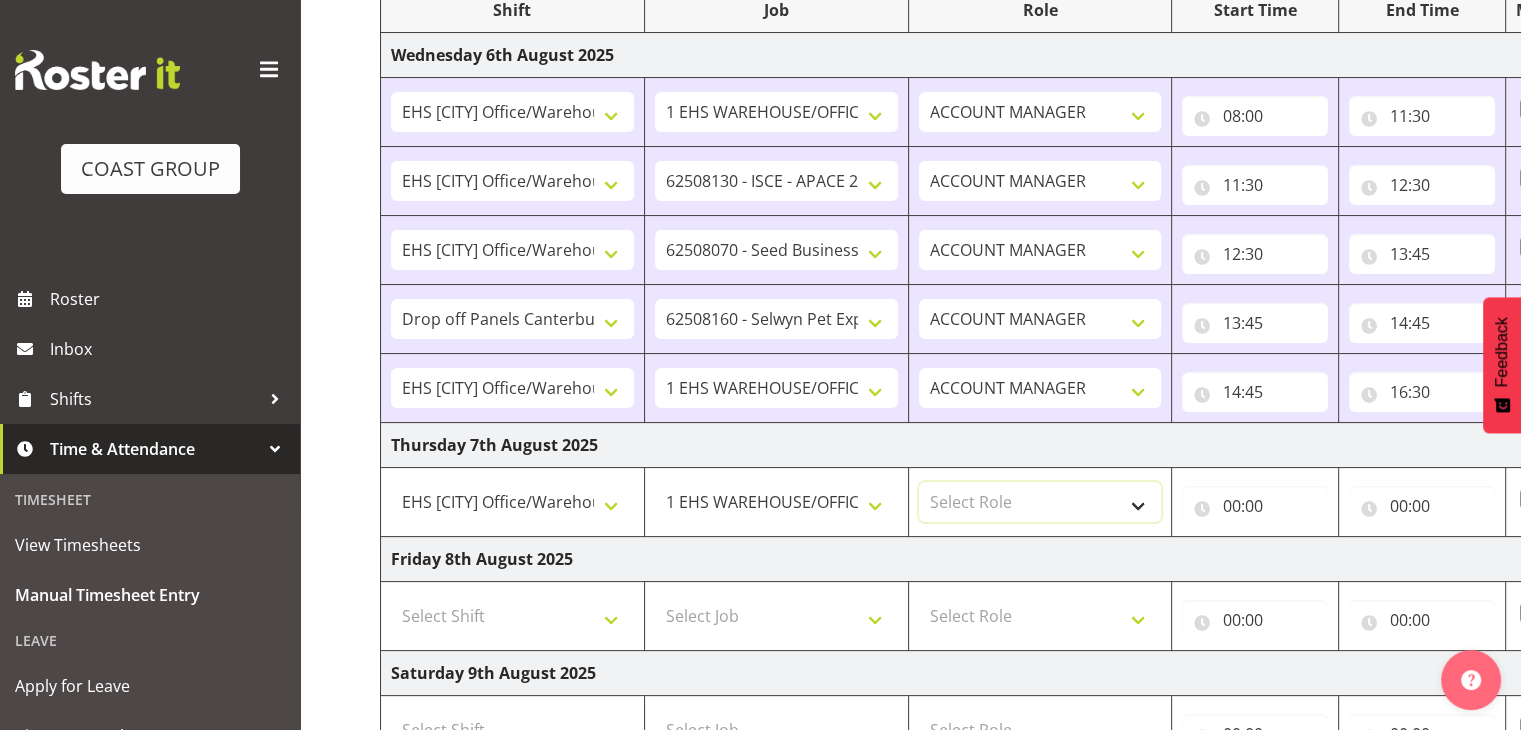 drag, startPoint x: 1055, startPoint y: 484, endPoint x: 1084, endPoint y: 512, distance: 40.311287 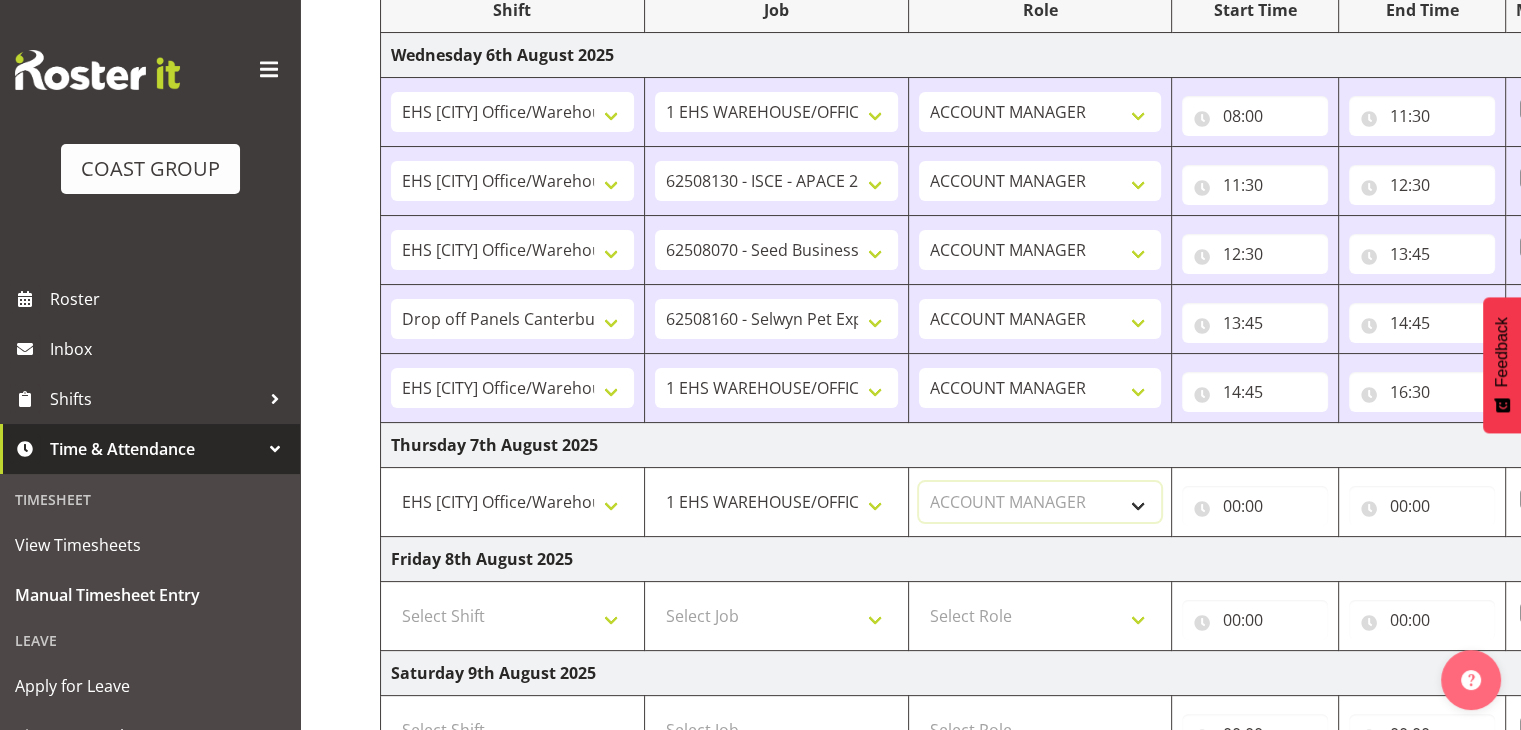 click on "Select Role ACCOUNT MANAGER" at bounding box center (1040, 502) 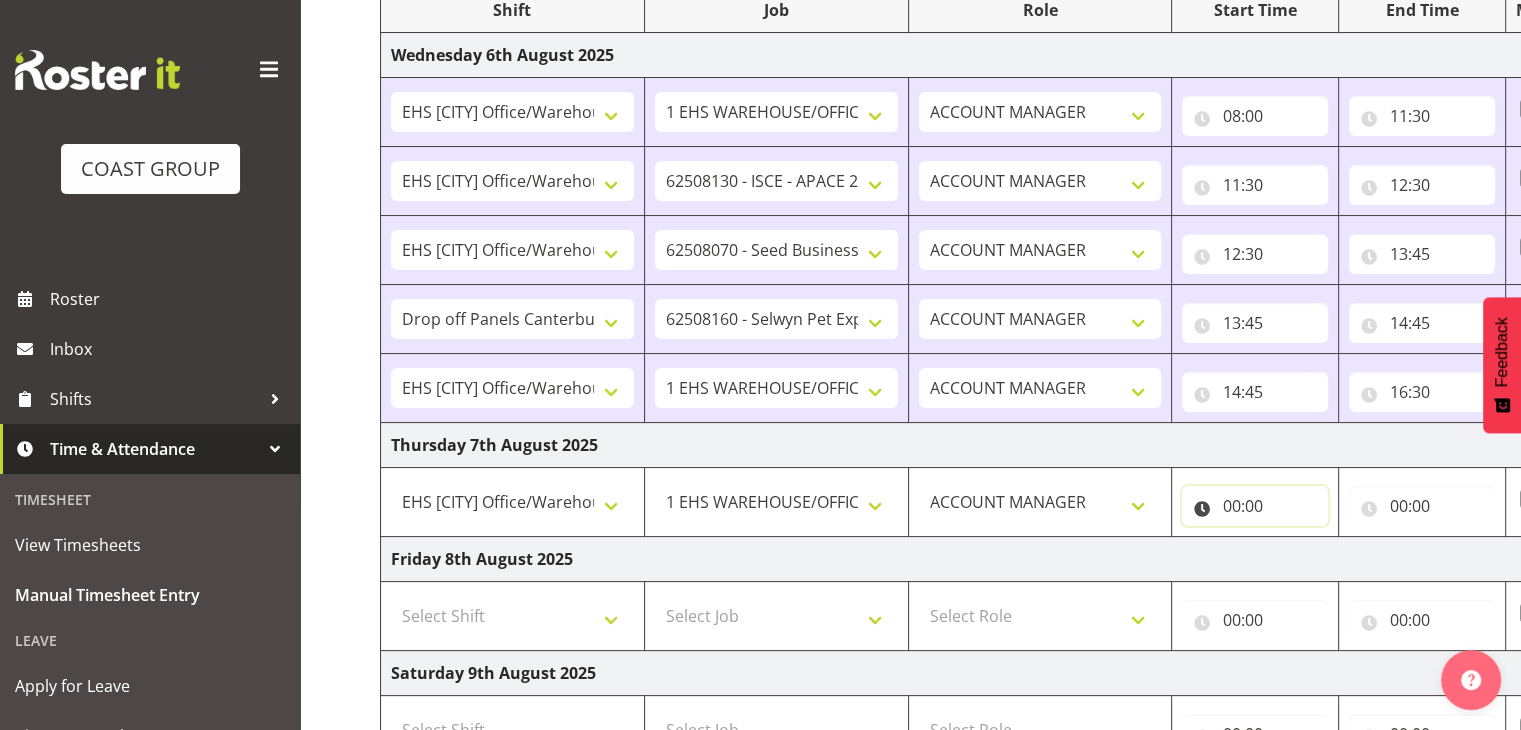 click on "00:00" at bounding box center (1255, 506) 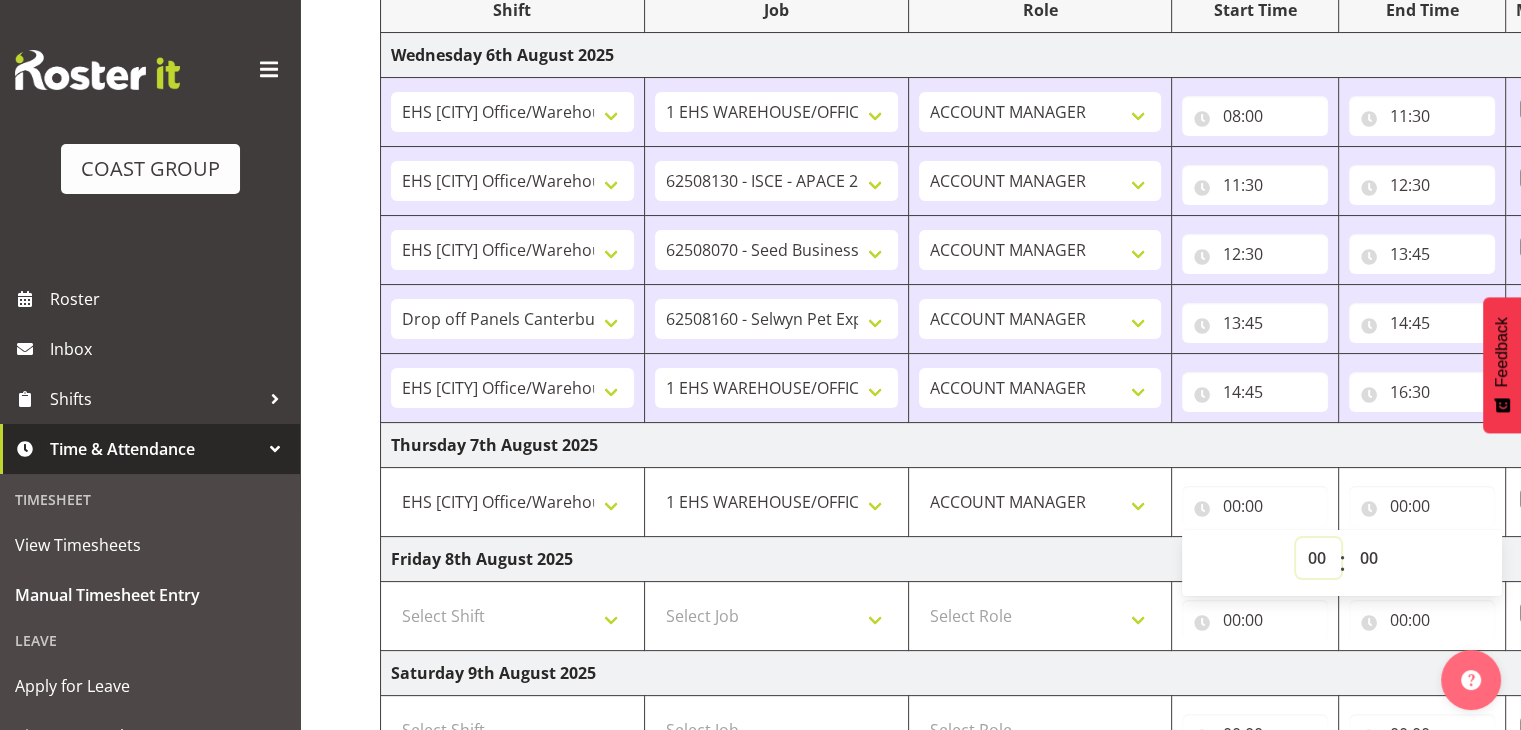 click on "00   01   02   03   04   05   06   07   08   09   10   11   12   13   14   15   16   17   18   19   20   21   22   23" at bounding box center (1318, 558) 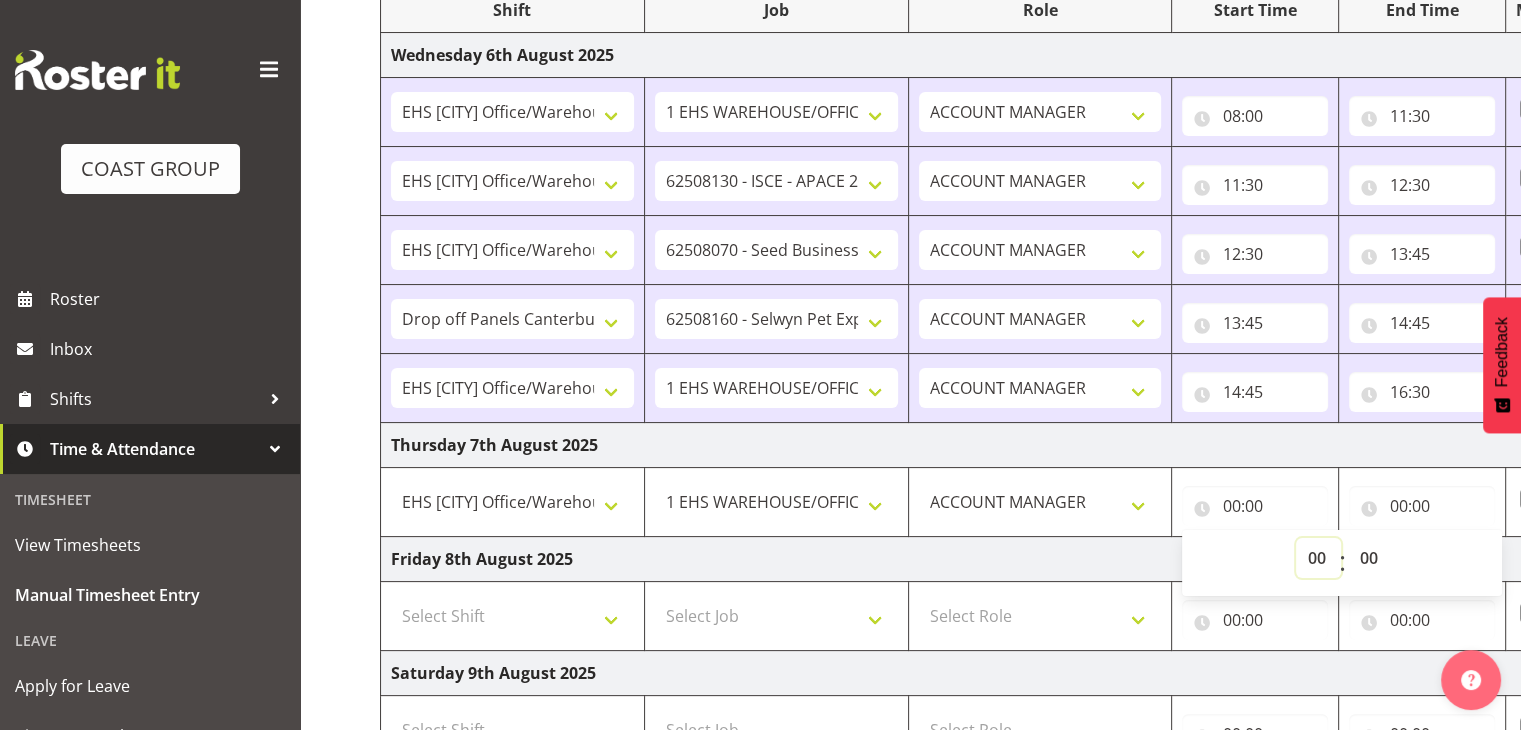 select on "8" 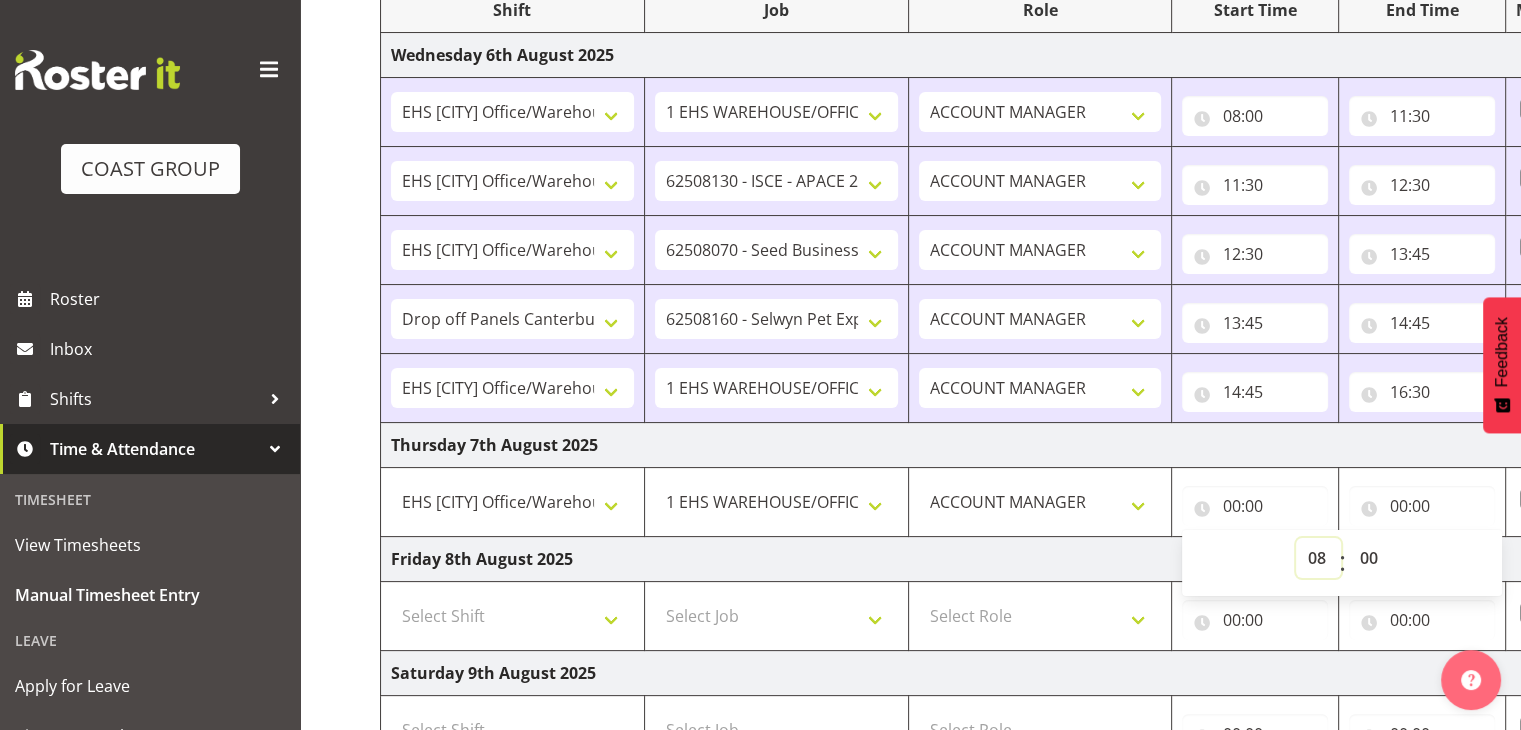 click on "00   01   02   03   04   05   06   07   08   09   10   11   12   13   14   15   16   17   18   19   20   21   22   23" at bounding box center (1318, 558) 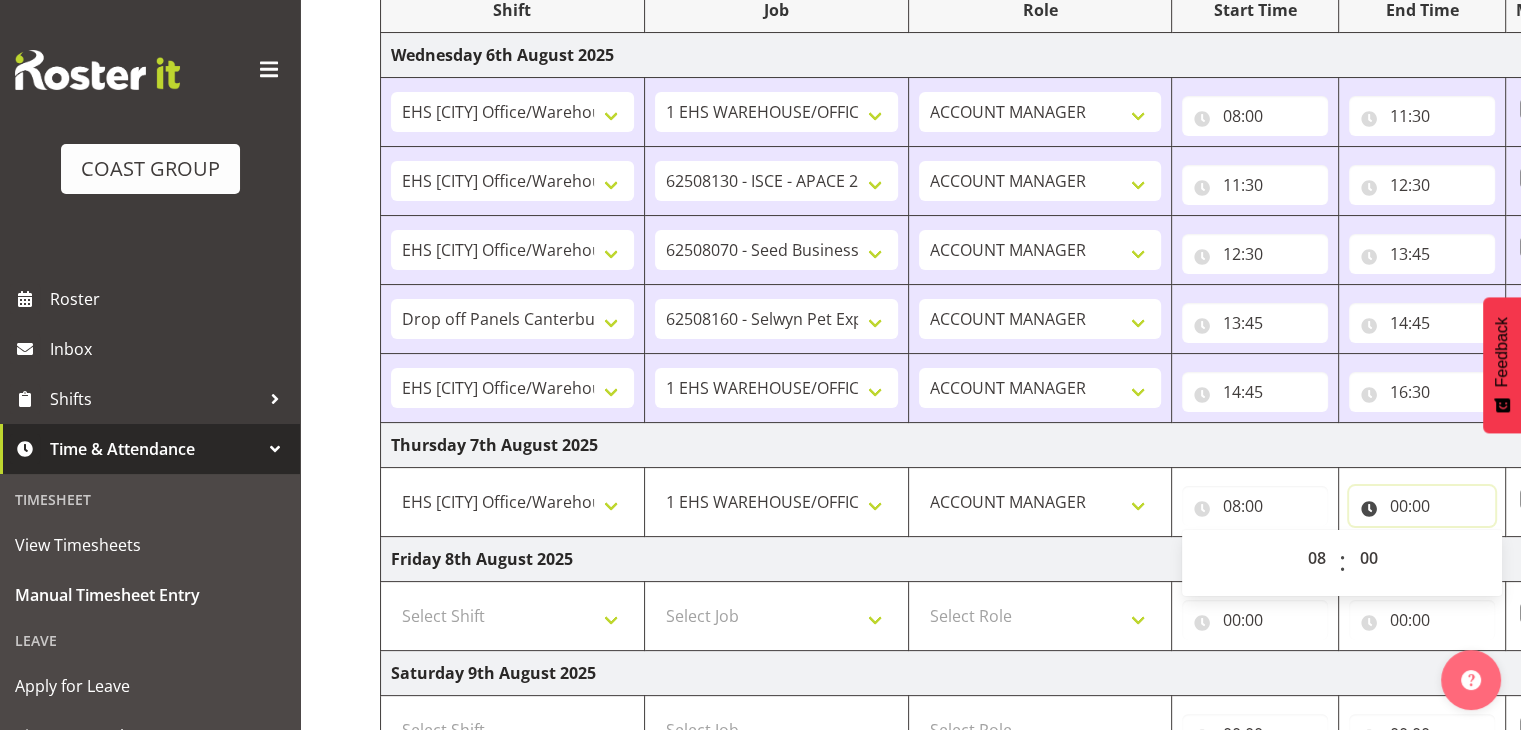 click on "00:00" at bounding box center [1422, 506] 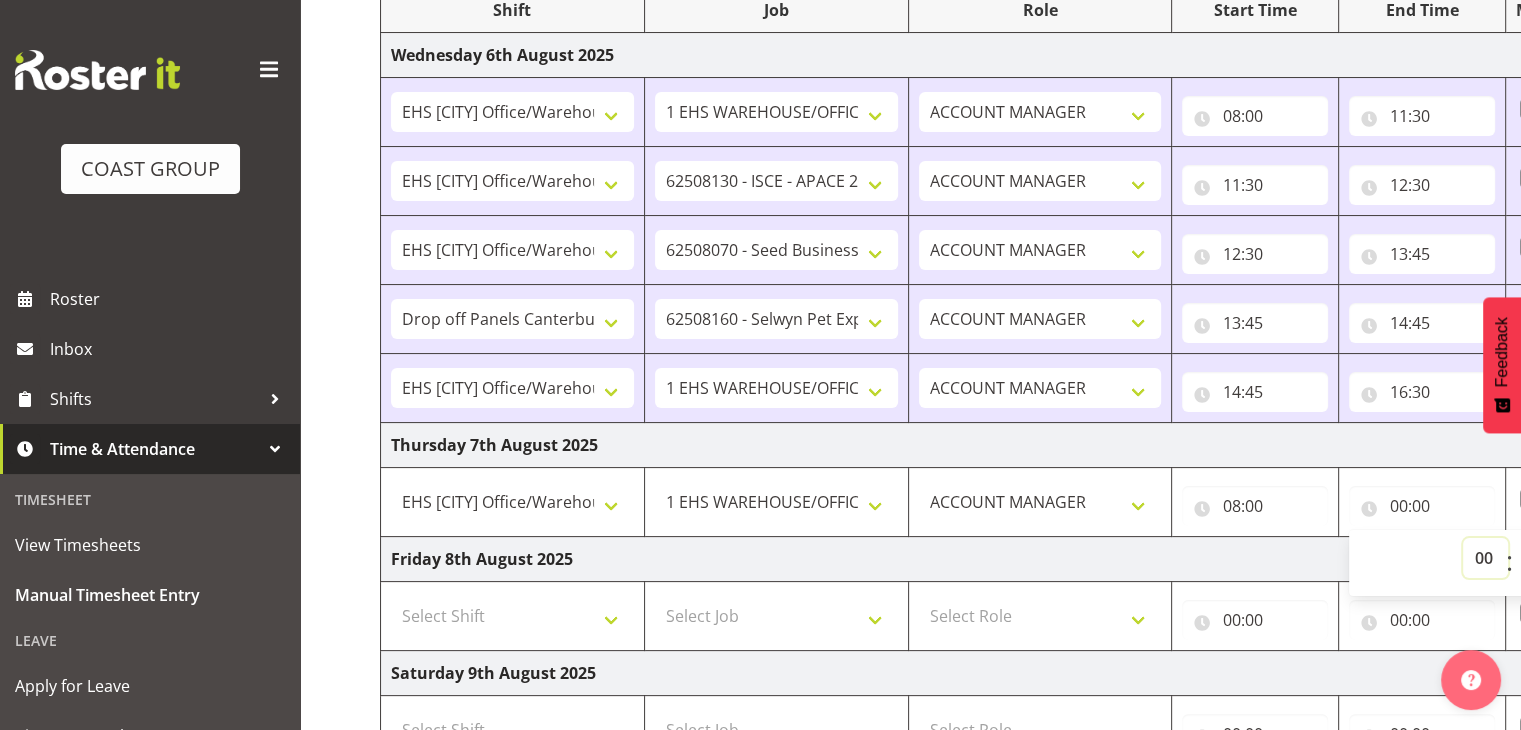click on "00   01   02   03   04   05   06   07   08   09   10   11   12   13   14   15   16   17   18   19   20   21   22   23" at bounding box center (1485, 558) 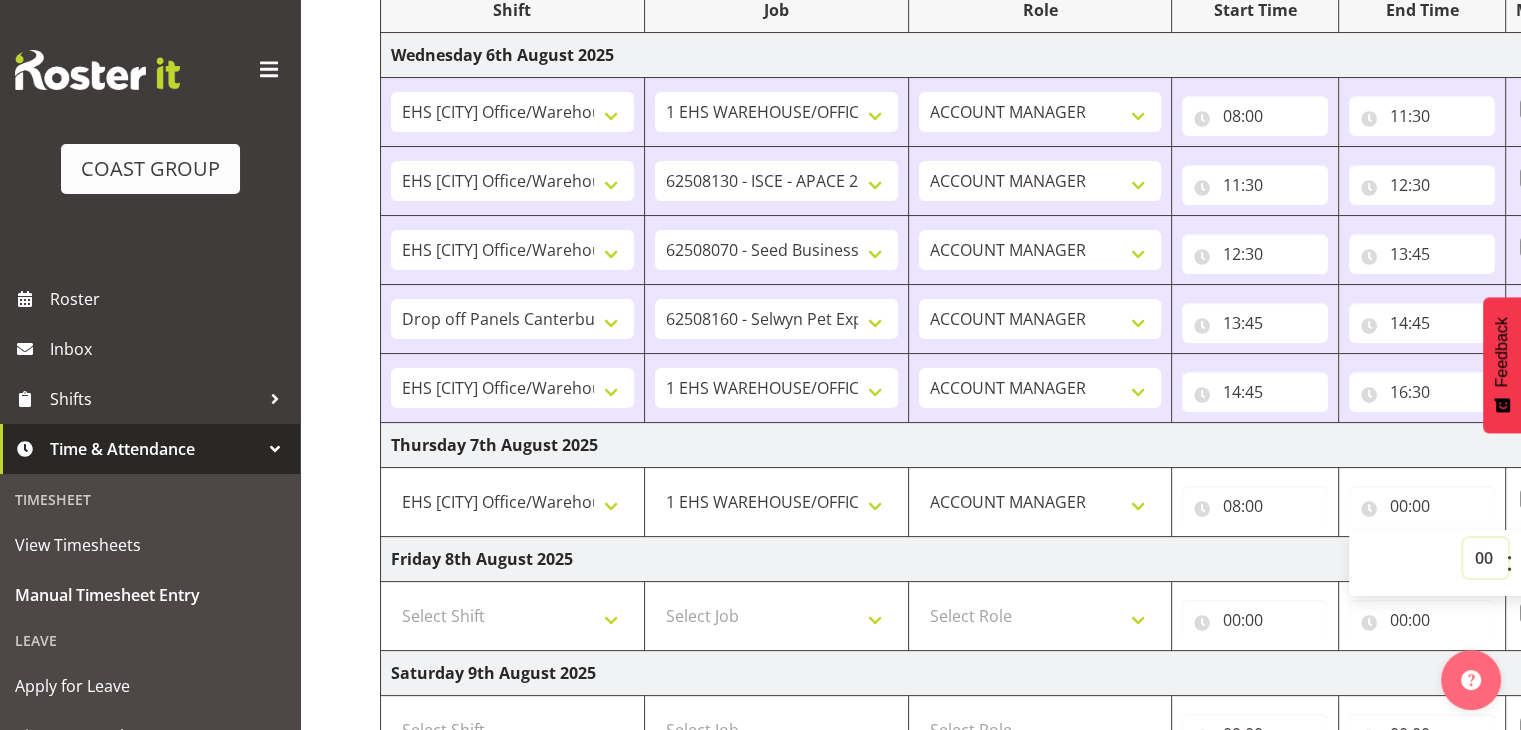 select on "11" 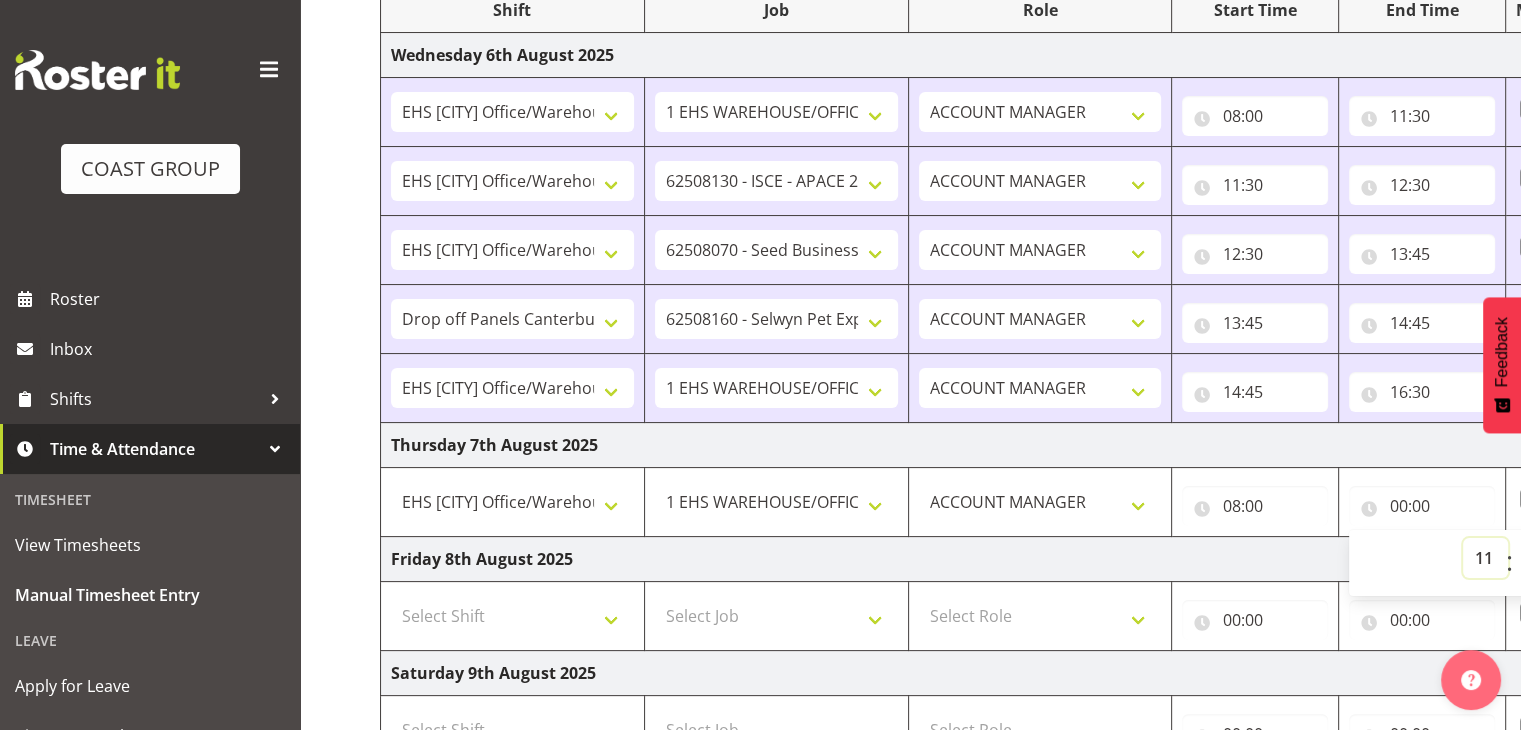 click on "00   01   02   03   04   05   06   07   08   09   10   11   12   13   14   15   16   17   18   19   20   21   22   23" at bounding box center (1485, 558) 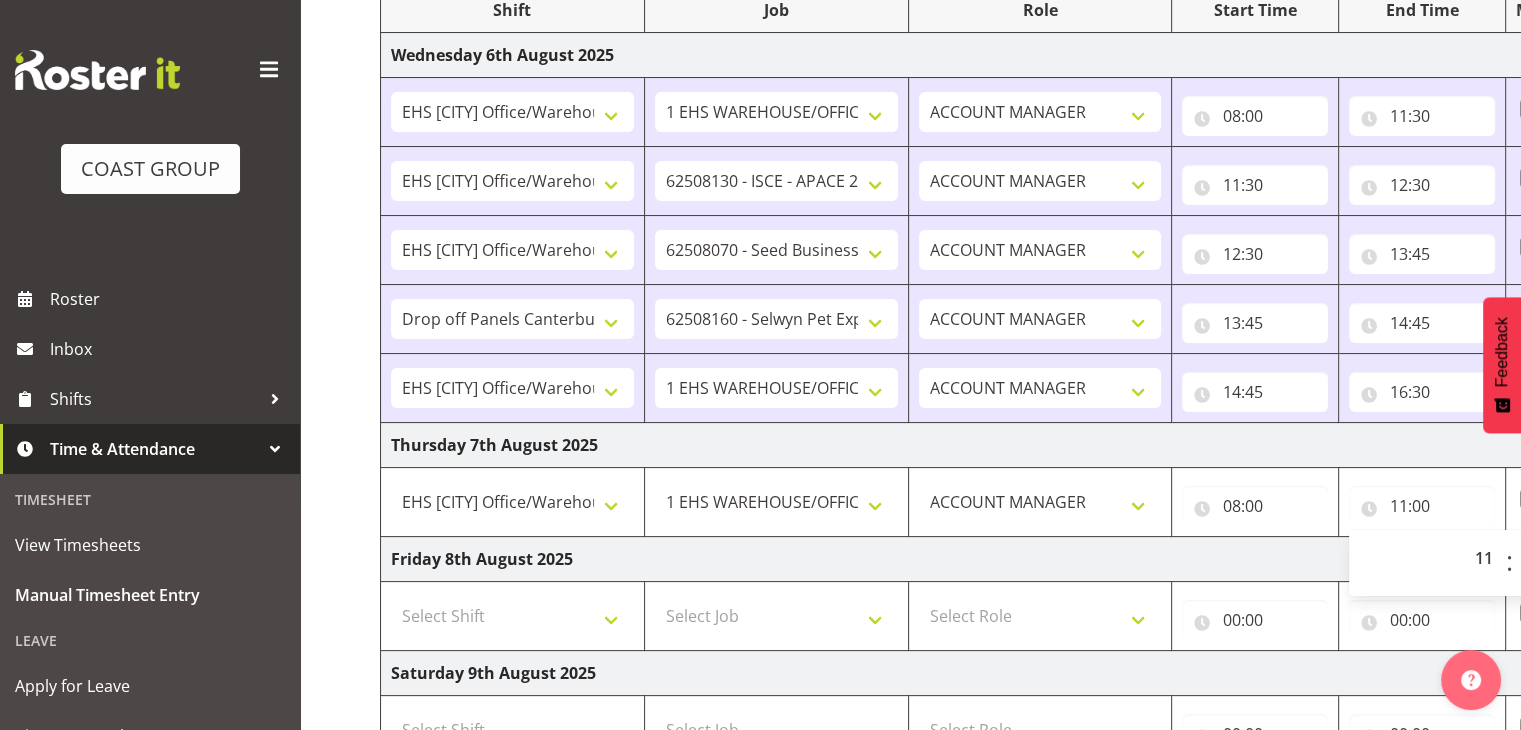 click on "Friday 8th August 2025" at bounding box center (1080, 559) 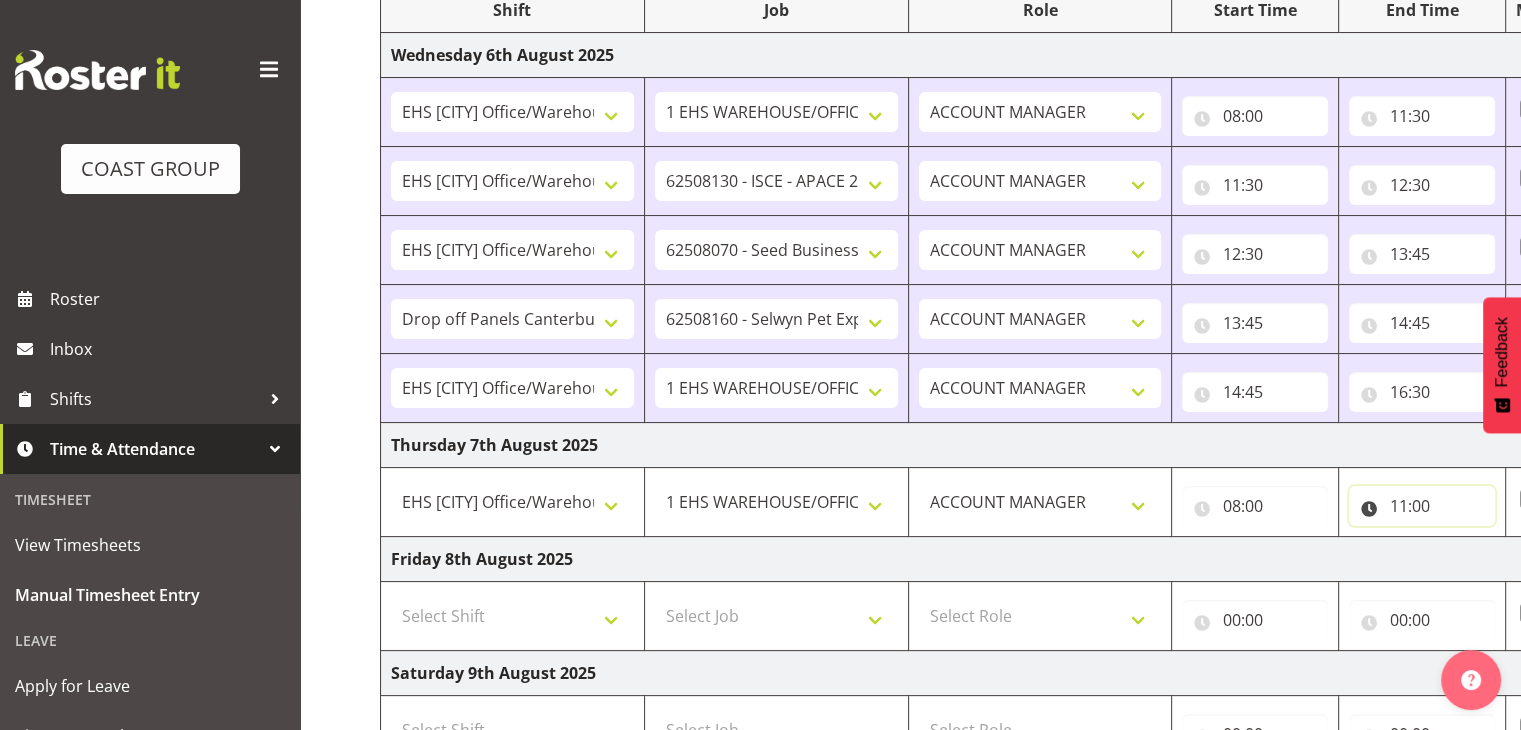 click on "11:00" at bounding box center (1422, 506) 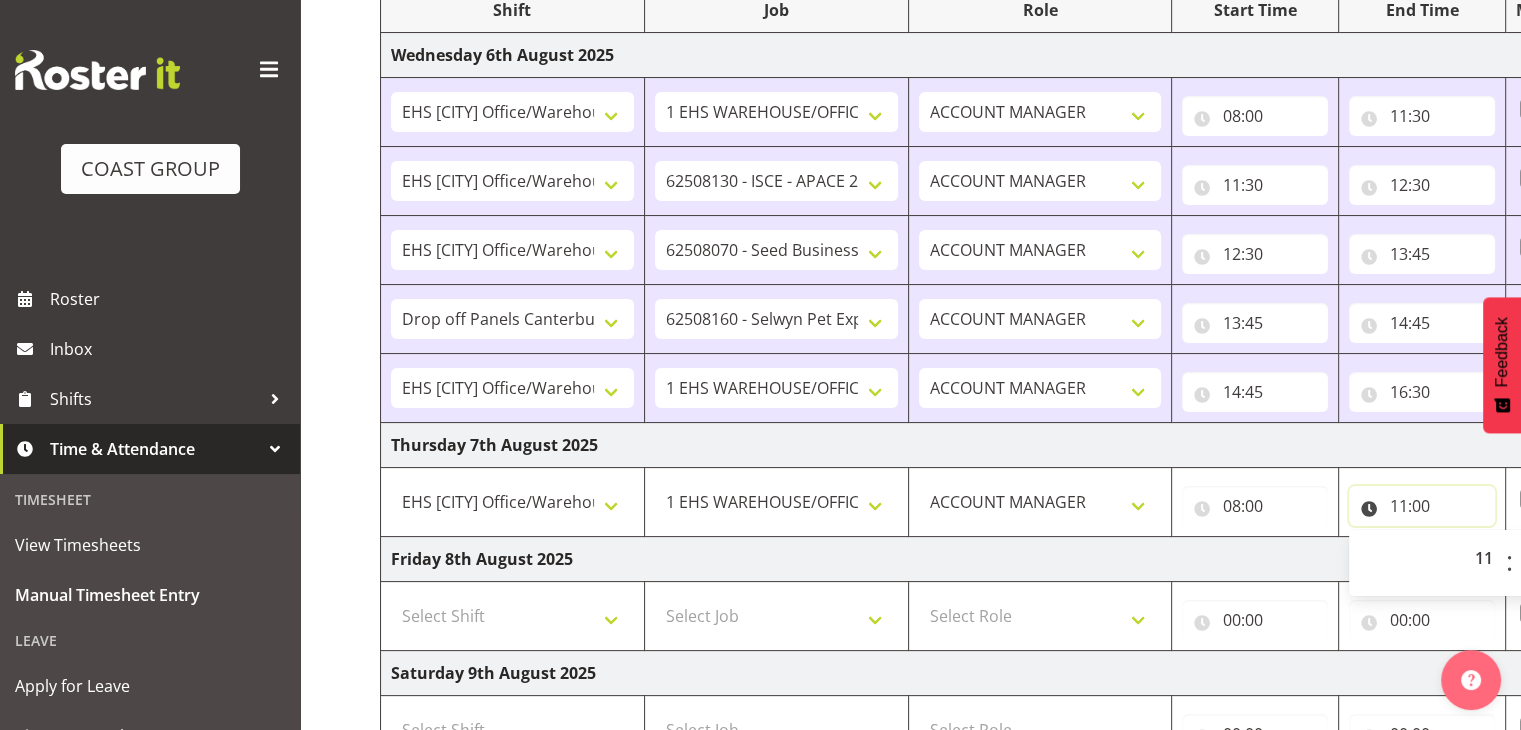 scroll, scrollTop: 783, scrollLeft: 0, axis: vertical 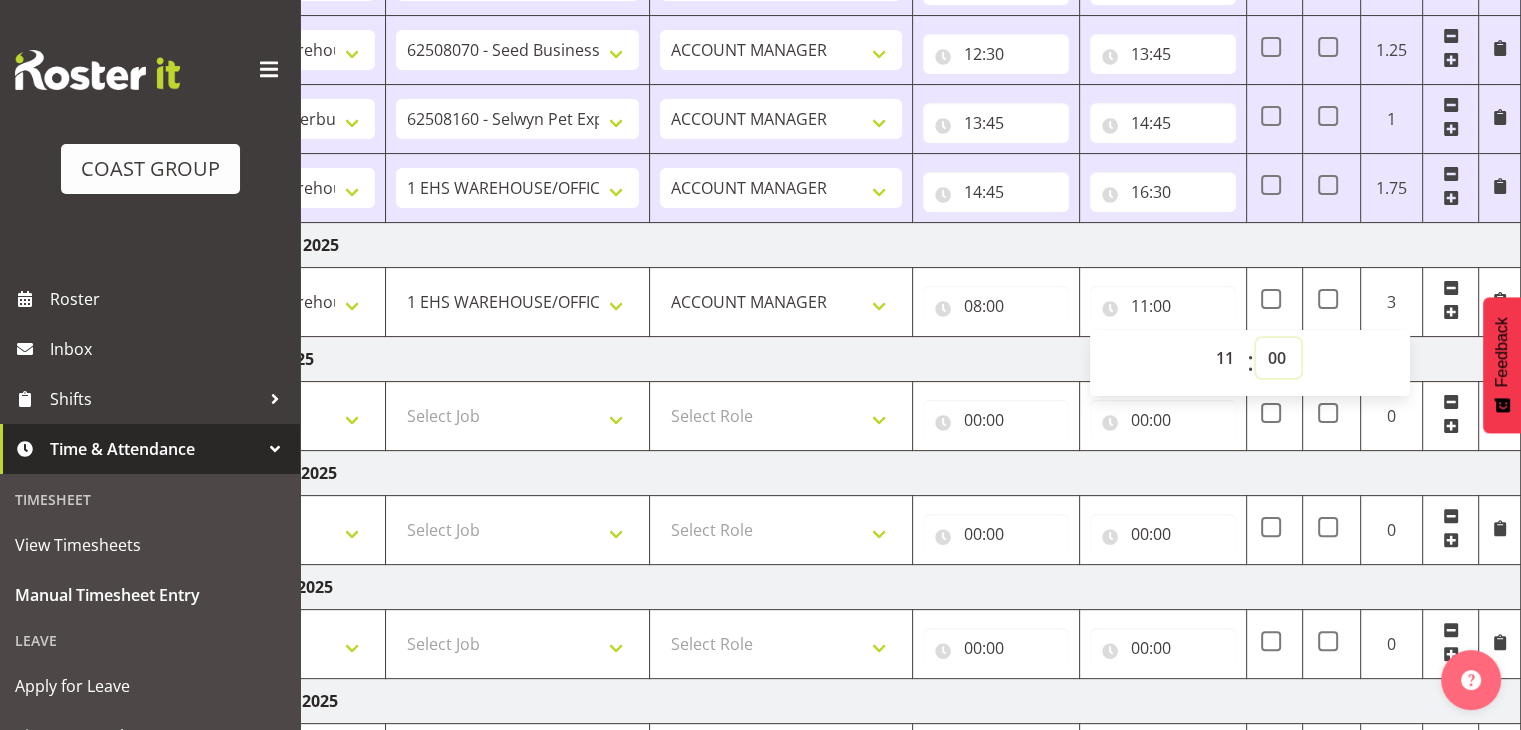 click on "00   01   02   03   04   05   06   07   08   09   10   11   12   13   14   15   16   17   18   19   20   21   22   23   24   25   26   27   28   29   30   31   32   33   34   35   36   37   38   39   40   41   42   43   44   45   46   47   48   49   50   51   52   53   54   55   56   57   58   59" at bounding box center (1278, 358) 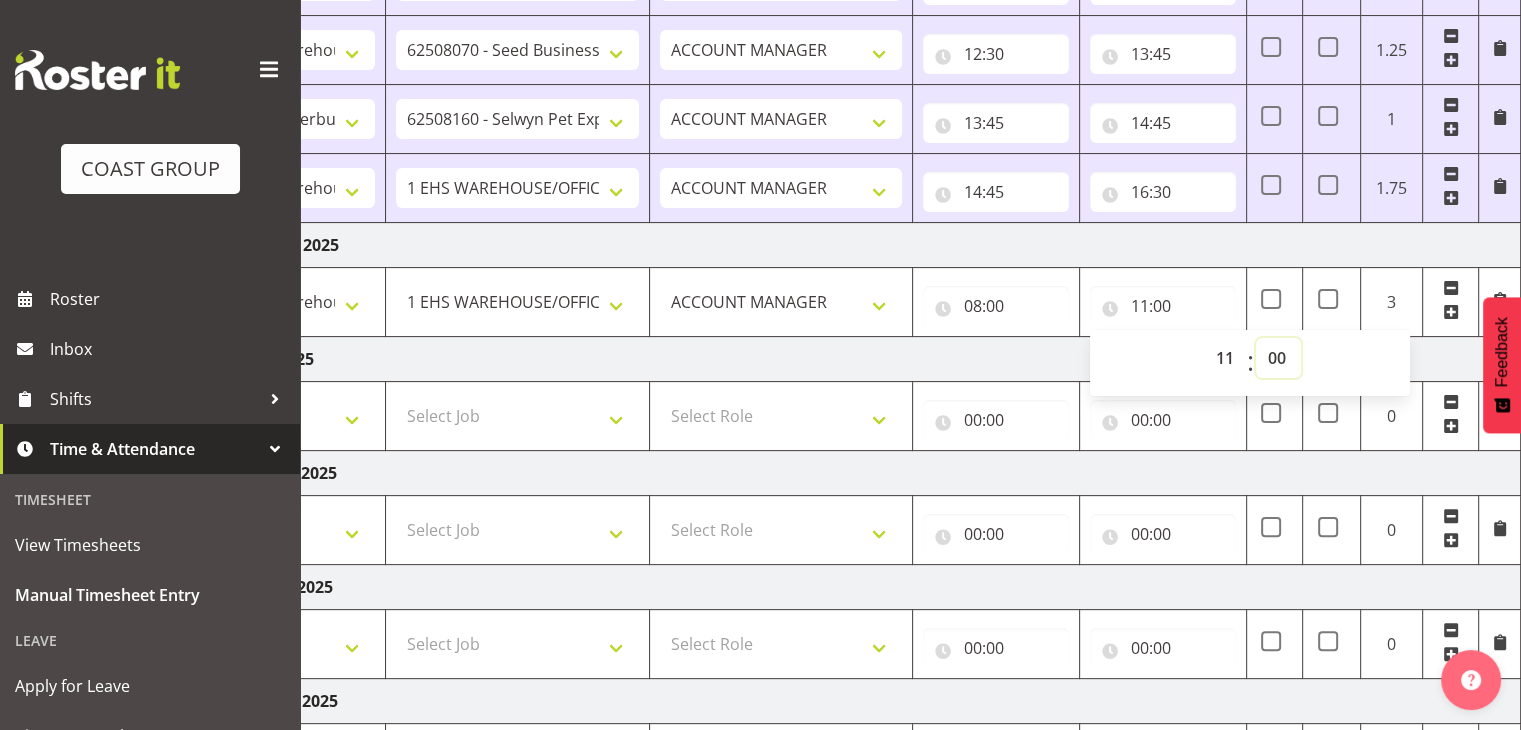select on "30" 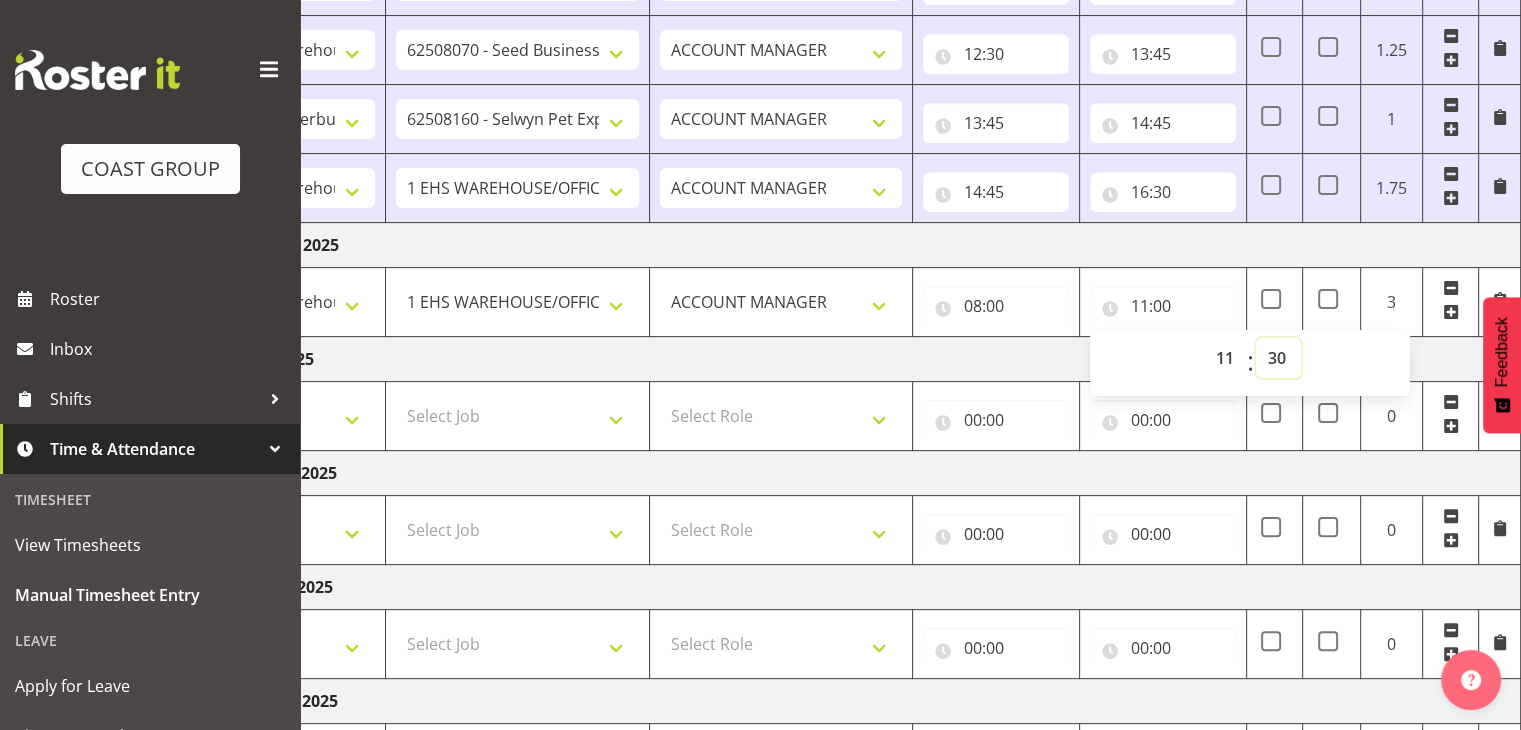 click on "00   01   02   03   04   05   06   07   08   09   10   11   12   13   14   15   16   17   18   19   20   21   22   23   24   25   26   27   28   29   30   31   32   33   34   35   36   37   38   39   40   41   42   43   44   45   46   47   48   49   50   51   52   53   54   55   56   57   58   59" at bounding box center (1278, 358) 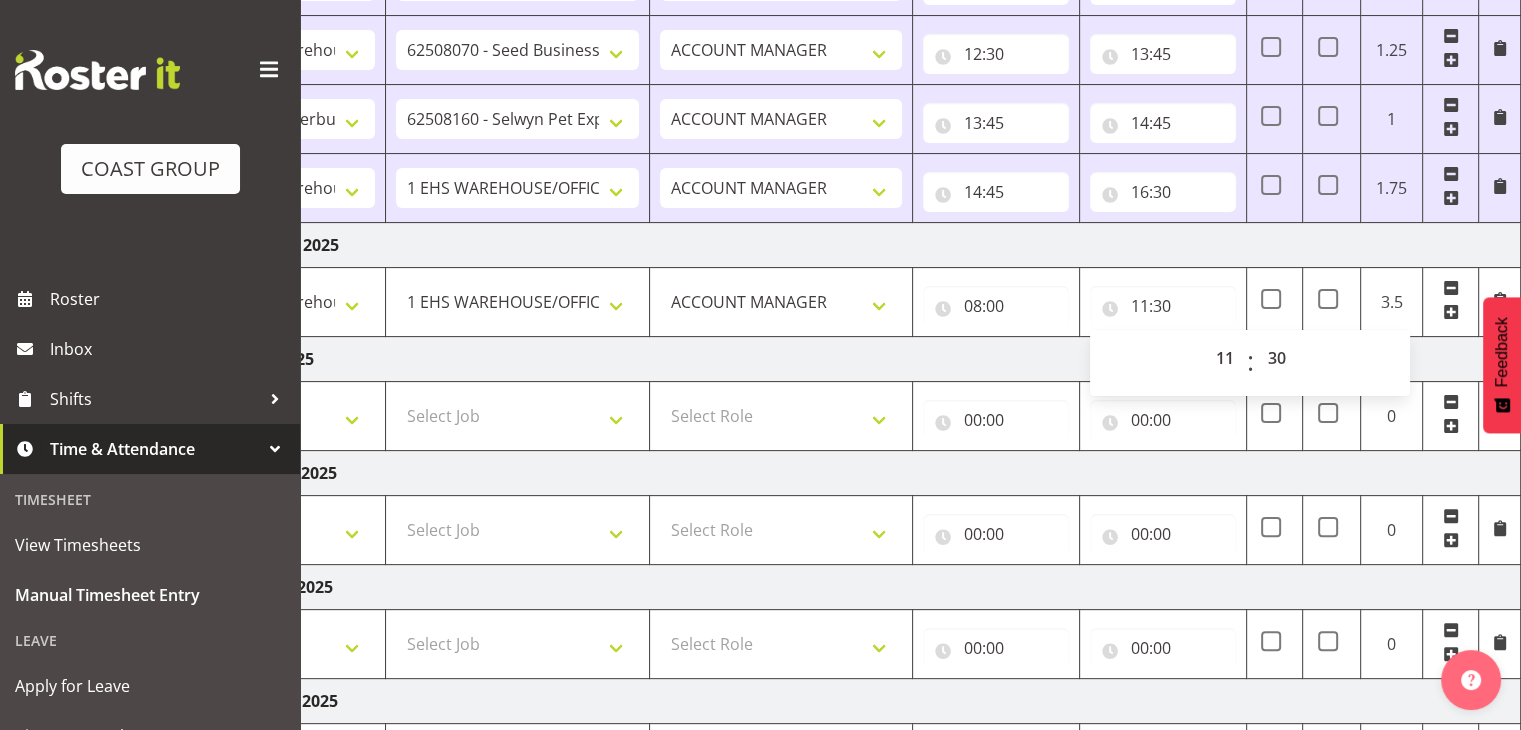 click on "Thursday 7th August 2025" at bounding box center [821, 245] 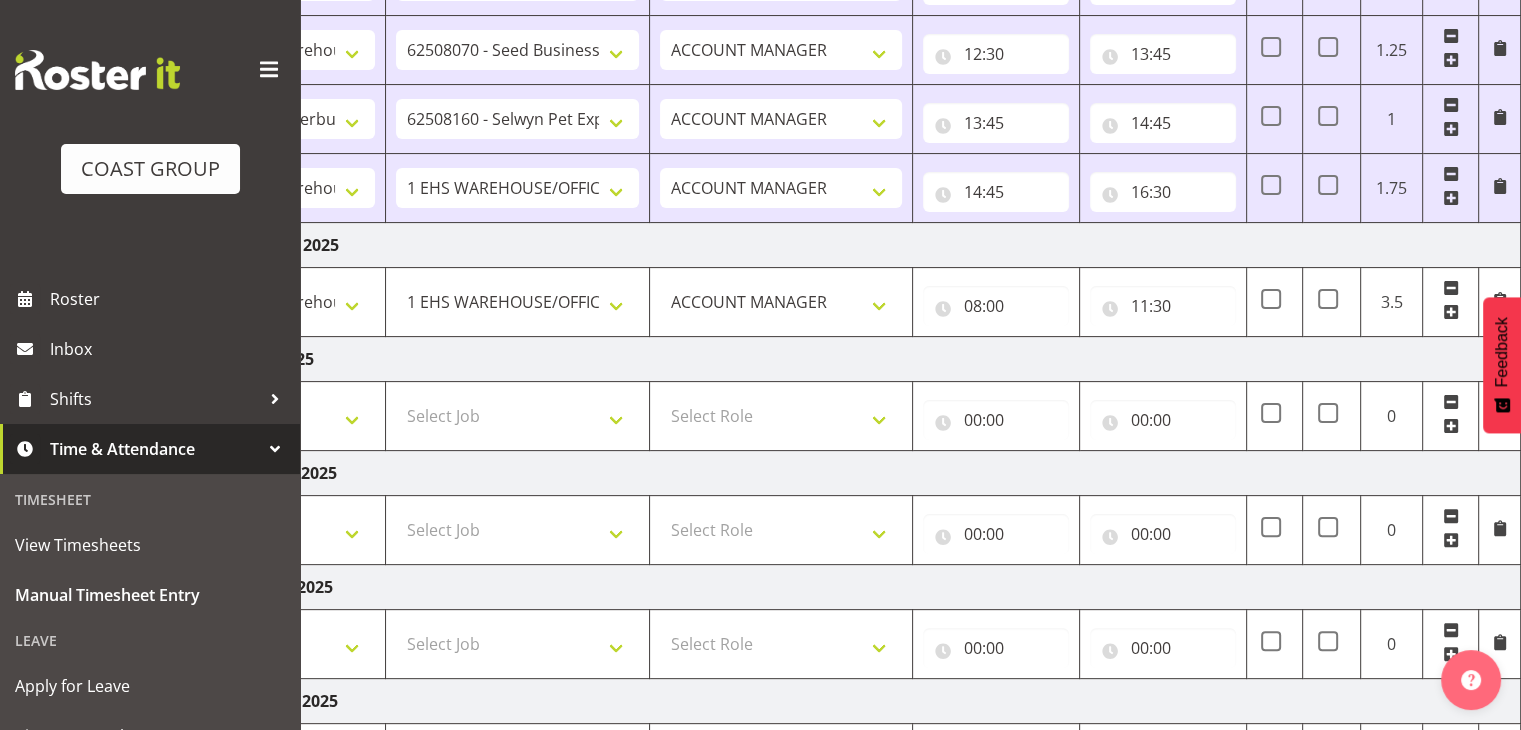 click at bounding box center (1451, 312) 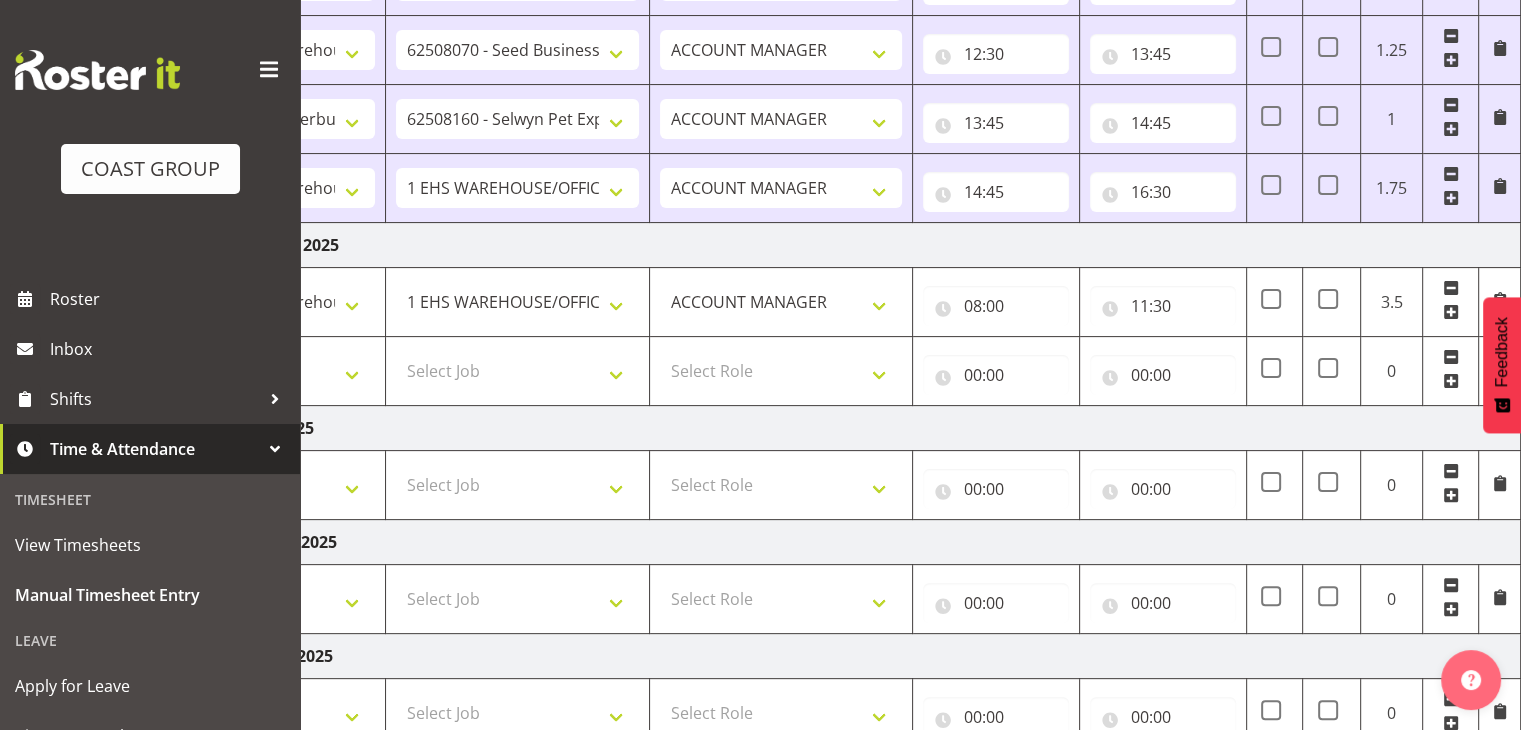 click at bounding box center [1451, 381] 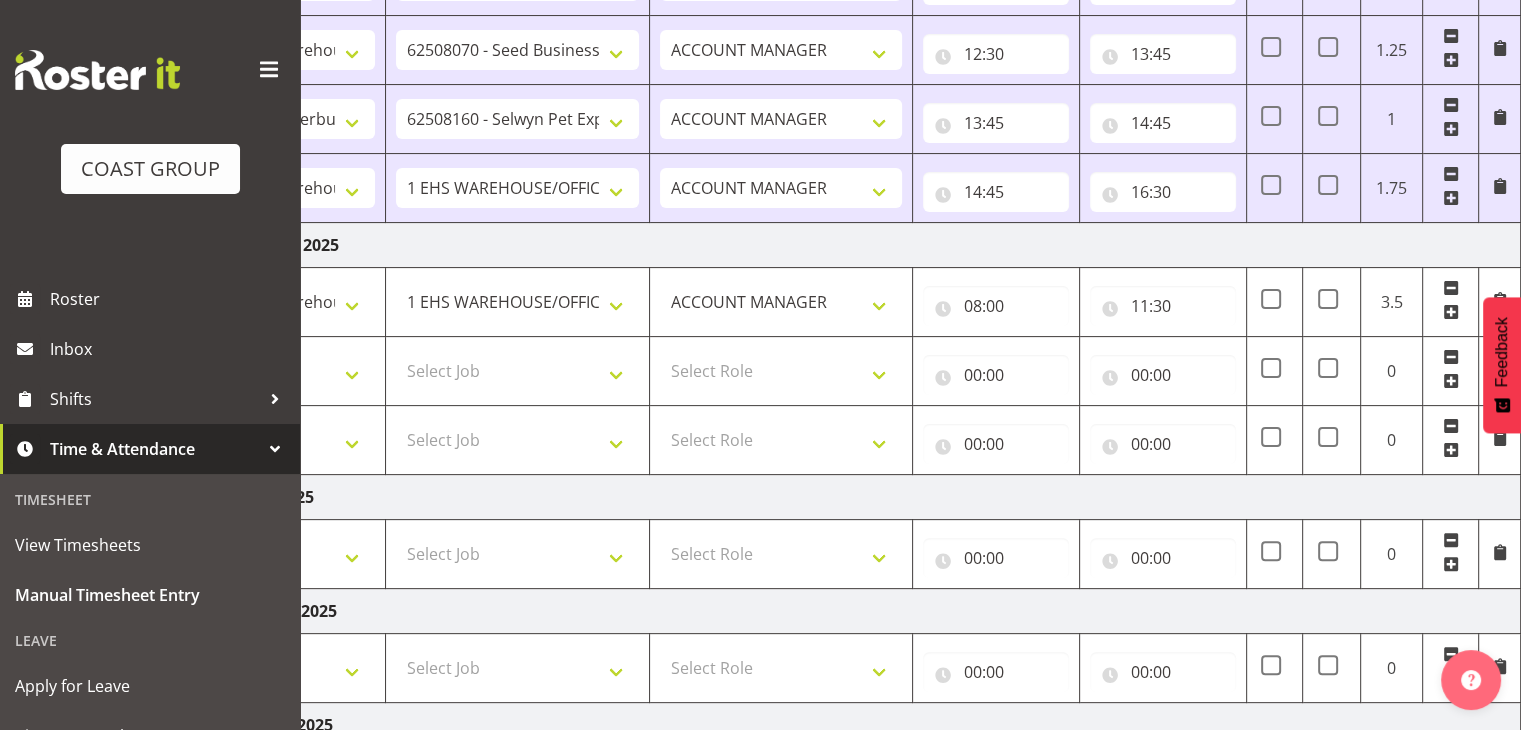 scroll, scrollTop: 920, scrollLeft: 0, axis: vertical 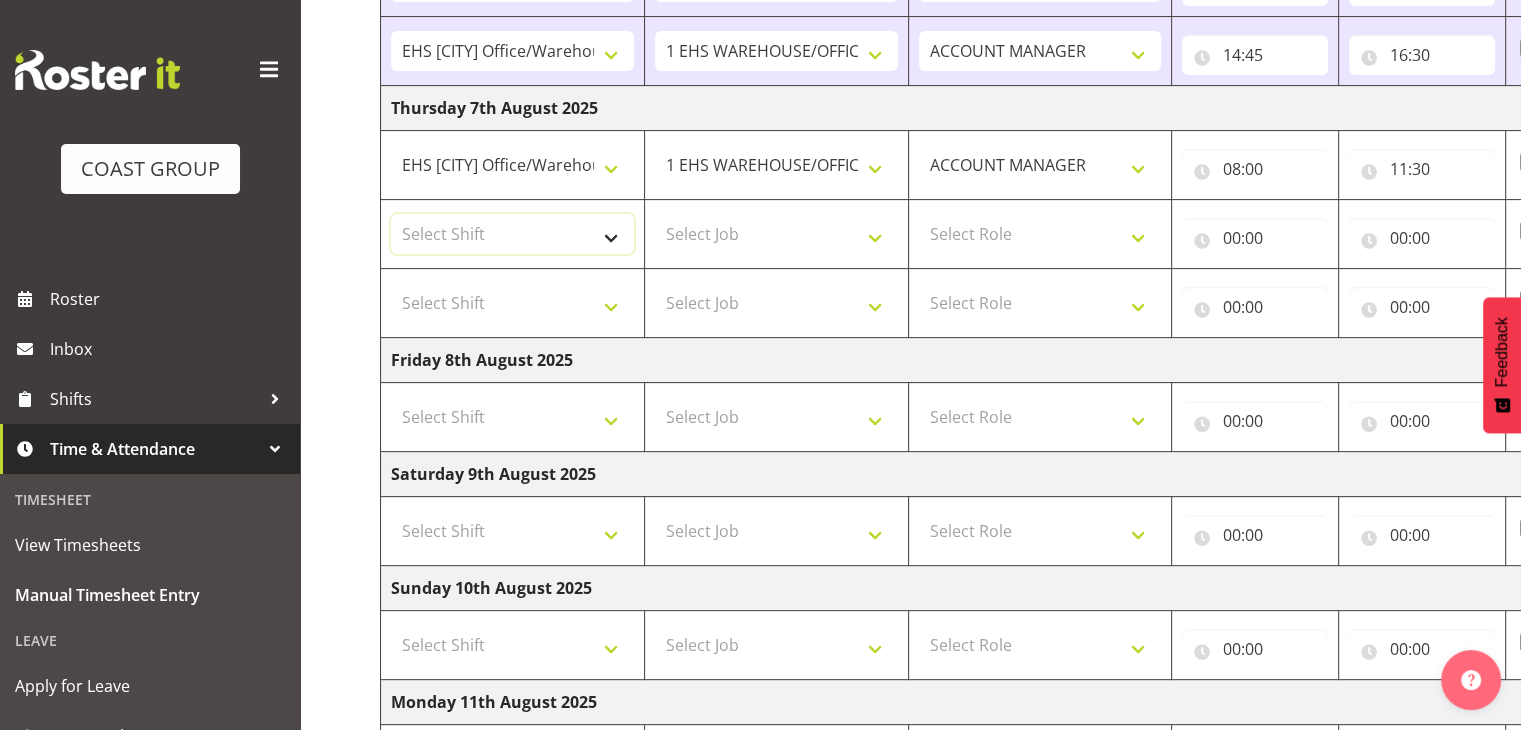 click on "Select Shift  Break All Blacks casual Break Arts canty Break GP25 Break Involve Break LGNZ Break Marlborough Home show Break NZ Shoulder and Elbow Break NZSBA Break QT Homeshow Break Rego Pinot Noir Break SYA Break Show your ability Break Wedding expo Break brewers Guild Break rear of Go Green Break red meat Break rest of go green Break selwyn art show Break south mach Break south mach Break southerbys conference Break southland careerfest Break starhomeshow Build AHICE Build ANZICS Build Arts Canterbury Build BOINZ Build Baby Show Build GP25 Build GP25 Build Go Green Build Holiday parks Build Host tech Build Involve (Downstairs) Build Involve (upstairs) Build Involve (upstairs) Build LGNZ Build LGNZ Build Lawlink Build Marlborough Home show Build NRHC Build NZMCA Build NZMCA Build NZMCA Build NZMCA Build NZOHA Build NZSBA Build PINZ Build PSNZ Build Potatoes Build RMSANZ Build Russley art show Build Southerbys conference Build brewers guild Build panels at arena Build panels at arena Build rego for RMSANZ" at bounding box center (512, 234) 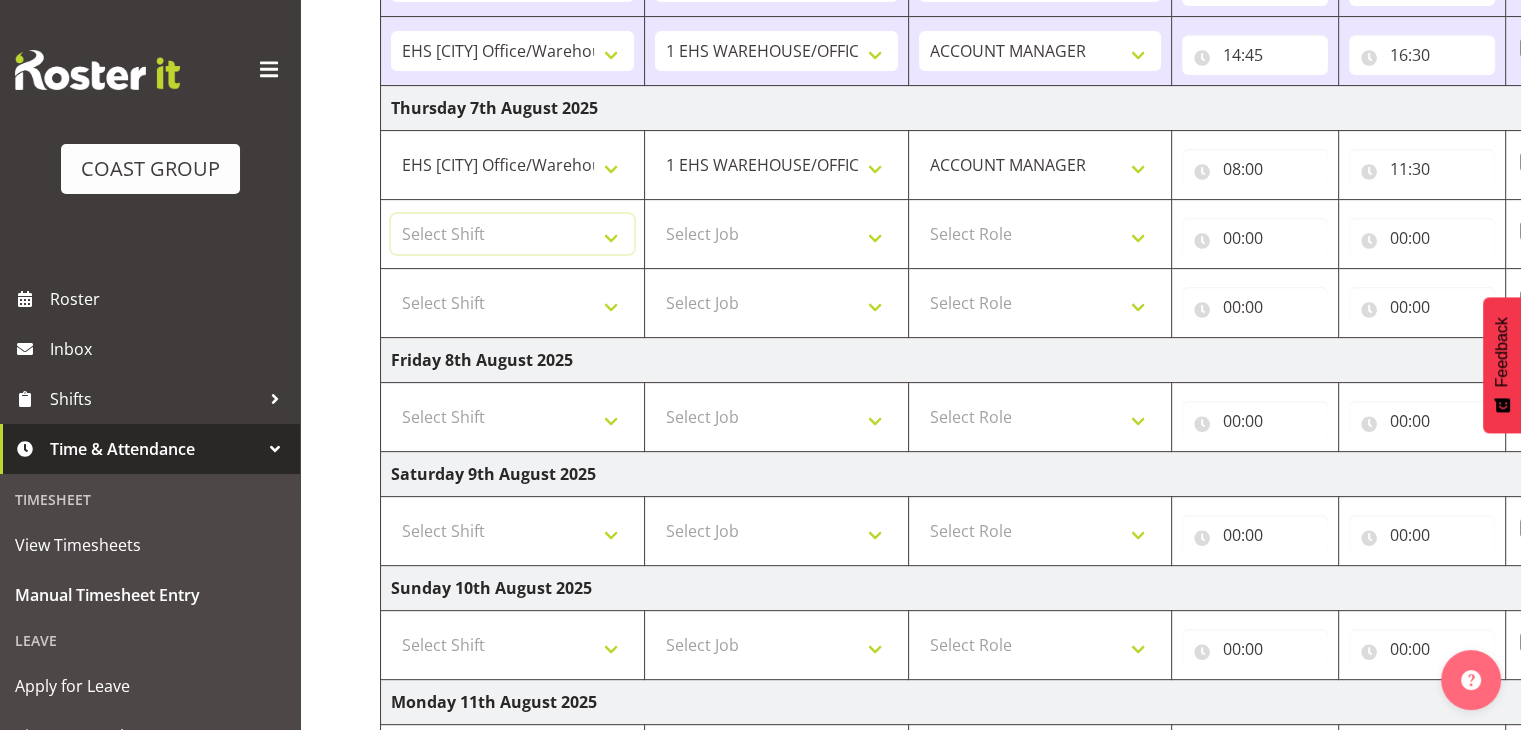 select on "1404" 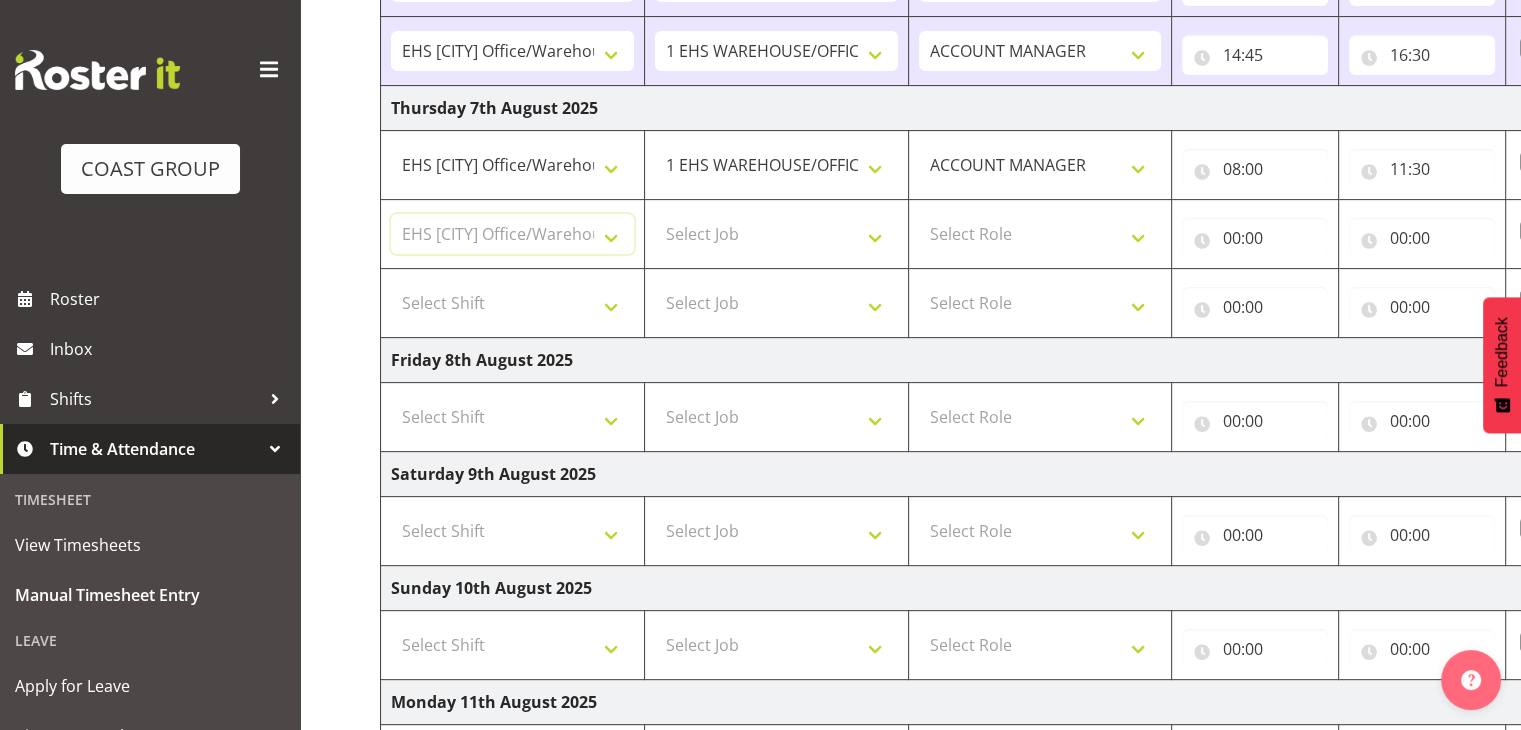 click on "Select Shift  Break All Blacks casual Break Arts canty Break GP25 Break Involve Break LGNZ Break Marlborough Home show Break NZ Shoulder and Elbow Break NZSBA Break QT Homeshow Break Rego Pinot Noir Break SYA Break Show your ability Break Wedding expo Break brewers Guild Break rear of Go Green Break red meat Break rest of go green Break selwyn art show Break south mach Break south mach Break southerbys conference Break southland careerfest Break starhomeshow Build AHICE Build ANZICS Build Arts Canterbury Build BOINZ Build Baby Show Build GP25 Build GP25 Build Go Green Build Holiday parks Build Host tech Build Involve (Downstairs) Build Involve (upstairs) Build Involve (upstairs) Build LGNZ Build LGNZ Build Lawlink Build Marlborough Home show Build NRHC Build NZMCA Build NZMCA Build NZMCA Build NZMCA Build NZOHA Build NZSBA Build PINZ Build PSNZ Build Potatoes Build RMSANZ Build Russley art show Build Southerbys conference Build brewers guild Build panels at arena Build panels at arena Build rego for RMSANZ" at bounding box center [512, 234] 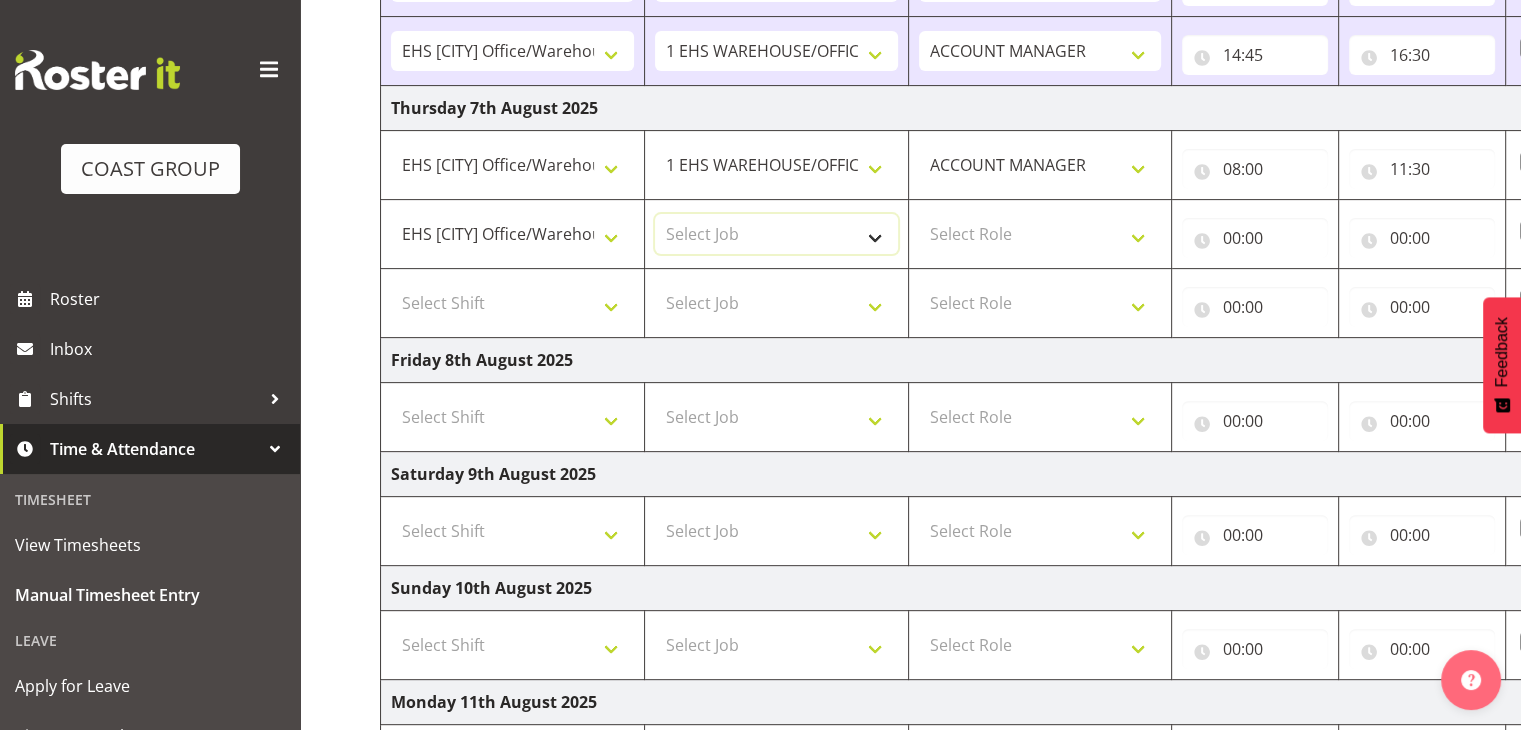 click on "Select Job 1 Carlton Events 1 Carlton [CITY] 1 Carlton [CITY] 1 EHS WAREHOUSE/OFFICE 1 GRS 1 SLP Production 1 SLP Tradeshows 12507000 - AKL Casual Jul 2025 1250700R - July Casual C&R 2025 12507010 - NASDAP Conference 2025 12507030 - Auckland Food Show 2025 12507050 - CDES Internship & Graduate Expo 2025 12507100 - NZCB Education Day 2025 12507110 - CCNZ 2025 1250711A - CCNZ25-Accordant GroupServices 12507120 - NZACA Symposium 2025 12507130 - Risk & Resilience 2025 1250713A - Risk 2025 - Protecht 1250713B - RISK 2025 - Camms 12507140 - Jobs Expo in NZ 2025 12507150 - Crane 2025 1250715A - Crane 2025 - UAA 12507160 - BestStart conference 25 12507170 - UoA - T-Tech 2025 12507180 - Banks Art Exhibition 25 12507190 - GSA 2025 12507200 - UoA Clubs Expo Semster 2 2025 12507210 - All Black Tour 2025 - [CITY] 12507220 - All Blacks Stock Purchasing 25 12508000 - AKL Casual Aug 2025 1250800R - August Casual C&R 2025 12508010 - Spring Gift Fair 2025 1250801A - Jty Imports/Exports-SpringGift 12508080 - FANZ 2025" at bounding box center (776, 234) 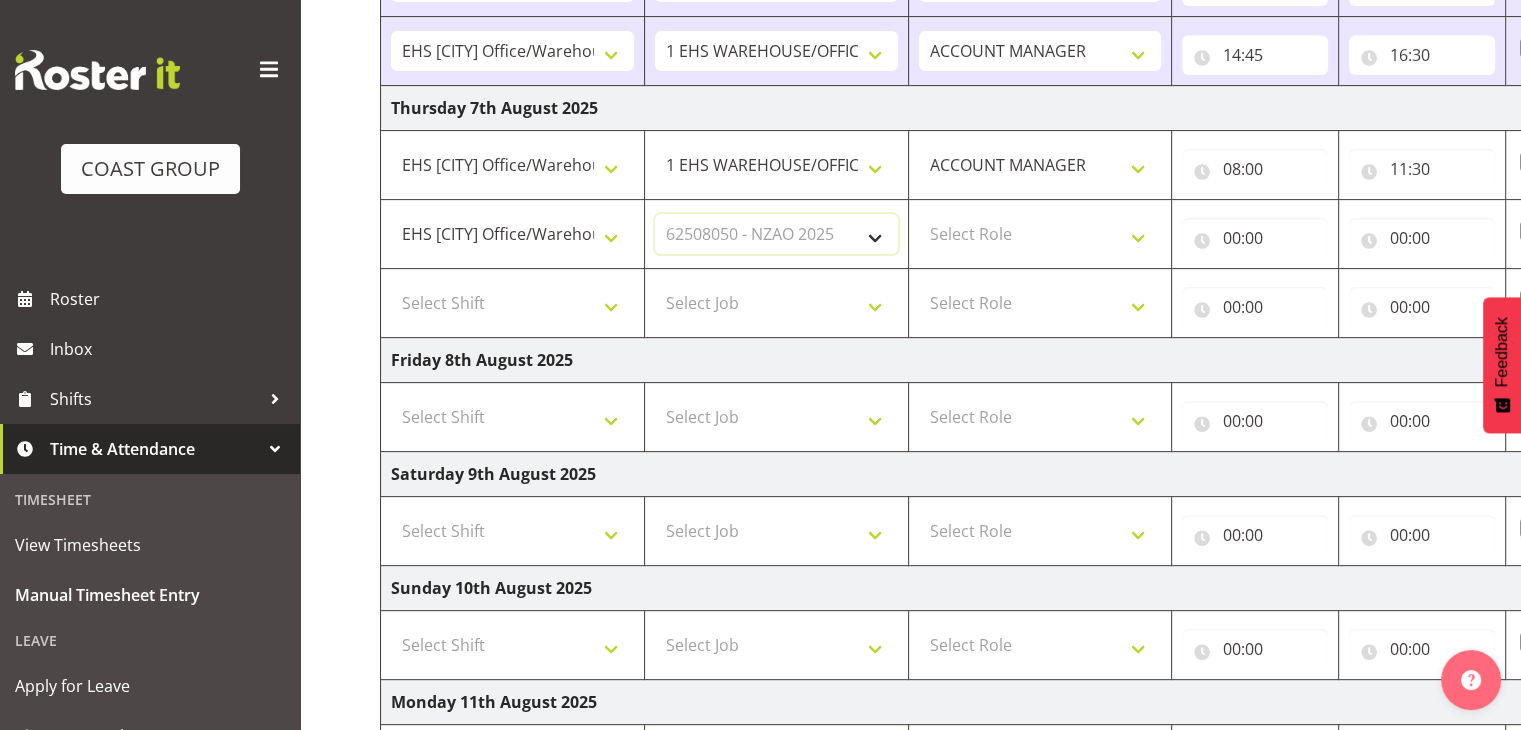 click on "Select Job 1 Carlton Events 1 Carlton [CITY] 1 Carlton [CITY] 1 EHS WAREHOUSE/OFFICE 1 GRS 1 SLP Production 1 SLP Tradeshows 12507000 - AKL Casual Jul 2025 1250700R - July Casual C&R 2025 12507010 - NASDAP Conference 2025 12507030 - Auckland Food Show 2025 12507050 - CDES Internship & Graduate Expo 2025 12507100 - NZCB Education Day 2025 12507110 - CCNZ 2025 1250711A - CCNZ25-Accordant GroupServices 12507120 - NZACA Symposium 2025 12507130 - Risk & Resilience 2025 1250713A - Risk 2025 - Protecht 1250713B - RISK 2025 - Camms 12507140 - Jobs Expo in NZ 2025 12507150 - Crane 2025 1250715A - Crane 2025 - UAA 12507160 - BestStart conference 25 12507170 - UoA - T-Tech 2025 12507180 - Banks Art Exhibition 25 12507190 - GSA 2025 12507200 - UoA Clubs Expo Semster 2 2025 12507210 - All Black Tour 2025 - [CITY] 12507220 - All Blacks Stock Purchasing 25 12508000 - AKL Casual Aug 2025 1250800R - August Casual C&R 2025 12508010 - Spring Gift Fair 2025 1250801A - Jty Imports/Exports-SpringGift 12508080 - FANZ 2025" at bounding box center (776, 234) 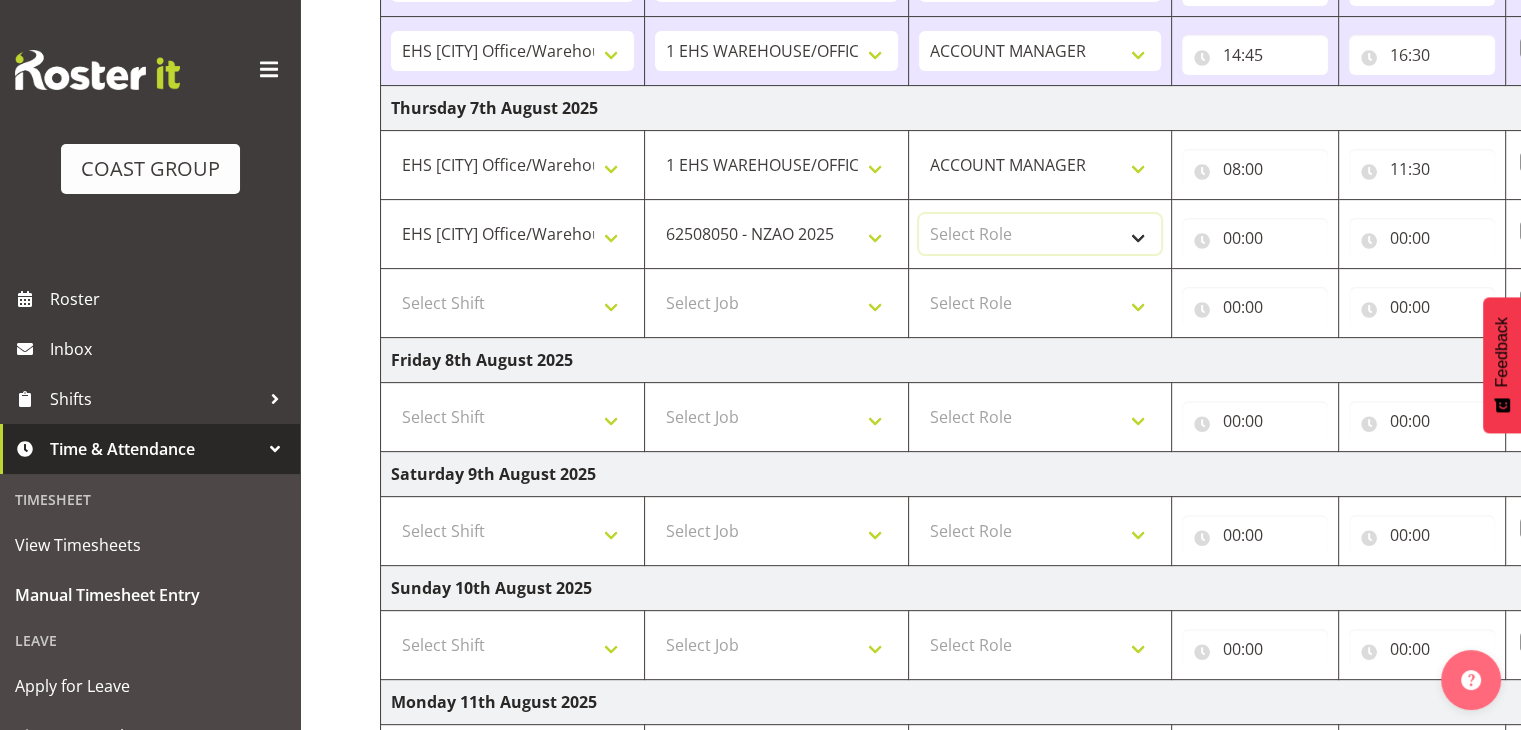 click on "Select Role ACCOUNT MANAGER" at bounding box center [1040, 234] 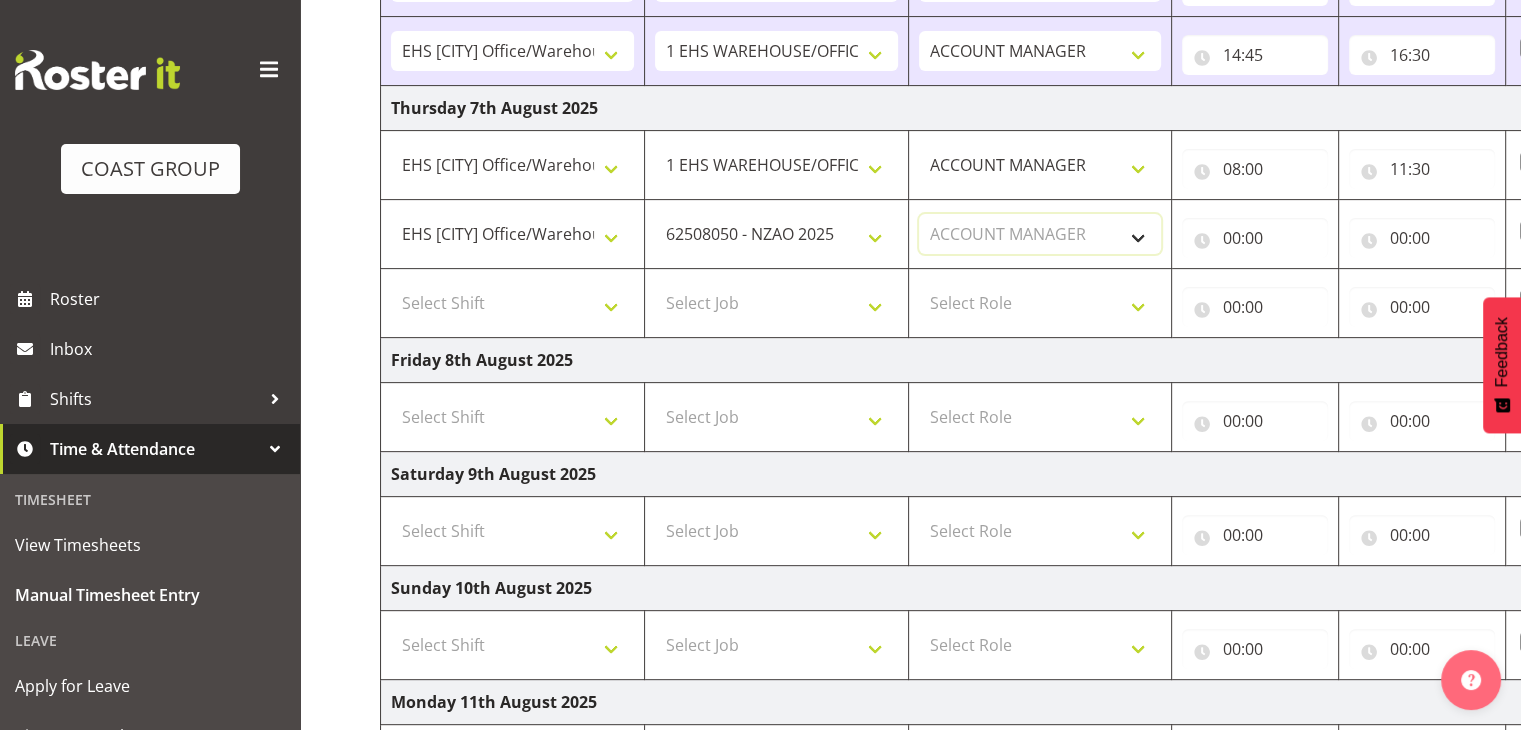 click on "Select Role ACCOUNT MANAGER" at bounding box center (1040, 234) 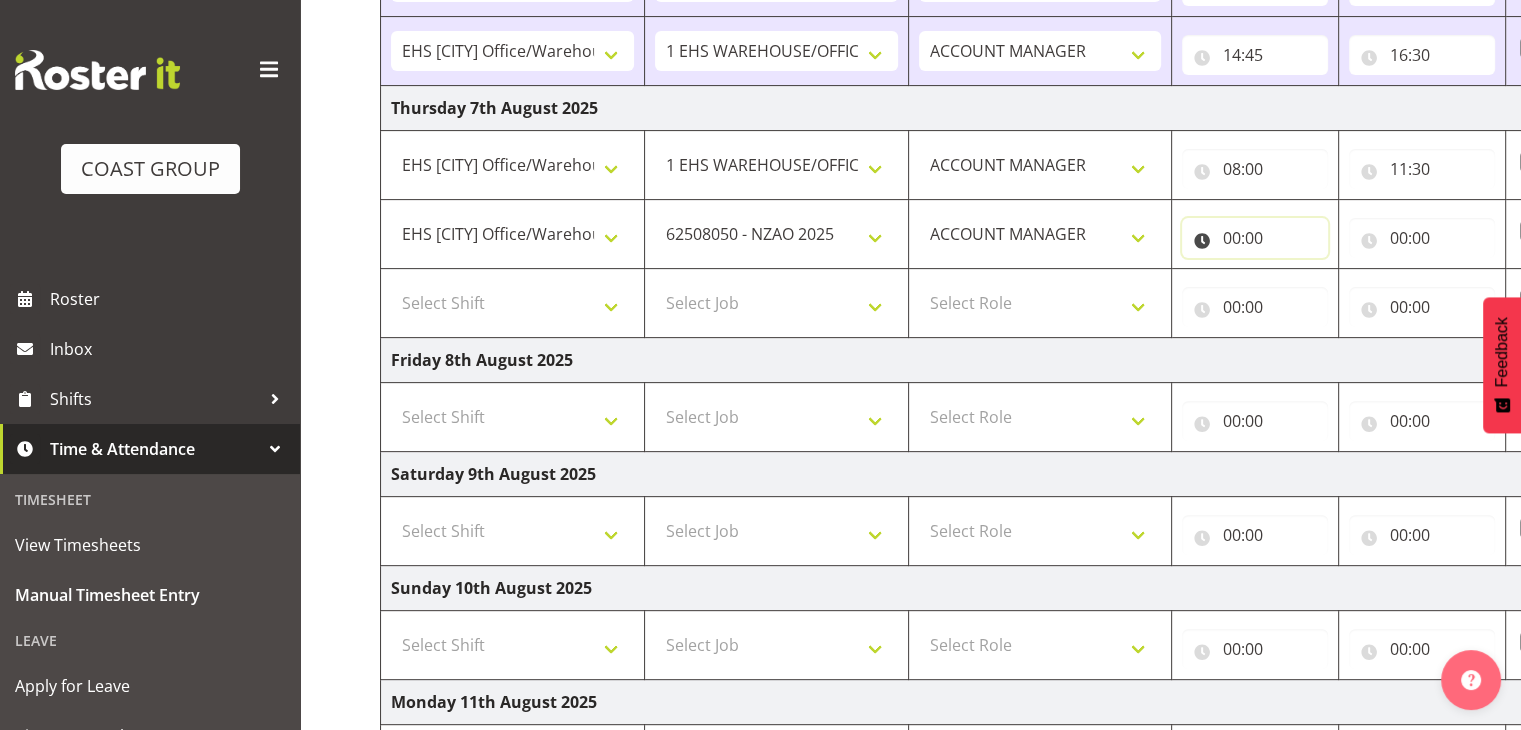 click on "00:00" at bounding box center [1255, 238] 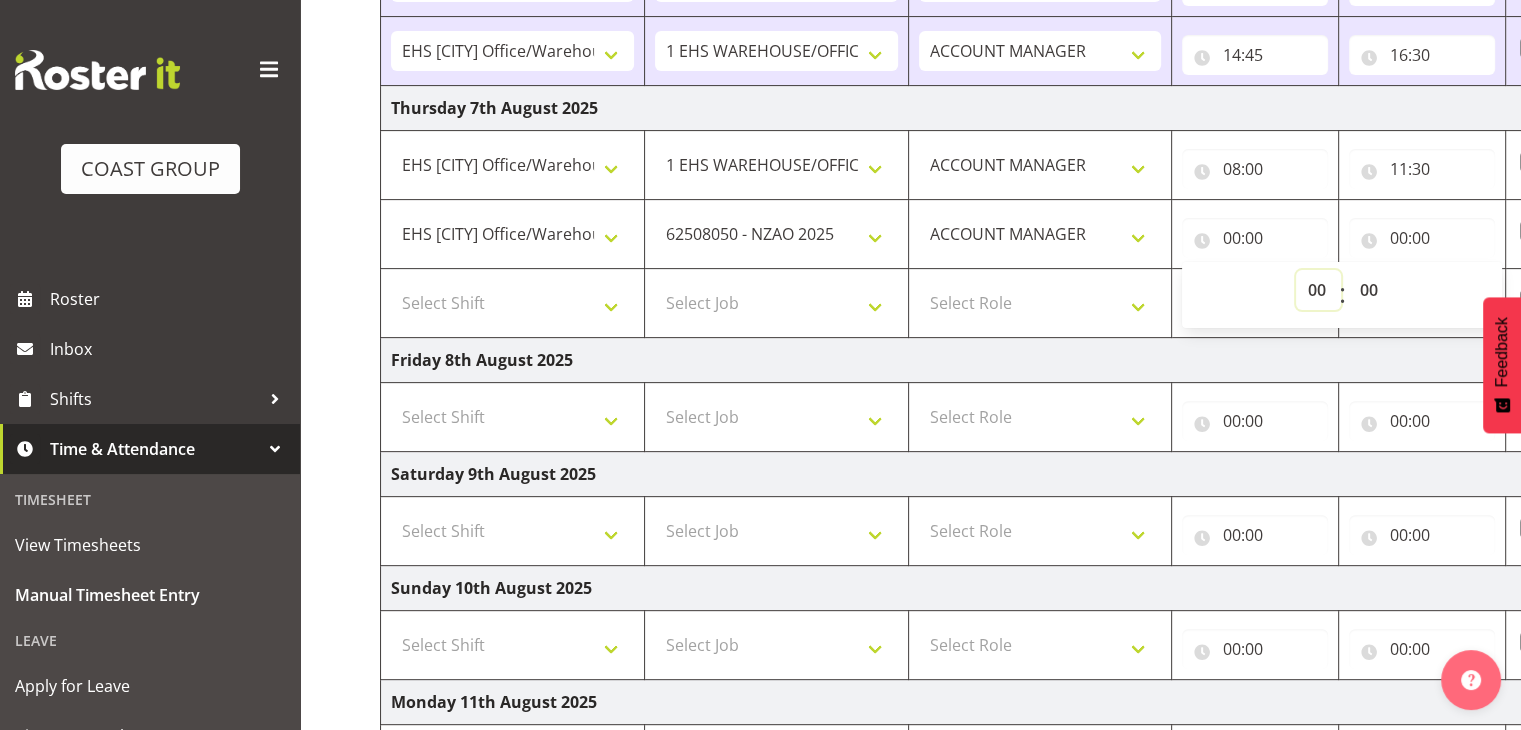 click on "00   01   02   03   04   05   06   07   08   09   10   11   12   13   14   15   16   17   18   19   20   21   22   23" at bounding box center [1318, 290] 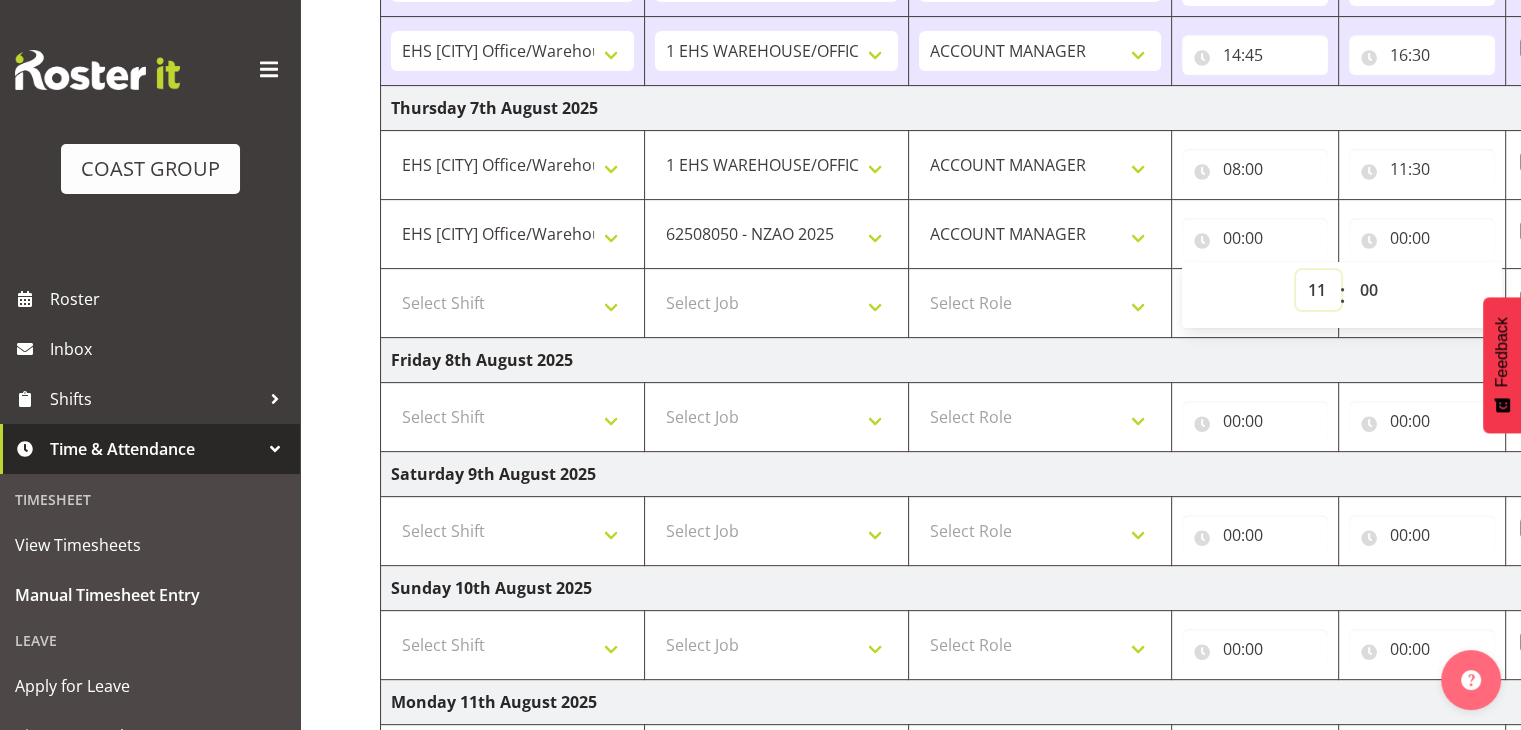click on "00   01   02   03   04   05   06   07   08   09   10   11   12   13   14   15   16   17   18   19   20   21   22   23" at bounding box center (1318, 290) 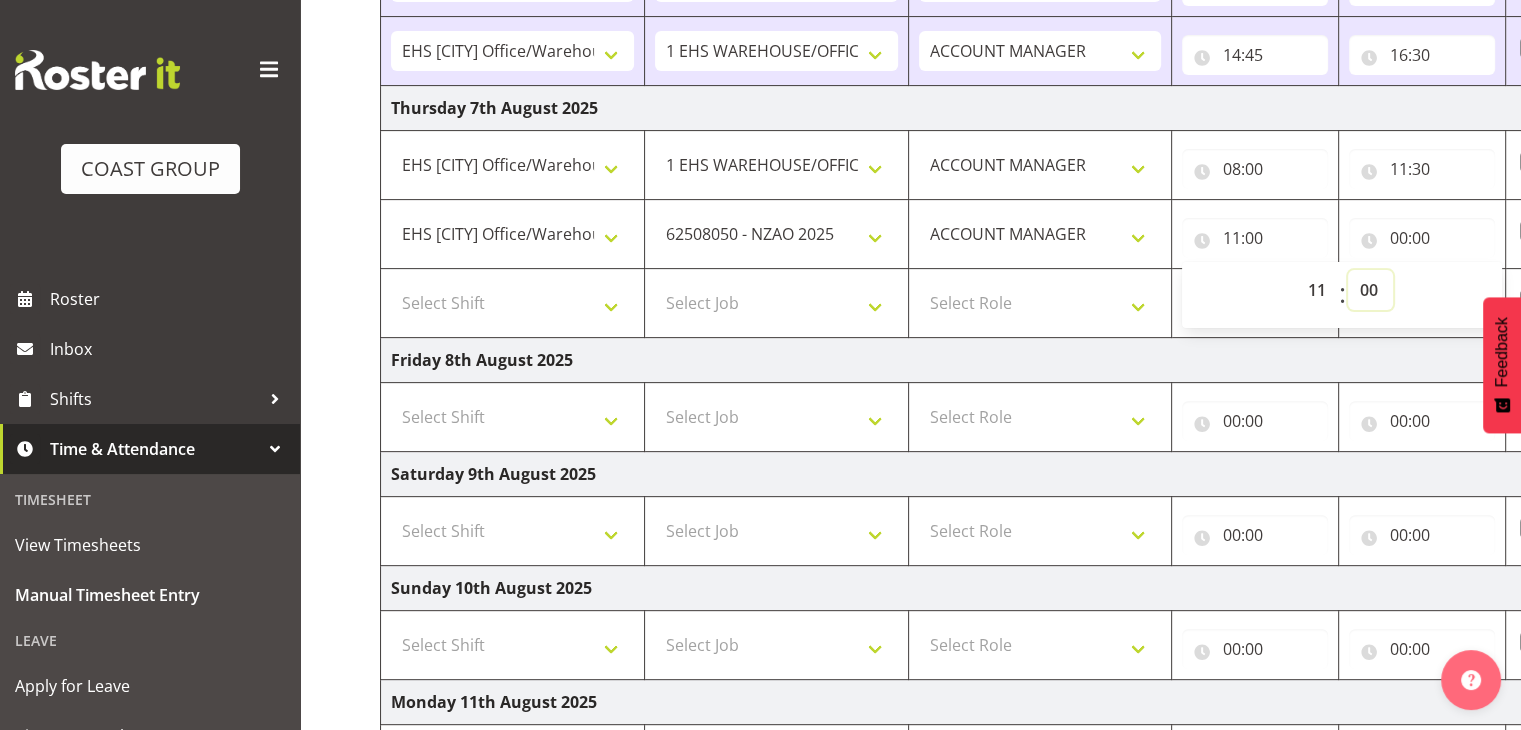 click on "00   01   02   03   04   05   06   07   08   09   10   11   12   13   14   15   16   17   18   19   20   21   22   23   24   25   26   27   28   29   30   31   32   33   34   35   36   37   38   39   40   41   42   43   44   45   46   47   48   49   50   51   52   53   54   55   56   57   58   59" at bounding box center (1370, 290) 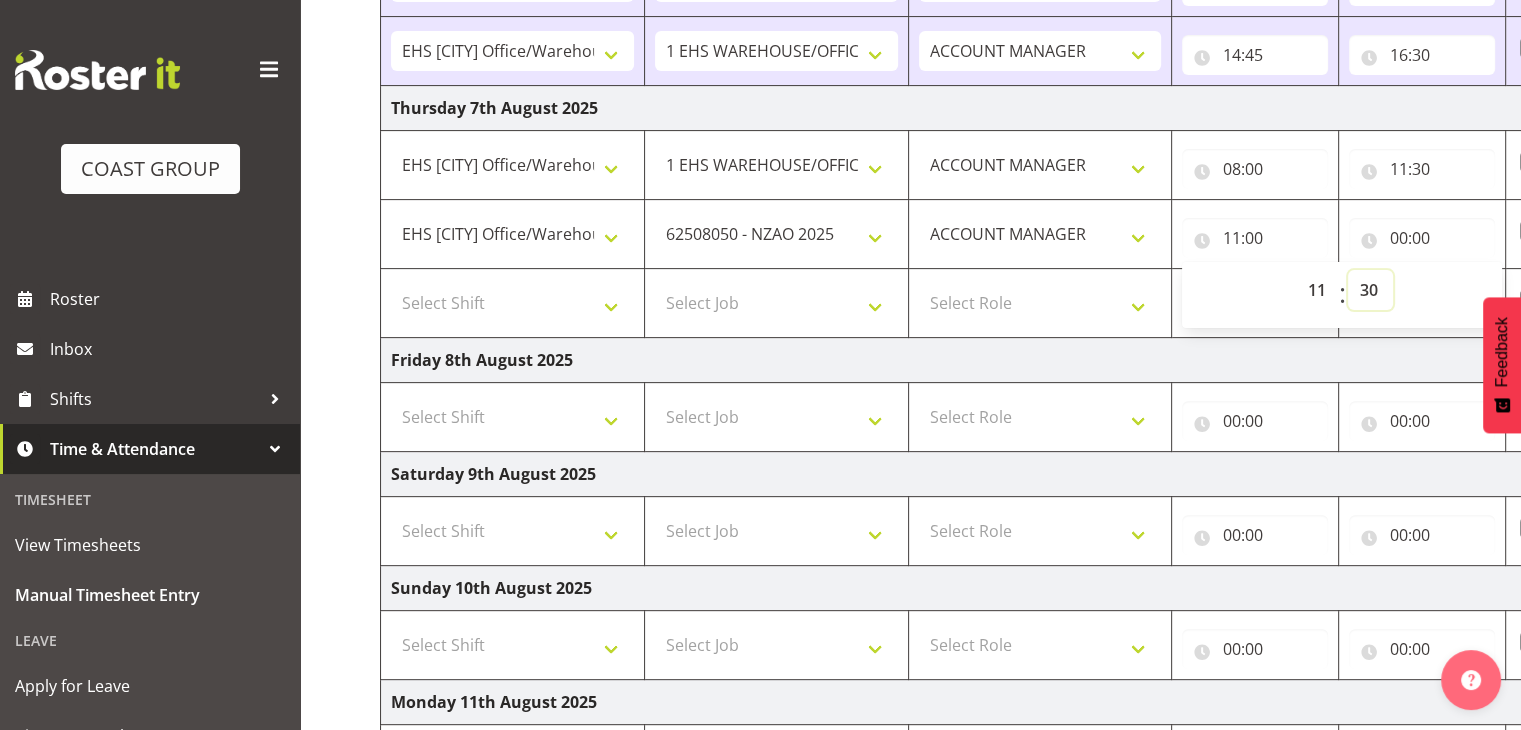 click on "00   01   02   03   04   05   06   07   08   09   10   11   12   13   14   15   16   17   18   19   20   21   22   23   24   25   26   27   28   29   30   31   32   33   34   35   36   37   38   39   40   41   42   43   44   45   46   47   48   49   50   51   52   53   54   55   56   57   58   59" at bounding box center (1370, 290) 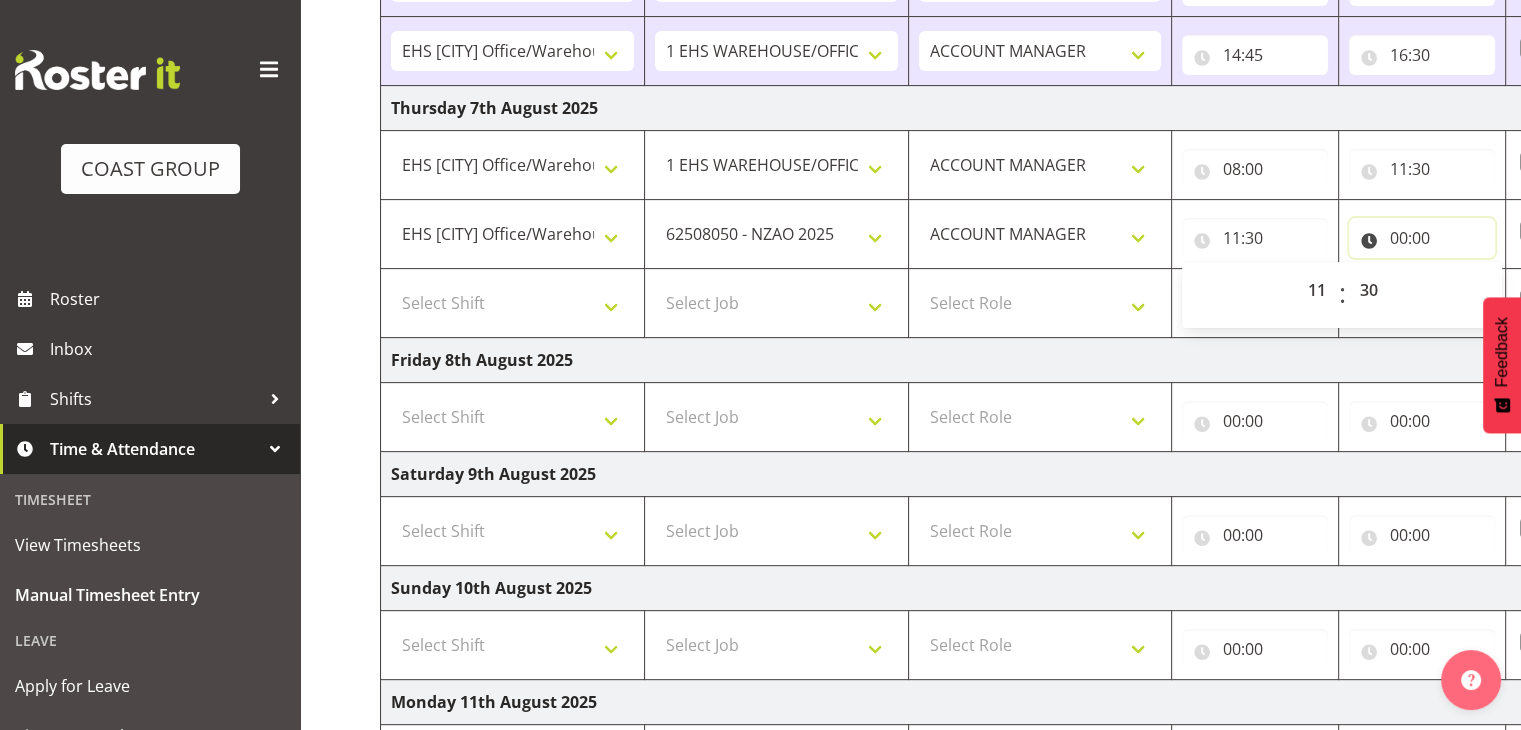click on "00:00" at bounding box center (1422, 238) 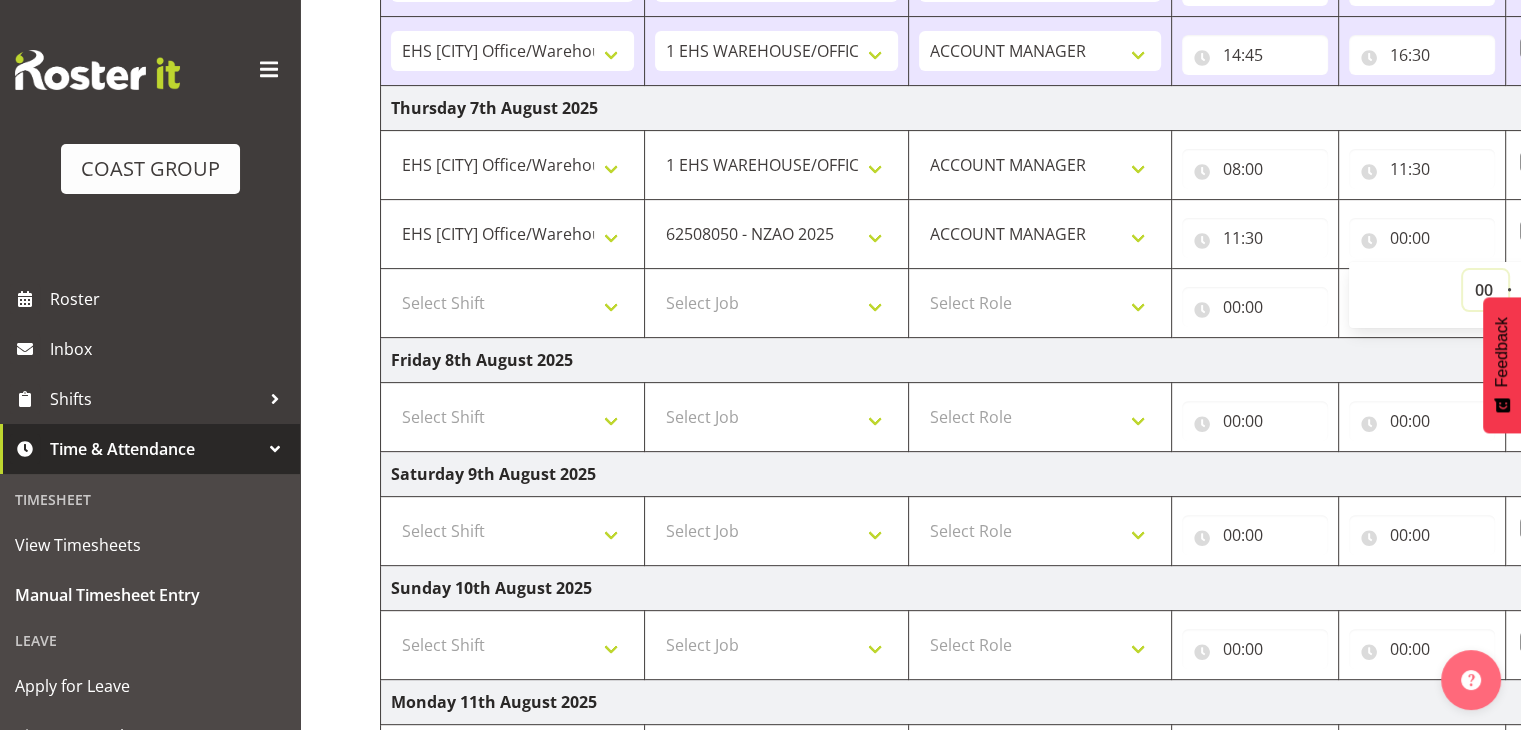 click on "00   01   02   03   04   05   06   07   08   09   10   11   12   13   14   15   16   17   18   19   20   21   22   23" at bounding box center [1485, 290] 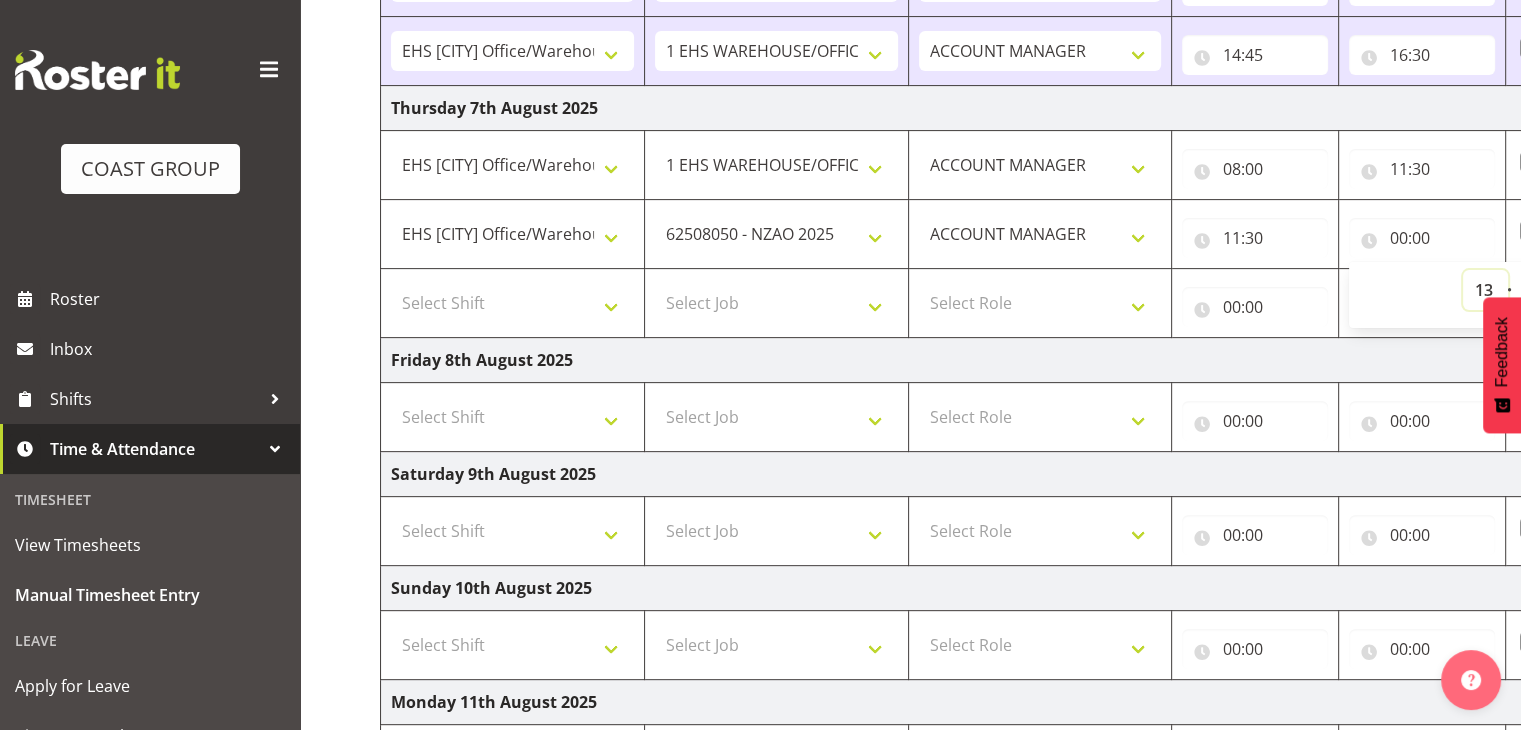 click on "00   01   02   03   04   05   06   07   08   09   10   11   12   13   14   15   16   17   18   19   20   21   22   23" at bounding box center (1485, 290) 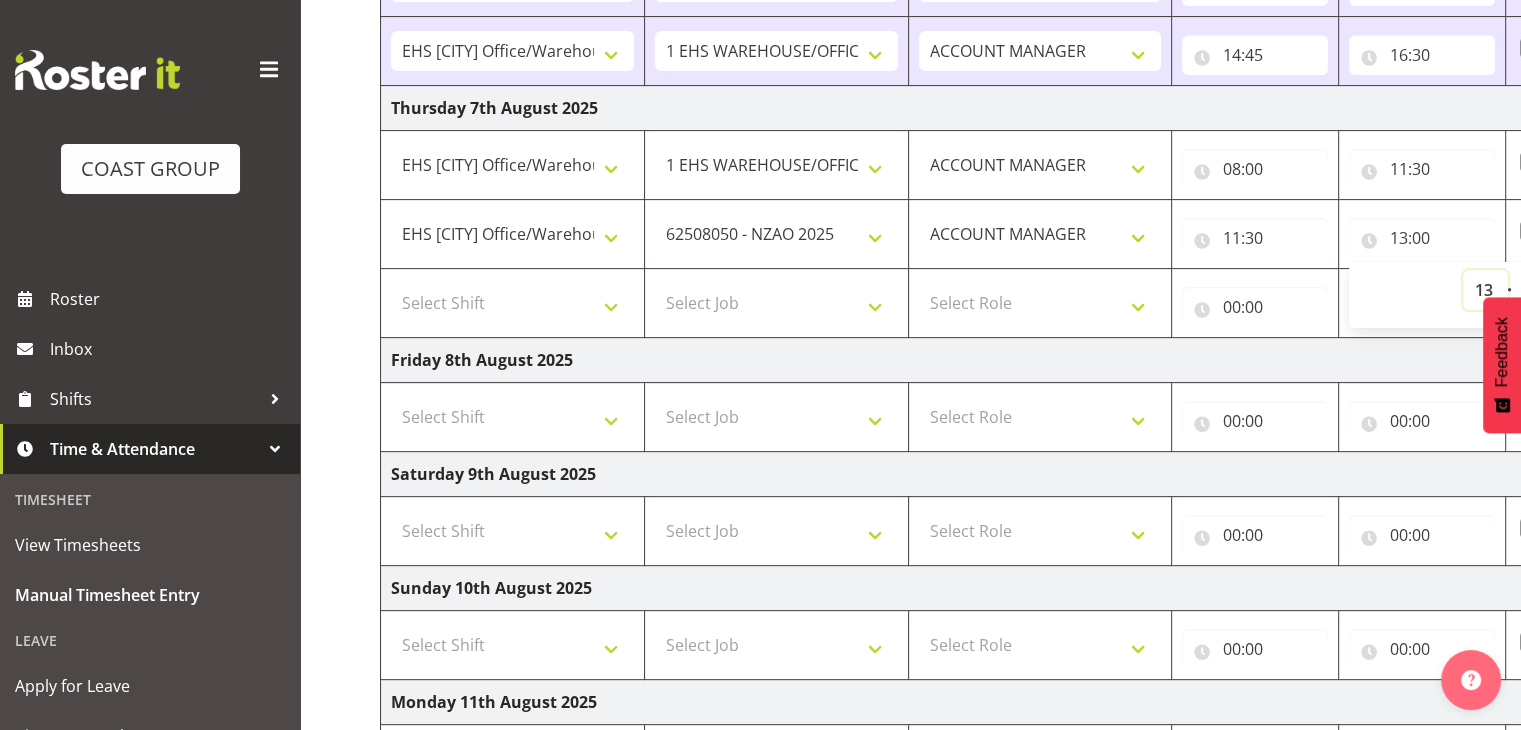 scroll, scrollTop: 920, scrollLeft: 0, axis: vertical 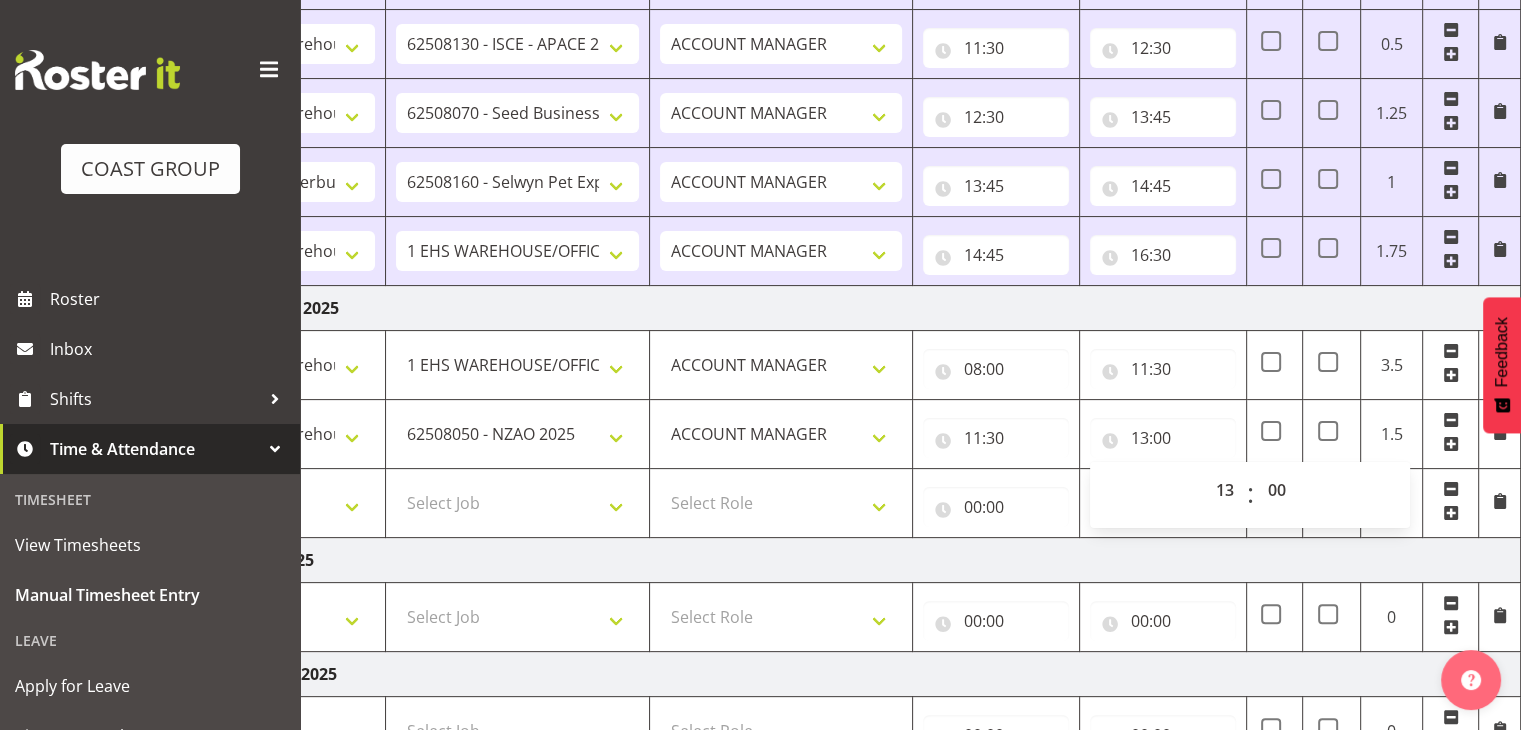 click on "Friday 8th August 2025" at bounding box center (821, 560) 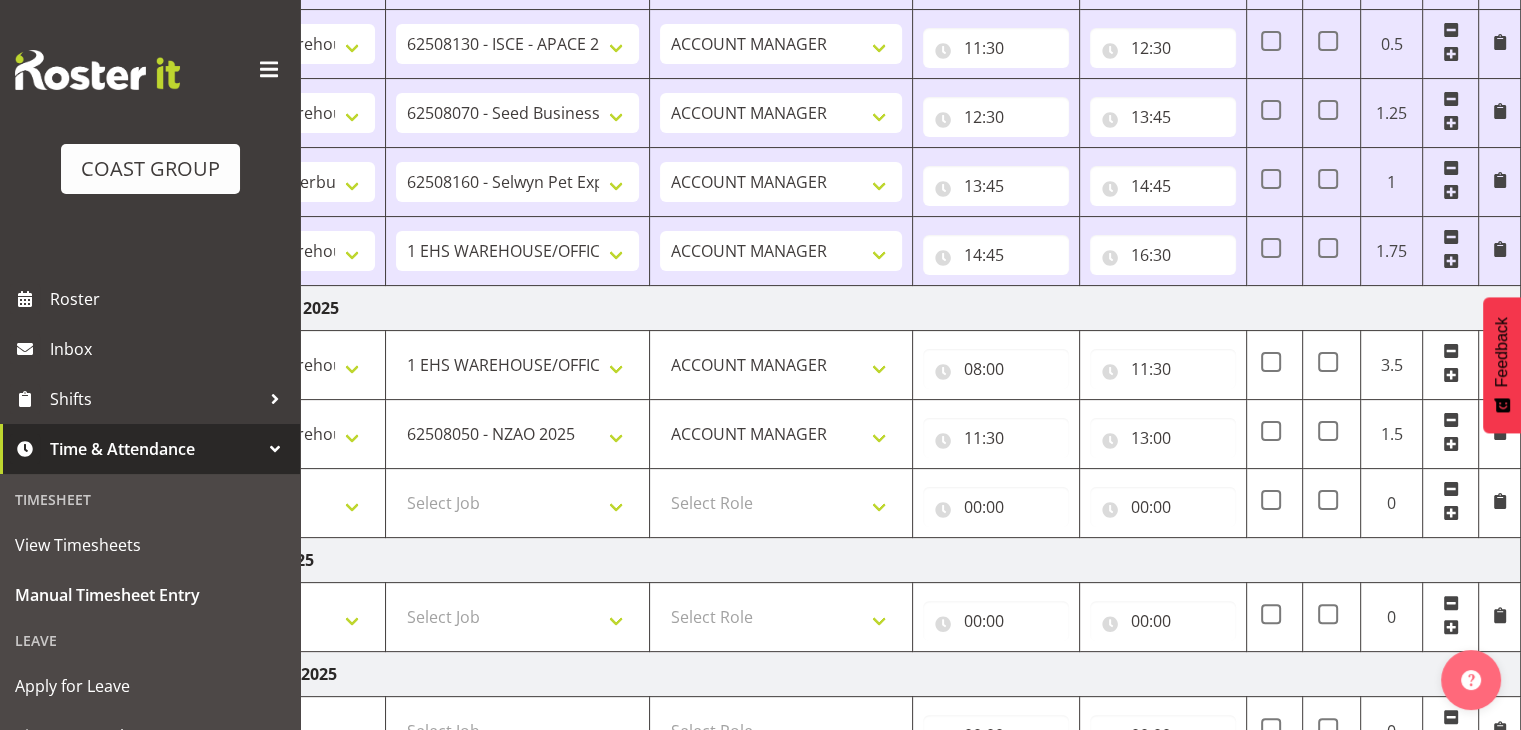 scroll, scrollTop: 920, scrollLeft: 0, axis: vertical 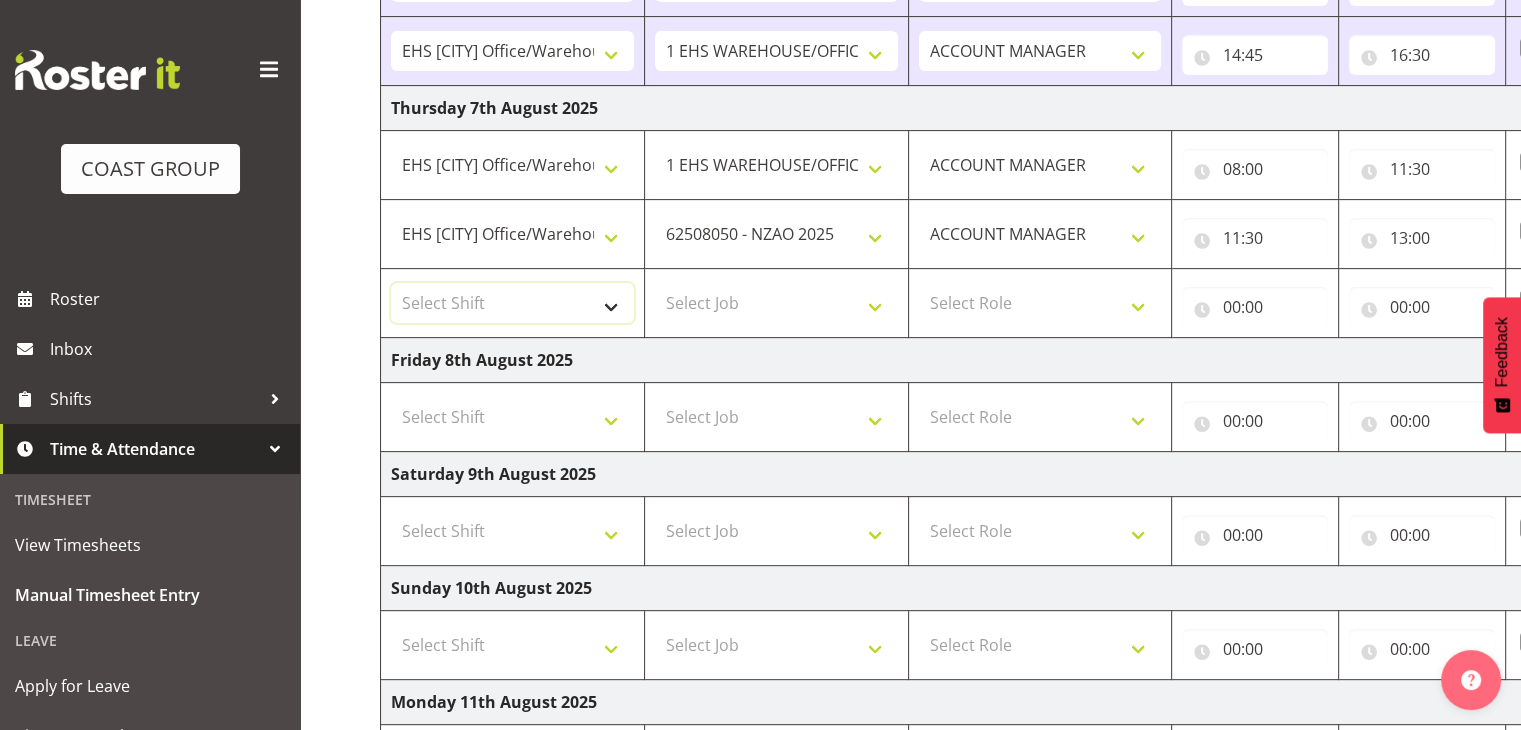 click on "Select Shift  Break All Blacks casual Break Arts canty Break GP25 Break Involve Break LGNZ Break Marlborough Home show Break NZ Shoulder and Elbow Break NZSBA Break QT Homeshow Break Rego Pinot Noir Break SYA Break Show your ability Break Wedding expo Break brewers Guild Break rear of Go Green Break red meat Break rest of go green Break selwyn art show Break south mach Break south mach Break southerbys conference Break southland careerfest Break starhomeshow Build AHICE Build ANZICS Build Arts Canterbury Build BOINZ Build Baby Show Build GP25 Build GP25 Build Go Green Build Holiday parks Build Host tech Build Involve (Downstairs) Build Involve (upstairs) Build Involve (upstairs) Build LGNZ Build LGNZ Build Lawlink Build Marlborough Home show Build NRHC Build NZMCA Build NZMCA Build NZMCA Build NZMCA Build NZOHA Build NZSBA Build PINZ Build PSNZ Build Potatoes Build RMSANZ Build Russley art show Build Southerbys conference Build brewers guild Build panels at arena Build panels at arena Build rego for RMSANZ" at bounding box center (512, 303) 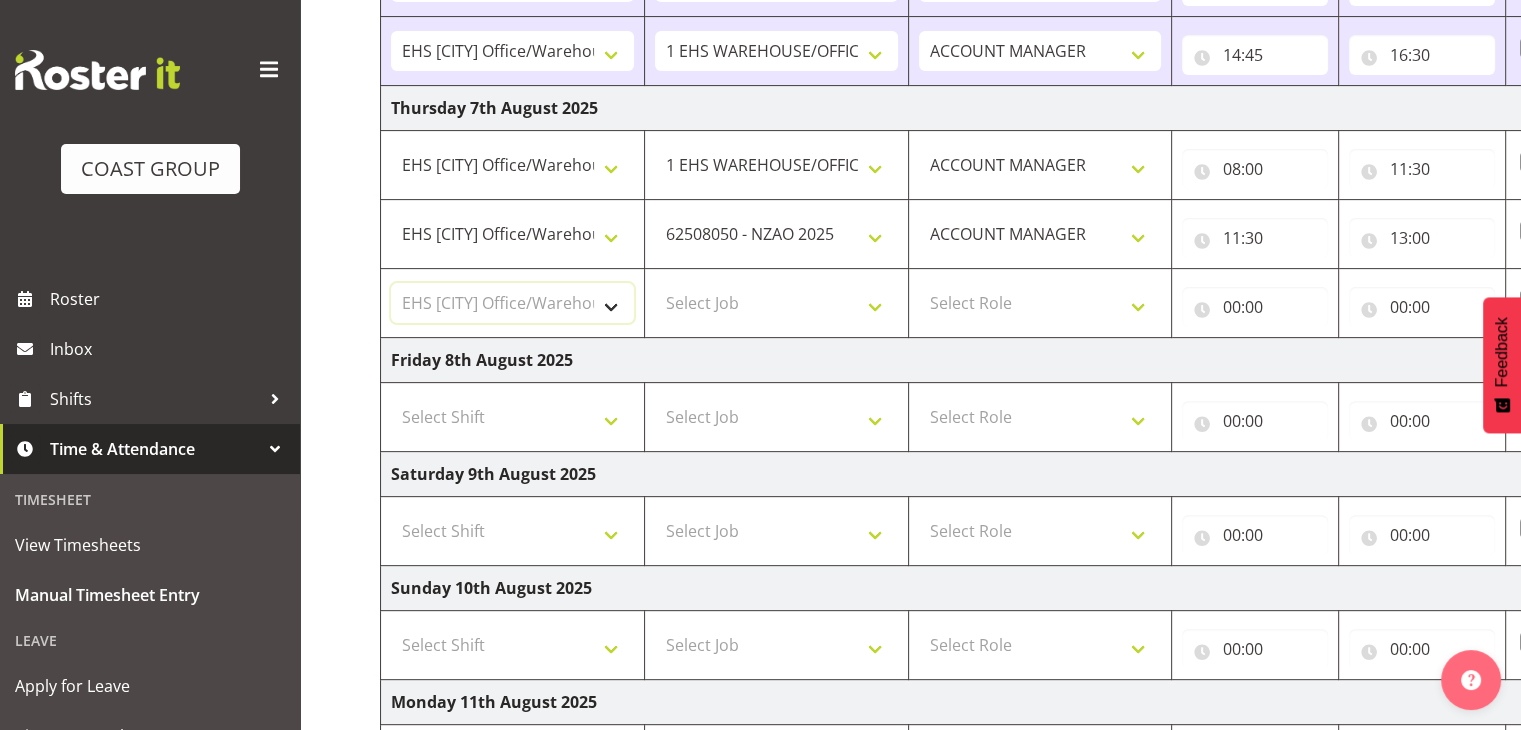 click on "Select Shift  Break All Blacks casual Break Arts canty Break GP25 Break Involve Break LGNZ Break Marlborough Home show Break NZ Shoulder and Elbow Break NZSBA Break QT Homeshow Break Rego Pinot Noir Break SYA Break Show your ability Break Wedding expo Break brewers Guild Break rear of Go Green Break red meat Break rest of go green Break selwyn art show Break south mach Break south mach Break southerbys conference Break southland careerfest Break starhomeshow Build AHICE Build ANZICS Build Arts Canterbury Build BOINZ Build Baby Show Build GP25 Build GP25 Build Go Green Build Holiday parks Build Host tech Build Involve (Downstairs) Build Involve (upstairs) Build Involve (upstairs) Build LGNZ Build LGNZ Build Lawlink Build Marlborough Home show Build NRHC Build NZMCA Build NZMCA Build NZMCA Build NZMCA Build NZOHA Build NZSBA Build PINZ Build PSNZ Build Potatoes Build RMSANZ Build Russley art show Build Southerbys conference Build brewers guild Build panels at arena Build panels at arena Build rego for RMSANZ" at bounding box center [512, 303] 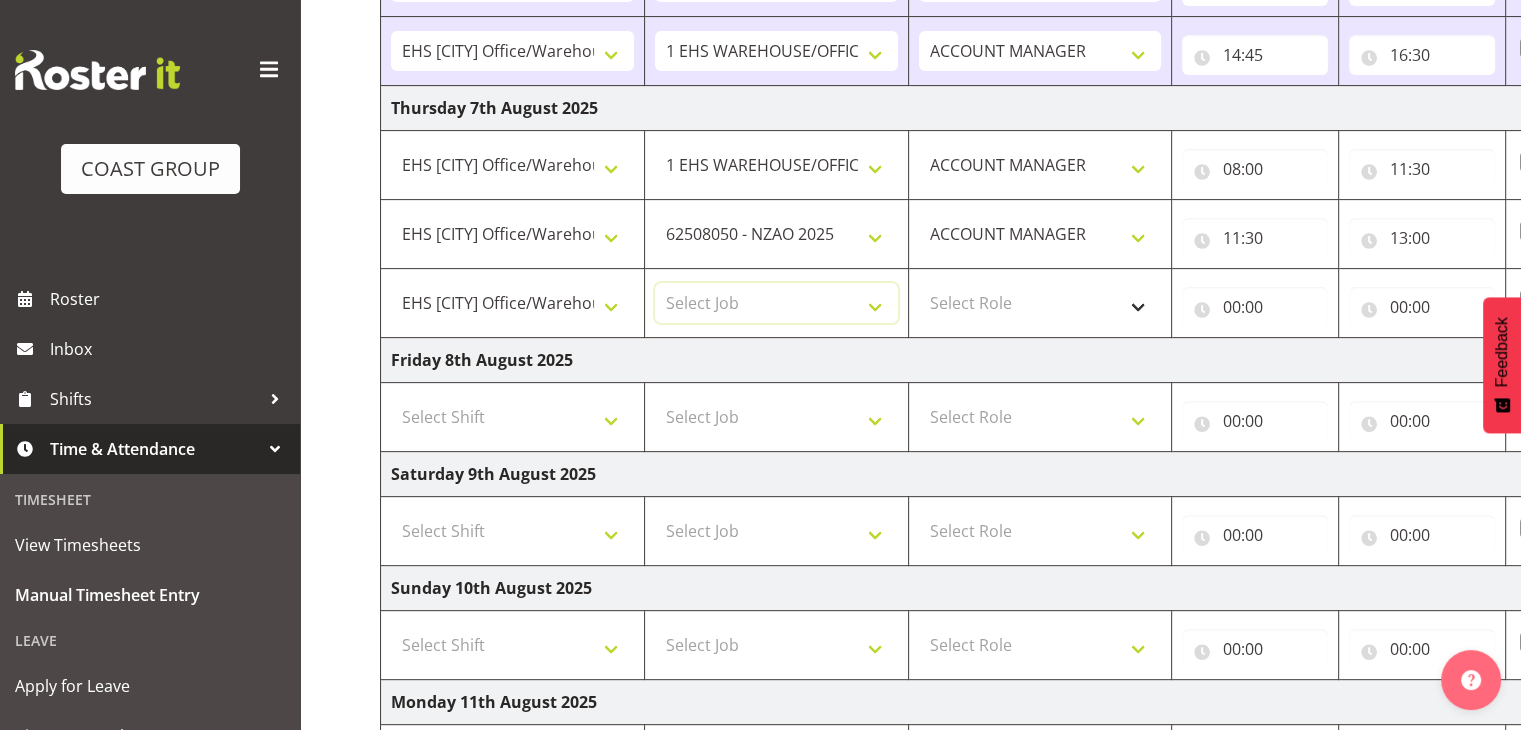 click on "Select Job 1 Carlton Events 1 Carlton [CITY] 1 Carlton [CITY] 1 EHS WAREHOUSE/OFFICE 1 GRS 1 SLP Production 1 SLP Tradeshows 12507000 - AKL Casual Jul 2025 1250700R - July Casual C&R 2025 12507010 - NASDAP Conference 2025 12507030 - Auckland Food Show 2025 12507050 - CDES Internship & Graduate Expo 2025 12507100 - NZCB Education Day 2025 12507110 - CCNZ 2025 1250711A - CCNZ25-Accordant GroupServices 12507120 - NZACA Symposium 2025 12507130 - Risk & Resilience 2025 1250713A - Risk 2025 - Protecht 1250713B - RISK 2025 - Camms 12507140 - Jobs Expo in NZ 2025 12507150 - Crane 2025 1250715A - Crane 2025 - UAA 12507160 - BestStart conference 25 12507170 - UoA - T-Tech 2025 12507180 - Banks Art Exhibition 25 12507190 - GSA 2025 12507200 - UoA Clubs Expo Semster 2 2025 12507210 - All Black Tour 2025 - [CITY] 12507220 - All Blacks Stock Purchasing 25 12508000 - AKL Casual Aug 2025 1250800R - August Casual C&R 2025 12508010 - Spring Gift Fair 2025 1250801A - Jty Imports/Exports-SpringGift 12508080 - FANZ 2025" at bounding box center (776, 303) 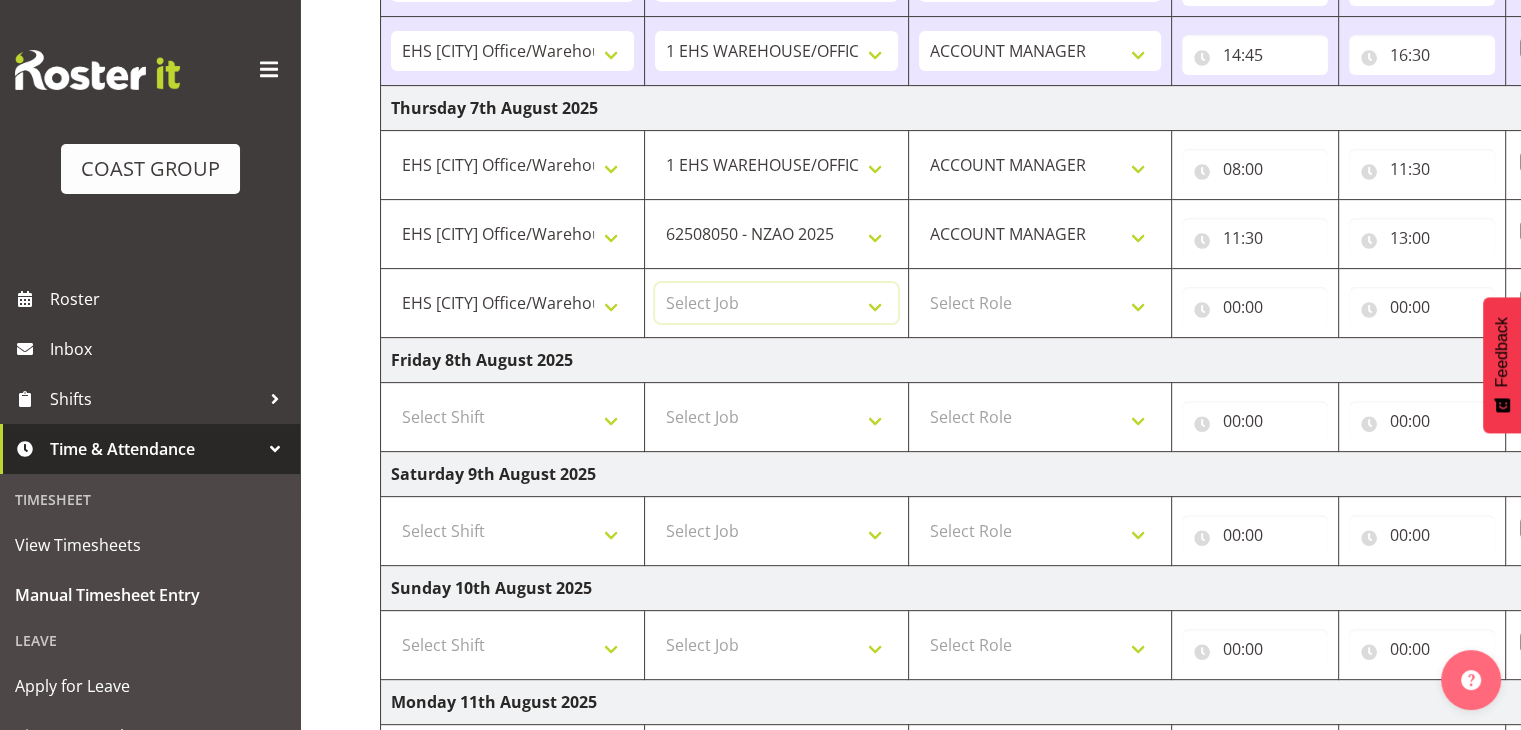 select on "9840" 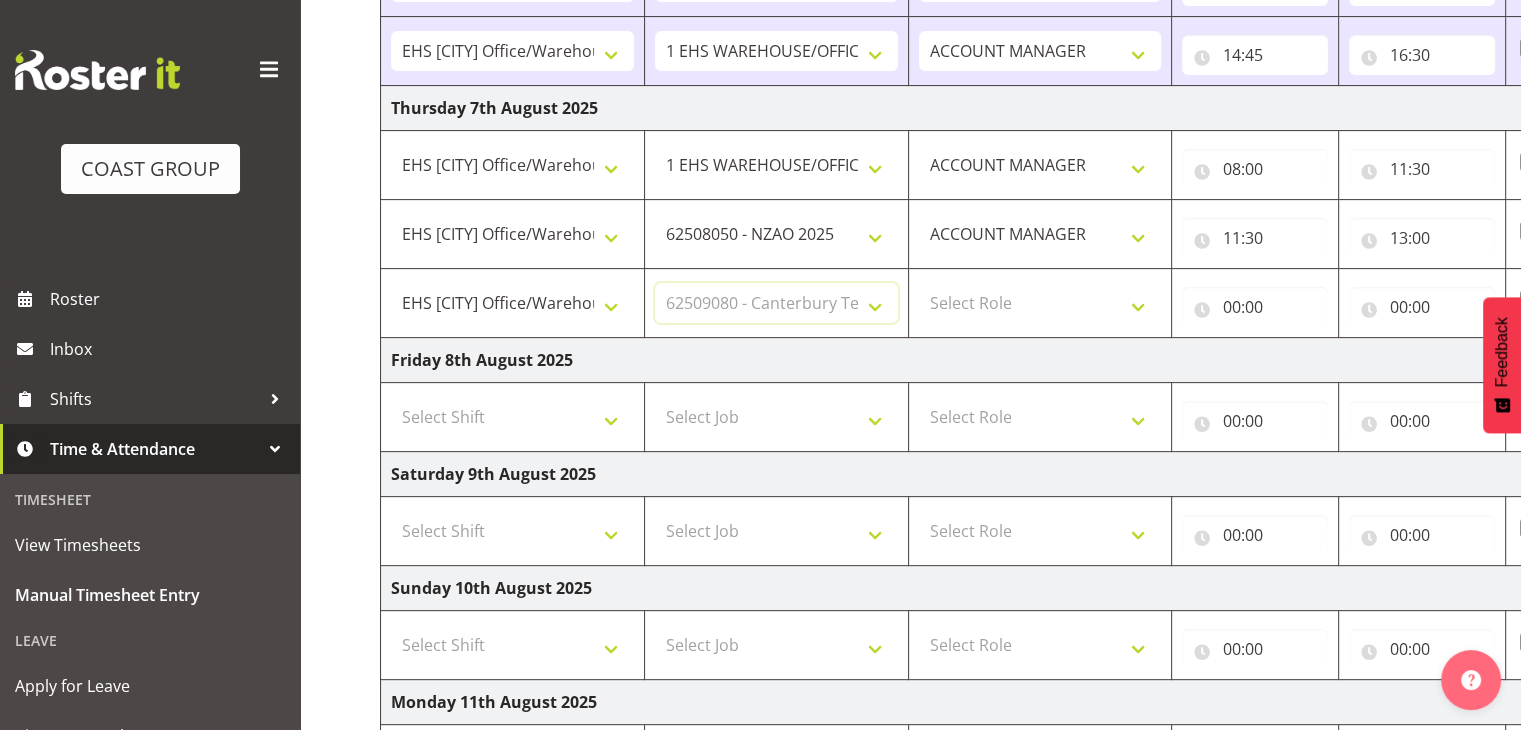 click on "Select Job 1 Carlton Events 1 Carlton [CITY] 1 Carlton [CITY] 1 EHS WAREHOUSE/OFFICE 1 GRS 1 SLP Production 1 SLP Tradeshows 12507000 - AKL Casual Jul 2025 1250700R - July Casual C&R 2025 12507010 - NASDAP Conference 2025 12507030 - Auckland Food Show 2025 12507050 - CDES Internship & Graduate Expo 2025 12507100 - NZCB Education Day 2025 12507110 - CCNZ 2025 1250711A - CCNZ25-Accordant GroupServices 12507120 - NZACA Symposium 2025 12507130 - Risk & Resilience 2025 1250713A - Risk 2025 - Protecht 1250713B - RISK 2025 - Camms 12507140 - Jobs Expo in NZ 2025 12507150 - Crane 2025 1250715A - Crane 2025 - UAA 12507160 - BestStart conference 25 12507170 - UoA - T-Tech 2025 12507180 - Banks Art Exhibition 25 12507190 - GSA 2025 12507200 - UoA Clubs Expo Semster 2 2025 12507210 - All Black Tour 2025 - [CITY] 12507220 - All Blacks Stock Purchasing 25 12508000 - AKL Casual Aug 2025 1250800R - August Casual C&R 2025 12508010 - Spring Gift Fair 2025 1250801A - Jty Imports/Exports-SpringGift 12508080 - FANZ 2025" at bounding box center (776, 303) 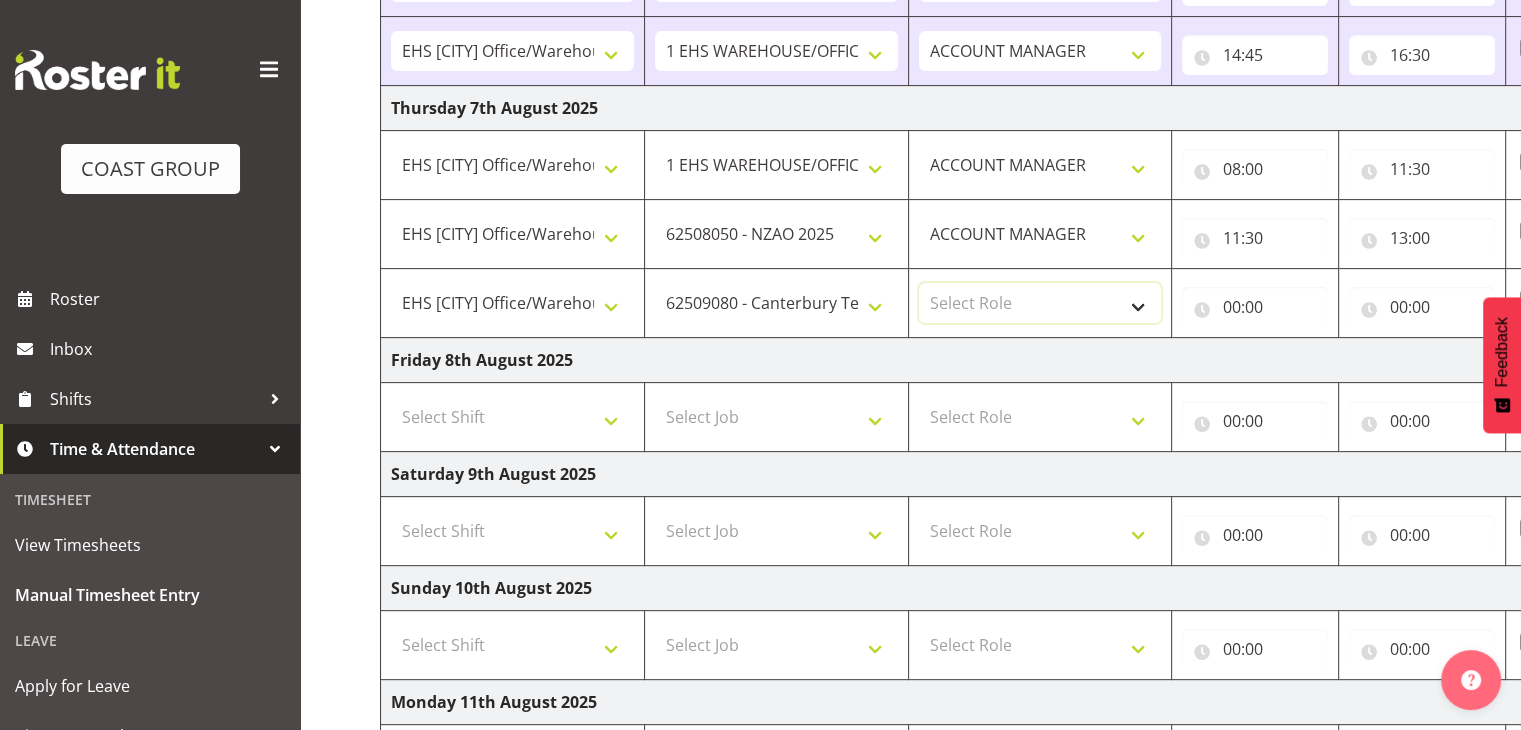 click on "Select Role ACCOUNT MANAGER" at bounding box center [1040, 303] 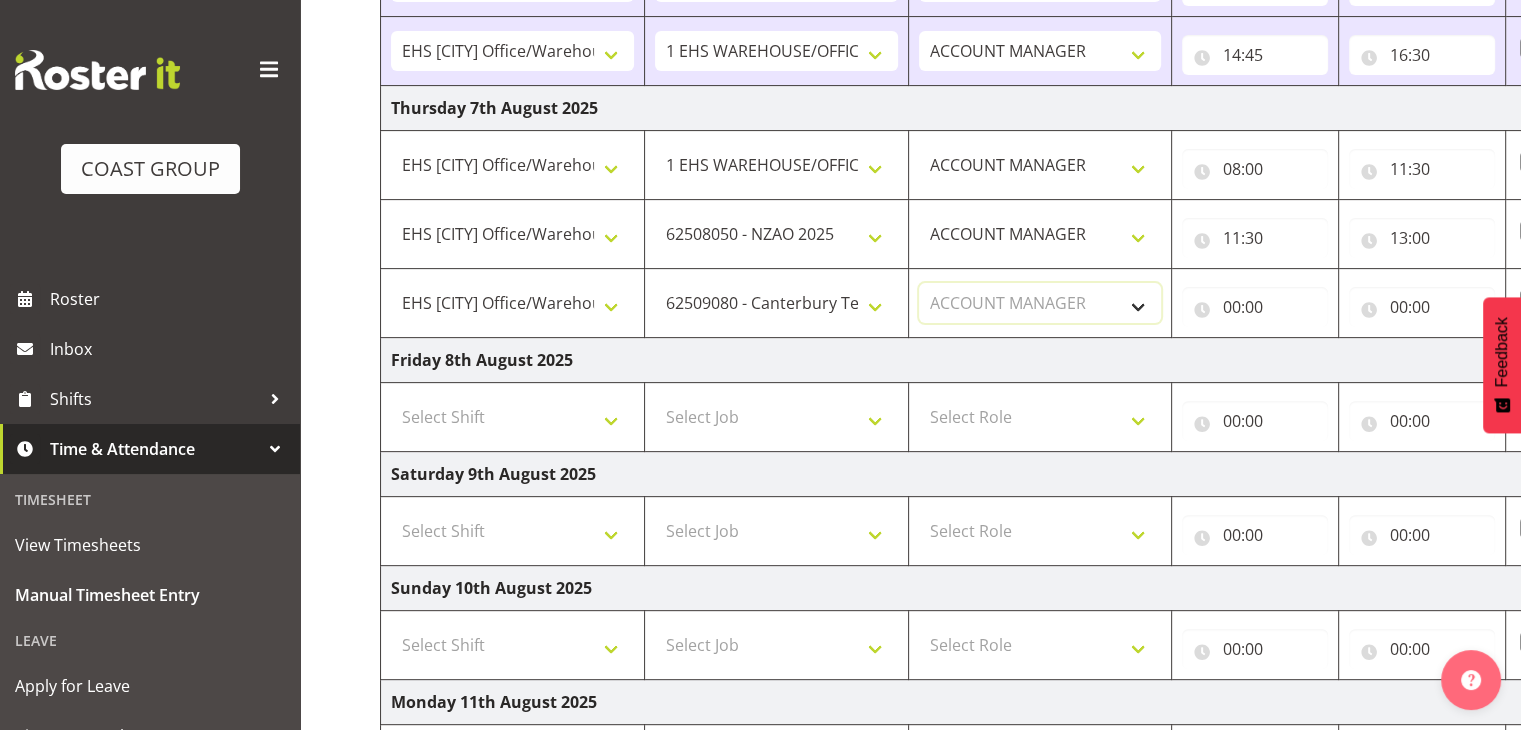 click on "Select Role ACCOUNT MANAGER" at bounding box center (1040, 303) 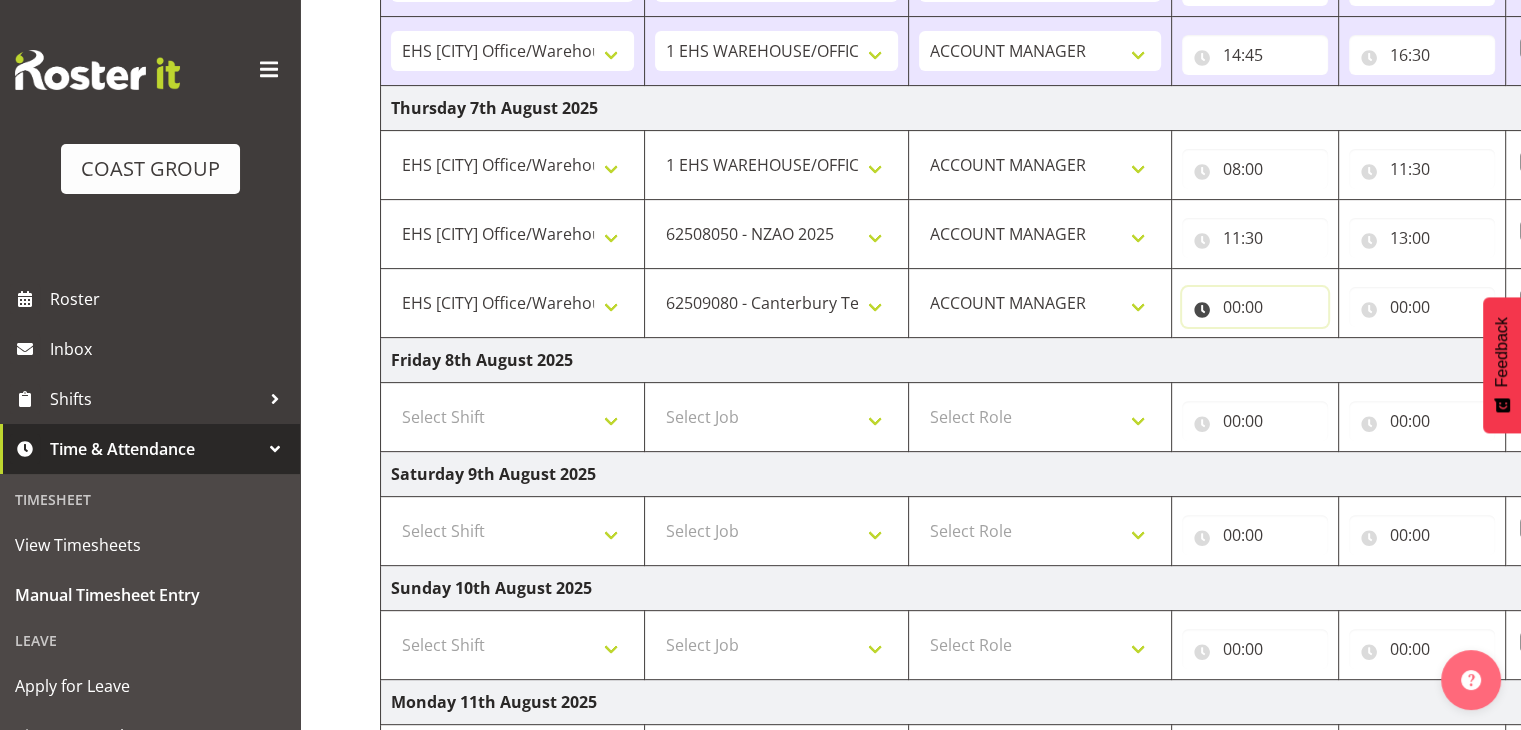 click on "00:00" at bounding box center (1255, 307) 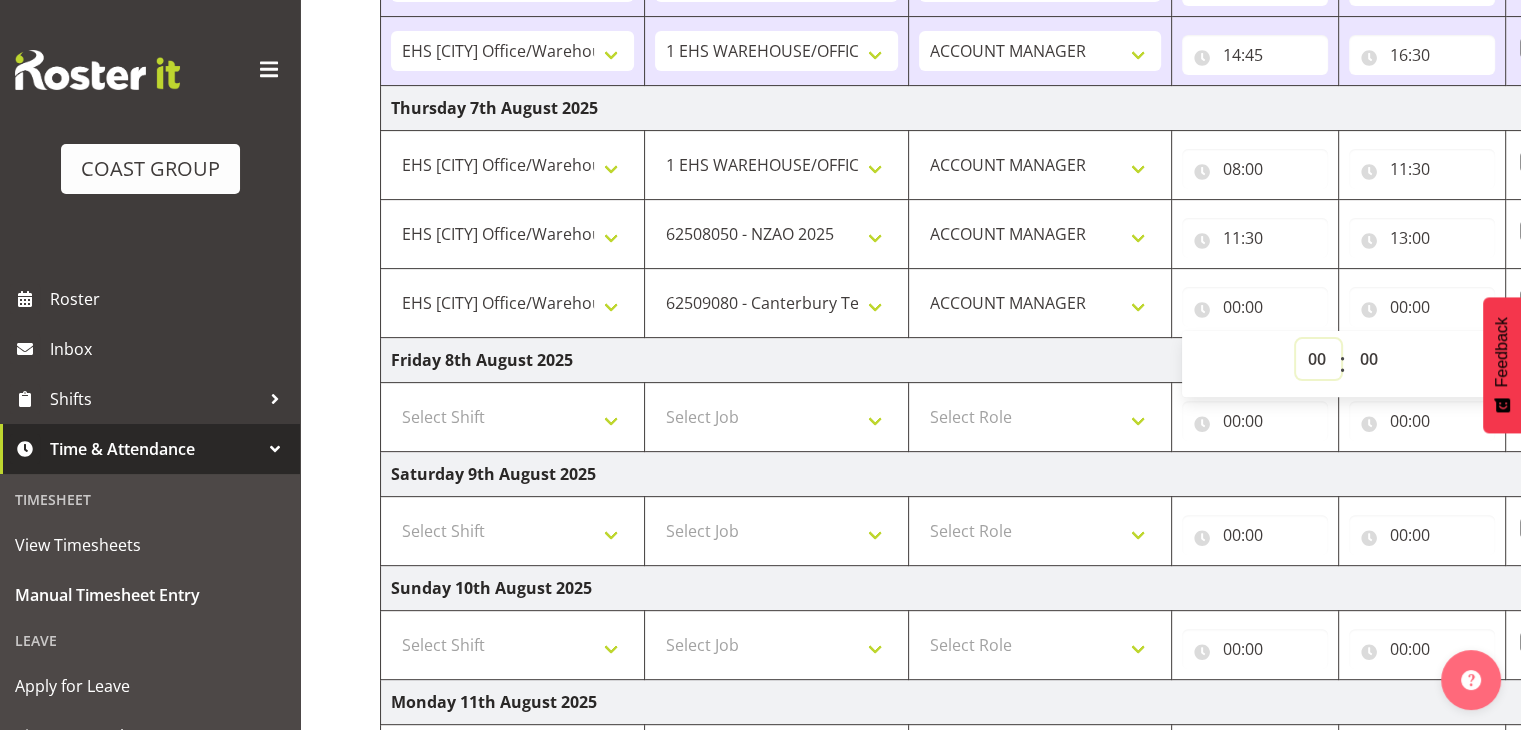 click on "00   01   02   03   04   05   06   07   08   09   10   11   12   13   14   15   16   17   18   19   20   21   22   23" at bounding box center (1318, 359) 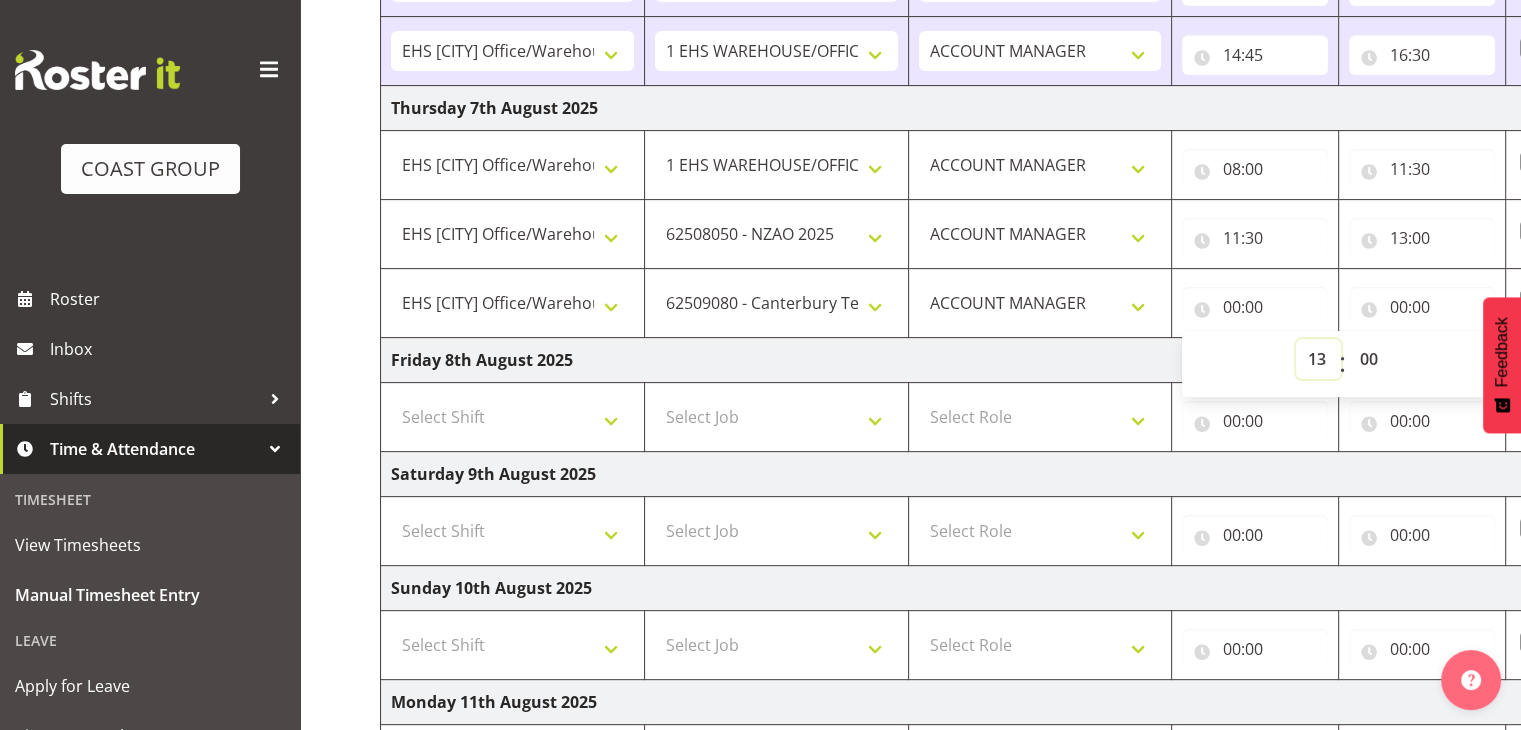 click on "00   01   02   03   04   05   06   07   08   09   10   11   12   13   14   15   16   17   18   19   20   21   22   23" at bounding box center [1318, 359] 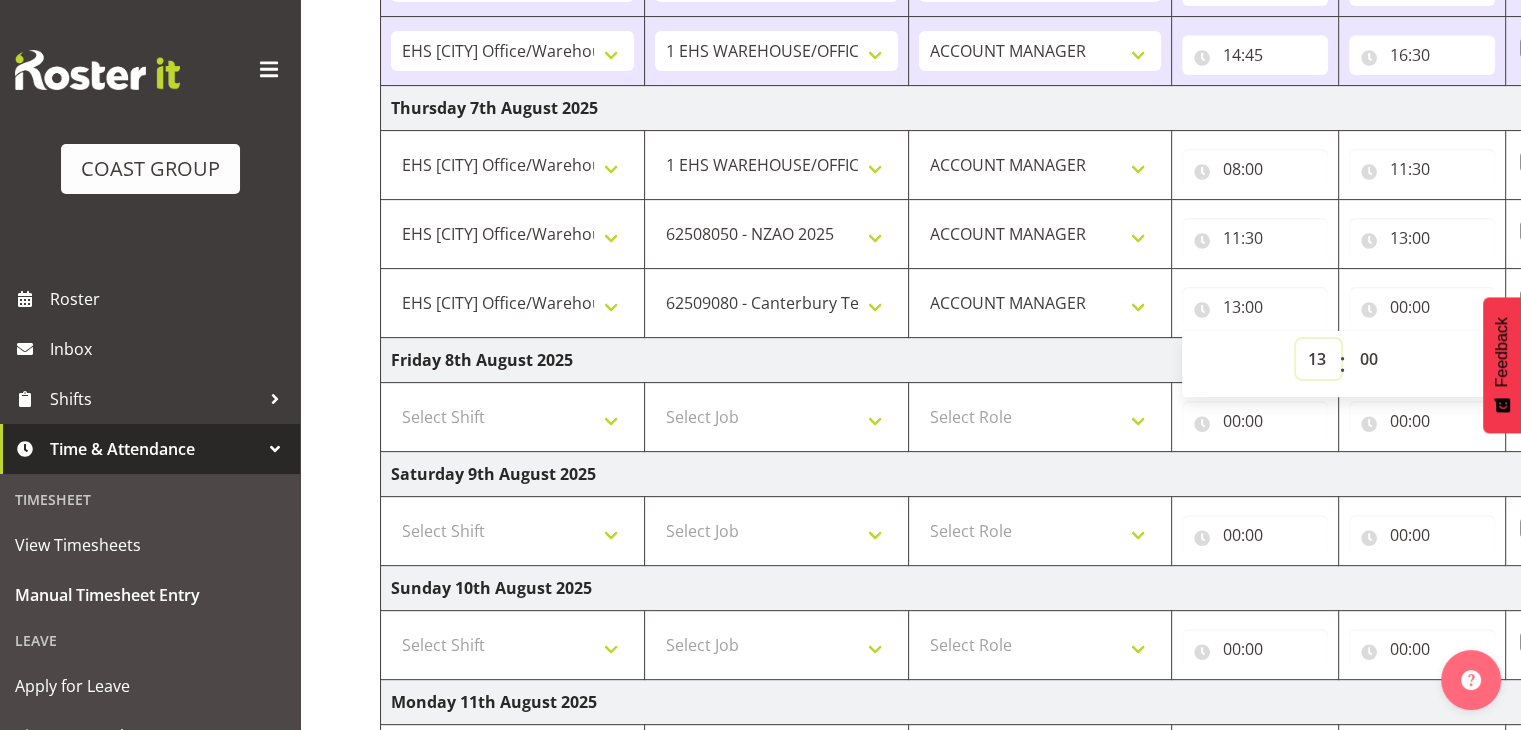 scroll, scrollTop: 920, scrollLeft: 0, axis: vertical 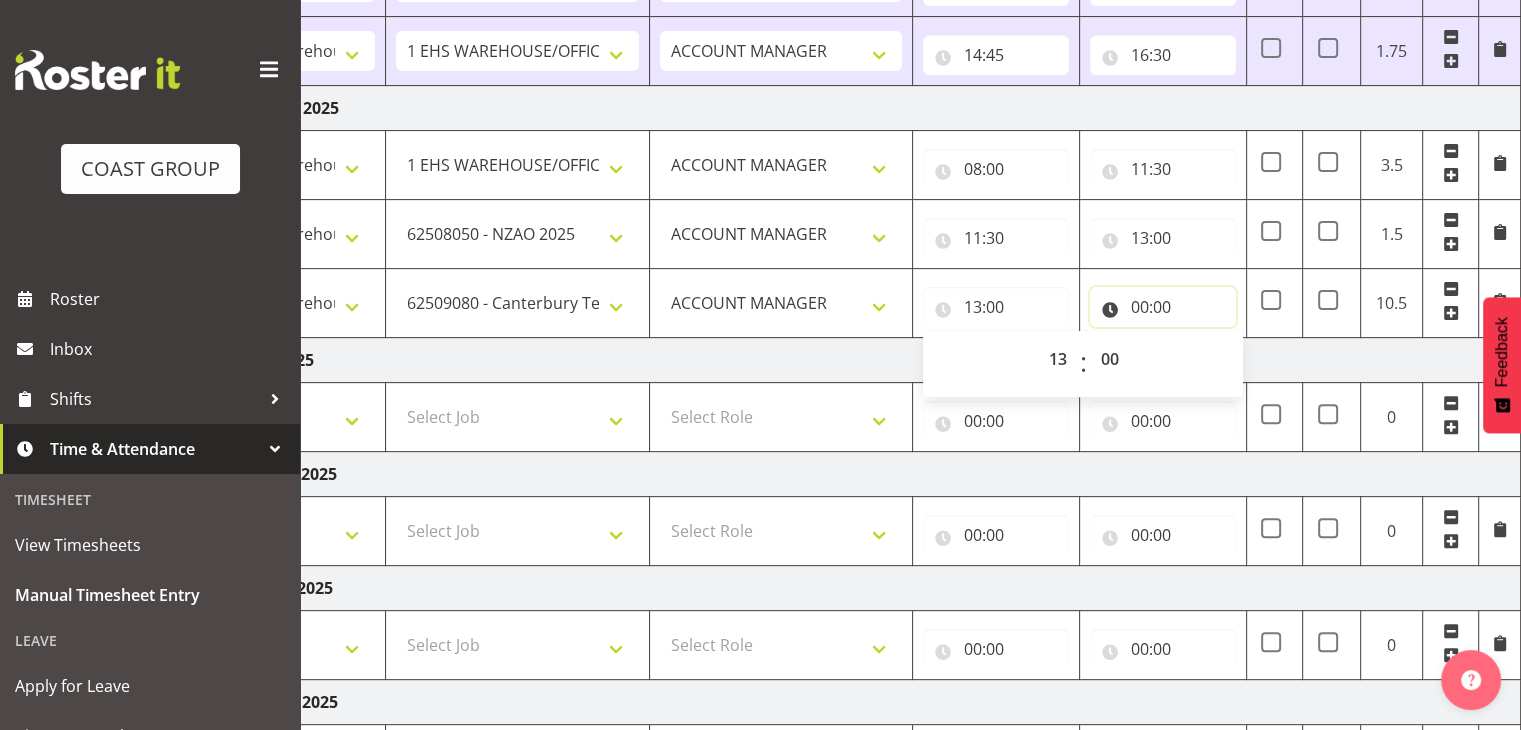 click on "00:00" at bounding box center (1163, 307) 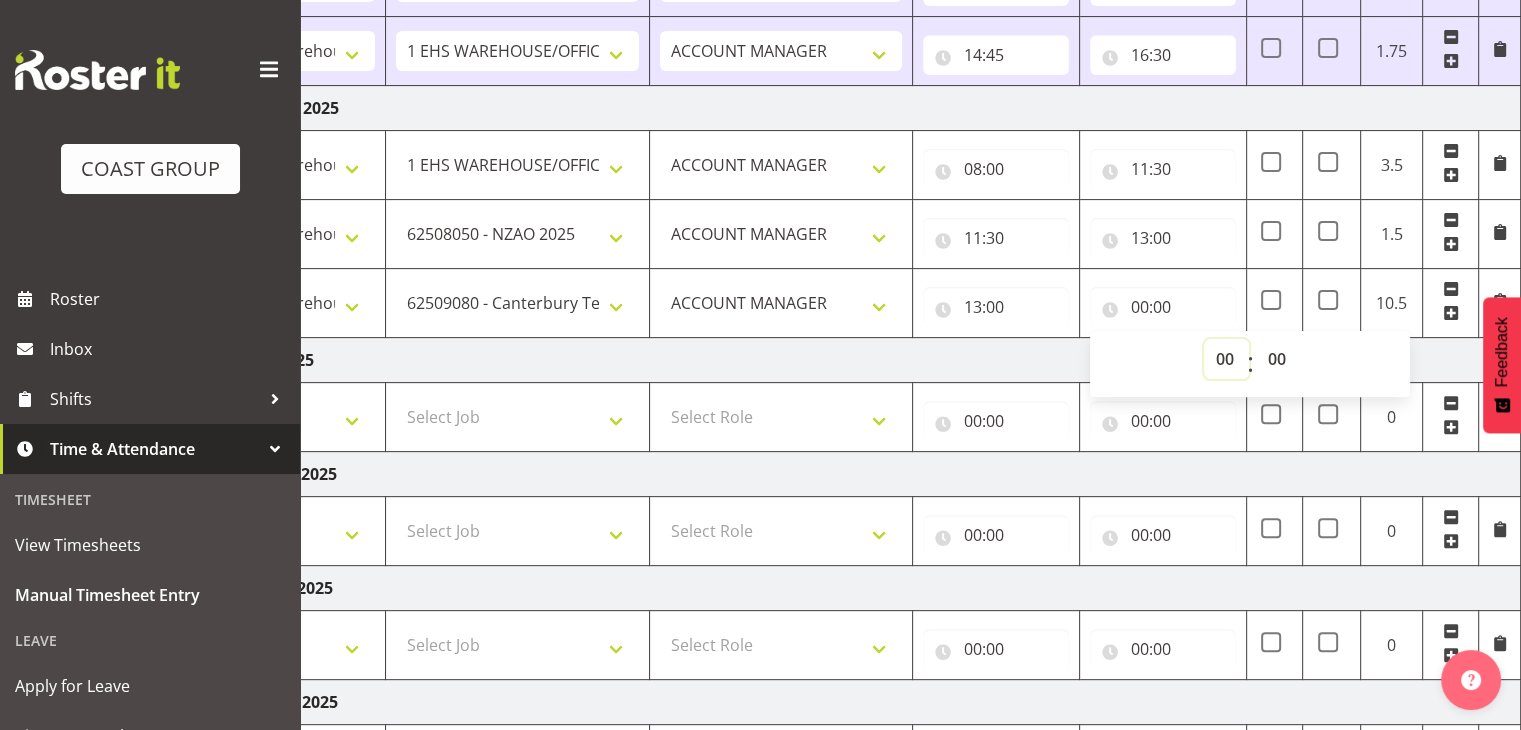 click on "00   01   02   03   04   05   06   07   08   09   10   11   12   13   14   15   16   17   18   19   20   21   22   23" at bounding box center (1226, 359) 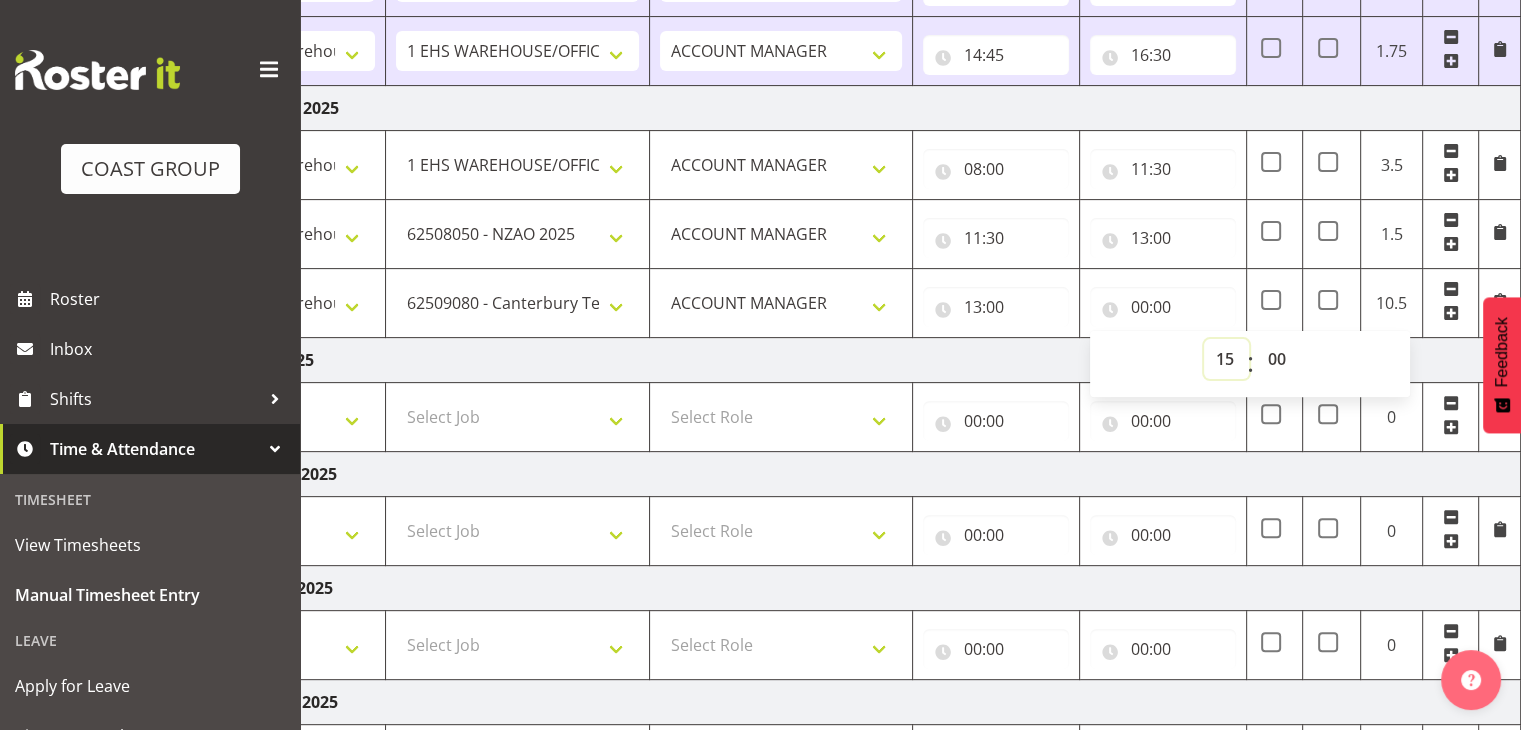 click on "00   01   02   03   04   05   06   07   08   09   10   11   12   13   14   15   16   17   18   19   20   21   22   23" at bounding box center (1226, 359) 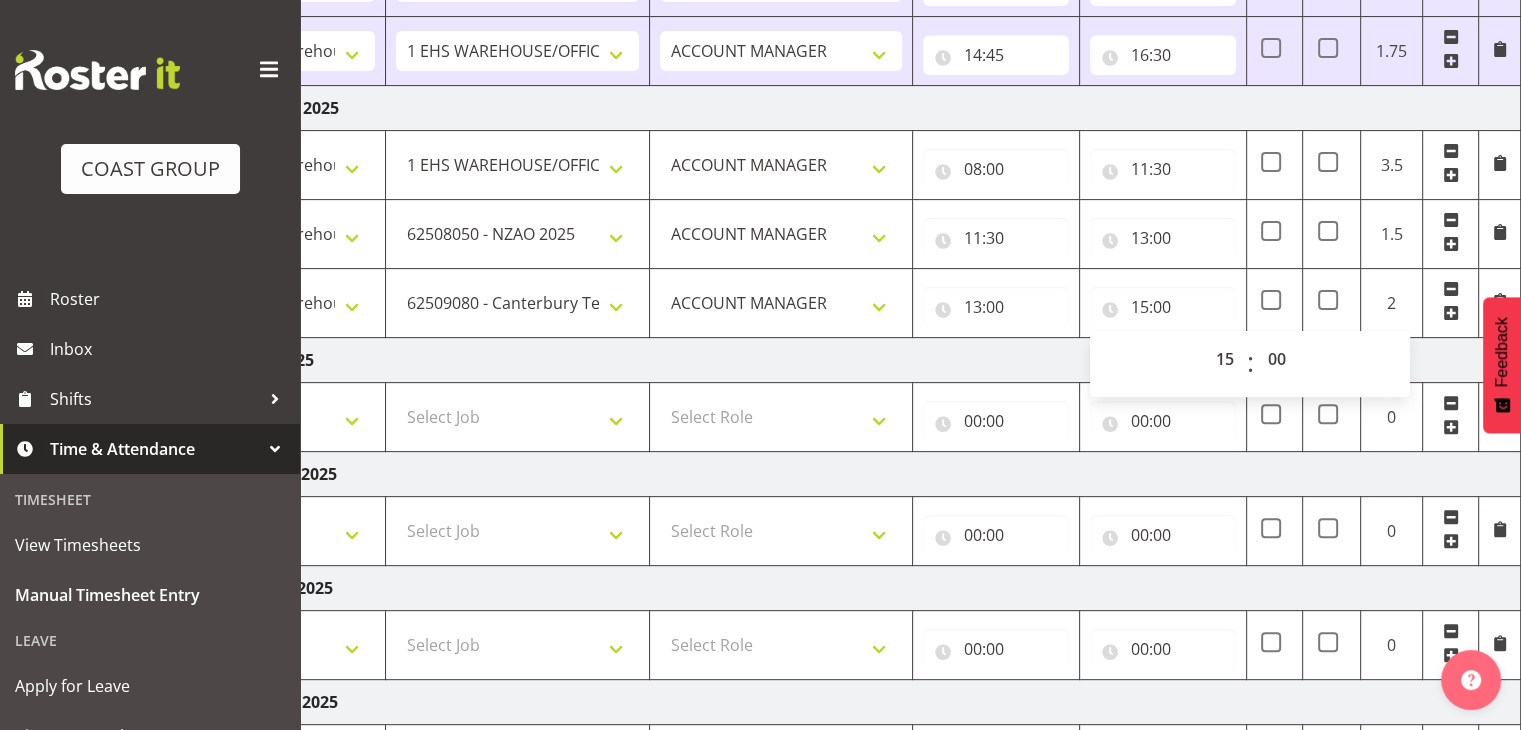 click on "Friday 8th August 2025" at bounding box center (821, 360) 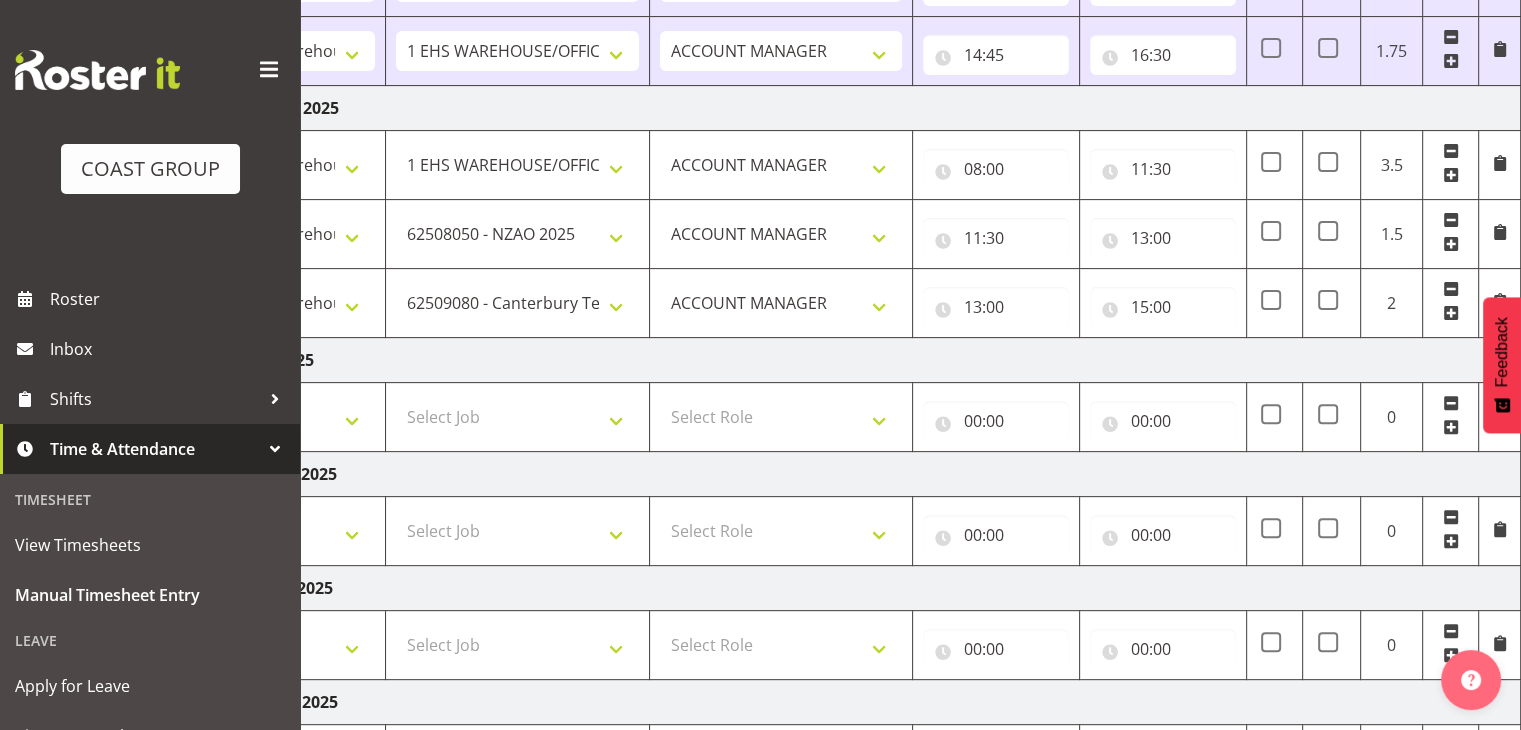 click at bounding box center (1451, 313) 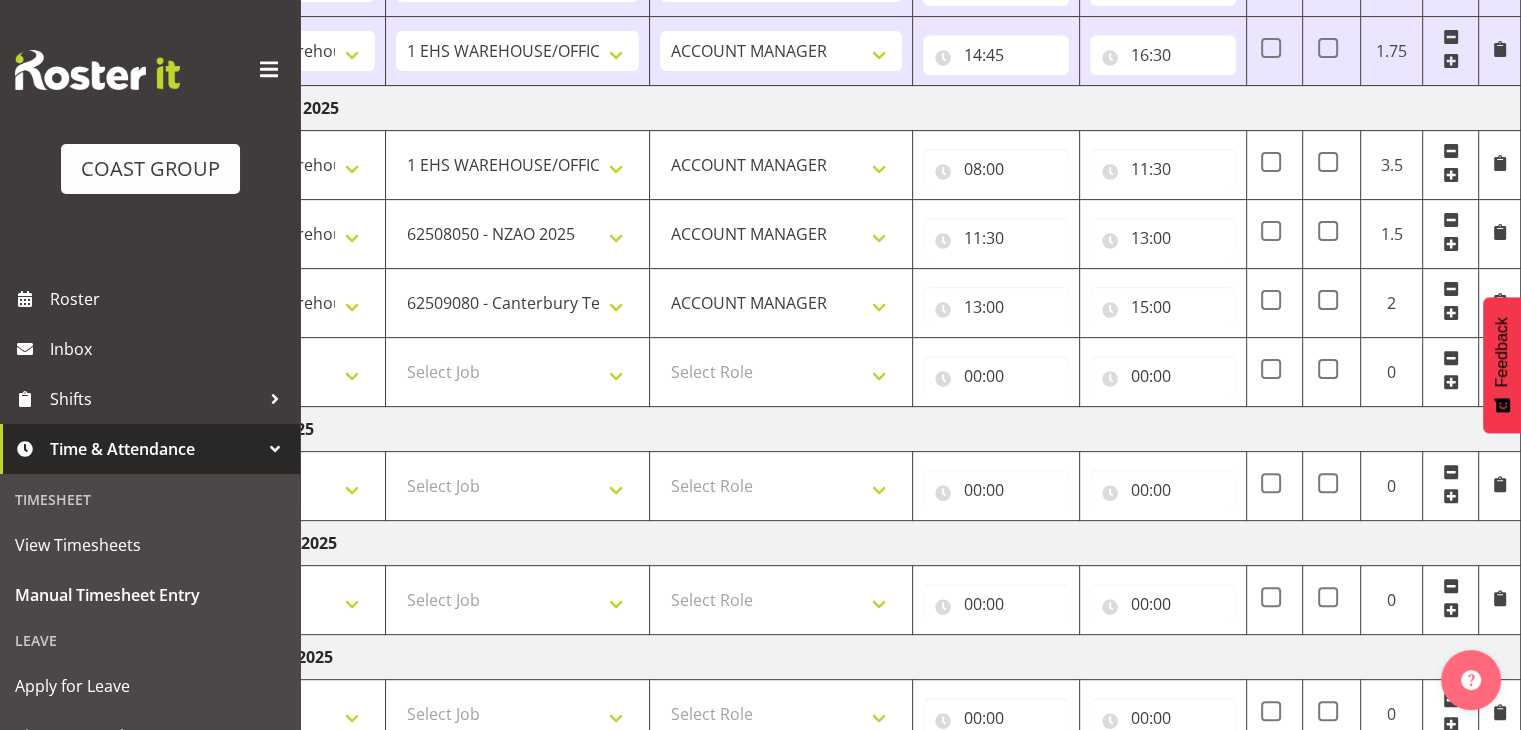 scroll, scrollTop: 989, scrollLeft: 0, axis: vertical 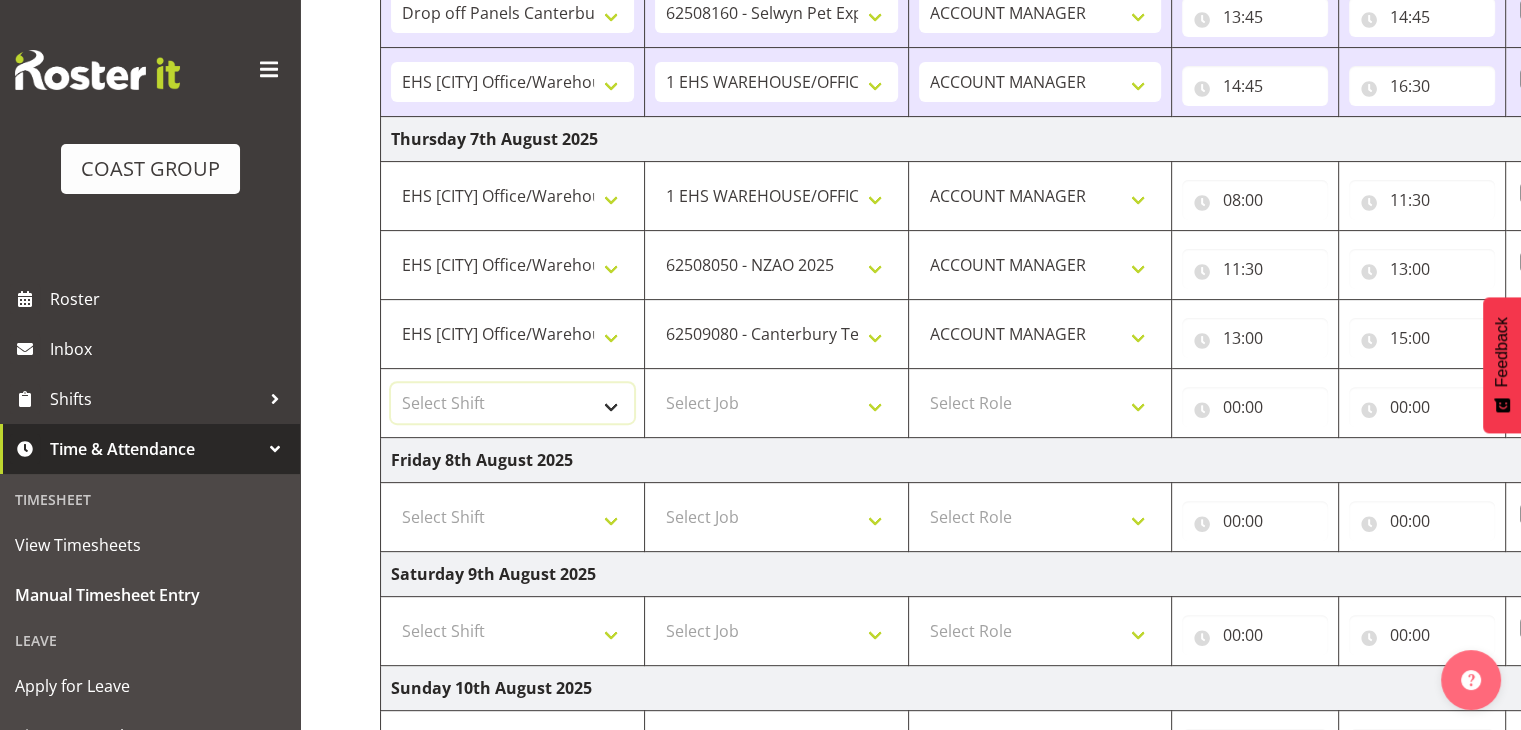 click on "Select Shift  Break All Blacks casual Break Arts canty Break GP25 Break Involve Break LGNZ Break Marlborough Home show Break NZ Shoulder and Elbow Break NZSBA Break QT Homeshow Break Rego Pinot Noir Break SYA Break Show your ability Break Wedding expo Break brewers Guild Break rear of Go Green Break red meat Break rest of go green Break selwyn art show Break south mach Break south mach Break southerbys conference Break southland careerfest Break starhomeshow Build AHICE Build ANZICS Build Arts Canterbury Build BOINZ Build Baby Show Build GP25 Build GP25 Build Go Green Build Holiday parks Build Host tech Build Involve (Downstairs) Build Involve (upstairs) Build Involve (upstairs) Build LGNZ Build LGNZ Build Lawlink Build Marlborough Home show Build NRHC Build NZMCA Build NZMCA Build NZMCA Build NZMCA Build NZOHA Build NZSBA Build PINZ Build PSNZ Build Potatoes Build RMSANZ Build Russley art show Build Southerbys conference Build brewers guild Build panels at arena Build panels at arena Build rego for RMSANZ" at bounding box center [512, 403] 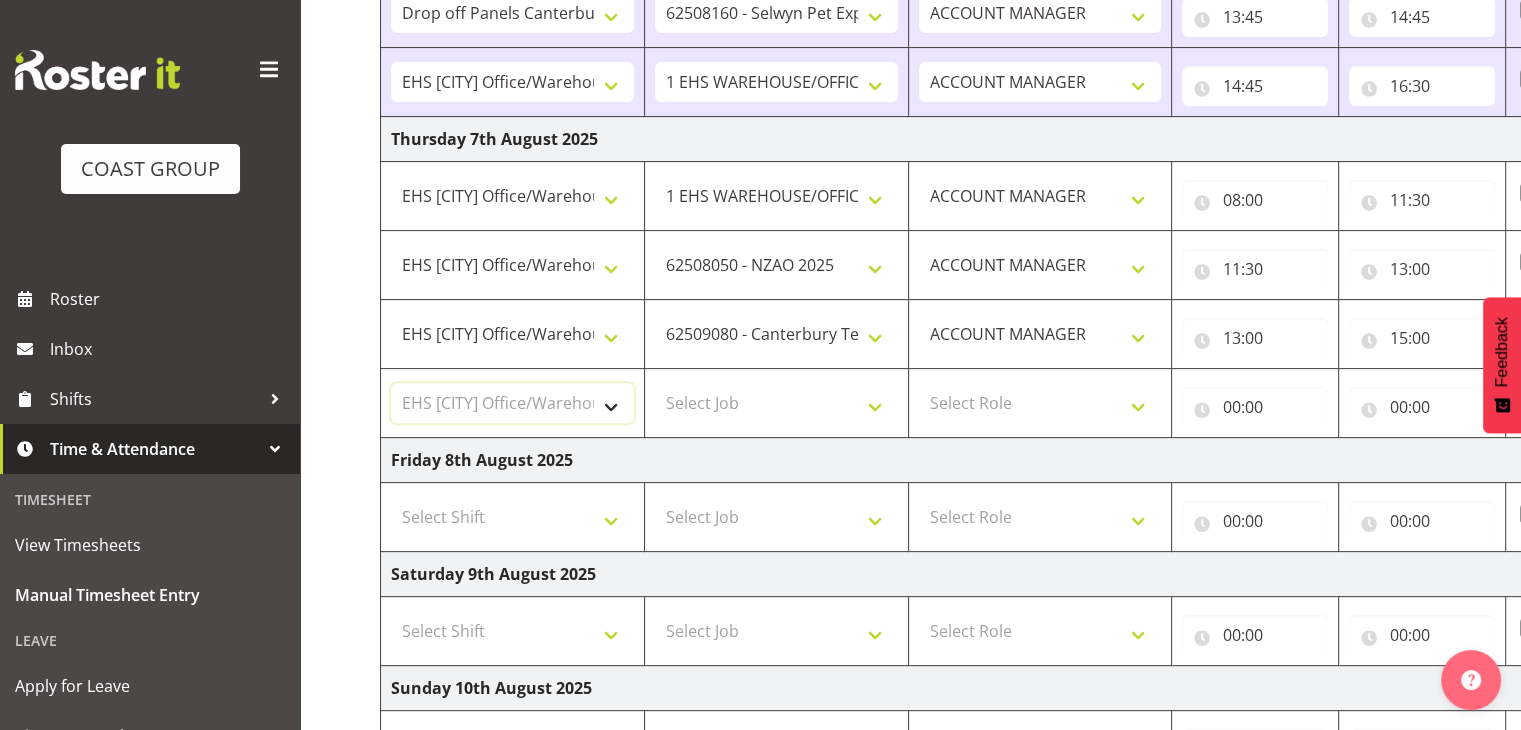 click on "Select Shift  Break All Blacks casual Break Arts canty Break GP25 Break Involve Break LGNZ Break Marlborough Home show Break NZ Shoulder and Elbow Break NZSBA Break QT Homeshow Break Rego Pinot Noir Break SYA Break Show your ability Break Wedding expo Break brewers Guild Break rear of Go Green Break red meat Break rest of go green Break selwyn art show Break south mach Break south mach Break southerbys conference Break southland careerfest Break starhomeshow Build AHICE Build ANZICS Build Arts Canterbury Build BOINZ Build Baby Show Build GP25 Build GP25 Build Go Green Build Holiday parks Build Host tech Build Involve (Downstairs) Build Involve (upstairs) Build Involve (upstairs) Build LGNZ Build LGNZ Build Lawlink Build Marlborough Home show Build NRHC Build NZMCA Build NZMCA Build NZMCA Build NZMCA Build NZOHA Build NZSBA Build PINZ Build PSNZ Build Potatoes Build RMSANZ Build Russley art show Build Southerbys conference Build brewers guild Build panels at arena Build panels at arena Build rego for RMSANZ" at bounding box center (512, 403) 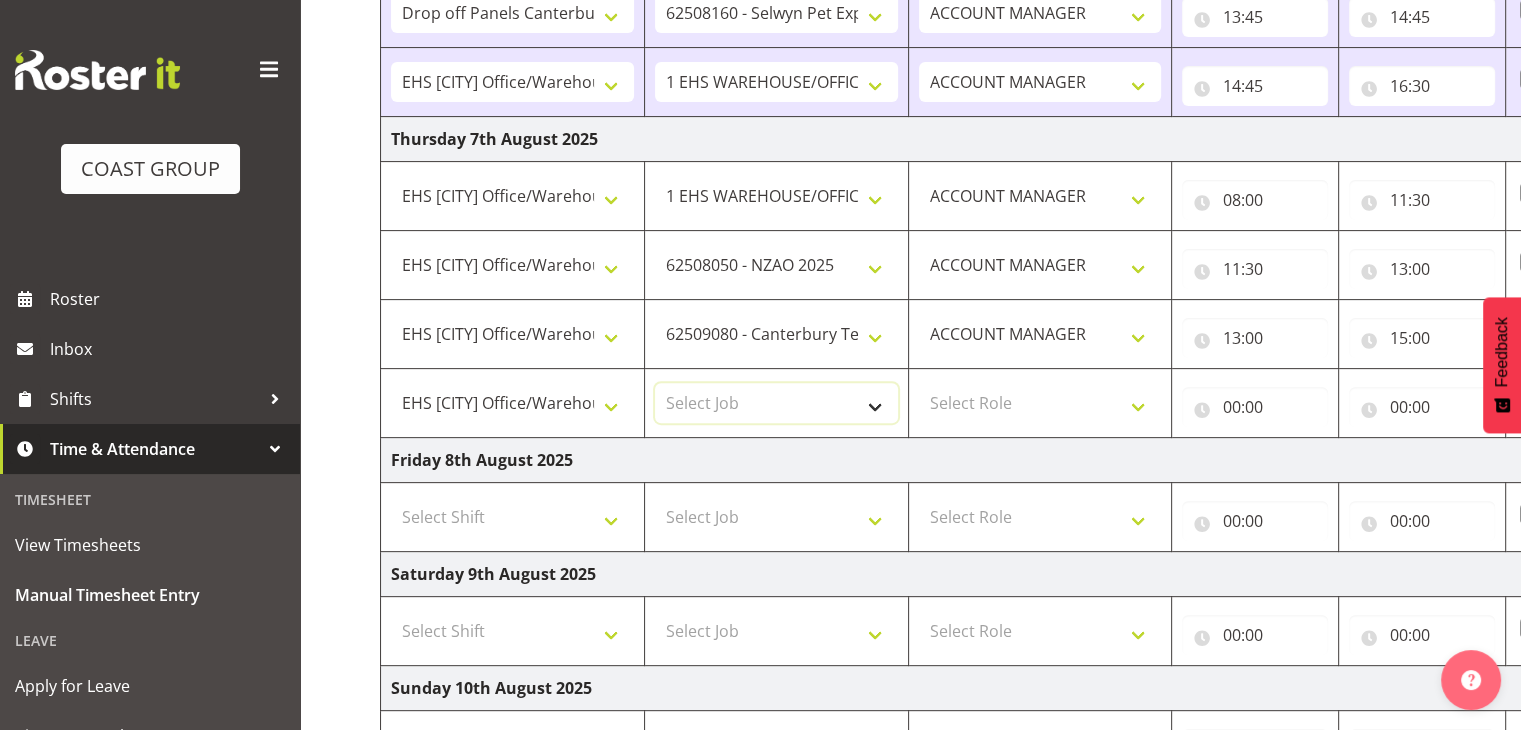 click on "Select Job 1 Carlton Events 1 Carlton [CITY] 1 Carlton [CITY] 1 EHS WAREHOUSE/OFFICE 1 GRS 1 SLP Production 1 SLP Tradeshows 12507000 - AKL Casual Jul 2025 1250700R - July Casual C&R 2025 12507010 - NASDAP Conference 2025 12507030 - Auckland Food Show 2025 12507050 - CDES Internship & Graduate Expo 2025 12507100 - NZCB Education Day 2025 12507110 - CCNZ 2025 1250711A - CCNZ25-Accordant GroupServices 12507120 - NZACA Symposium 2025 12507130 - Risk & Resilience 2025 1250713A - Risk 2025 - Protecht 1250713B - RISK 2025 - Camms 12507140 - Jobs Expo in NZ 2025 12507150 - Crane 2025 1250715A - Crane 2025 - UAA 12507160 - BestStart conference 25 12507170 - UoA - T-Tech 2025 12507180 - Banks Art Exhibition 25 12507190 - GSA 2025 12507200 - UoA Clubs Expo Semster 2 2025 12507210 - All Black Tour 2025 - [CITY] 12507220 - All Blacks Stock Purchasing 25 12508000 - AKL Casual Aug 2025 1250800R - August Casual C&R 2025 12508010 - Spring Gift Fair 2025 1250801A - Jty Imports/Exports-SpringGift 12508080 - FANZ 2025" at bounding box center (776, 403) 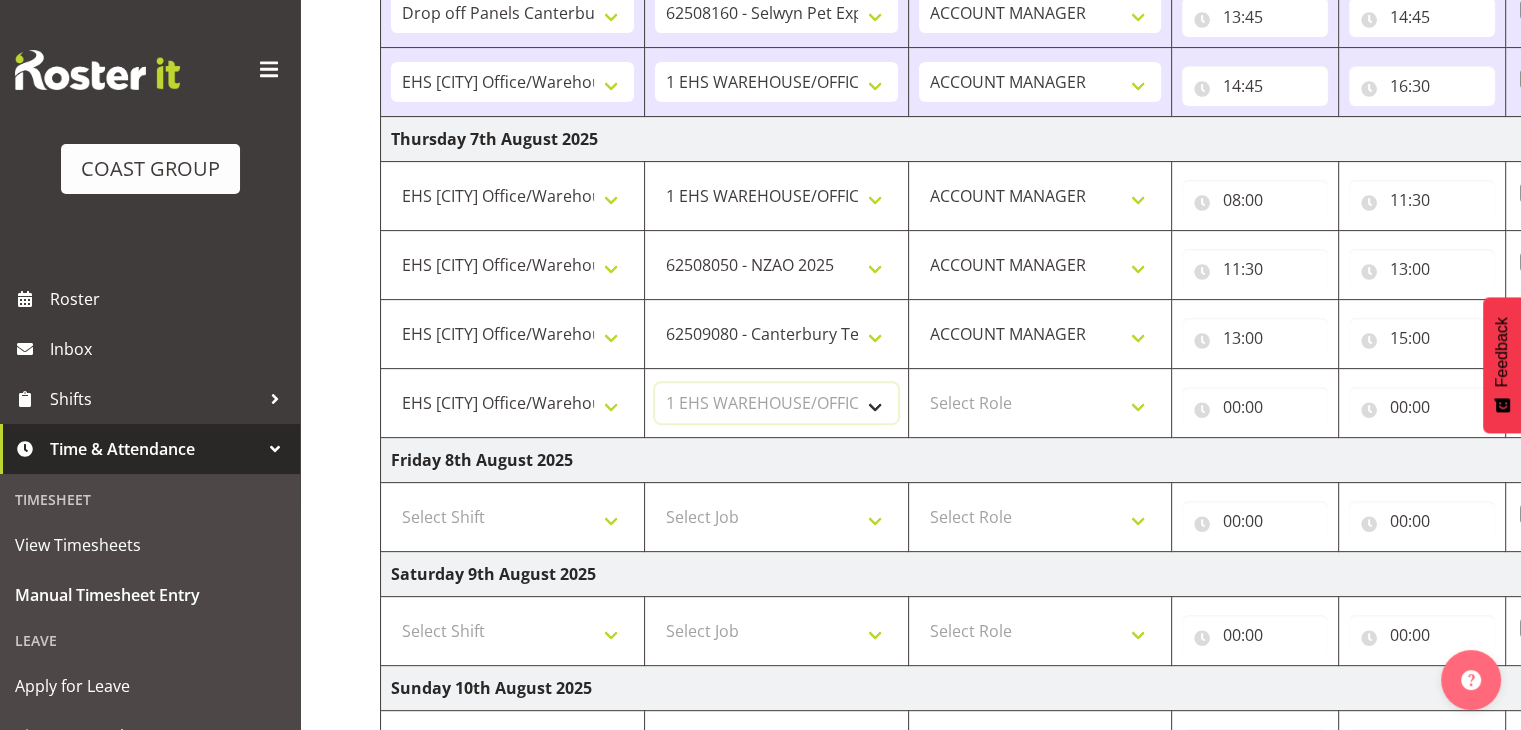 click on "Select Job 1 Carlton Events 1 Carlton [CITY] 1 Carlton [CITY] 1 EHS WAREHOUSE/OFFICE 1 GRS 1 SLP Production 1 SLP Tradeshows 12507000 - AKL Casual Jul 2025 1250700R - July Casual C&R 2025 12507010 - NASDAP Conference 2025 12507030 - Auckland Food Show 2025 12507050 - CDES Internship & Graduate Expo 2025 12507100 - NZCB Education Day 2025 12507110 - CCNZ 2025 1250711A - CCNZ25-Accordant GroupServices 12507120 - NZACA Symposium 2025 12507130 - Risk & Resilience 2025 1250713A - Risk 2025 - Protecht 1250713B - RISK 2025 - Camms 12507140 - Jobs Expo in NZ 2025 12507150 - Crane 2025 1250715A - Crane 2025 - UAA 12507160 - BestStart conference 25 12507170 - UoA - T-Tech 2025 12507180 - Banks Art Exhibition 25 12507190 - GSA 2025 12507200 - UoA Clubs Expo Semster 2 2025 12507210 - All Black Tour 2025 - [CITY] 12507220 - All Blacks Stock Purchasing 25 12508000 - AKL Casual Aug 2025 1250800R - August Casual C&R 2025 12508010 - Spring Gift Fair 2025 1250801A - Jty Imports/Exports-SpringGift 12508080 - FANZ 2025" at bounding box center [776, 403] 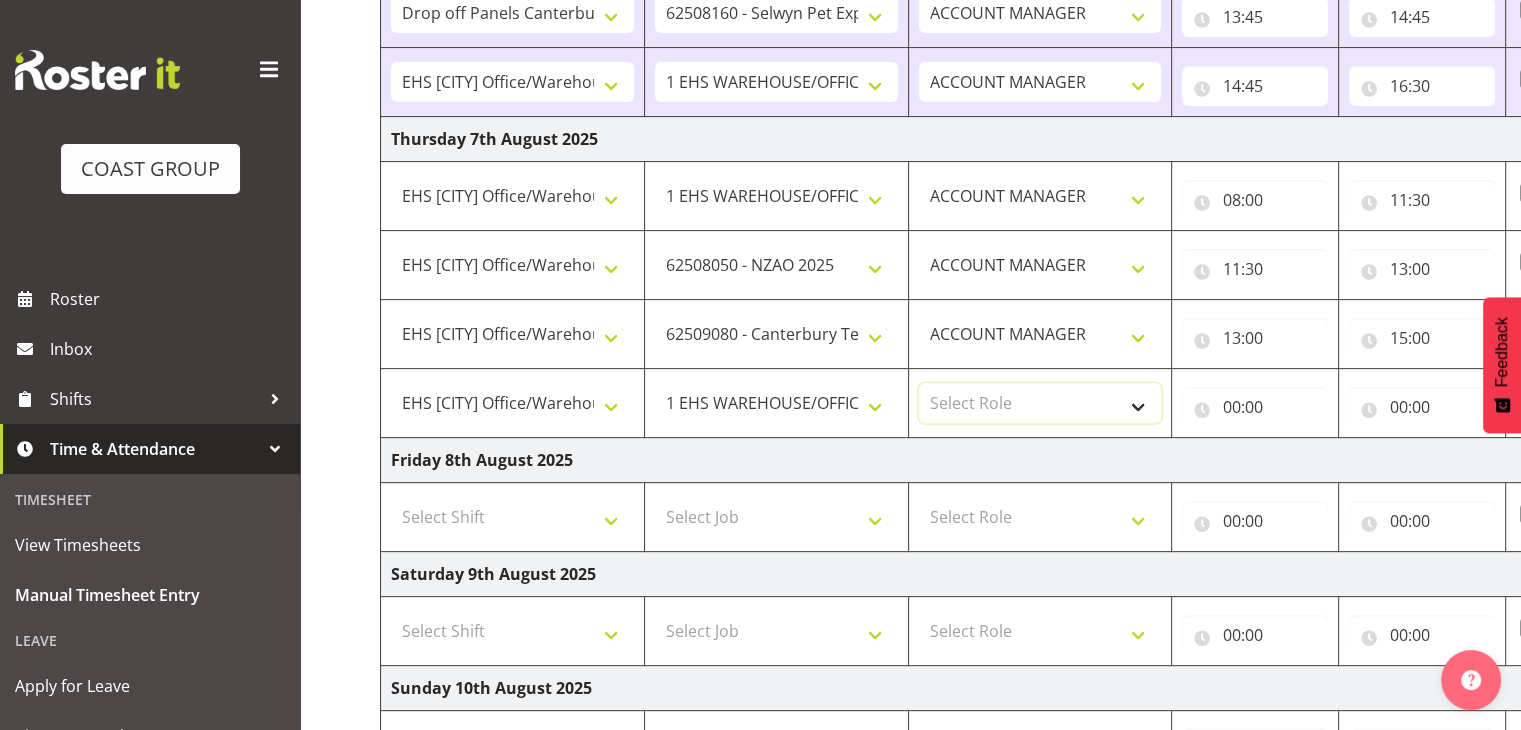 click on "Select Role ACCOUNT MANAGER" at bounding box center (1040, 403) 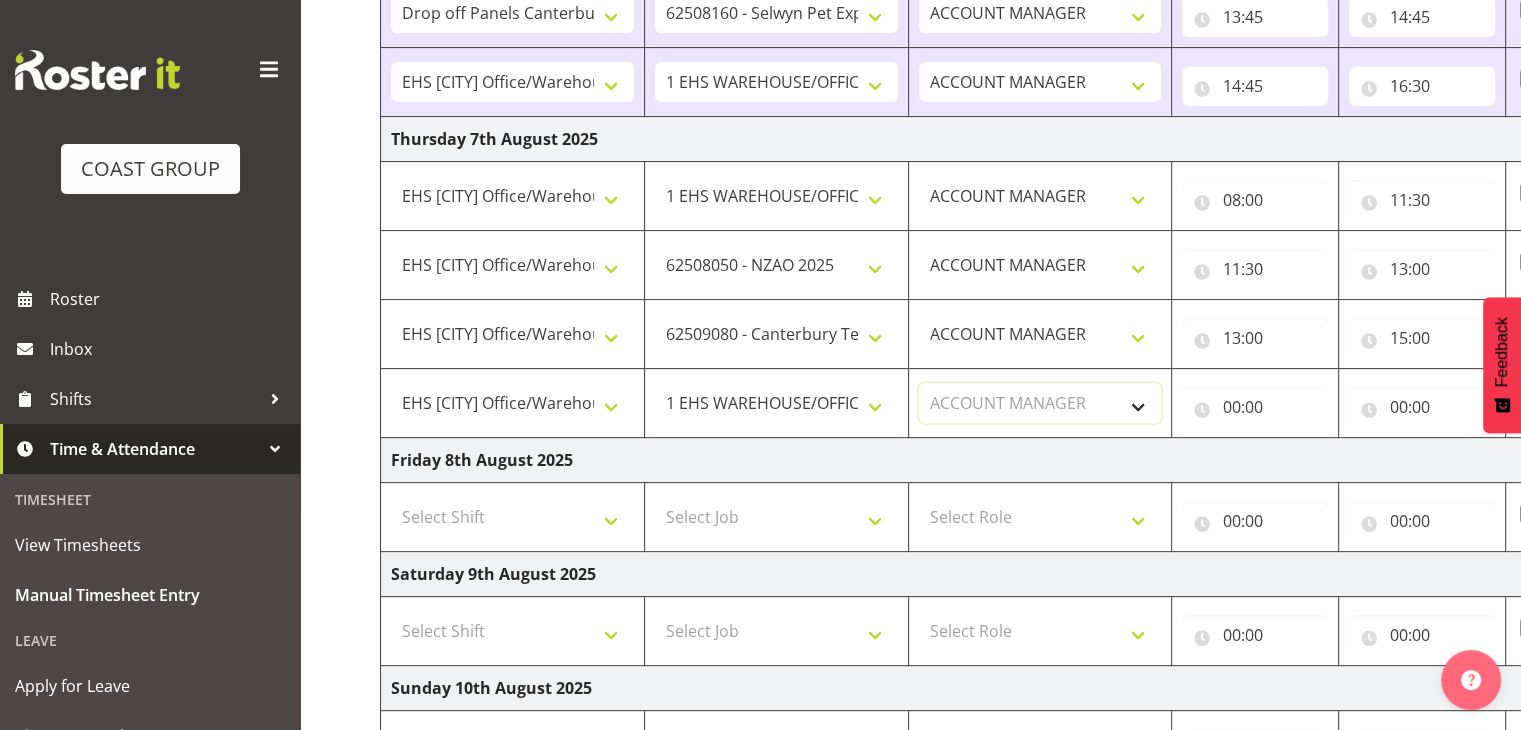 click on "Select Role ACCOUNT MANAGER" at bounding box center [1040, 403] 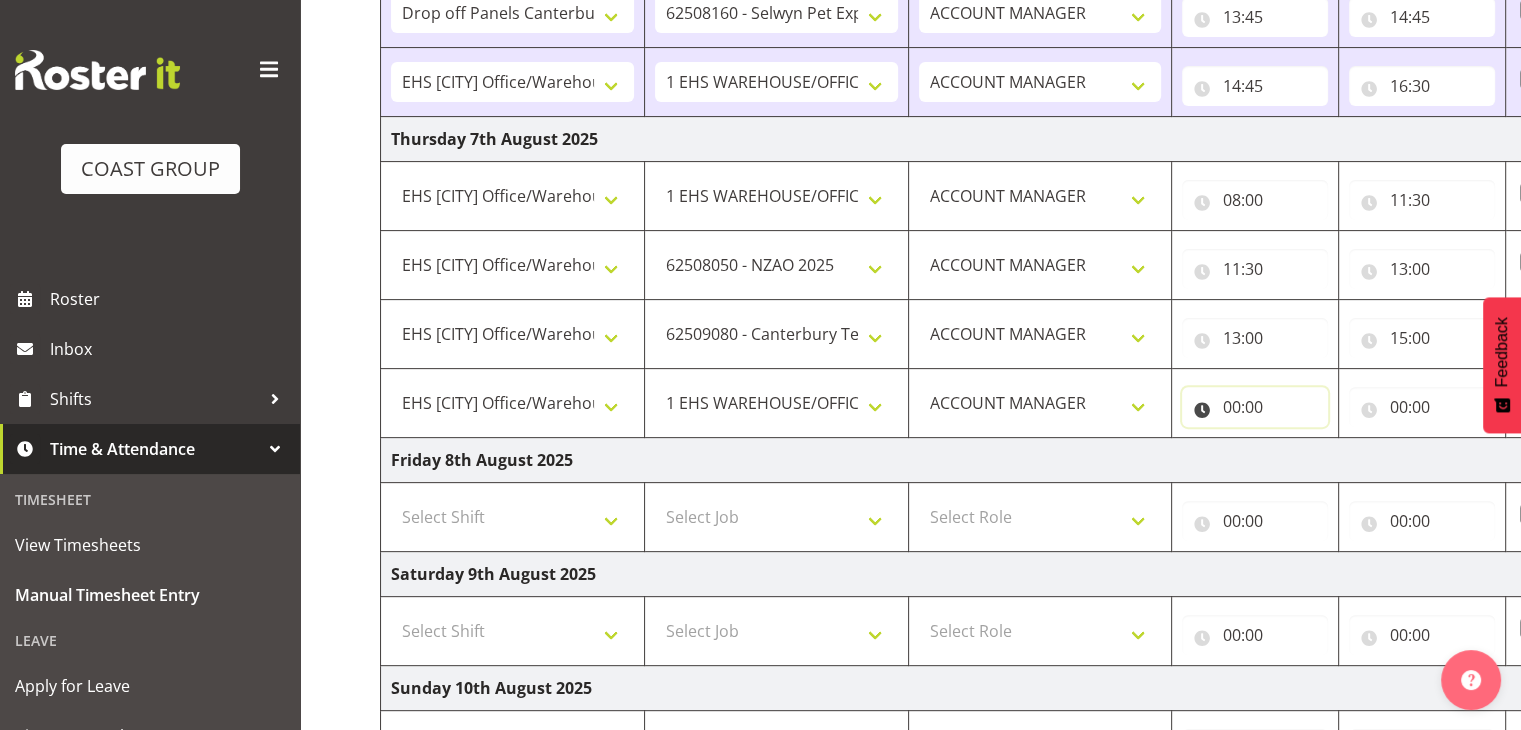 click on "00:00" at bounding box center (1255, 407) 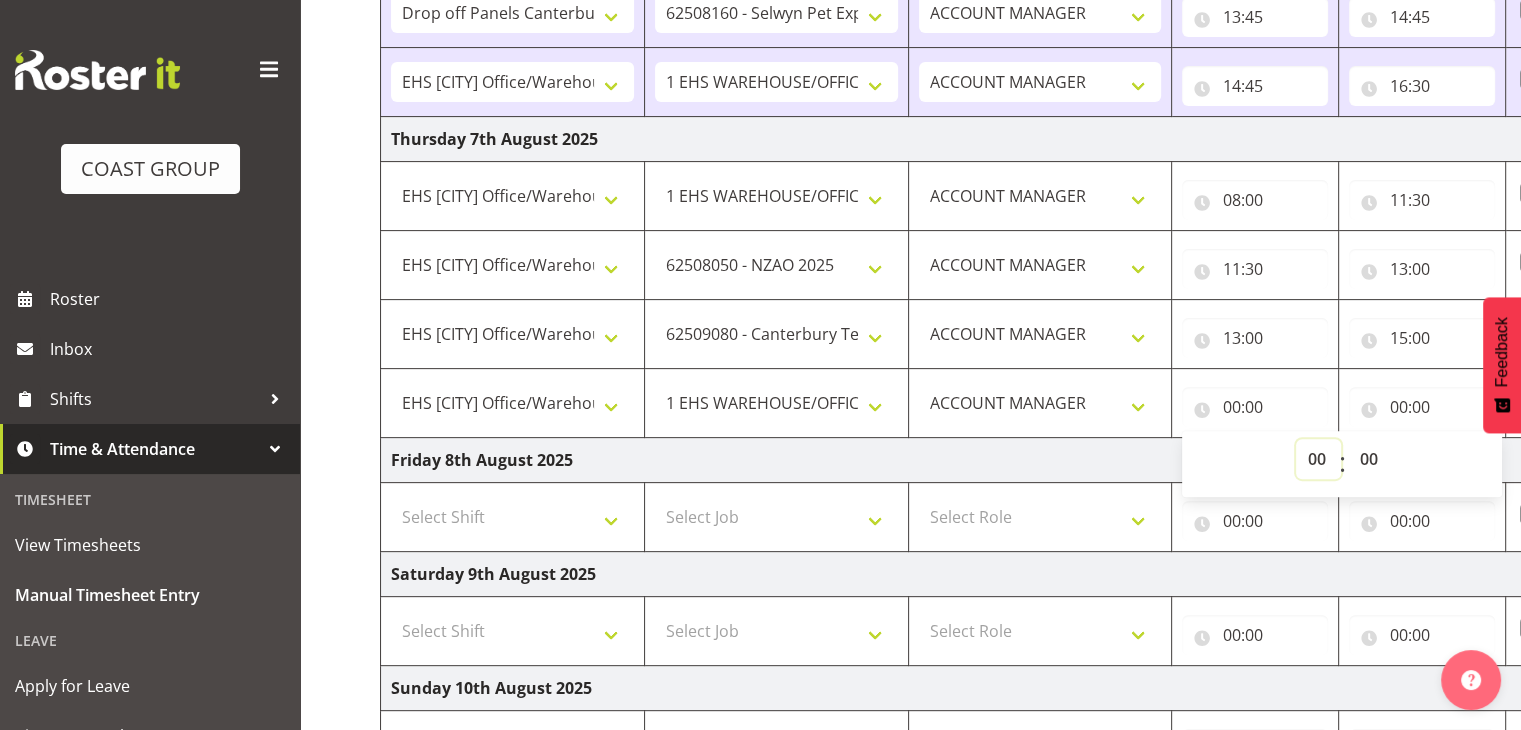 click on "00   01   02   03   04   05   06   07   08   09   10   11   12   13   14   15   16   17   18   19   20   21   22   23" at bounding box center [1318, 459] 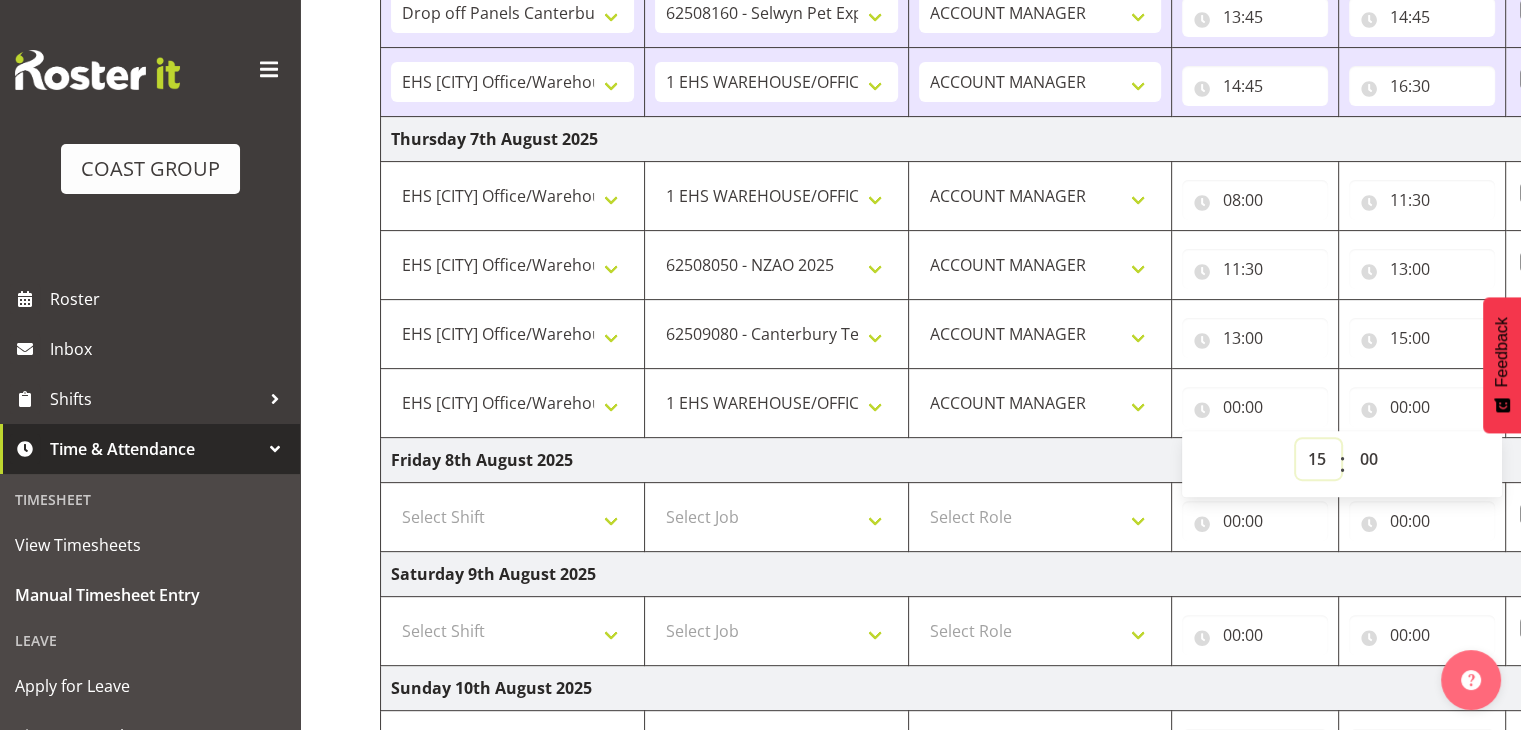 click on "00   01   02   03   04   05   06   07   08   09   10   11   12   13   14   15   16   17   18   19   20   21   22   23" at bounding box center (1318, 459) 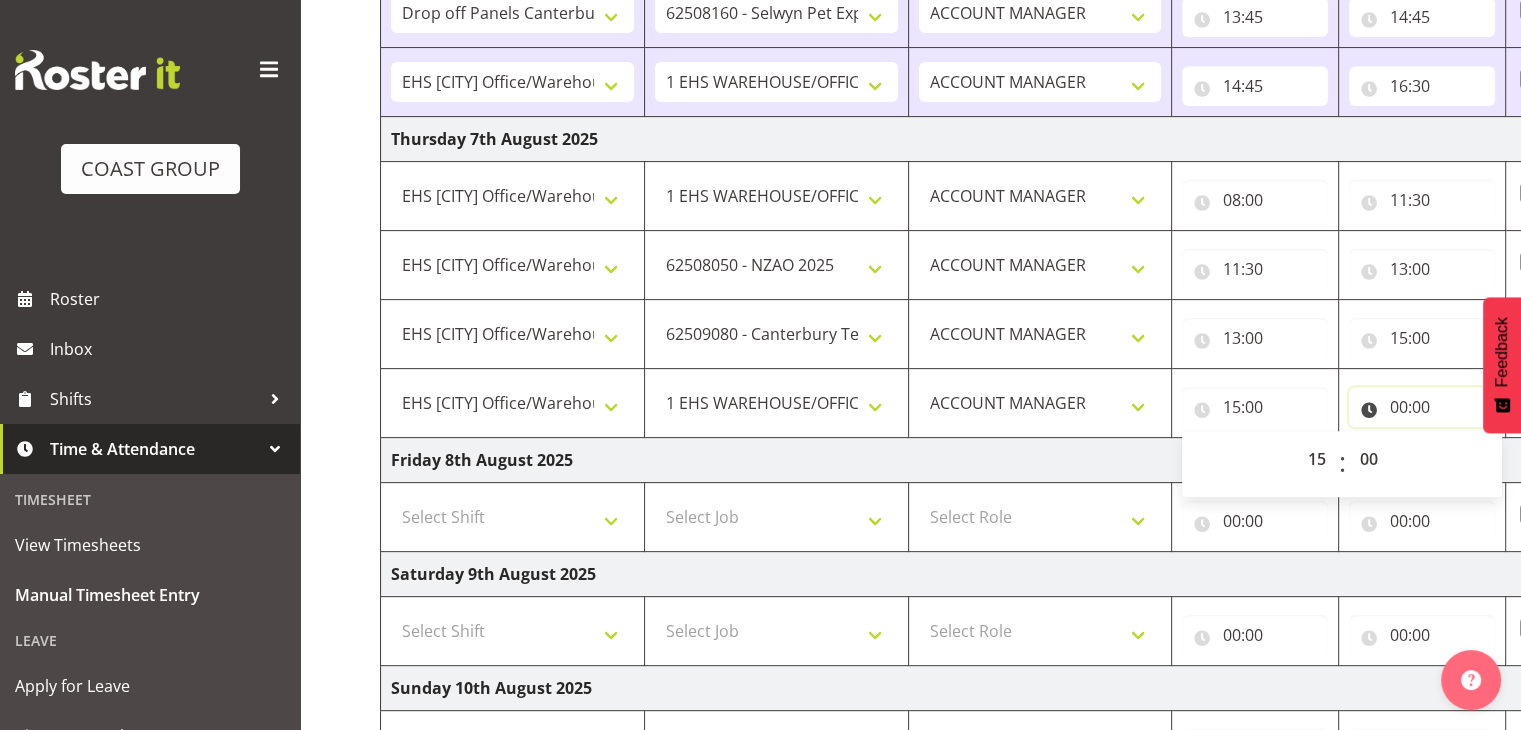 click on "00:00" at bounding box center [1422, 407] 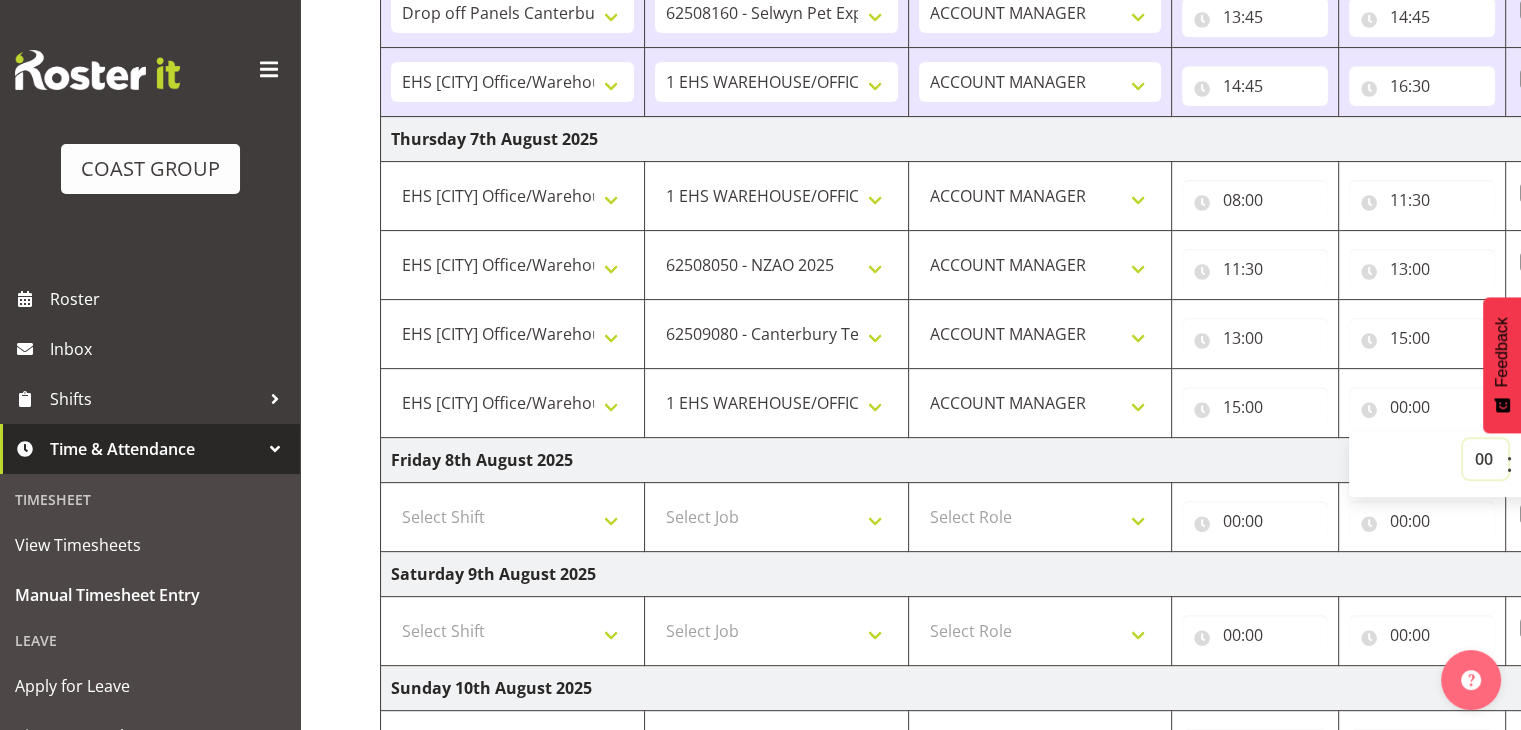 click on "00   01   02   03   04   05   06   07   08   09   10   11   12   13   14   15   16   17   18   19   20   21   22   23" at bounding box center [1485, 459] 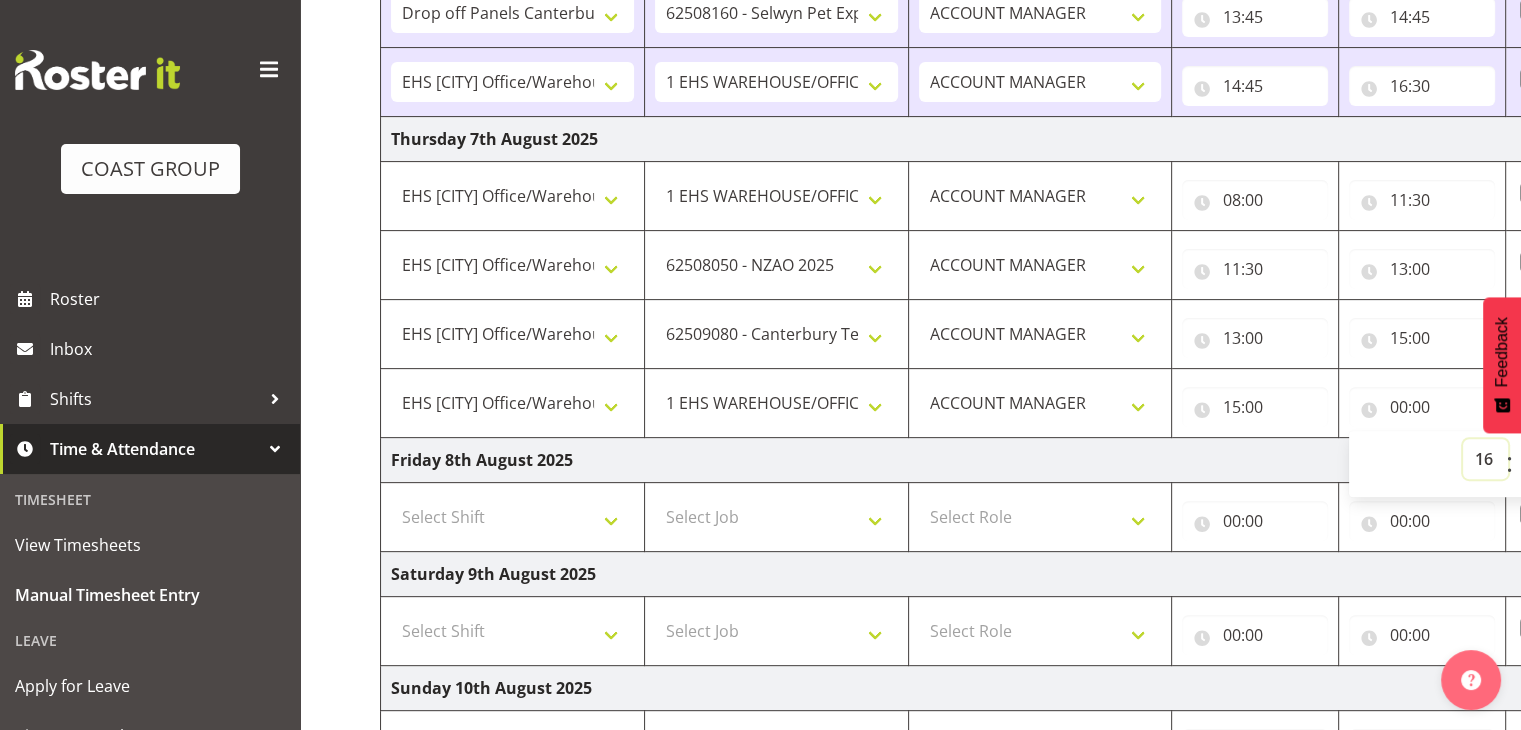 click on "00   01   02   03   04   05   06   07   08   09   10   11   12   13   14   15   16   17   18   19   20   21   22   23" at bounding box center (1485, 459) 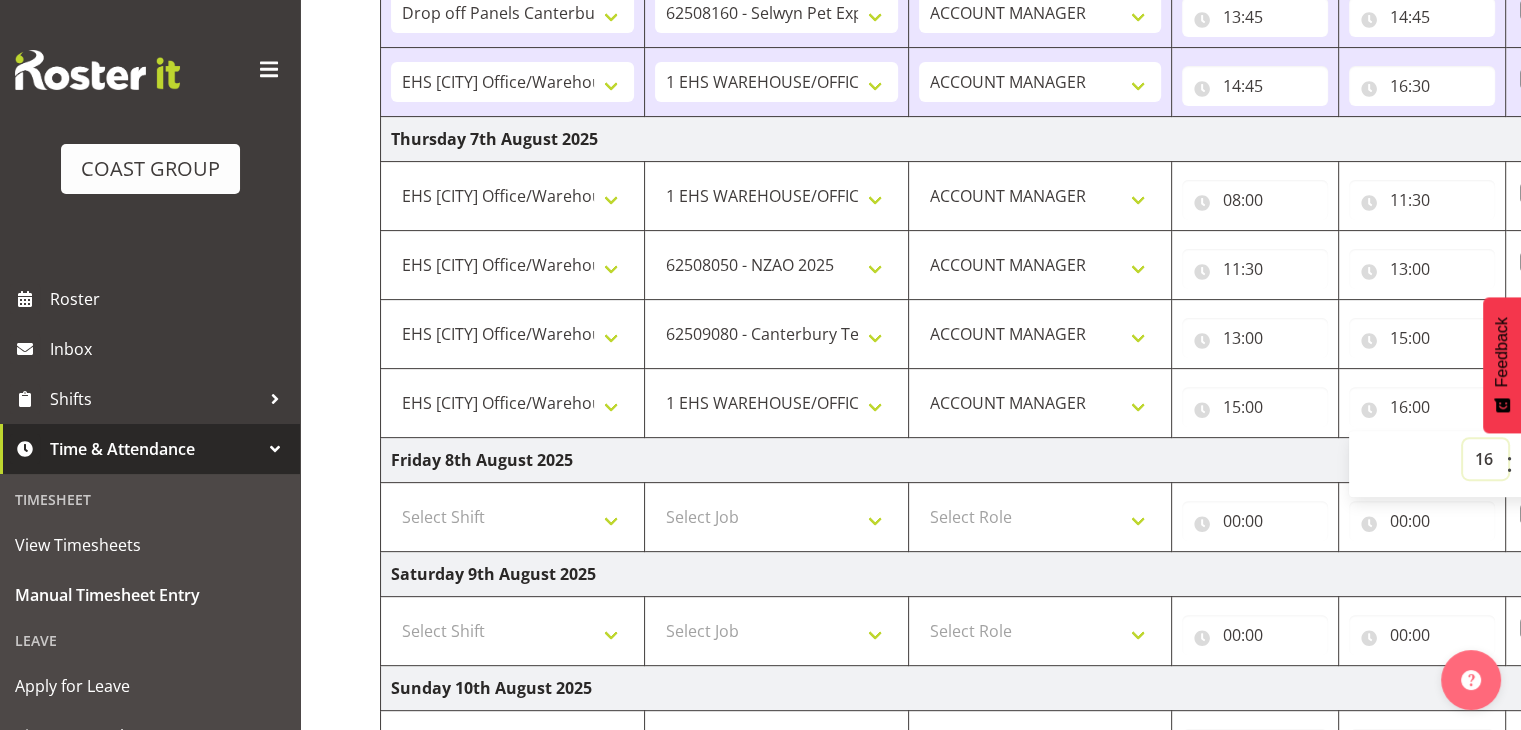 scroll, scrollTop: 989, scrollLeft: 0, axis: vertical 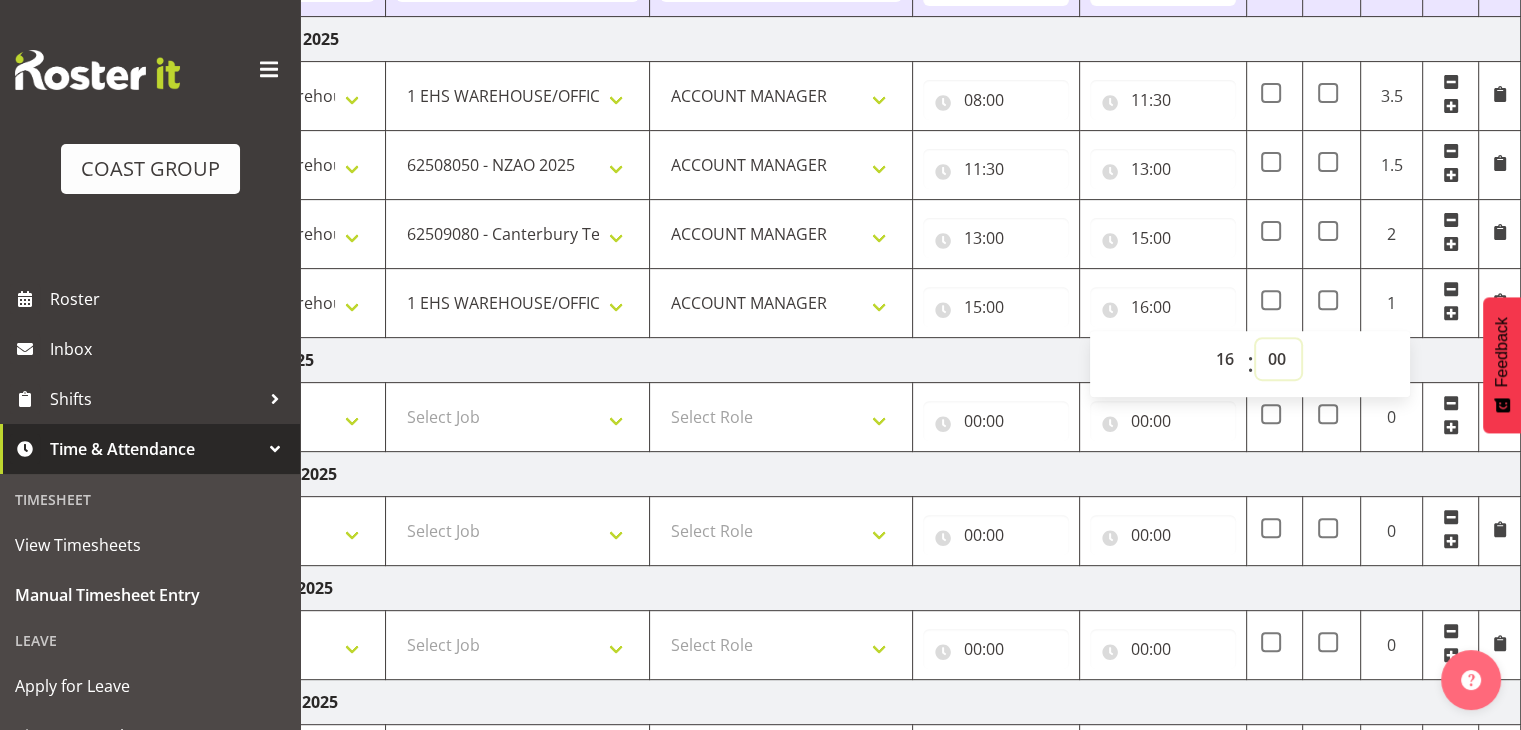 drag, startPoint x: 1272, startPoint y: 352, endPoint x: 1284, endPoint y: 375, distance: 25.942244 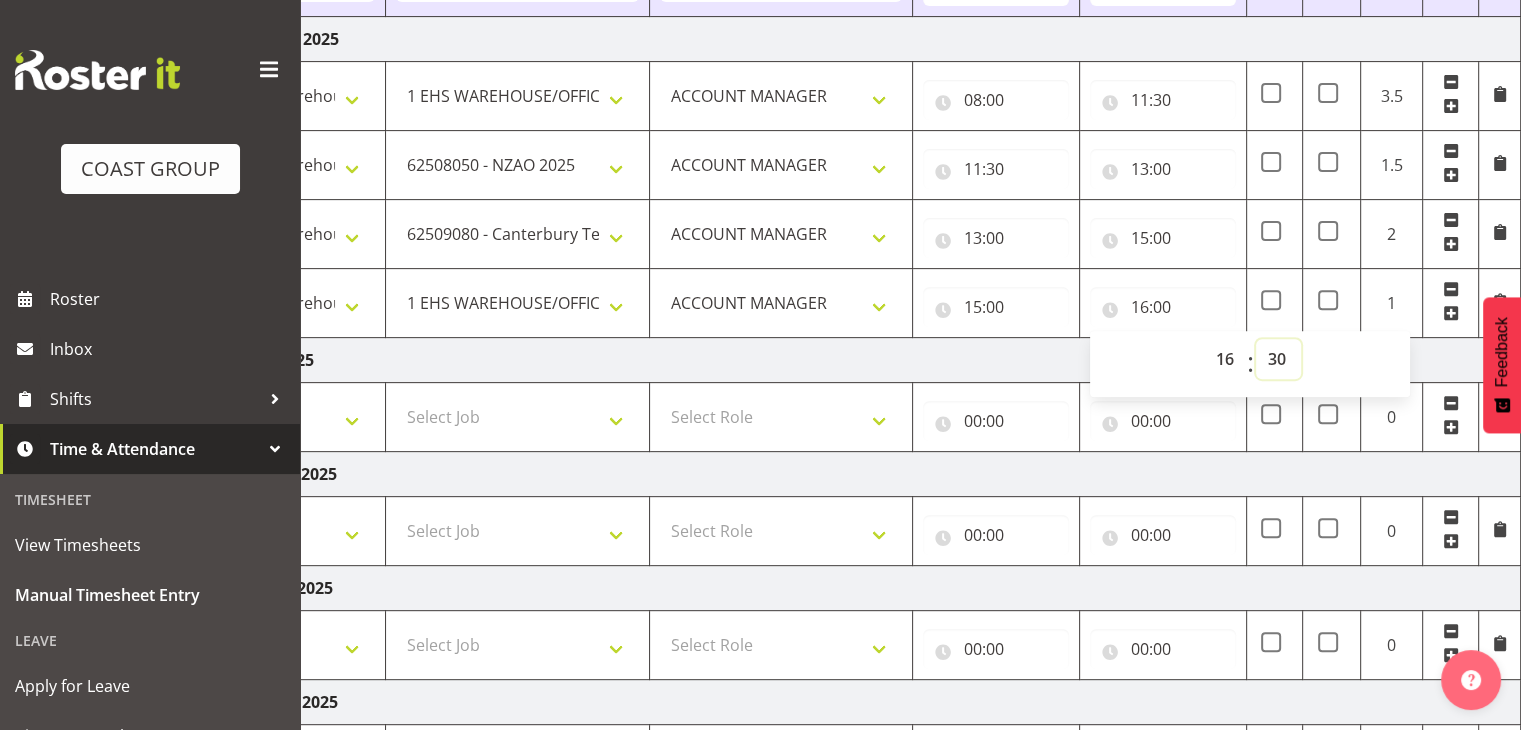 click on "00   01   02   03   04   05   06   07   08   09   10   11   12   13   14   15   16   17   18   19   20   21   22   23   24   25   26   27   28   29   30   31   32   33   34   35   36   37   38   39   40   41   42   43   44   45   46   47   48   49   50   51   52   53   54   55   56   57   58   59" at bounding box center [1278, 359] 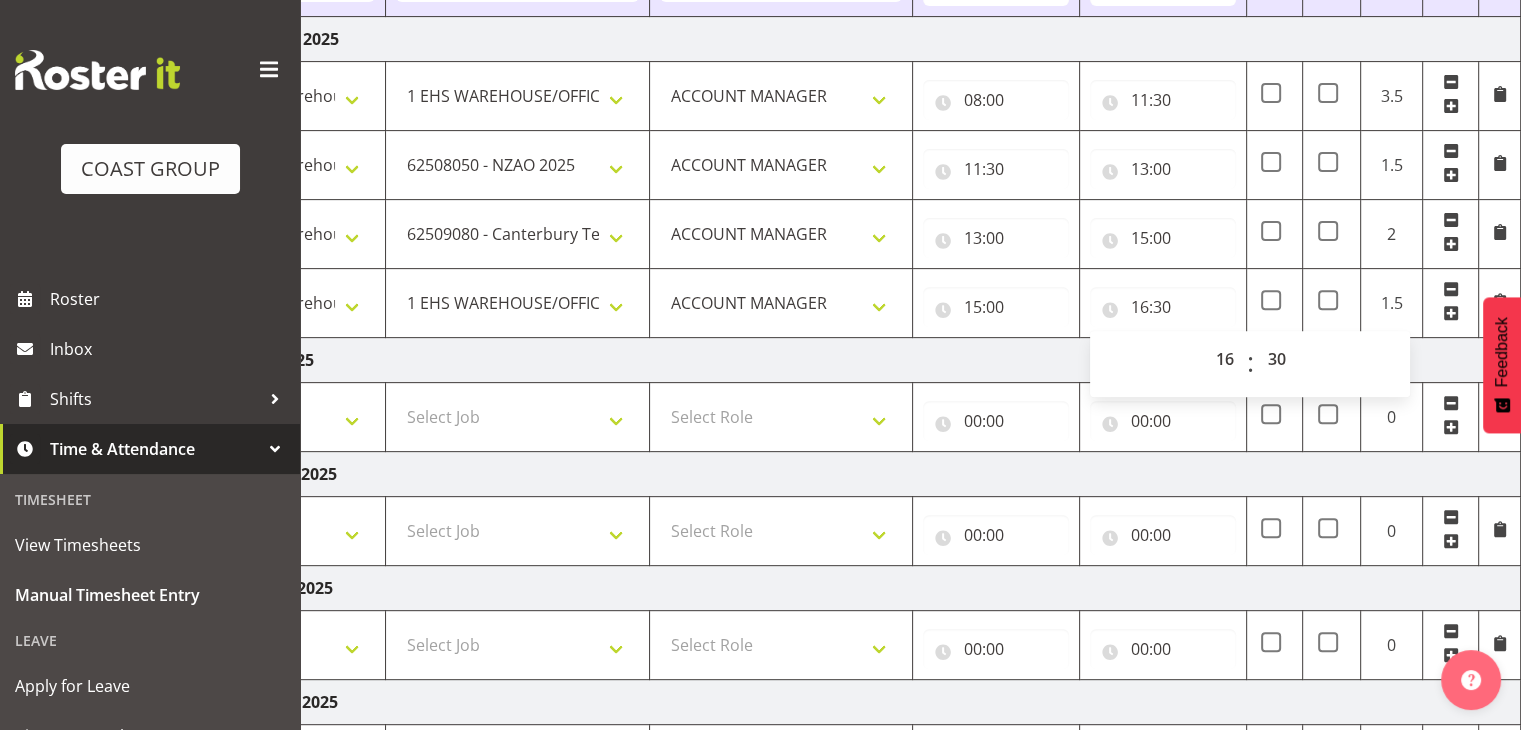 drag, startPoint x: 1420, startPoint y: 349, endPoint x: 1374, endPoint y: 405, distance: 72.47068 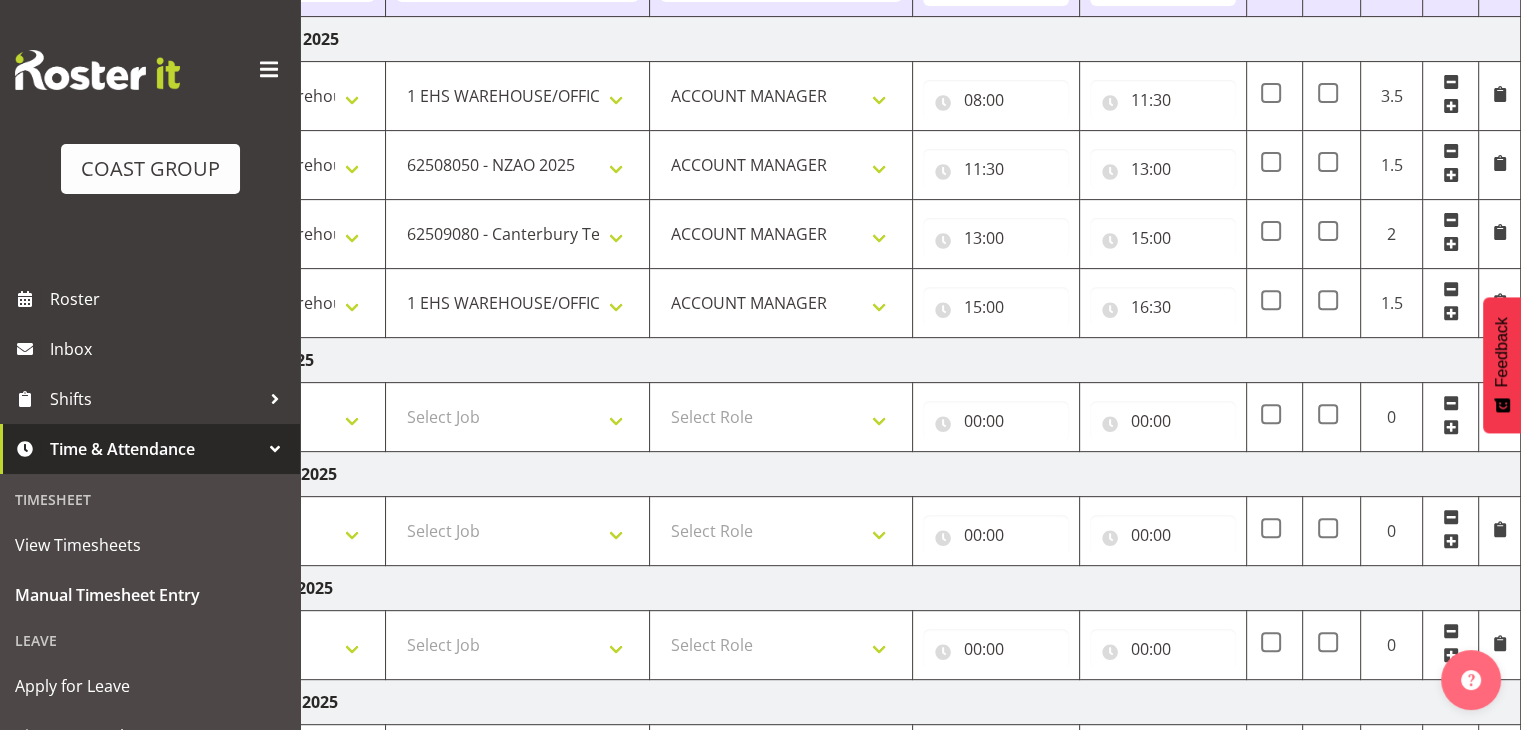 scroll, scrollTop: 989, scrollLeft: 0, axis: vertical 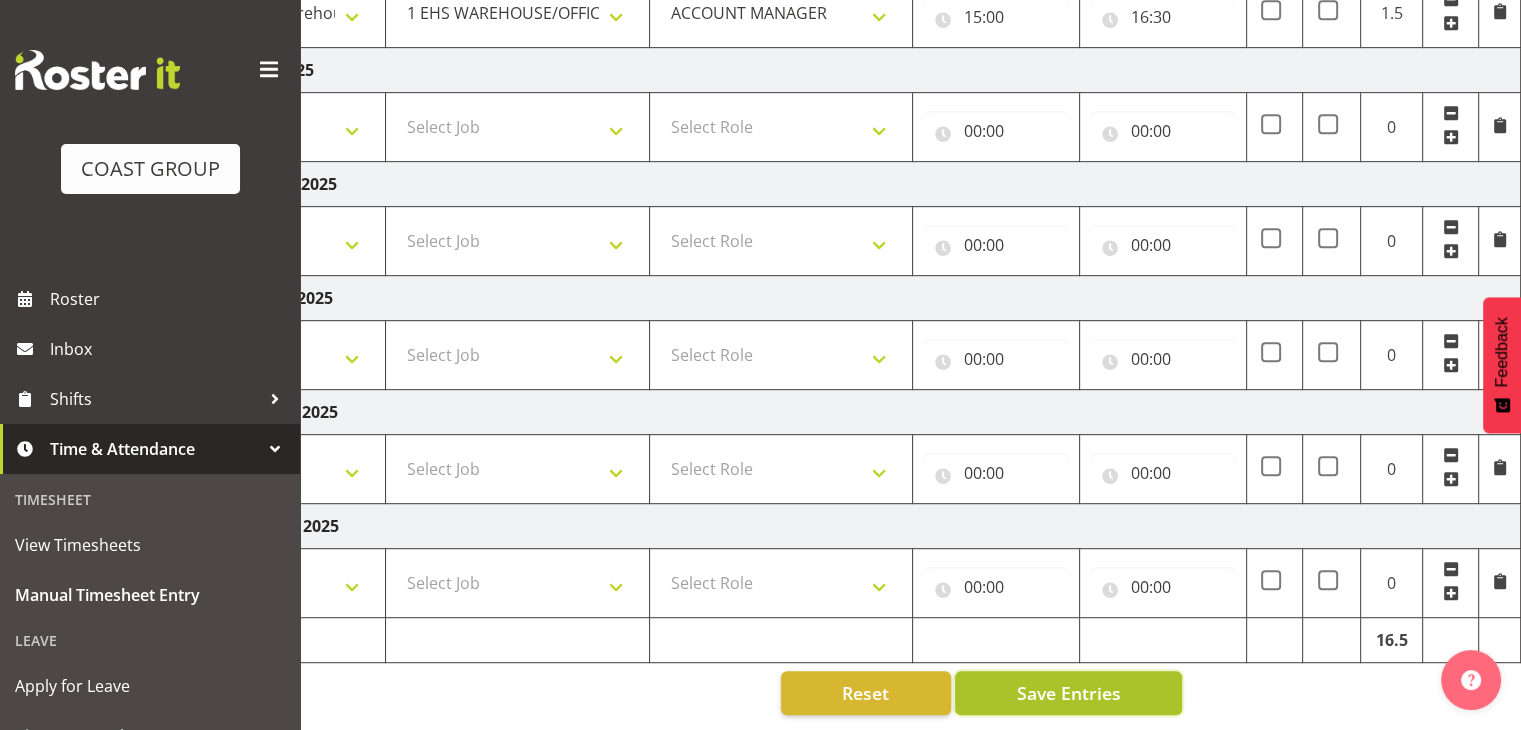click on "Save
Entries" at bounding box center (1068, 693) 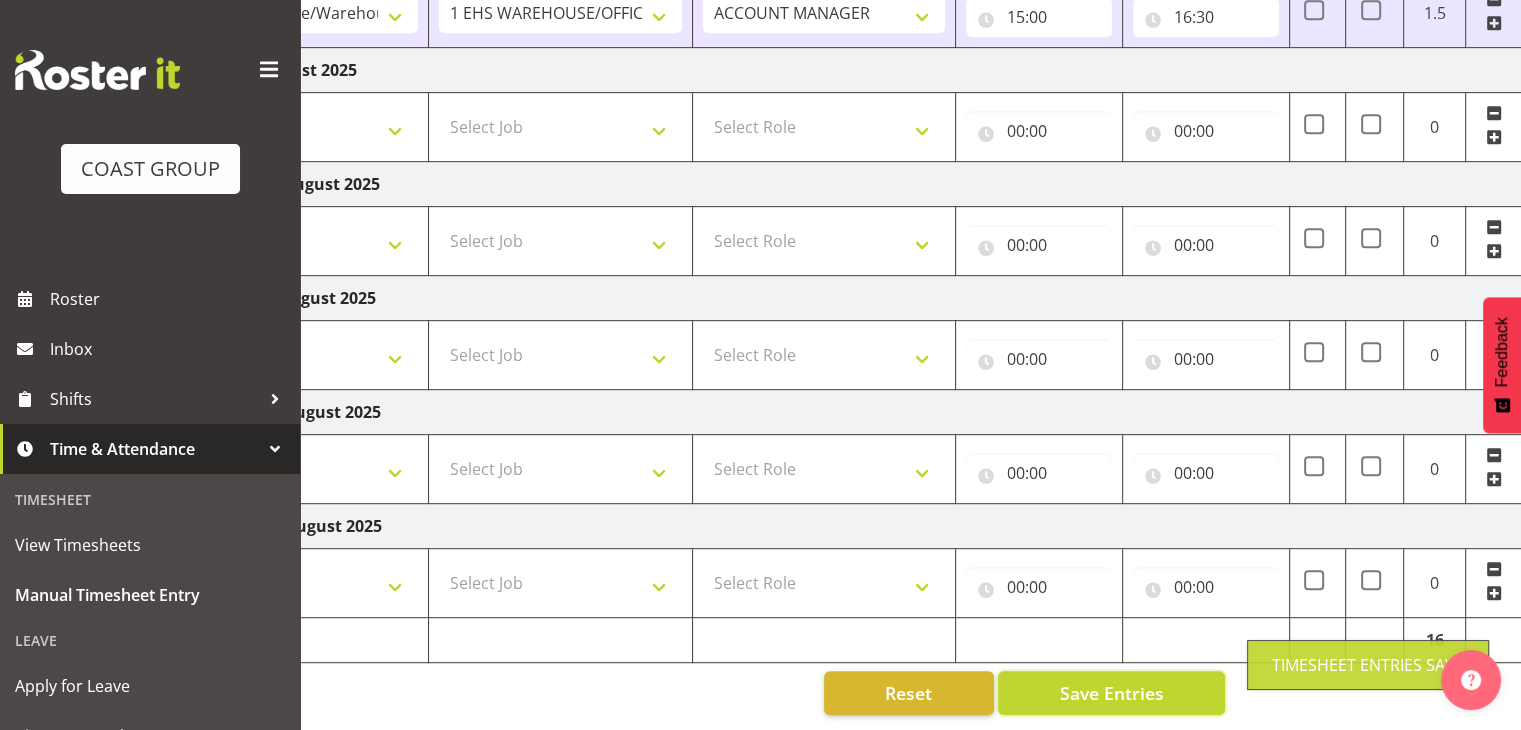 scroll, scrollTop: 0, scrollLeft: 0, axis: both 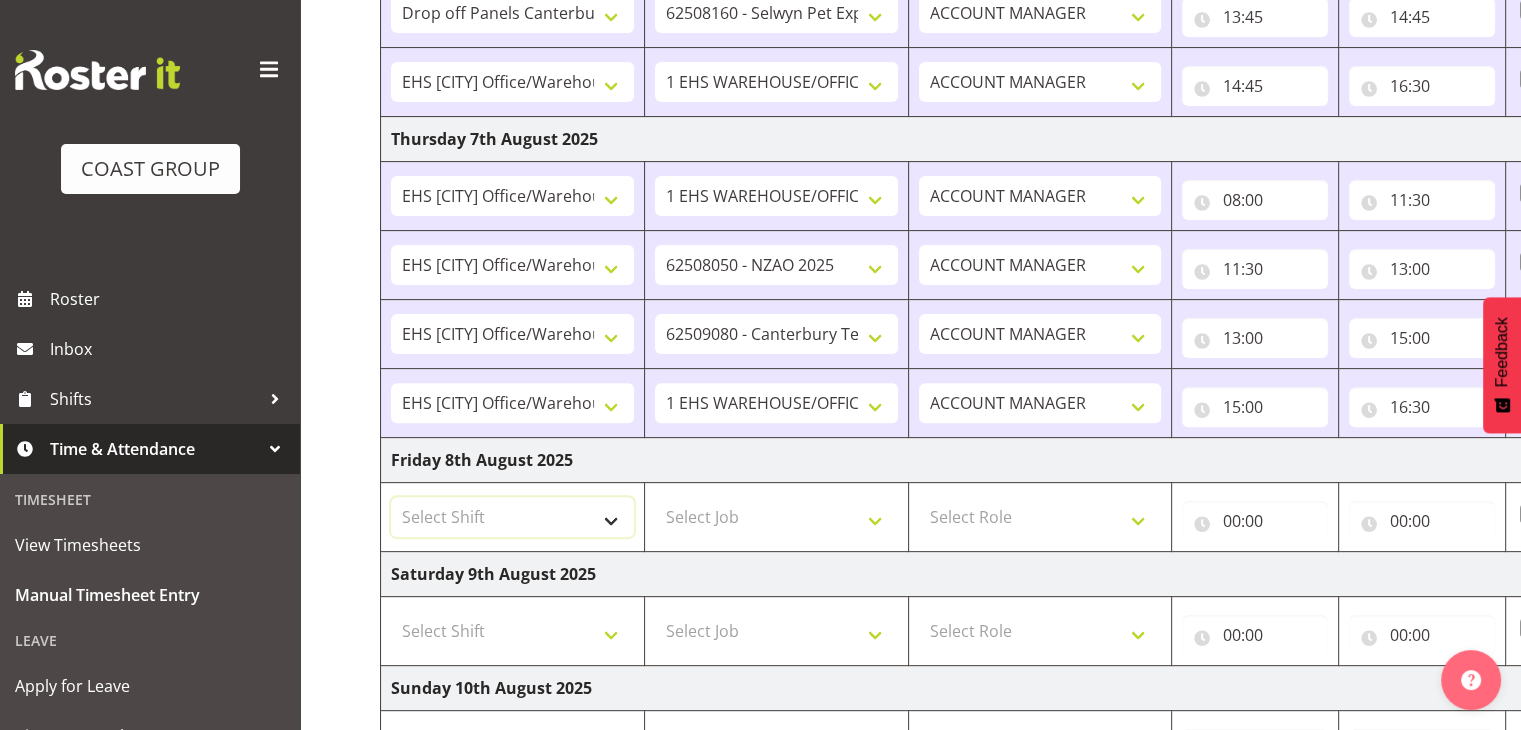 click on "Select Shift  Break All Blacks casual Break Arts canty Break GP25 Break Involve Break LGNZ Break Marlborough Home show Break NZ Shoulder and Elbow Break NZSBA Break QT Homeshow Break Rego Pinot Noir Break SYA Break Show your ability Break Wedding expo Break brewers Guild Break rear of Go Green Break red meat Break rest of go green Break selwyn art show Break south mach Break south mach Break southerbys conference Break southland careerfest Break starhomeshow Build AHICE Build ANZICS Build Arts Canterbury Build BOINZ Build Baby Show Build GP25 Build GP25 Build Go Green Build Holiday parks Build Host tech Build Involve (Downstairs) Build Involve (upstairs) Build Involve (upstairs) Build LGNZ Build LGNZ Build Lawlink Build Marlborough Home show Build NRHC Build NZMCA Build NZMCA Build NZMCA Build NZMCA Build NZOHA Build NZSBA Build PINZ Build PSNZ Build Potatoes Build RMSANZ Build Russley art show Build Southerbys conference Build brewers guild Build panels at arena Build panels at arena Build rego for RMSANZ" at bounding box center [512, 517] 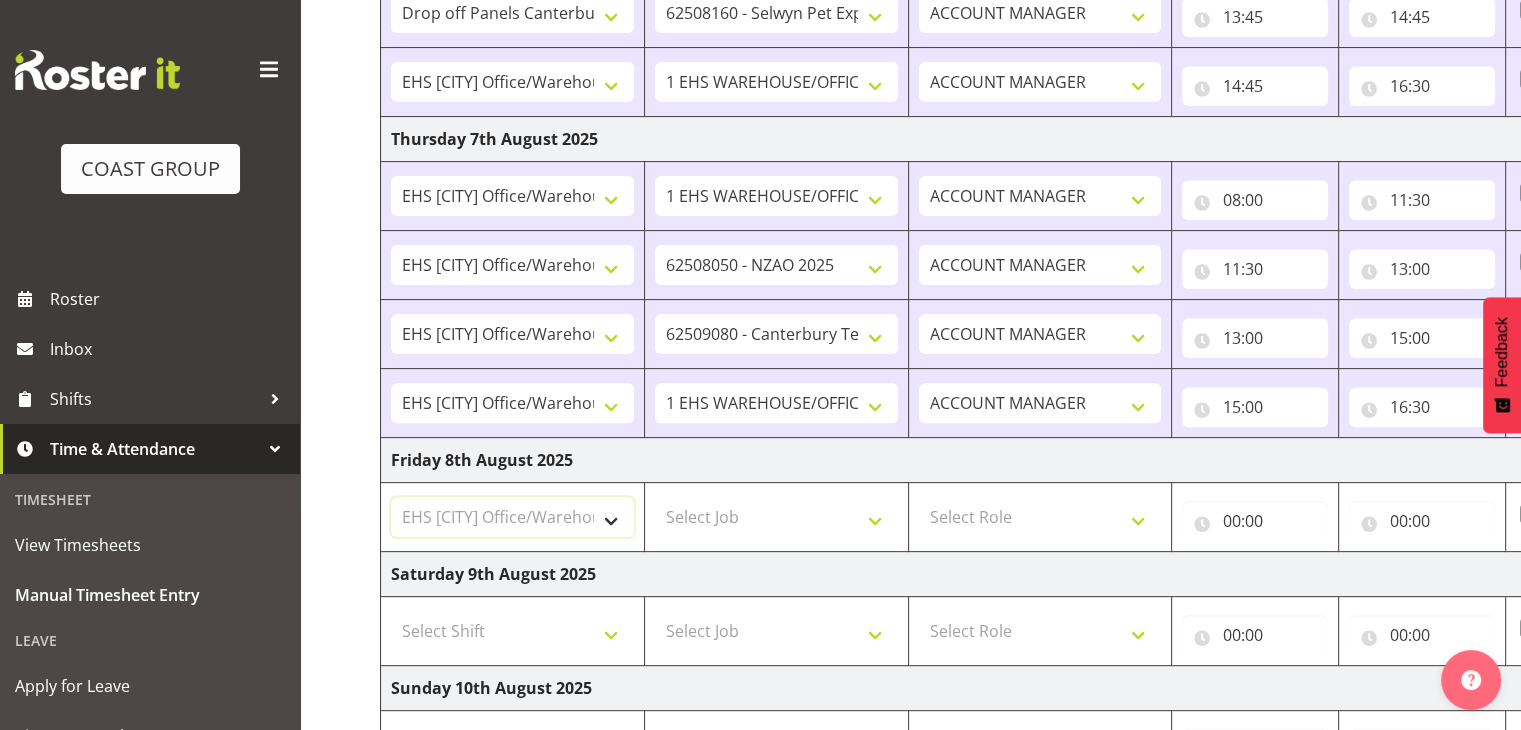 click on "Select Shift  Break All Blacks casual Break Arts canty Break GP25 Break Involve Break LGNZ Break Marlborough Home show Break NZ Shoulder and Elbow Break NZSBA Break QT Homeshow Break Rego Pinot Noir Break SYA Break Show your ability Break Wedding expo Break brewers Guild Break rear of Go Green Break red meat Break rest of go green Break selwyn art show Break south mach Break south mach Break southerbys conference Break southland careerfest Break starhomeshow Build AHICE Build ANZICS Build Arts Canterbury Build BOINZ Build Baby Show Build GP25 Build GP25 Build Go Green Build Holiday parks Build Host tech Build Involve (Downstairs) Build Involve (upstairs) Build Involve (upstairs) Build LGNZ Build LGNZ Build Lawlink Build Marlborough Home show Build NRHC Build NZMCA Build NZMCA Build NZMCA Build NZMCA Build NZOHA Build NZSBA Build PINZ Build PSNZ Build Potatoes Build RMSANZ Build Russley art show Build Southerbys conference Build brewers guild Build panels at arena Build panels at arena Build rego for RMSANZ" at bounding box center (512, 517) 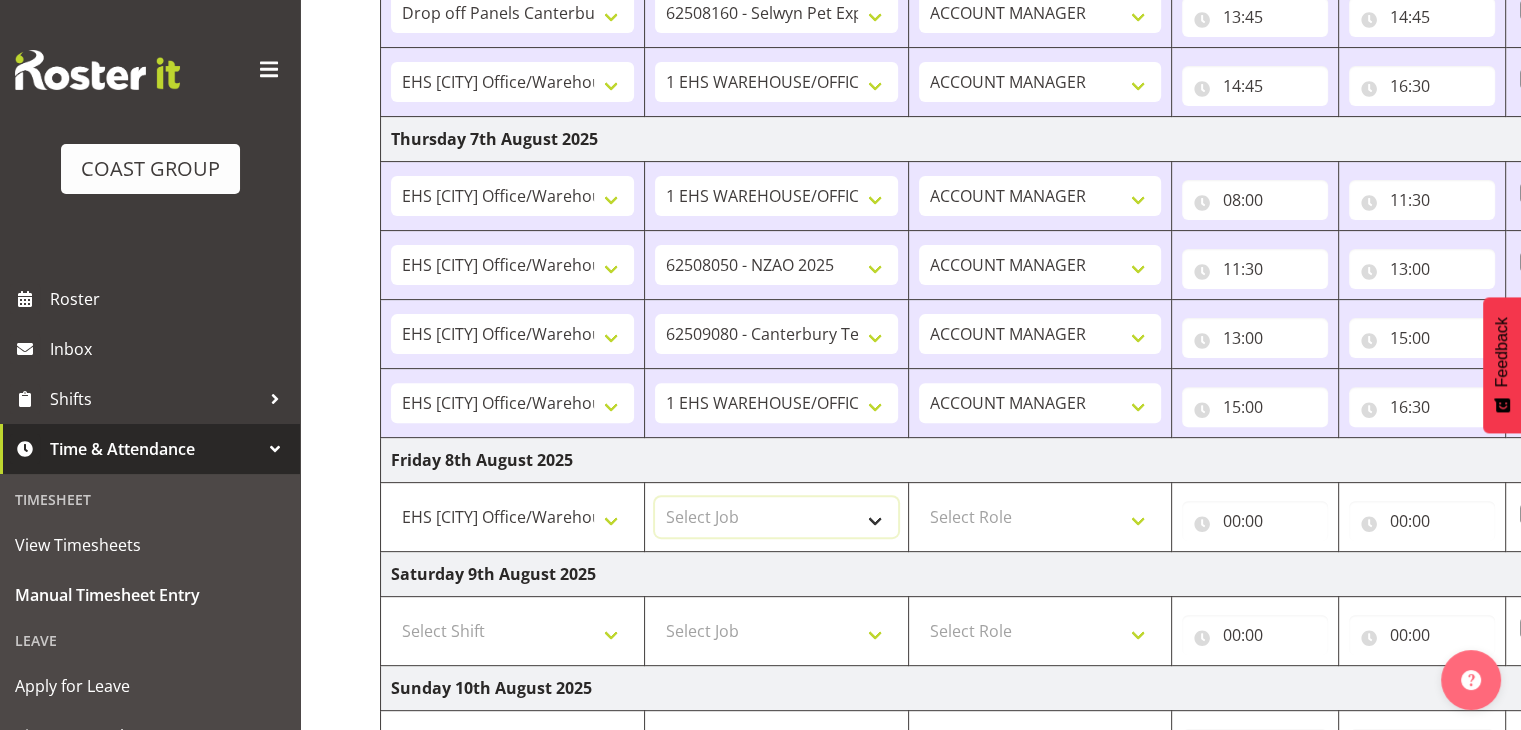click on "Select Job 1 Carlton Events 1 Carlton [CITY] 1 Carlton [CITY] 1 EHS WAREHOUSE/OFFICE 1 GRS 1 SLP Production 1 SLP Tradeshows 12507000 - AKL Casual Jul 2025 1250700R - July Casual C&R 2025 12507010 - NASDAP Conference 2025 12507030 - Auckland Food Show 2025 12507050 - CDES Internship & Graduate Expo 2025 12507100 - NZCB Education Day 2025 12507110 - CCNZ 2025 1250711A - CCNZ25-Accordant GroupServices 12507120 - NZACA Symposium 2025 12507130 - Risk & Resilience 2025 1250713A - Risk 2025 - Protecht 1250713B - RISK 2025 - Camms 12507140 - Jobs Expo in NZ 2025 12507150 - Crane 2025 1250715A - Crane 2025 - UAA 12507160 - BestStart conference 25 12507170 - UoA - T-Tech 2025 12507180 - Banks Art Exhibition 25 12507190 - GSA 2025 12507200 - UoA Clubs Expo Semster 2 2025 12507210 - All Black Tour 2025 - [CITY] 12507220 - All Blacks Stock Purchasing 25 12508000 - AKL Casual Aug 2025 1250800R - August Casual C&R 2025 12508010 - Spring Gift Fair 2025 1250801A - Jty Imports/Exports-SpringGift 12508080 - FANZ 2025" at bounding box center (776, 517) 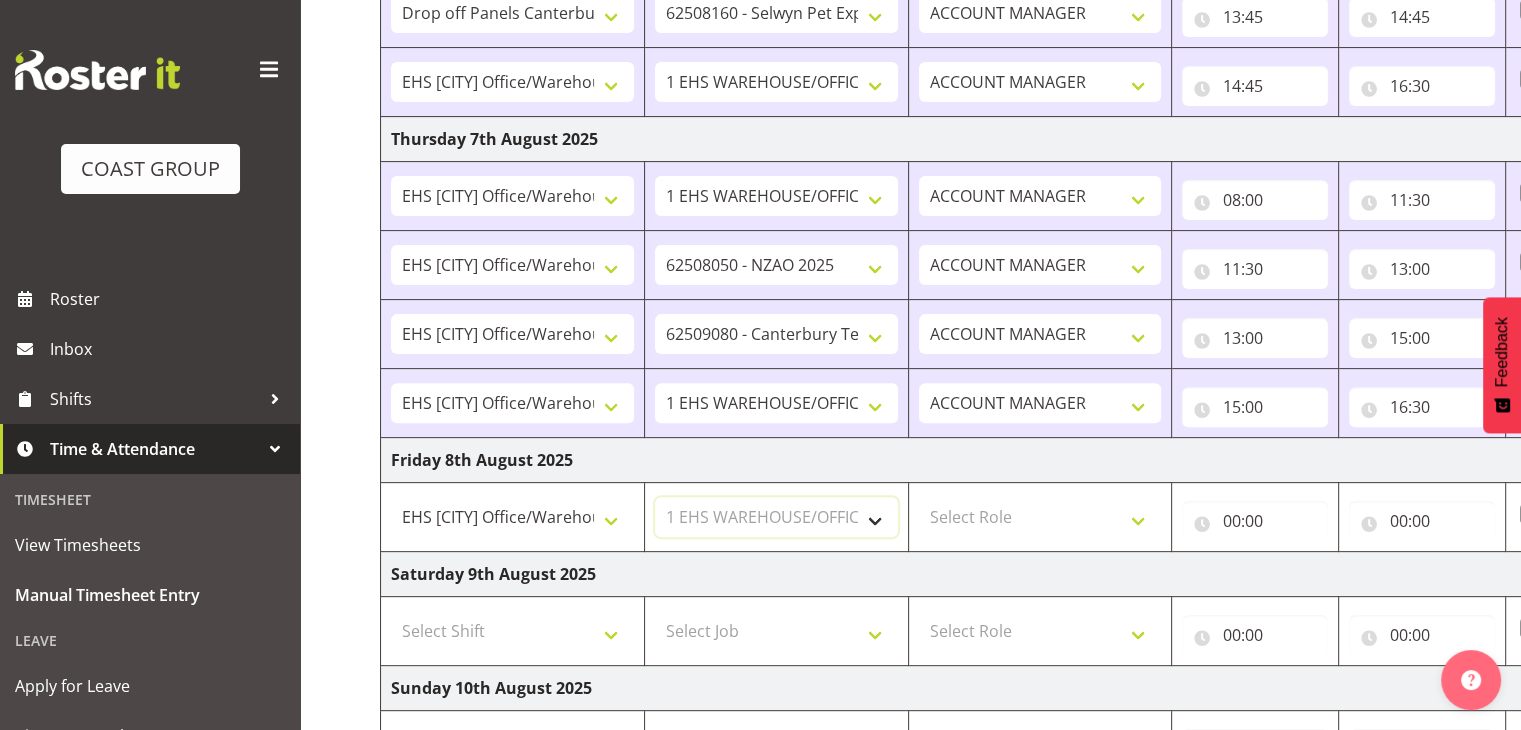 click on "Select Job 1 Carlton Events 1 Carlton [CITY] 1 Carlton [CITY] 1 EHS WAREHOUSE/OFFICE 1 GRS 1 SLP Production 1 SLP Tradeshows 12507000 - AKL Casual Jul 2025 1250700R - July Casual C&R 2025 12507010 - NASDAP Conference 2025 12507030 - Auckland Food Show 2025 12507050 - CDES Internship & Graduate Expo 2025 12507100 - NZCB Education Day 2025 12507110 - CCNZ 2025 1250711A - CCNZ25-Accordant GroupServices 12507120 - NZACA Symposium 2025 12507130 - Risk & Resilience 2025 1250713A - Risk 2025 - Protecht 1250713B - RISK 2025 - Camms 12507140 - Jobs Expo in NZ 2025 12507150 - Crane 2025 1250715A - Crane 2025 - UAA 12507160 - BestStart conference 25 12507170 - UoA - T-Tech 2025 12507180 - Banks Art Exhibition 25 12507190 - GSA 2025 12507200 - UoA Clubs Expo Semster 2 2025 12507210 - All Black Tour 2025 - [CITY] 12507220 - All Blacks Stock Purchasing 25 12508000 - AKL Casual Aug 2025 1250800R - August Casual C&R 2025 12508010 - Spring Gift Fair 2025 1250801A - Jty Imports/Exports-SpringGift 12508080 - FANZ 2025" at bounding box center (776, 517) 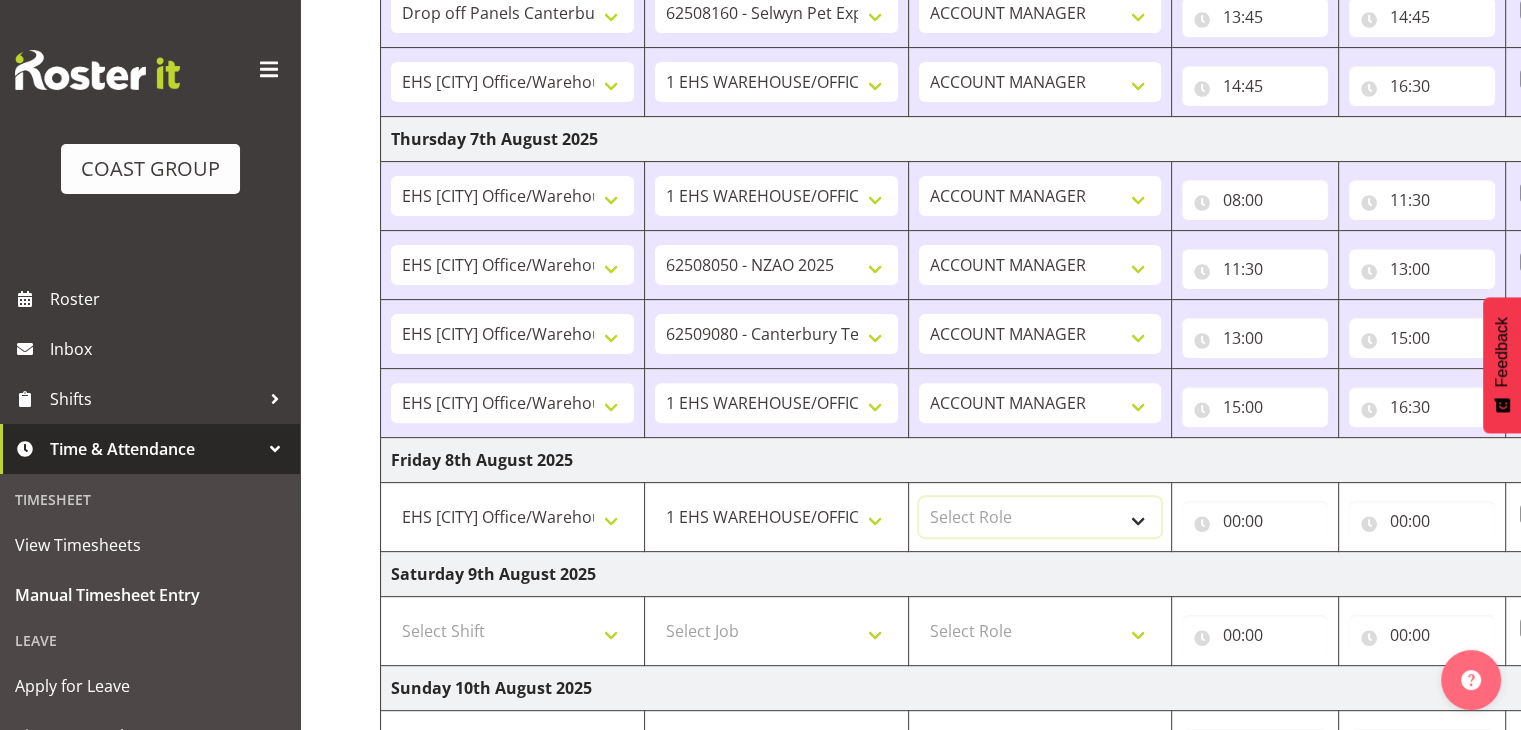 drag, startPoint x: 1138, startPoint y: 505, endPoint x: 1137, endPoint y: 515, distance: 10.049875 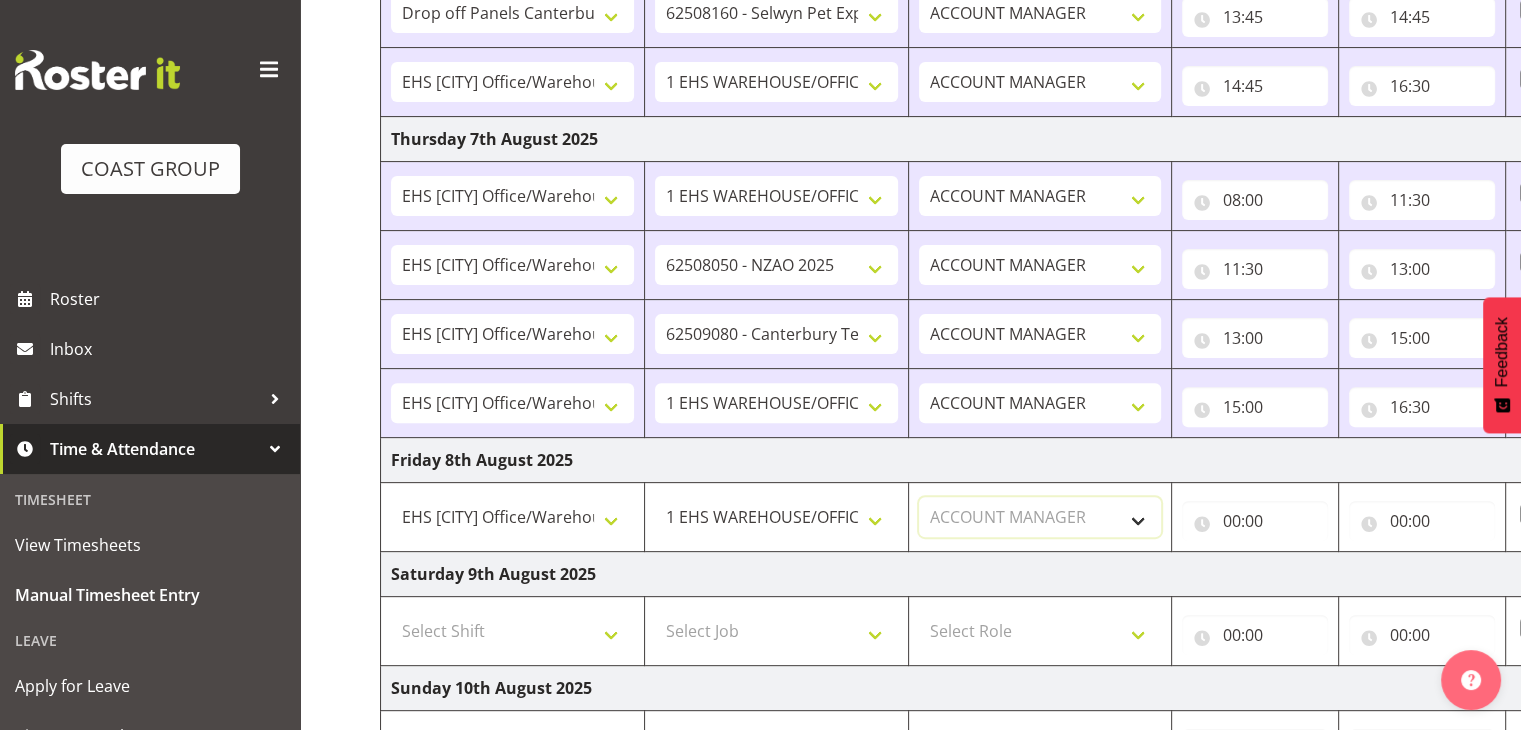 click on "Select Role ACCOUNT MANAGER" at bounding box center (1040, 517) 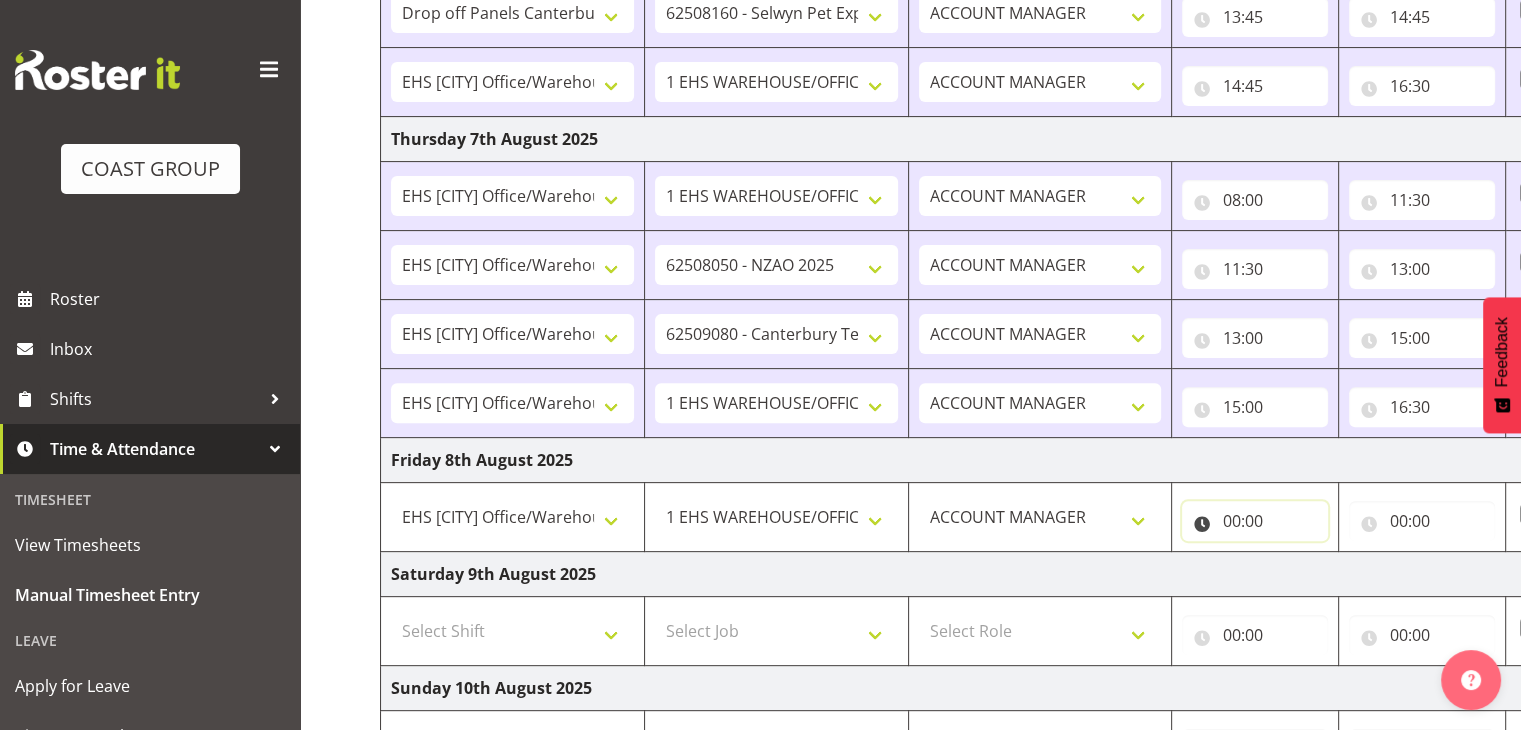 drag, startPoint x: 1266, startPoint y: 523, endPoint x: 1275, endPoint y: 534, distance: 14.21267 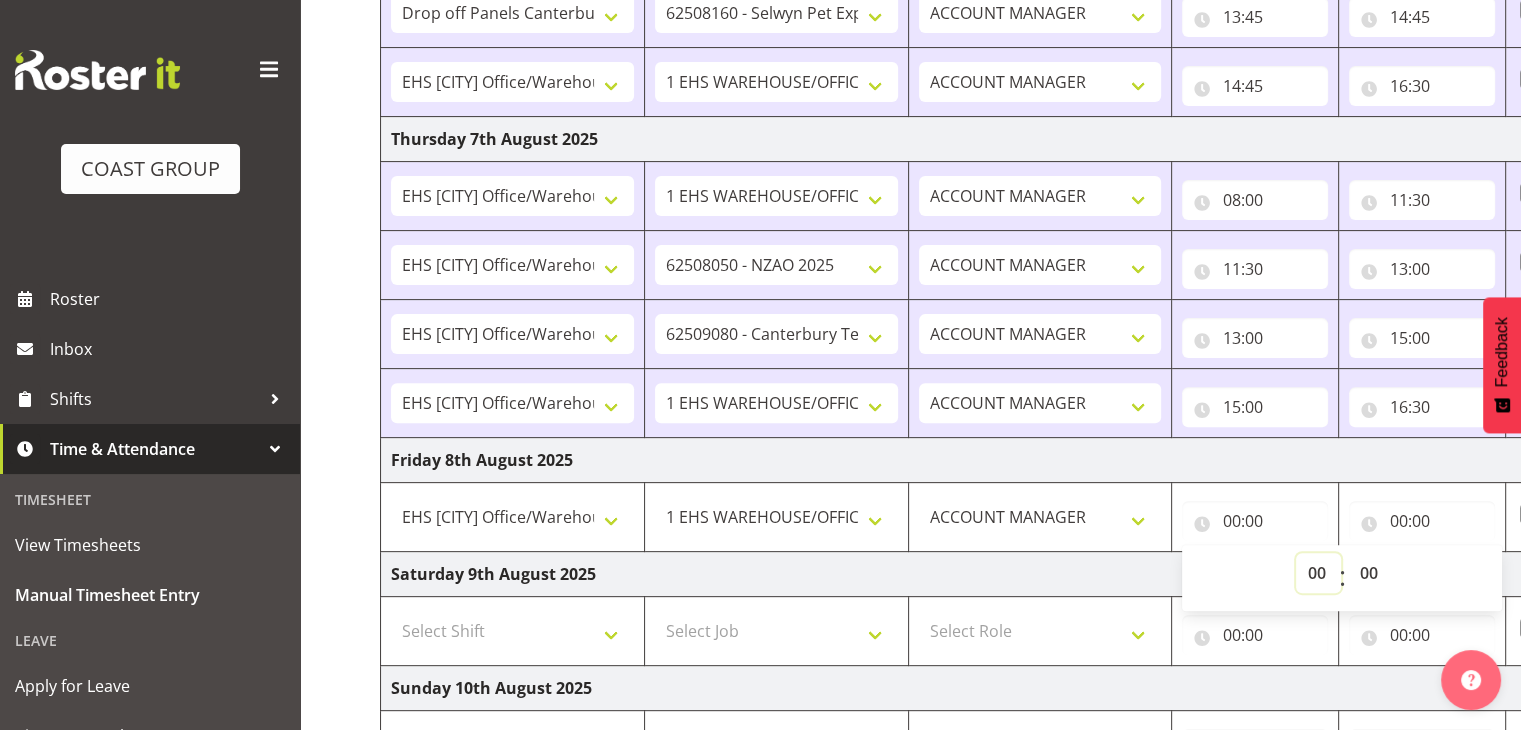 drag, startPoint x: 1308, startPoint y: 566, endPoint x: 1308, endPoint y: 551, distance: 15 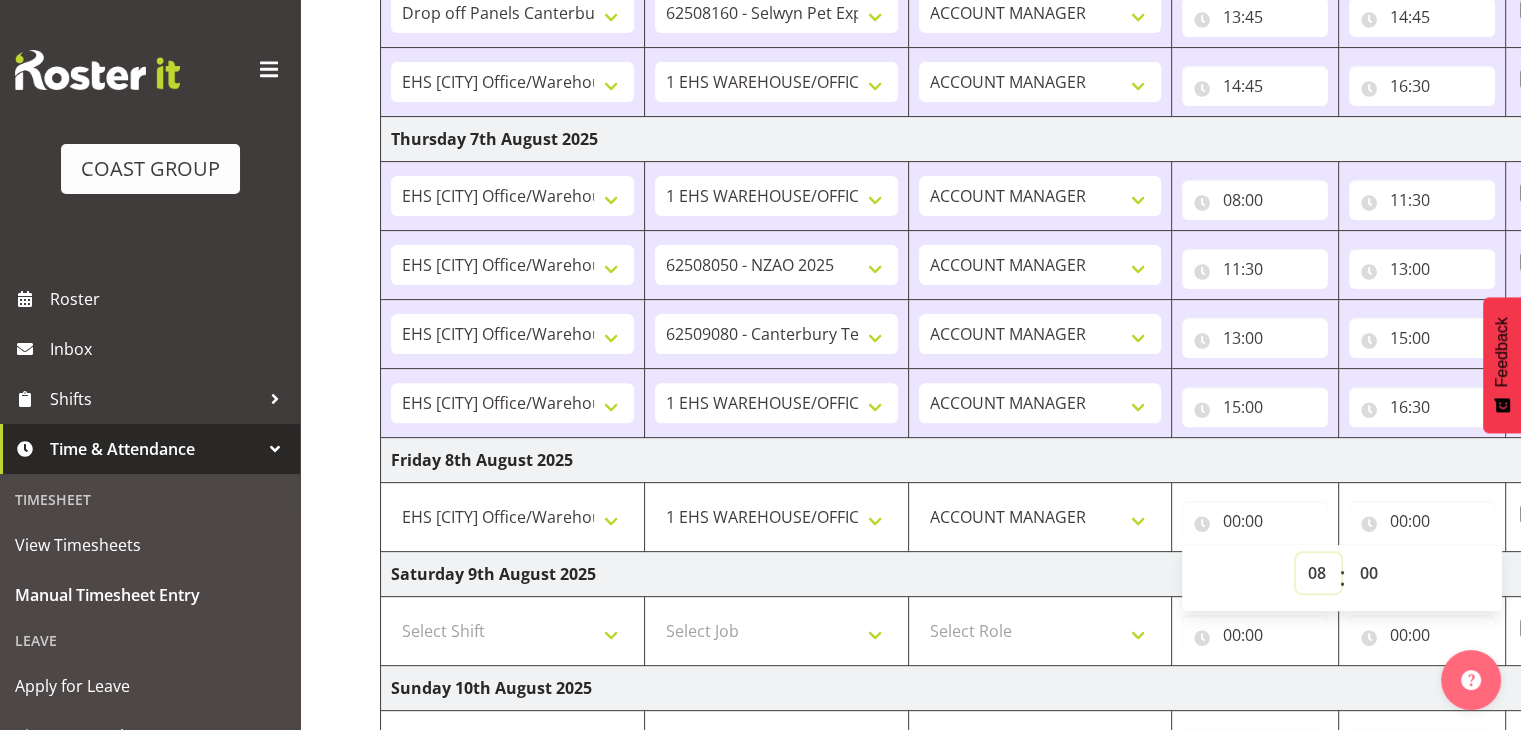 click on "00   01   02   03   04   05   06   07   08   09   10   11   12   13   14   15   16   17   18   19   20   21   22   23" at bounding box center (1318, 573) 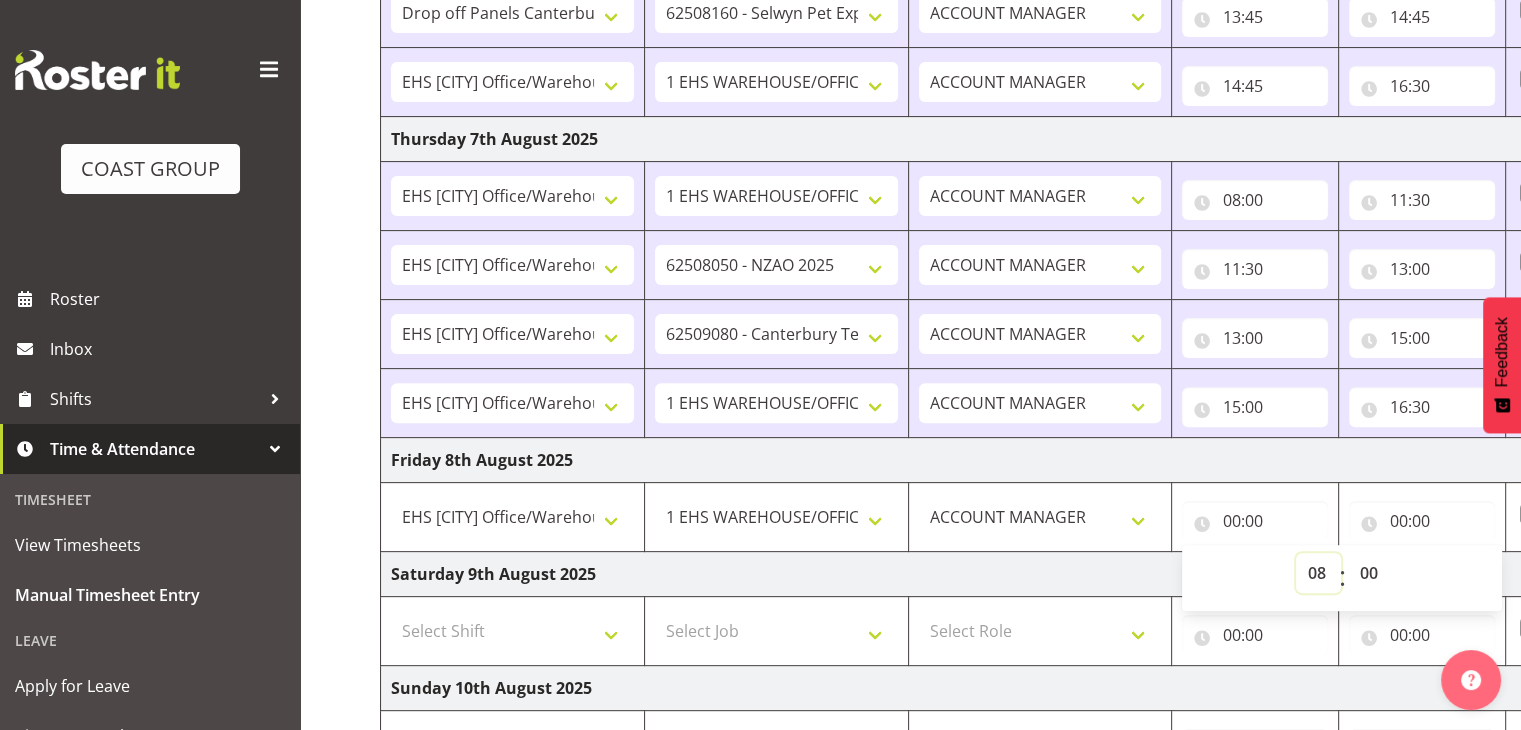 type on "08:00" 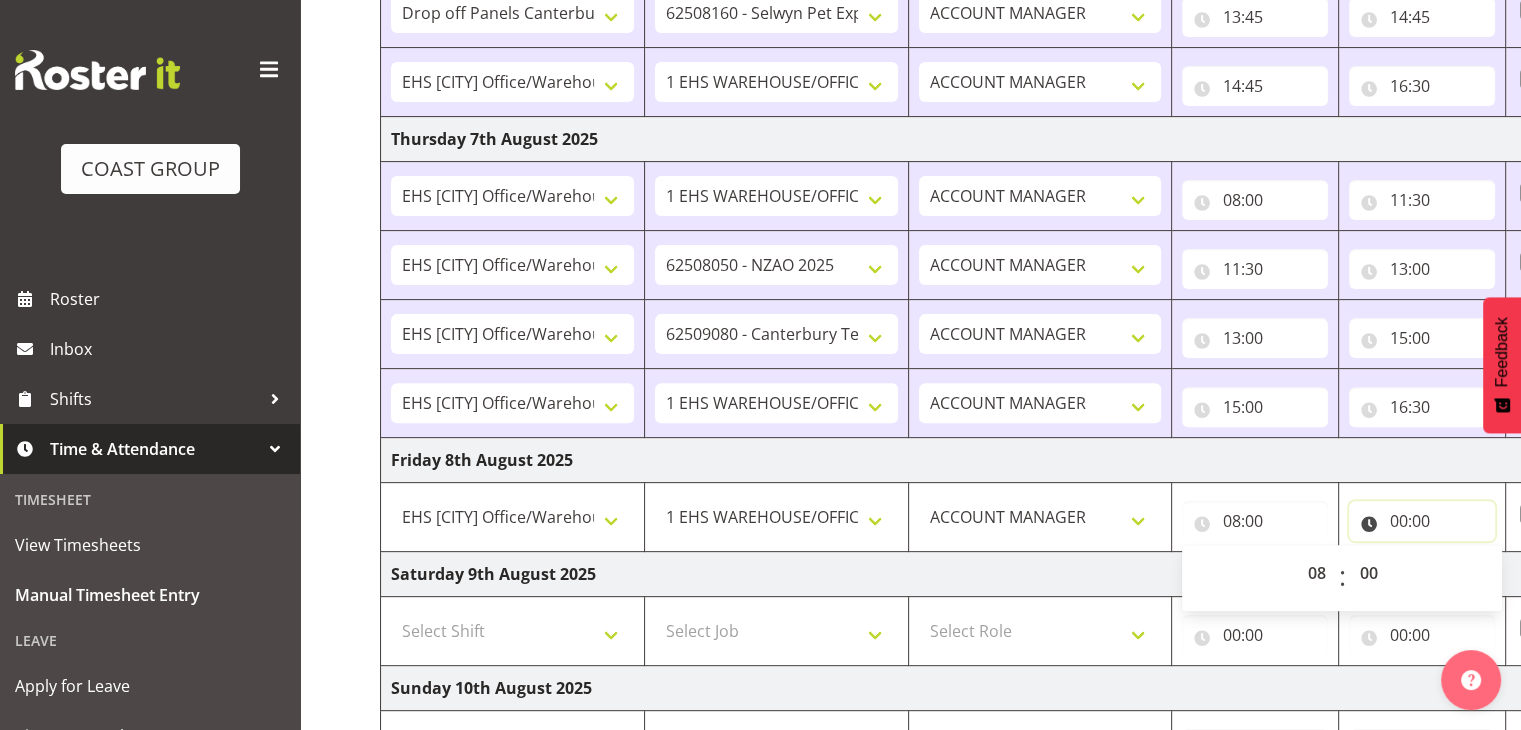 drag, startPoint x: 1419, startPoint y: 527, endPoint x: 1444, endPoint y: 543, distance: 29.681644 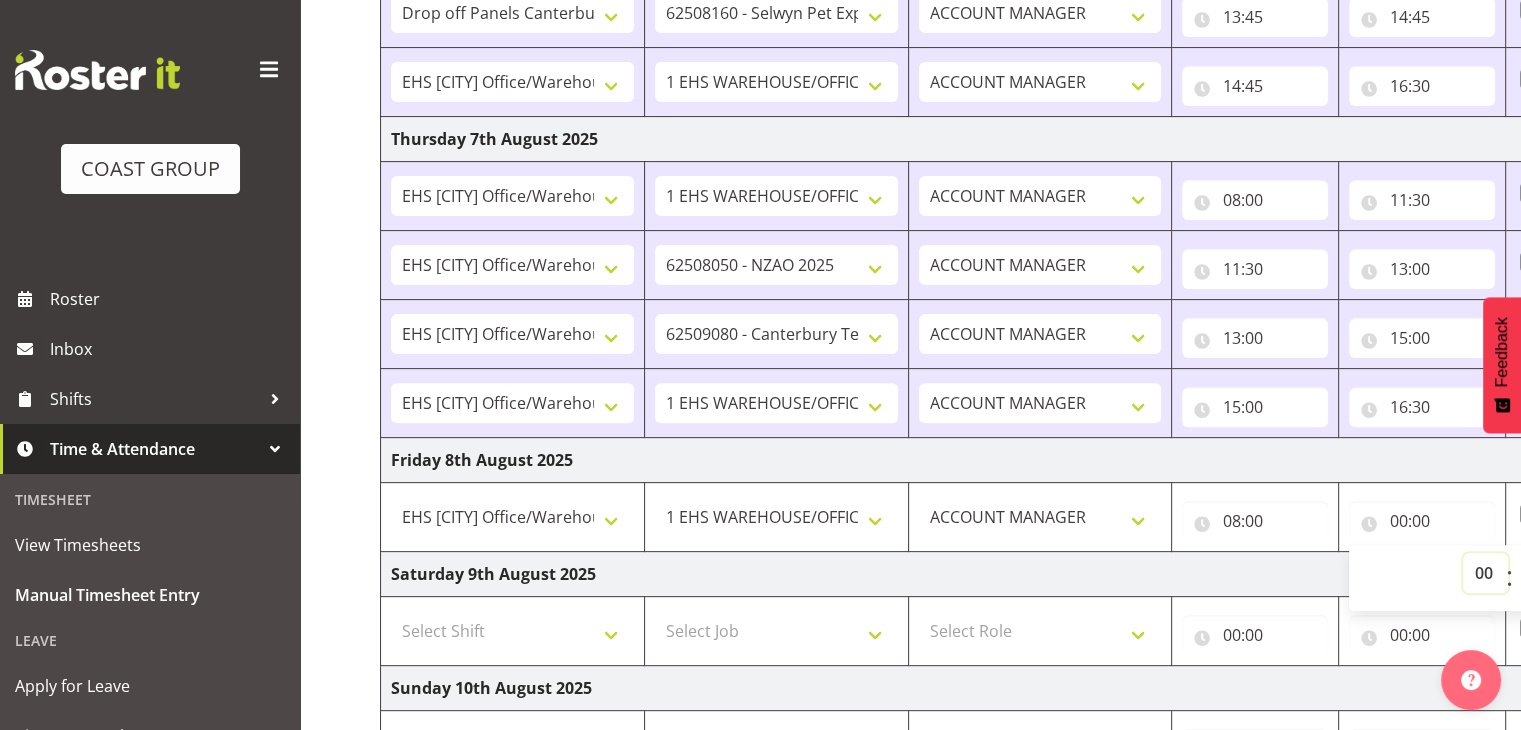 drag, startPoint x: 1475, startPoint y: 562, endPoint x: 1477, endPoint y: 551, distance: 11.18034 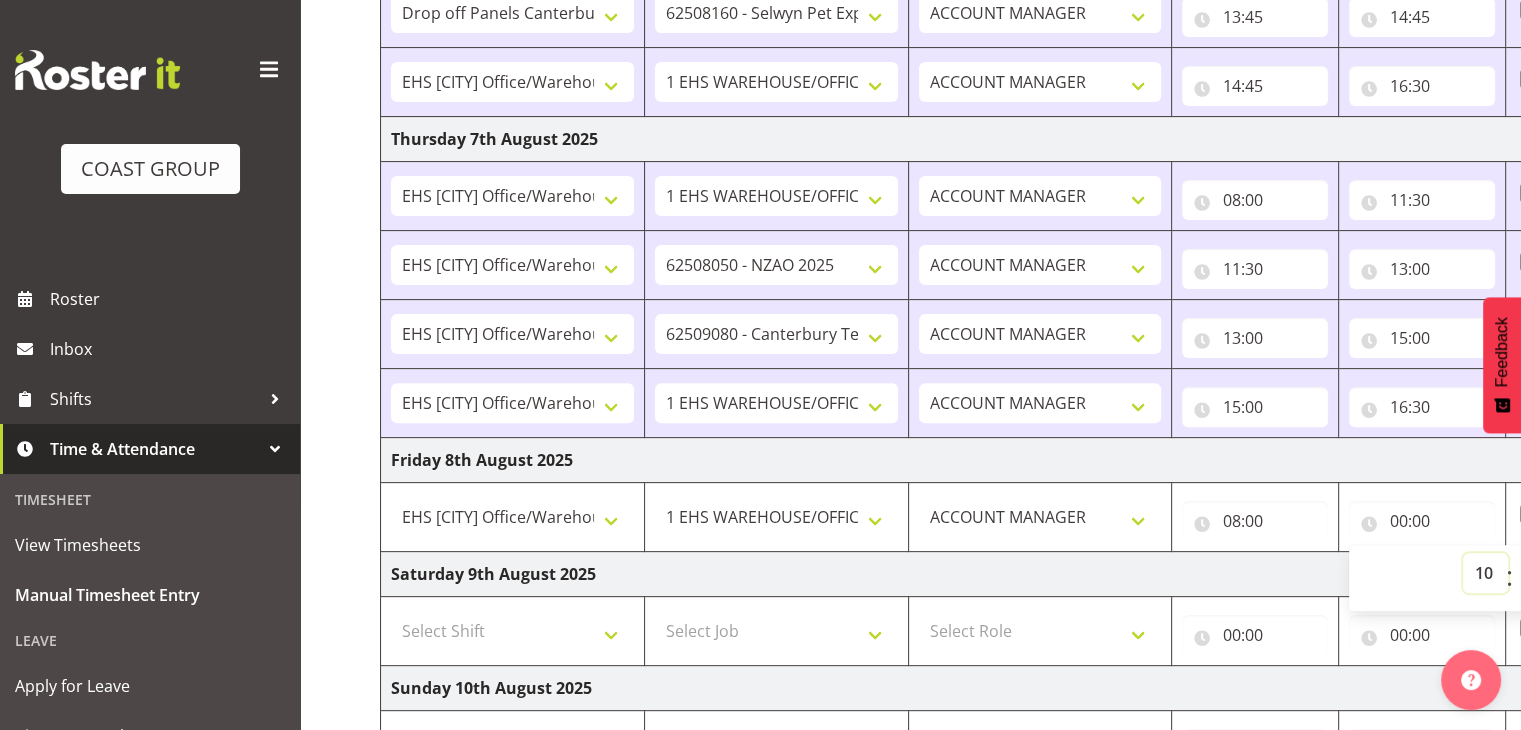 click on "00   01   02   03   04   05   06   07   08   09   10   11   12   13   14   15   16   17   18   19   20   21   22   23" at bounding box center [1485, 573] 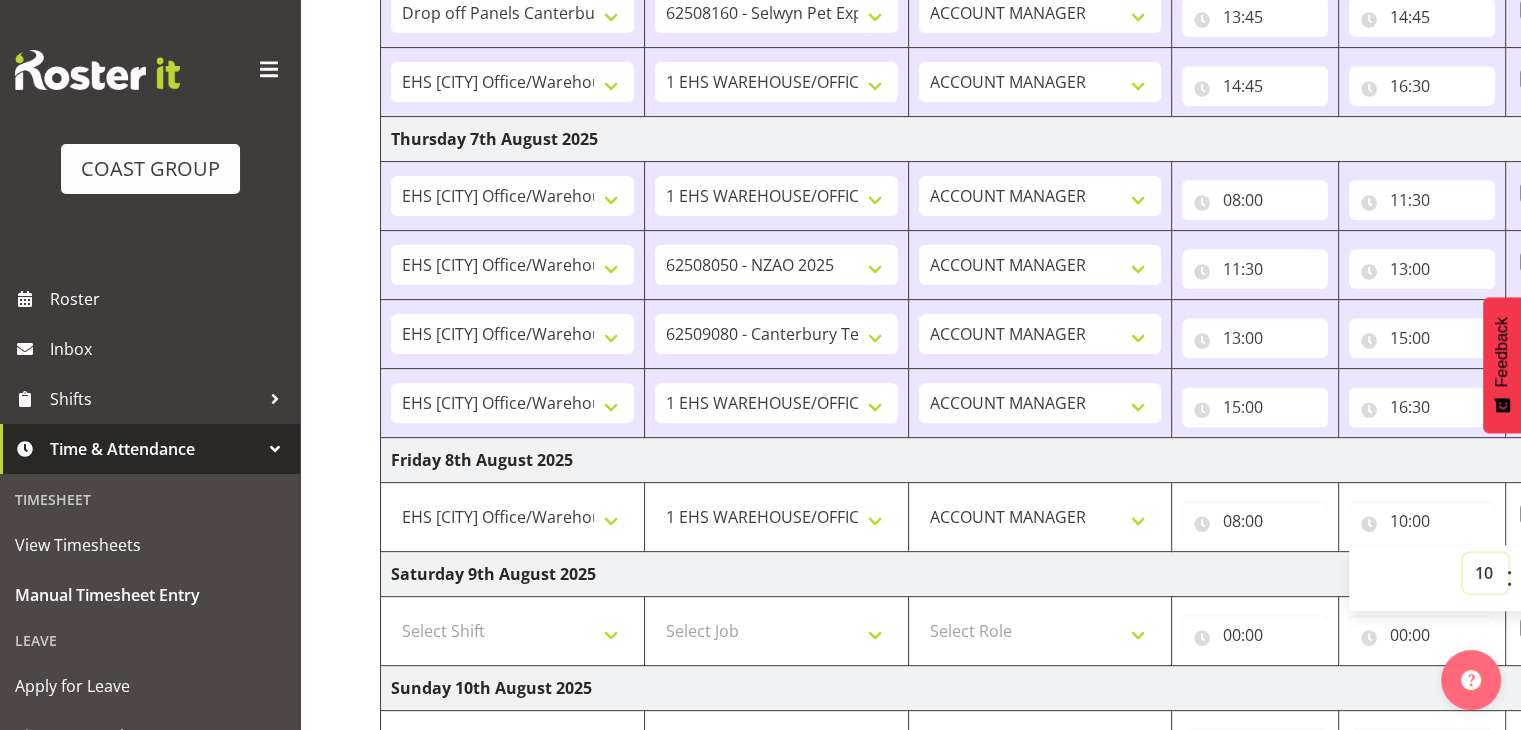 scroll, scrollTop: 989, scrollLeft: 0, axis: vertical 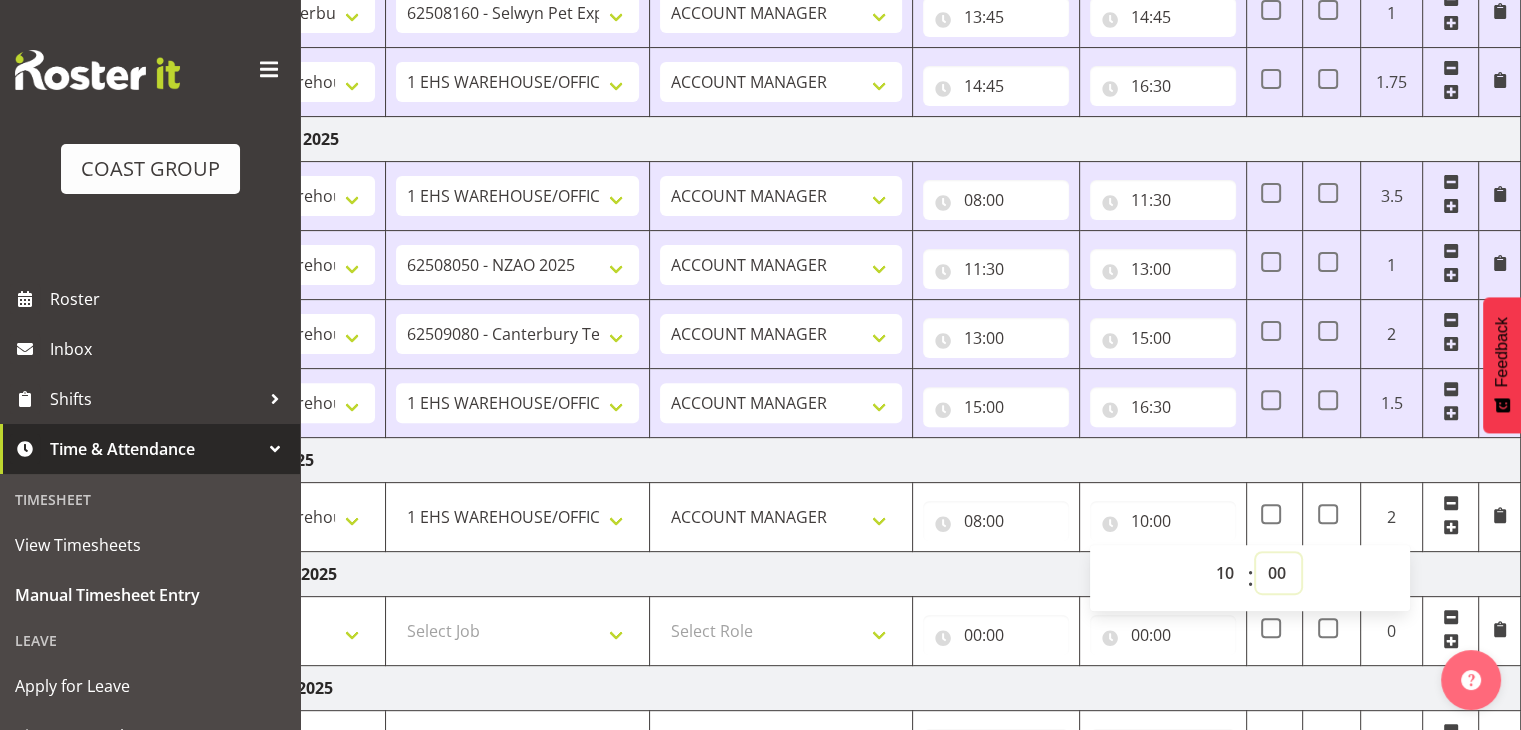 click on "00   01   02   03   04   05   06   07   08   09   10   11   12   13   14   15   16   17   18   19   20   21   22   23   24   25   26   27   28   29   30   31   32   33   34   35   36   37   38   39   40   41   42   43   44   45   46   47   48   49   50   51   52   53   54   55   56   57   58   59" at bounding box center [1278, 573] 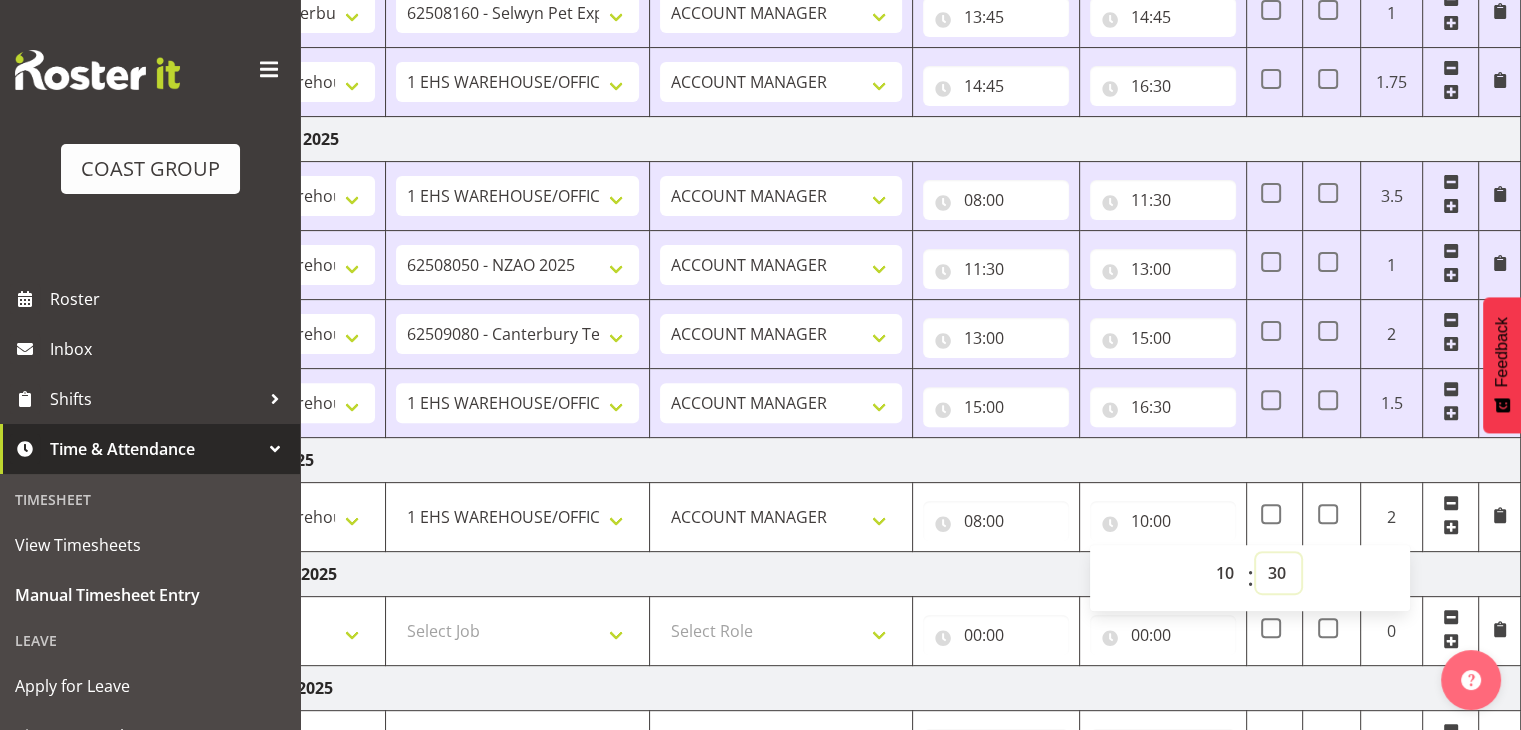 click on "00   01   02   03   04   05   06   07   08   09   10   11   12   13   14   15   16   17   18   19   20   21   22   23   24   25   26   27   28   29   30   31   32   33   34   35   36   37   38   39   40   41   42   43   44   45   46   47   48   49   50   51   52   53   54   55   56   57   58   59" at bounding box center [1278, 573] 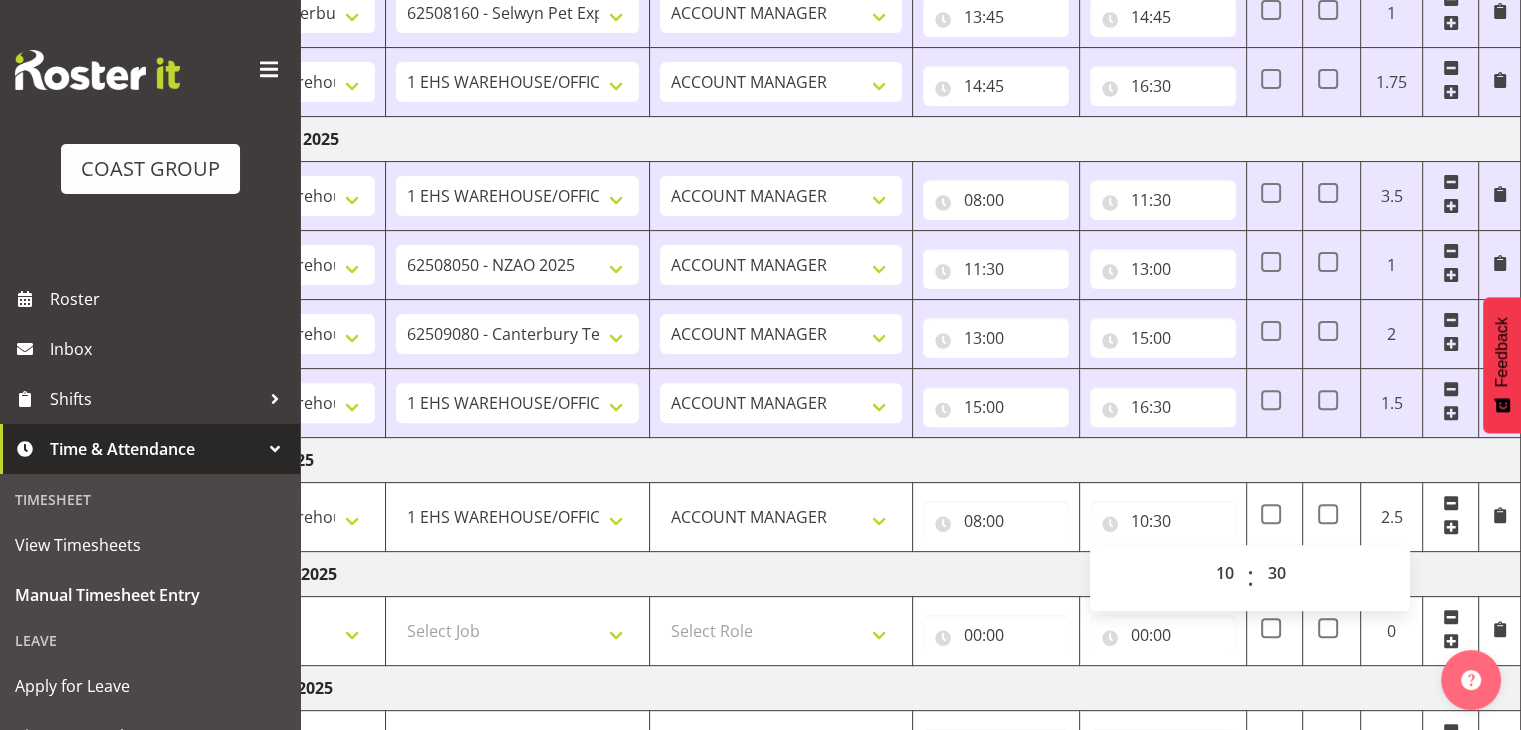 click at bounding box center (1451, 527) 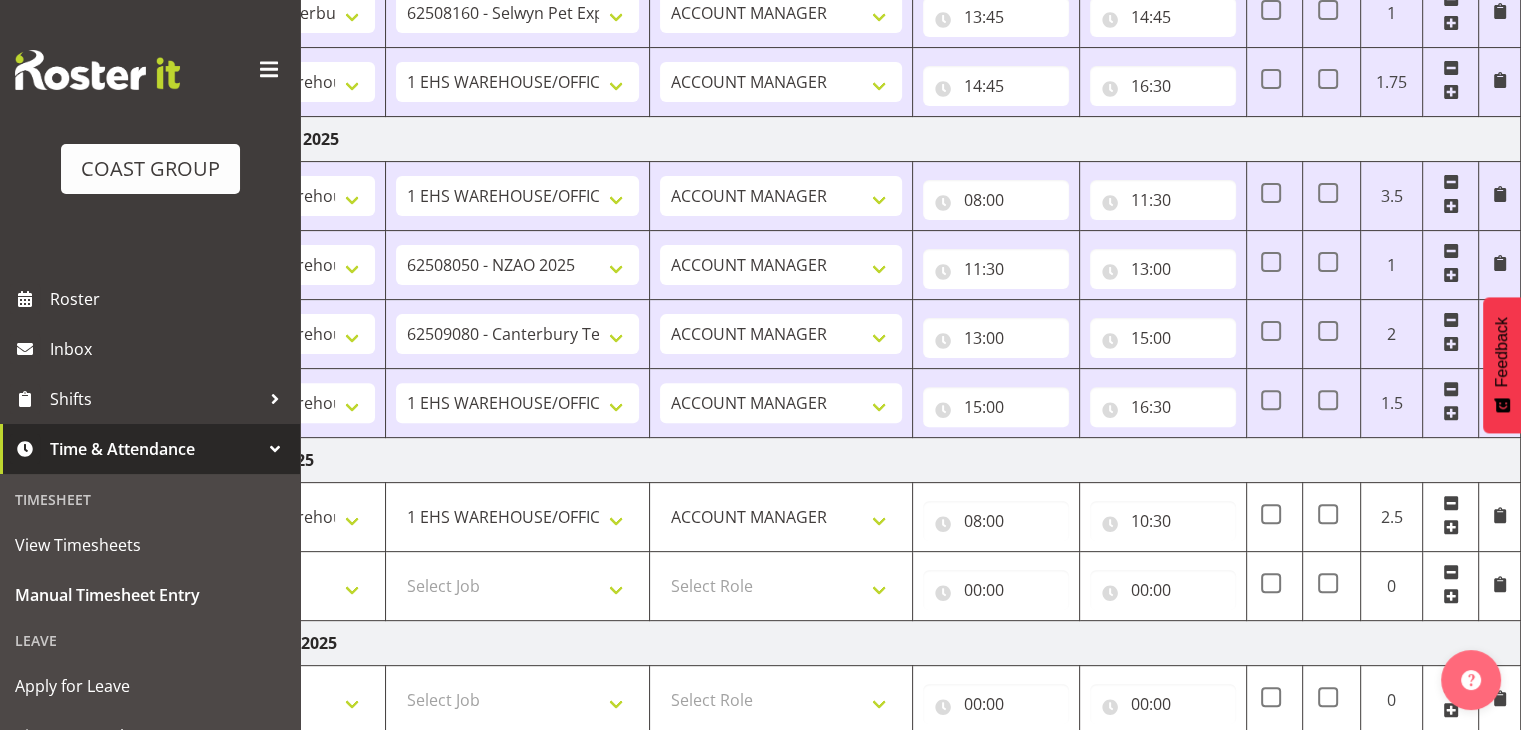 click at bounding box center (1451, 596) 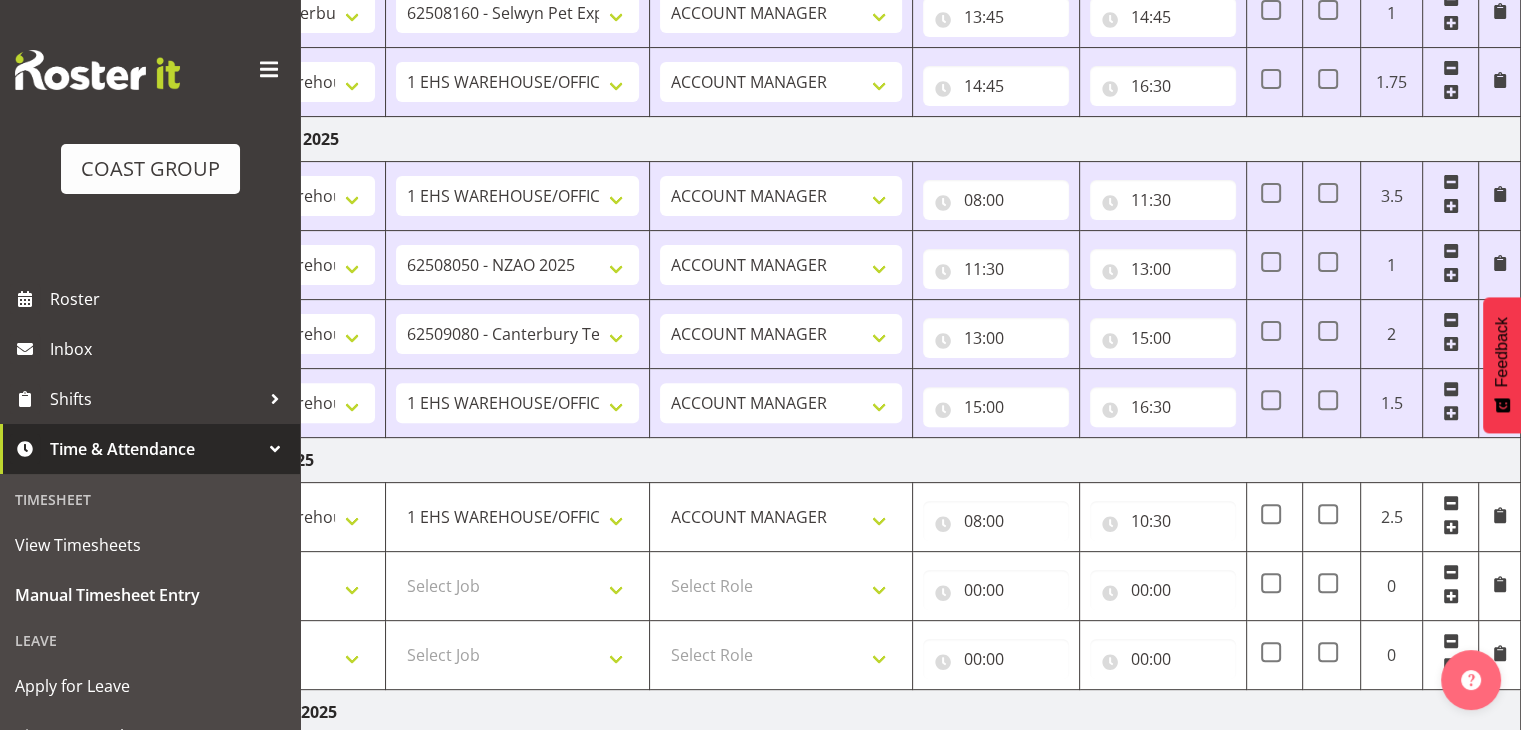scroll, scrollTop: 1127, scrollLeft: 0, axis: vertical 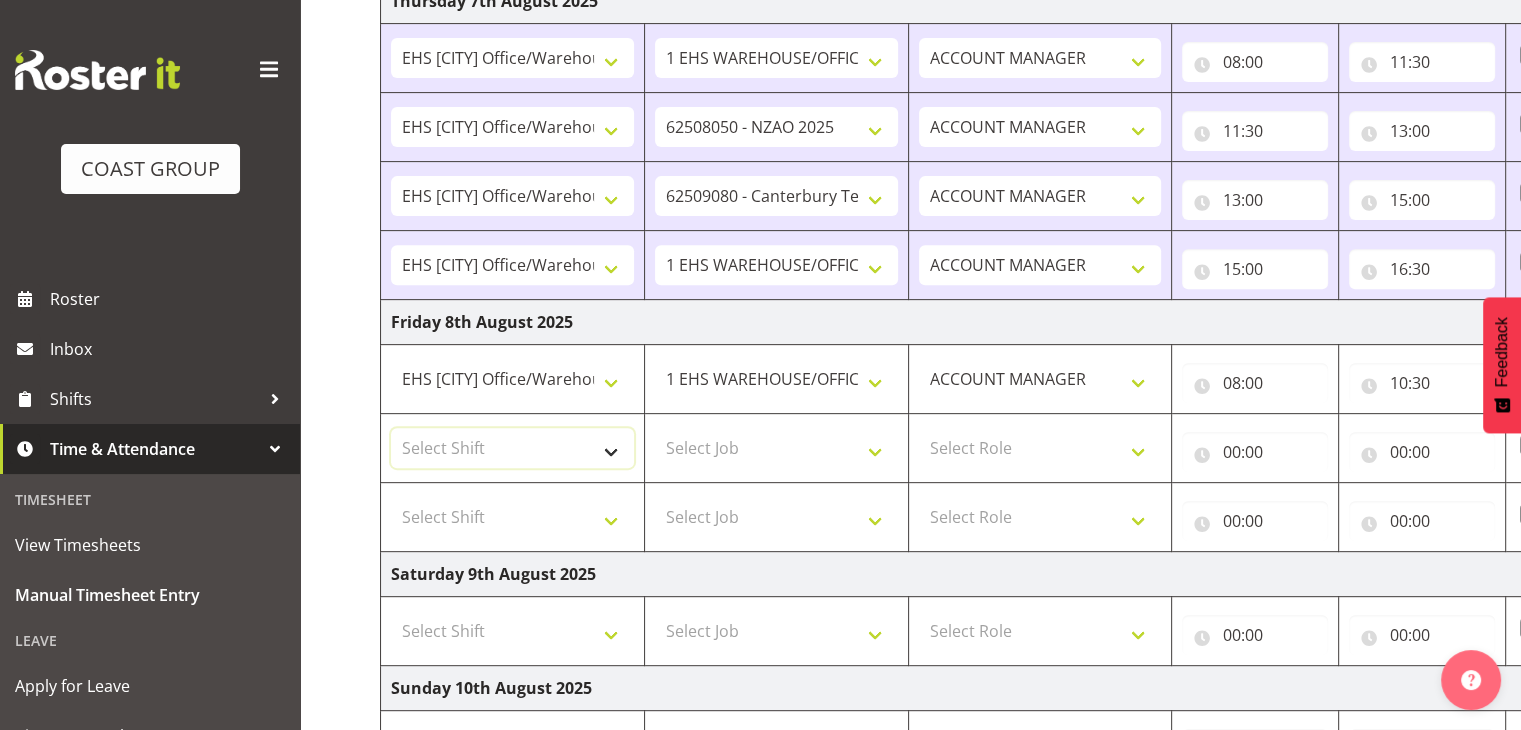 click on "Select Shift  Break All Blacks casual Break Arts canty Break GP25 Break Involve Break LGNZ Break Marlborough Home show Break NZ Shoulder and Elbow Break NZSBA Break QT Homeshow Break Rego Pinot Noir Break SYA Break Show your ability Break Wedding expo Break brewers Guild Break rear of Go Green Break red meat Break rest of go green Break selwyn art show Break south mach Break south mach Break southerbys conference Break southland careerfest Break starhomeshow Build AHICE Build ANZICS Build Arts Canterbury Build BOINZ Build Baby Show Build GP25 Build GP25 Build Go Green Build Holiday parks Build Host tech Build Involve (Downstairs) Build Involve (upstairs) Build Involve (upstairs) Build LGNZ Build LGNZ Build Lawlink Build Marlborough Home show Build NRHC Build NZMCA Build NZMCA Build NZMCA Build NZMCA Build NZOHA Build NZSBA Build PINZ Build PSNZ Build Potatoes Build RMSANZ Build Russley art show Build Southerbys conference Build brewers guild Build panels at arena Build panels at arena Build rego for RMSANZ" at bounding box center (512, 448) 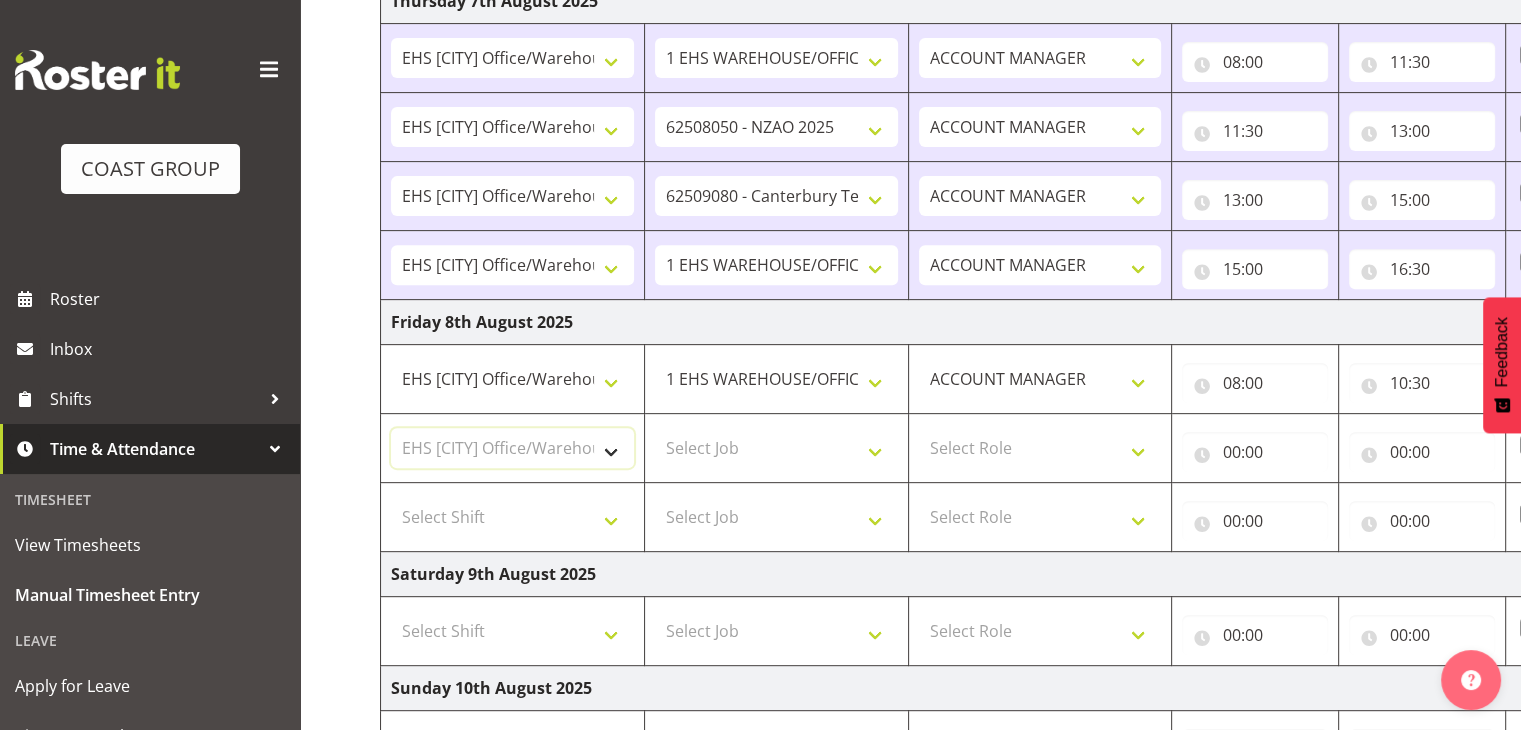 click on "Select Shift  Break All Blacks casual Break Arts canty Break GP25 Break Involve Break LGNZ Break Marlborough Home show Break NZ Shoulder and Elbow Break NZSBA Break QT Homeshow Break Rego Pinot Noir Break SYA Break Show your ability Break Wedding expo Break brewers Guild Break rear of Go Green Break red meat Break rest of go green Break selwyn art show Break south mach Break south mach Break southerbys conference Break southland careerfest Break starhomeshow Build AHICE Build ANZICS Build Arts Canterbury Build BOINZ Build Baby Show Build GP25 Build GP25 Build Go Green Build Holiday parks Build Host tech Build Involve (Downstairs) Build Involve (upstairs) Build Involve (upstairs) Build LGNZ Build LGNZ Build Lawlink Build Marlborough Home show Build NRHC Build NZMCA Build NZMCA Build NZMCA Build NZMCA Build NZOHA Build NZSBA Build PINZ Build PSNZ Build Potatoes Build RMSANZ Build Russley art show Build Southerbys conference Build brewers guild Build panels at arena Build panels at arena Build rego for RMSANZ" at bounding box center [512, 448] 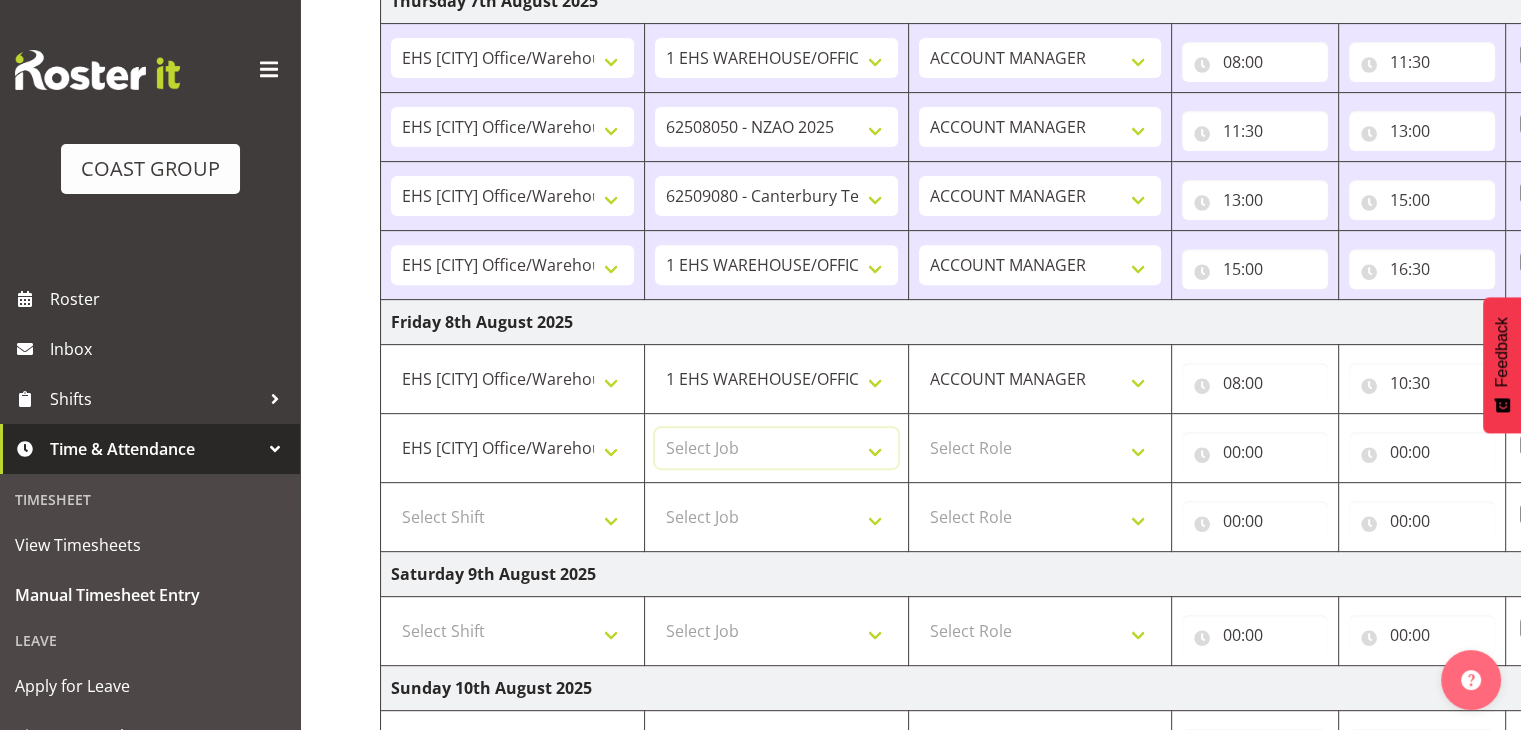 click on "Select Job 1 Carlton Events 1 Carlton [CITY] 1 Carlton [CITY] 1 EHS WAREHOUSE/OFFICE 1 GRS 1 SLP Production 1 SLP Tradeshows 12507000 - AKL Casual Jul 2025 1250700R - July Casual C&R 2025 12507010 - NASDAP Conference 2025 12507030 - Auckland Food Show 2025 12507050 - CDES Internship & Graduate Expo 2025 12507100 - NZCB Education Day 2025 12507110 - CCNZ 2025 1250711A - CCNZ25-Accordant GroupServices 12507120 - NZACA Symposium 2025 12507130 - Risk & Resilience 2025 1250713A - Risk 2025 - Protecht 1250713B - RISK 2025 - Camms 12507140 - Jobs Expo in NZ 2025 12507150 - Crane 2025 1250715A - Crane 2025 - UAA 12507160 - BestStart conference 25 12507170 - UoA - T-Tech 2025 12507180 - Banks Art Exhibition 25 12507190 - GSA 2025 12507200 - UoA Clubs Expo Semster 2 2025 12507210 - All Black Tour 2025 - [CITY] 12507220 - All Blacks Stock Purchasing 25 12508000 - AKL Casual Aug 2025 1250800R - August Casual C&R 2025 12508010 - Spring Gift Fair 2025 1250801A - Jty Imports/Exports-SpringGift 12508080 - FANZ 2025" at bounding box center [776, 448] 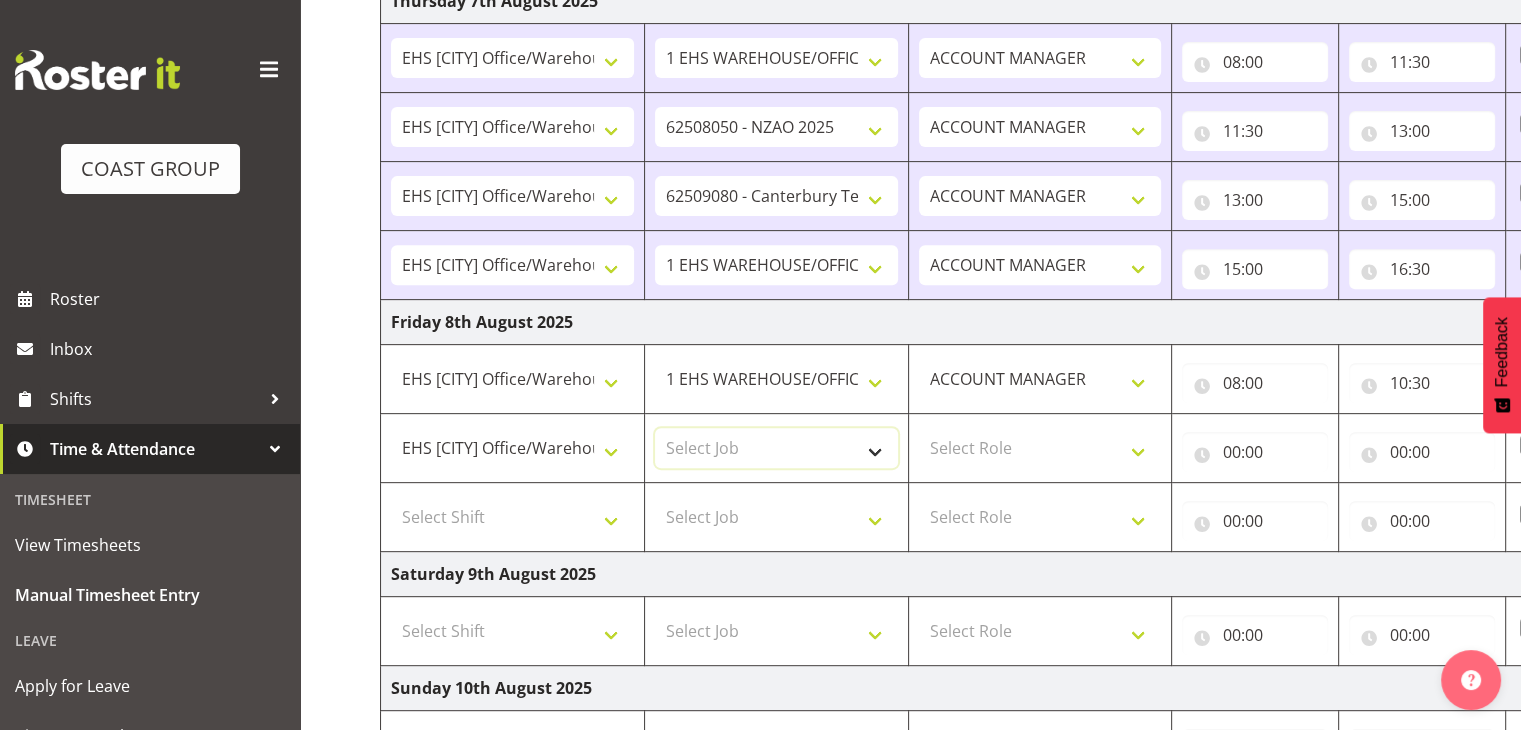 select on "9198" 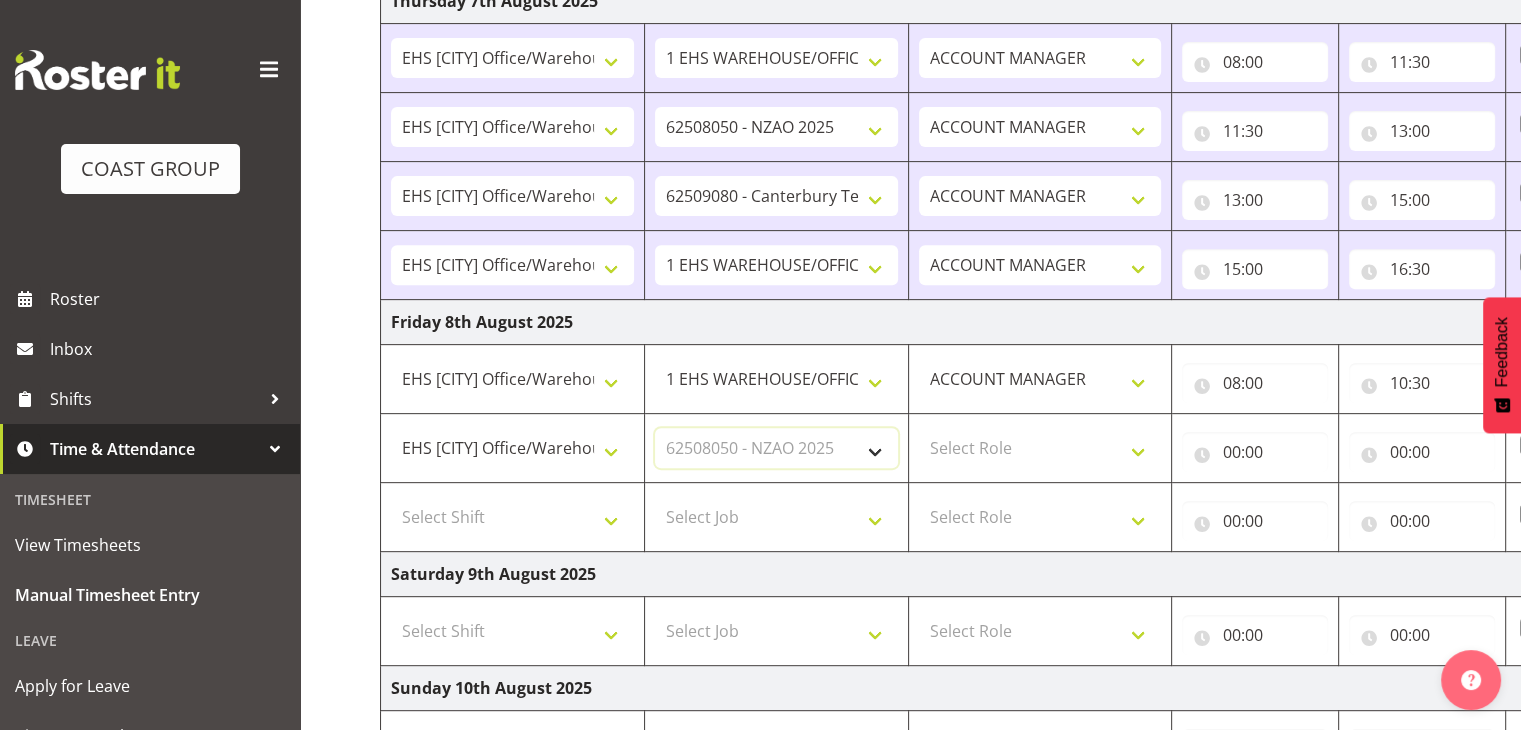 click on "Select Job 1 Carlton Events 1 Carlton [CITY] 1 Carlton [CITY] 1 EHS WAREHOUSE/OFFICE 1 GRS 1 SLP Production 1 SLP Tradeshows 12507000 - AKL Casual Jul 2025 1250700R - July Casual C&R 2025 12507010 - NASDAP Conference 2025 12507030 - Auckland Food Show 2025 12507050 - CDES Internship & Graduate Expo 2025 12507100 - NZCB Education Day 2025 12507110 - CCNZ 2025 1250711A - CCNZ25-Accordant GroupServices 12507120 - NZACA Symposium 2025 12507130 - Risk & Resilience 2025 1250713A - Risk 2025 - Protecht 1250713B - RISK 2025 - Camms 12507140 - Jobs Expo in NZ 2025 12507150 - Crane 2025 1250715A - Crane 2025 - UAA 12507160 - BestStart conference 25 12507170 - UoA - T-Tech 2025 12507180 - Banks Art Exhibition 25 12507190 - GSA 2025 12507200 - UoA Clubs Expo Semster 2 2025 12507210 - All Black Tour 2025 - [CITY] 12507220 - All Blacks Stock Purchasing 25 12508000 - AKL Casual Aug 2025 1250800R - August Casual C&R 2025 12508010 - Spring Gift Fair 2025 1250801A - Jty Imports/Exports-SpringGift 12508080 - FANZ 2025" at bounding box center [776, 448] 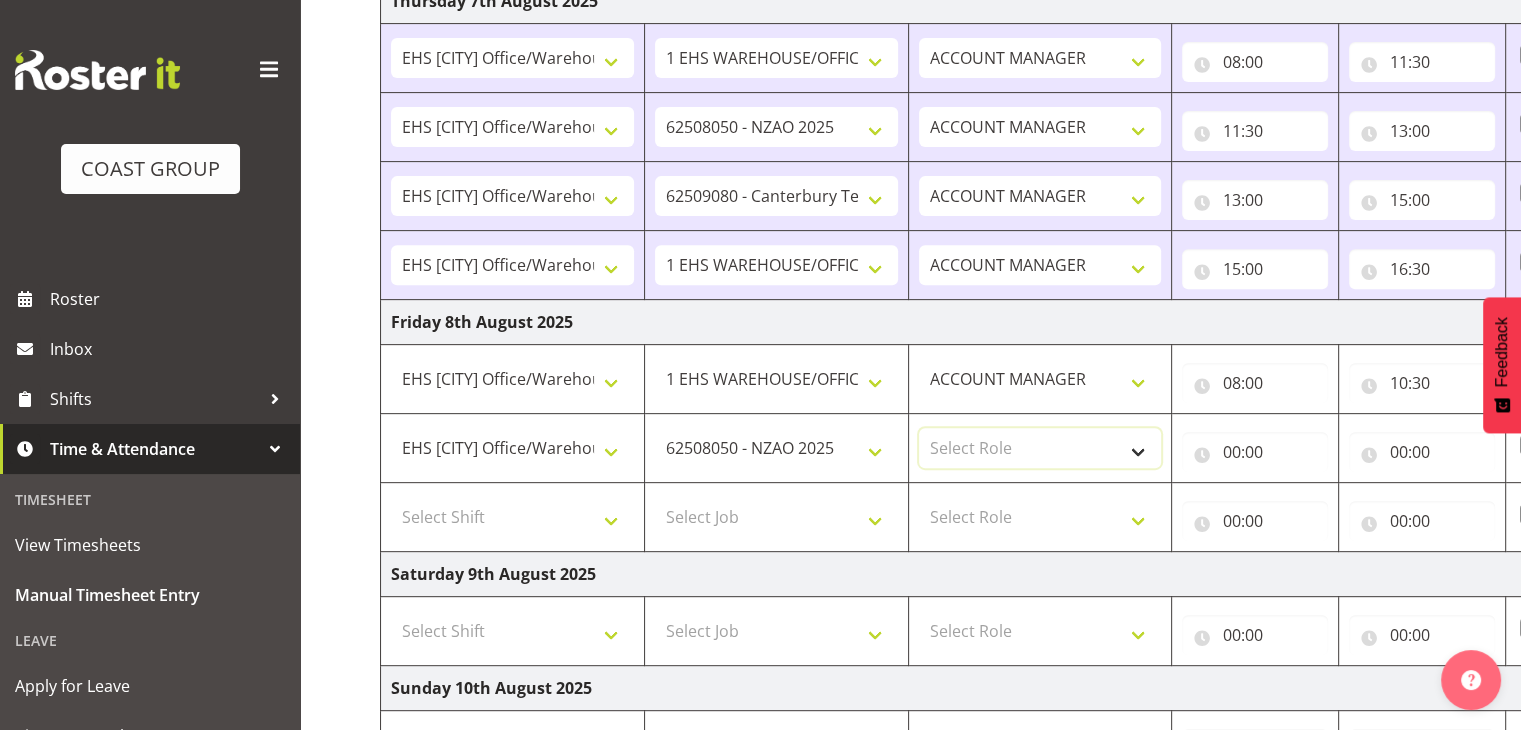 drag, startPoint x: 1002, startPoint y: 441, endPoint x: 1039, endPoint y: 460, distance: 41.59327 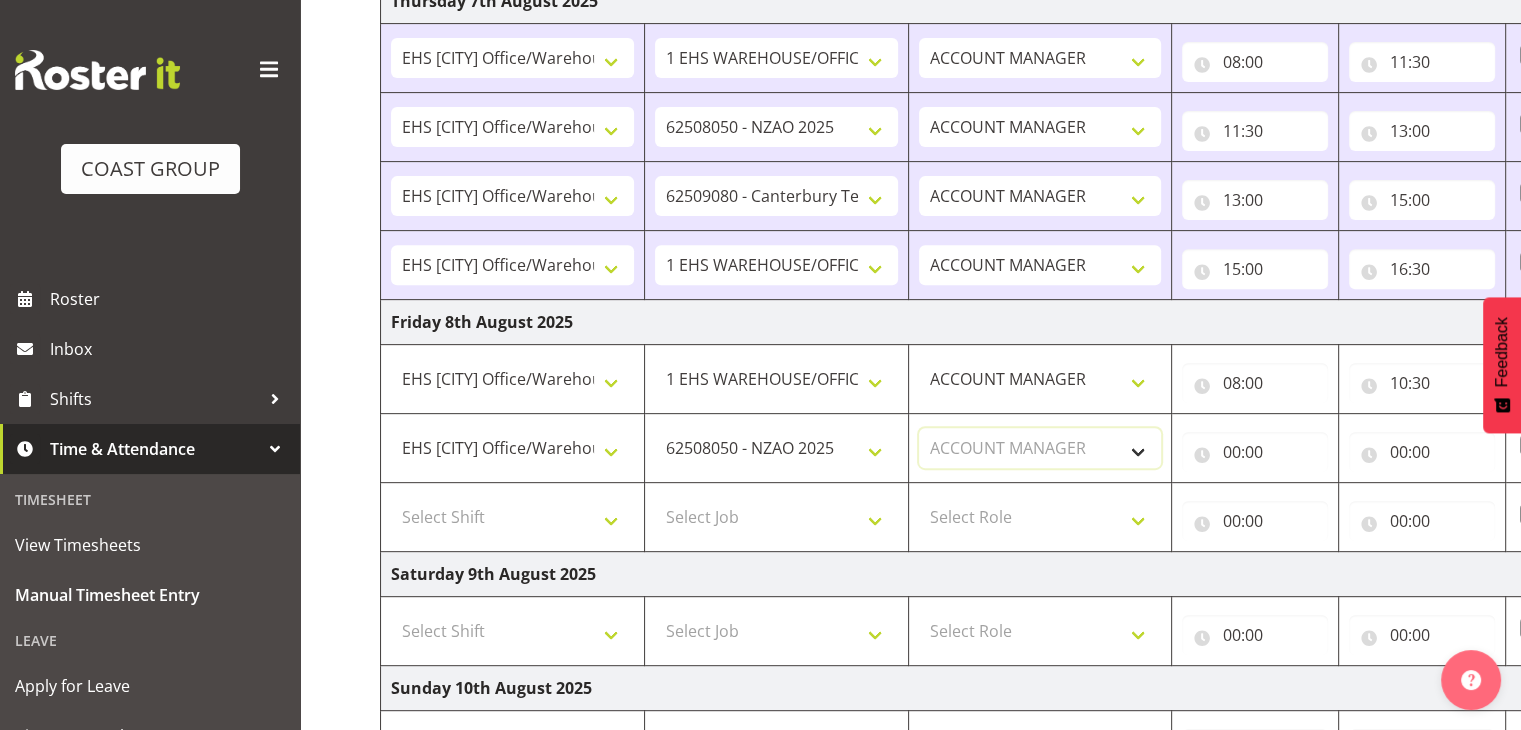 click on "Select Role ACCOUNT MANAGER" at bounding box center (1040, 448) 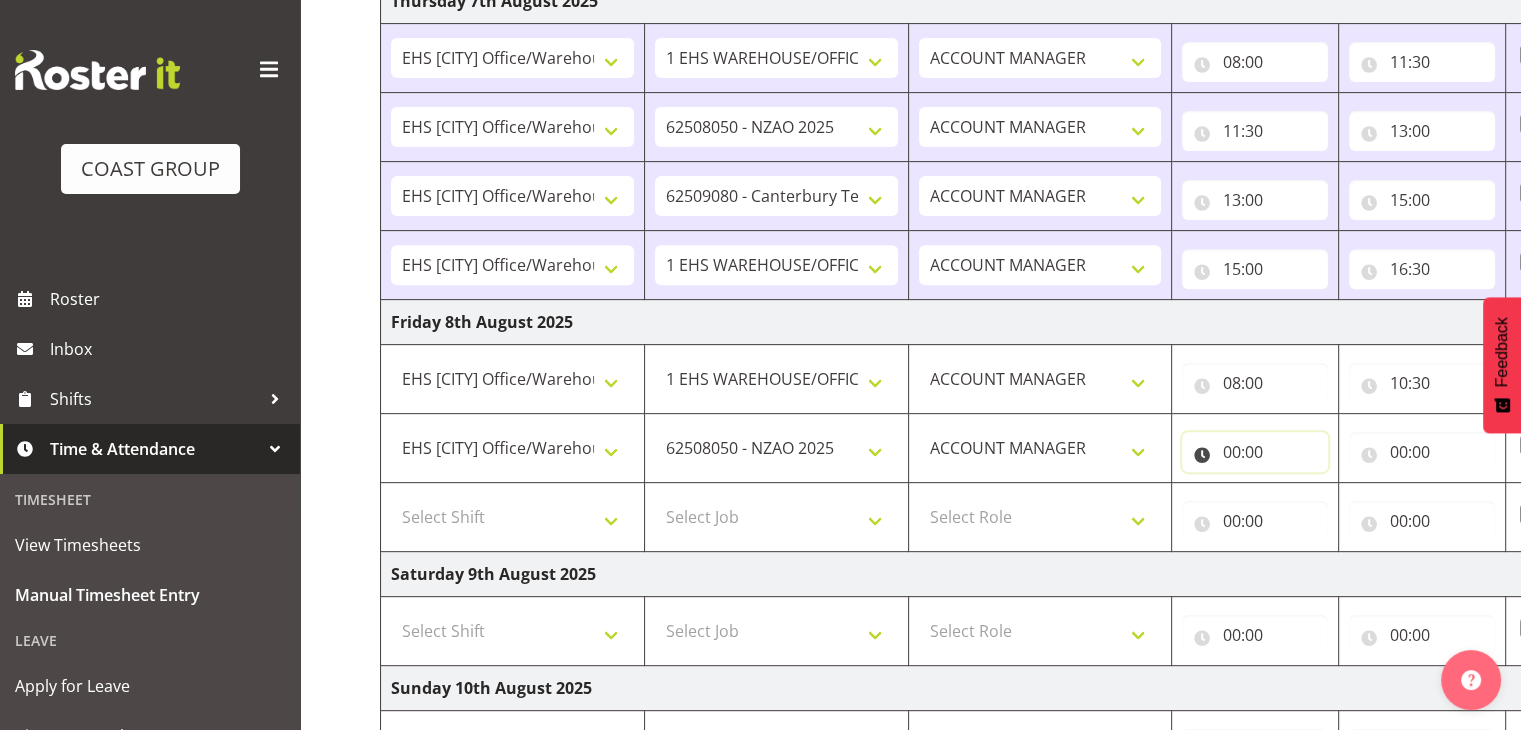 click on "00:00" at bounding box center (1255, 452) 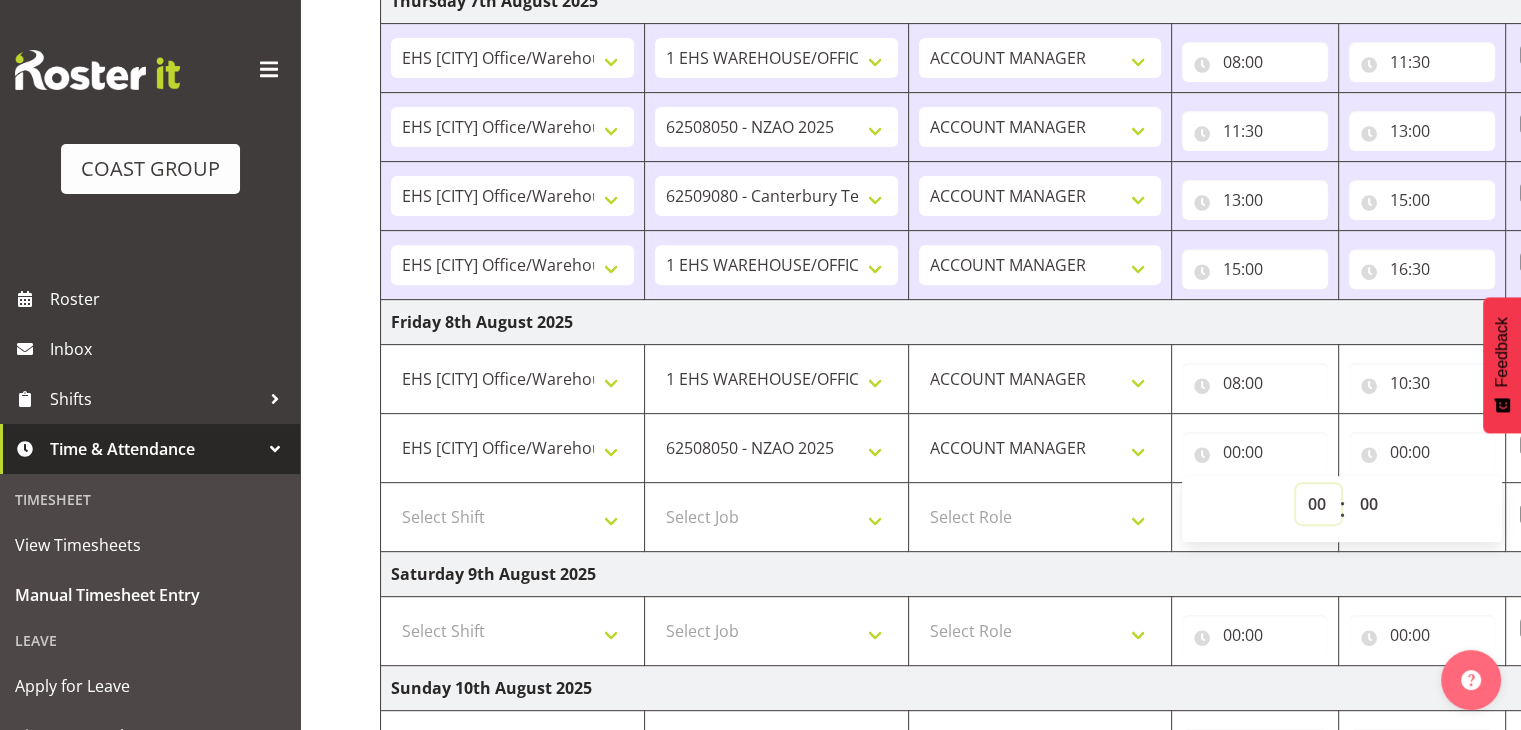 drag, startPoint x: 1326, startPoint y: 506, endPoint x: 1322, endPoint y: 482, distance: 24.33105 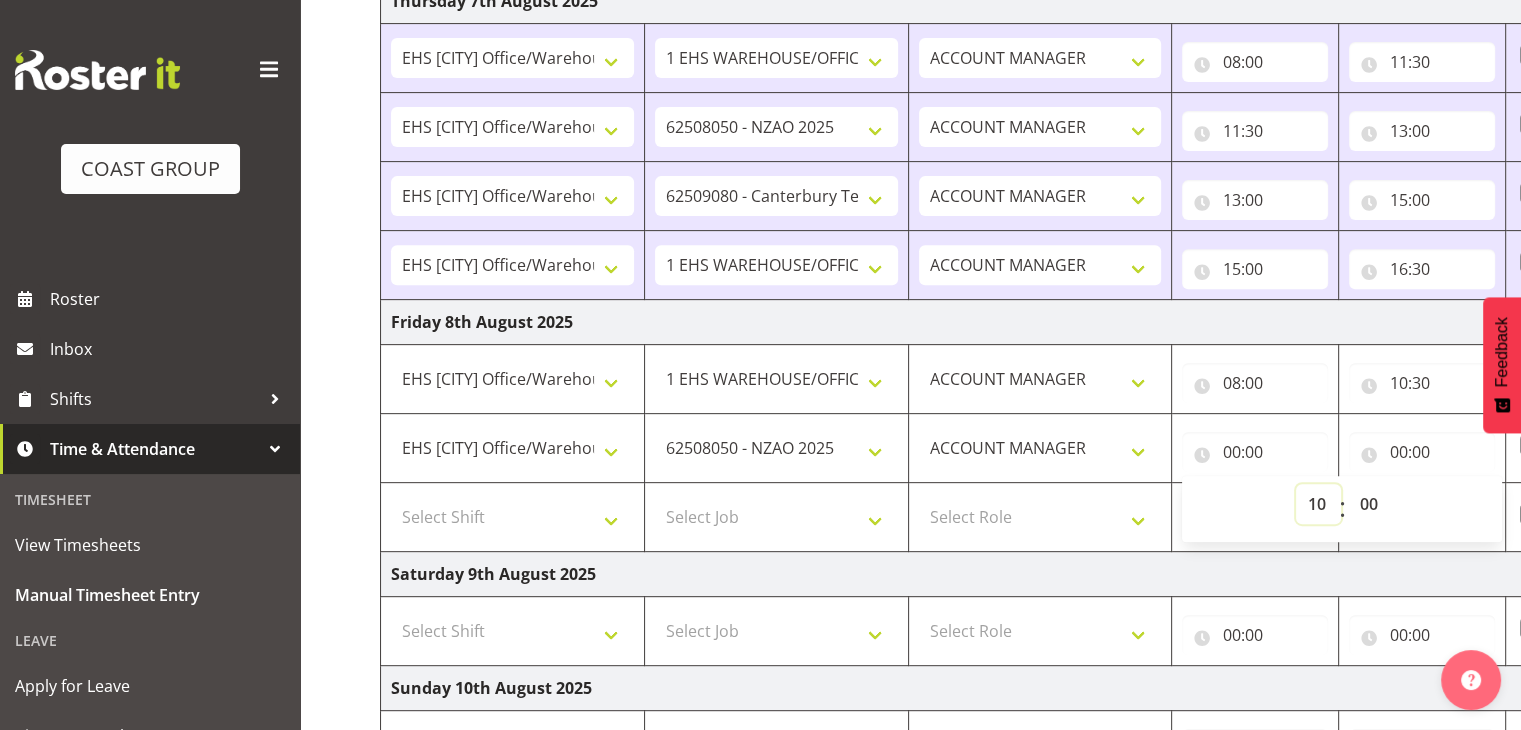 click on "00   01   02   03   04   05   06   07   08   09   10   11   12   13   14   15   16   17   18   19   20   21   22   23" at bounding box center (1318, 504) 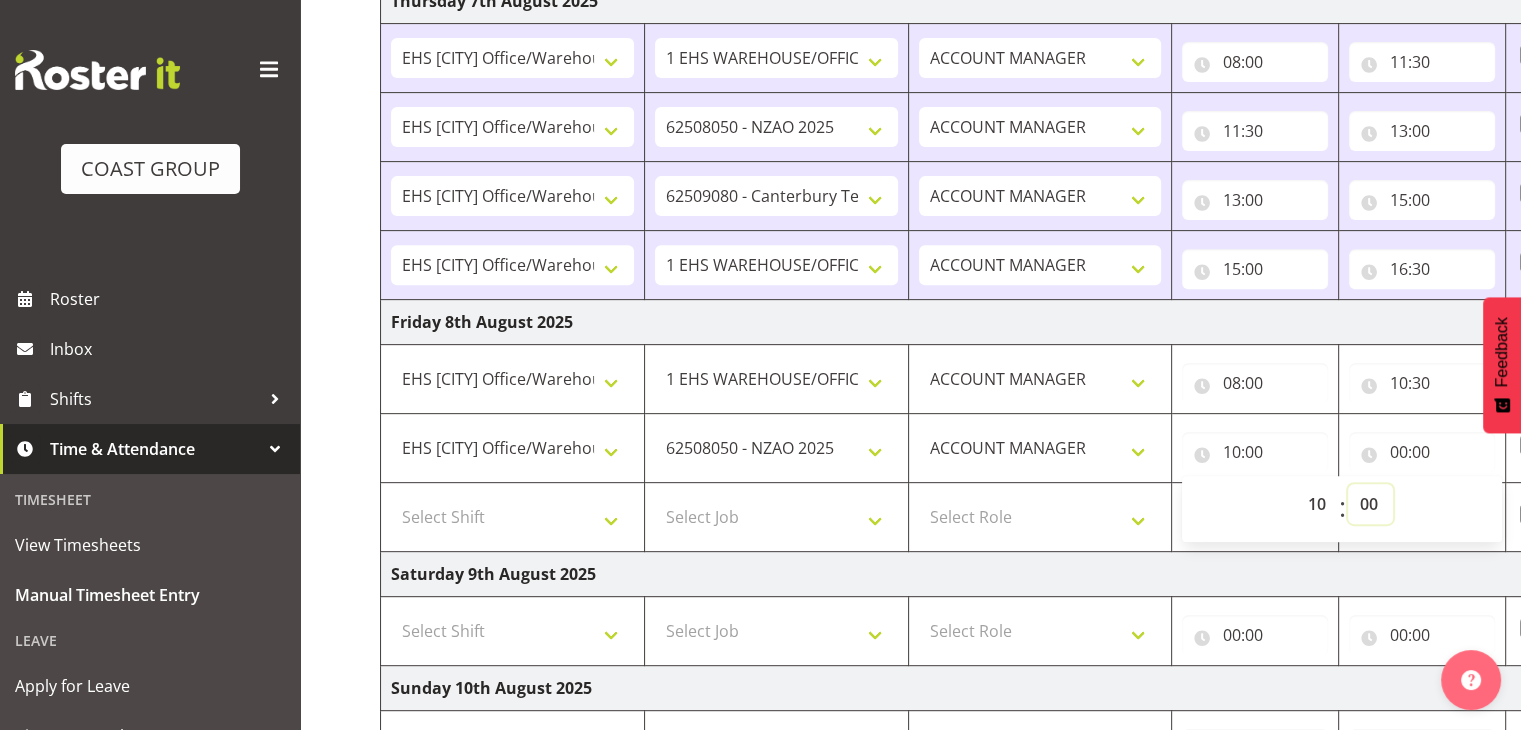 click on "00   01   02   03   04   05   06   07   08   09   10   11   12   13   14   15   16   17   18   19   20   21   22   23   24   25   26   27   28   29   30   31   32   33   34   35   36   37   38   39   40   41   42   43   44   45   46   47   48   49   50   51   52   53   54   55   56   57   58   59" at bounding box center (1370, 504) 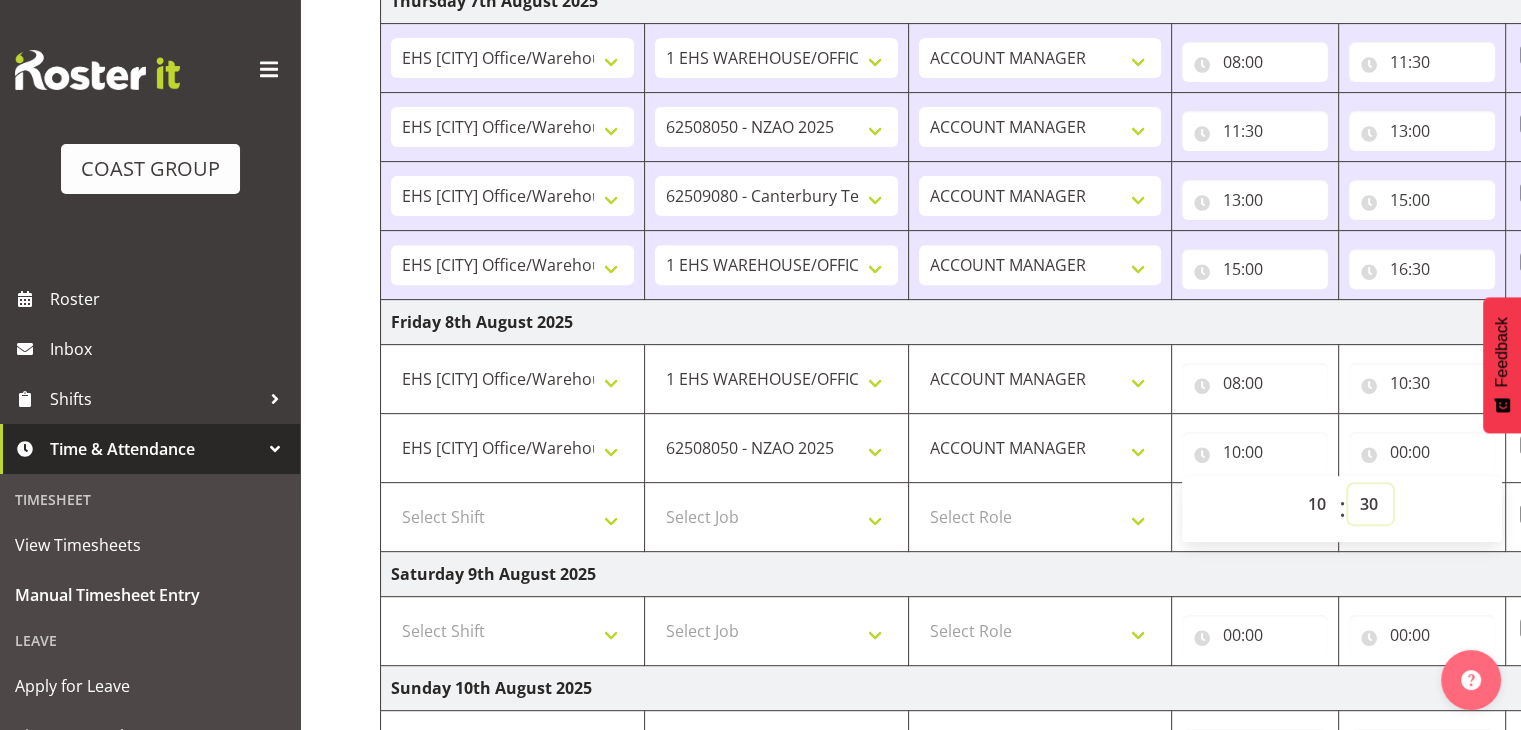 click on "00   01   02   03   04   05   06   07   08   09   10   11   12   13   14   15   16   17   18   19   20   21   22   23   24   25   26   27   28   29   30   31   32   33   34   35   36   37   38   39   40   41   42   43   44   45   46   47   48   49   50   51   52   53   54   55   56   57   58   59" at bounding box center [1370, 504] 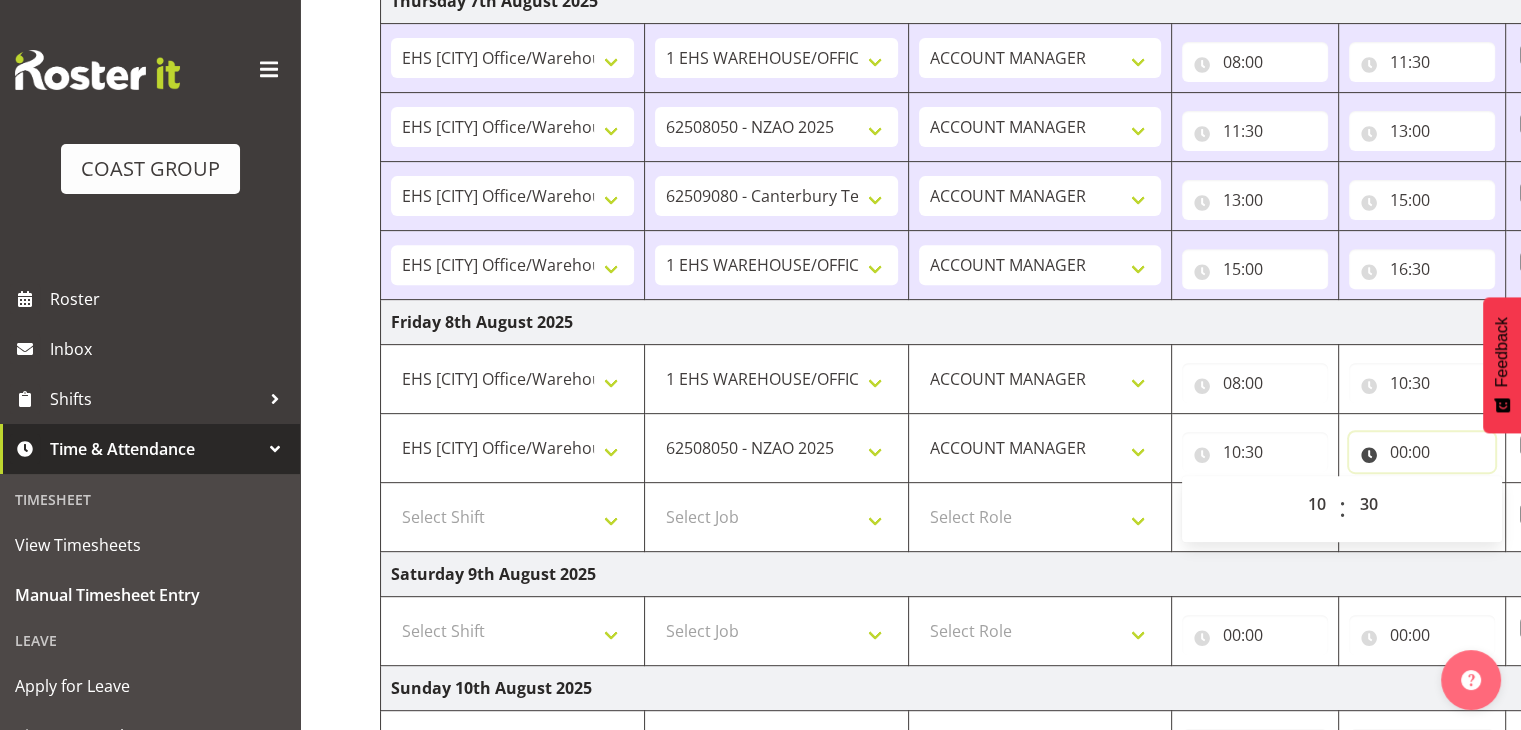 click on "00:00" at bounding box center (1422, 452) 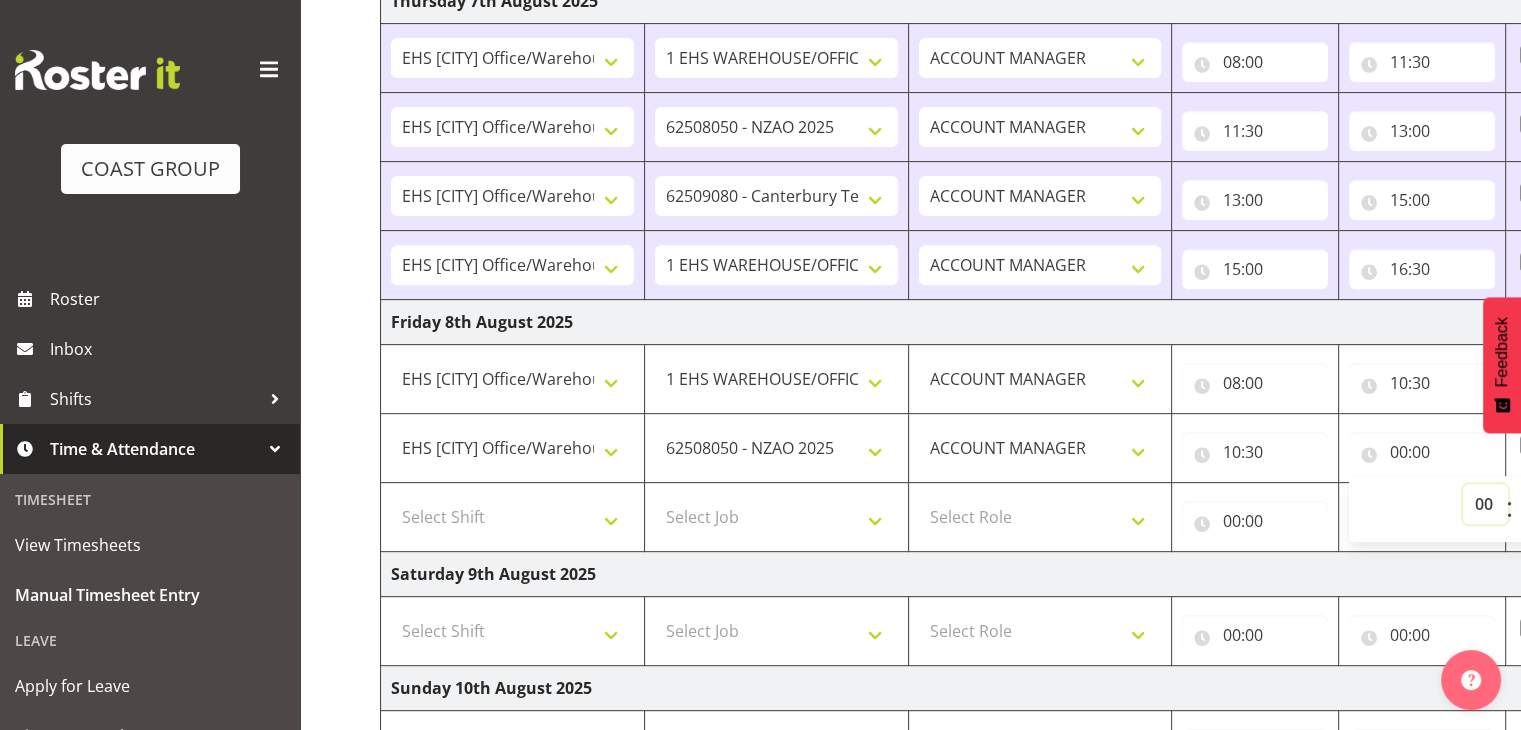 drag, startPoint x: 1482, startPoint y: 500, endPoint x: 1484, endPoint y: 482, distance: 18.110771 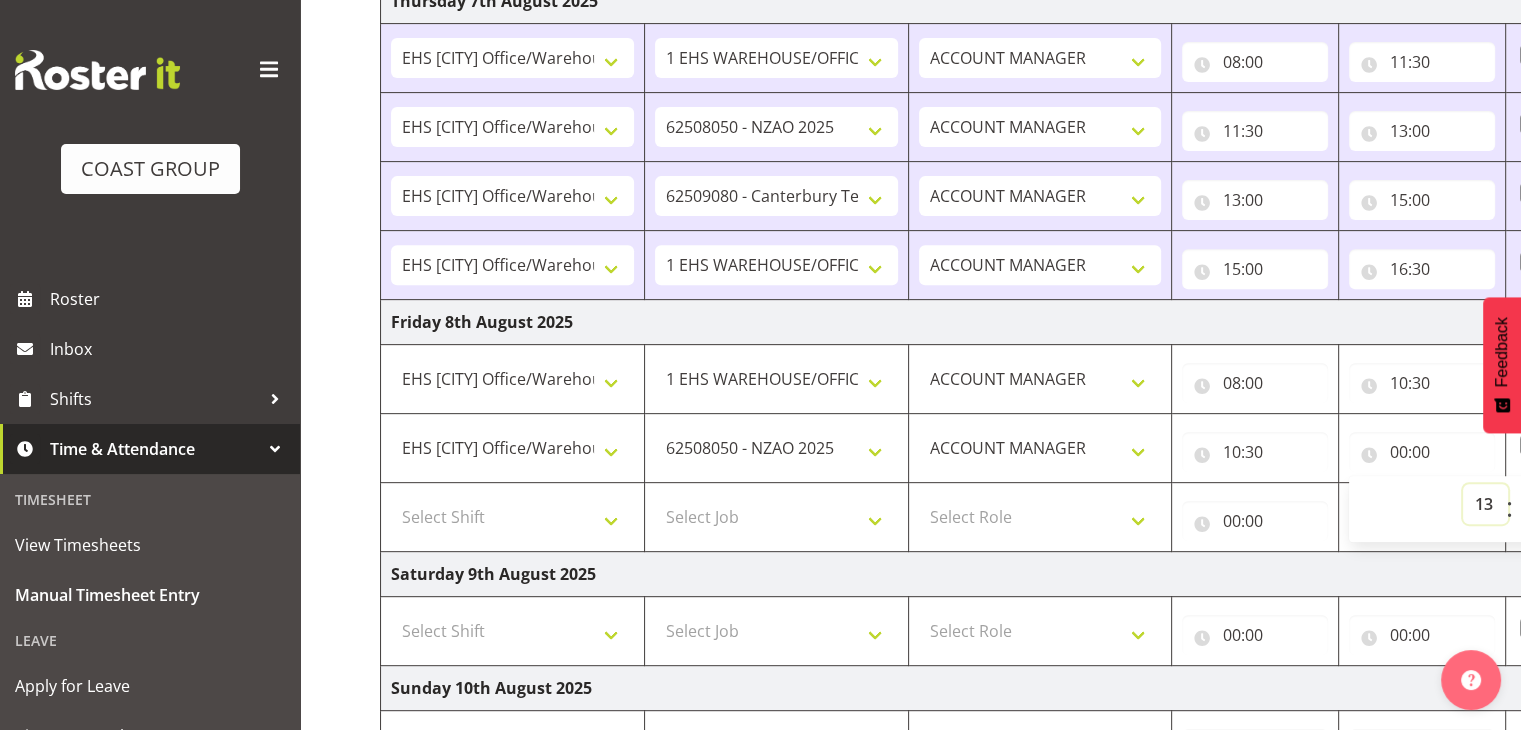 click on "00   01   02   03   04   05   06   07   08   09   10   11   12   13   14   15   16   17   18   19   20   21   22   23" at bounding box center [1485, 504] 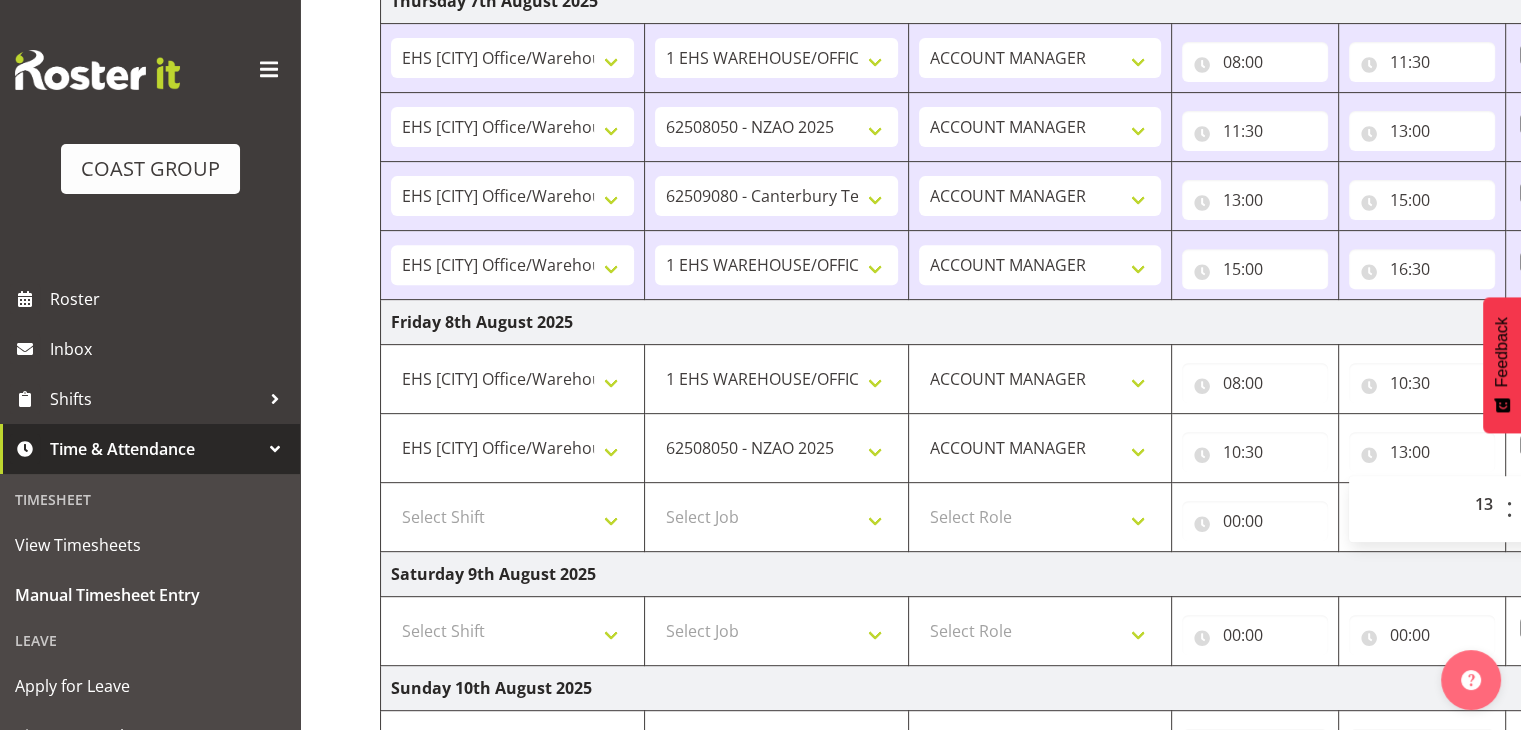 click on "Saturday 9th August 2025" at bounding box center [1080, 574] 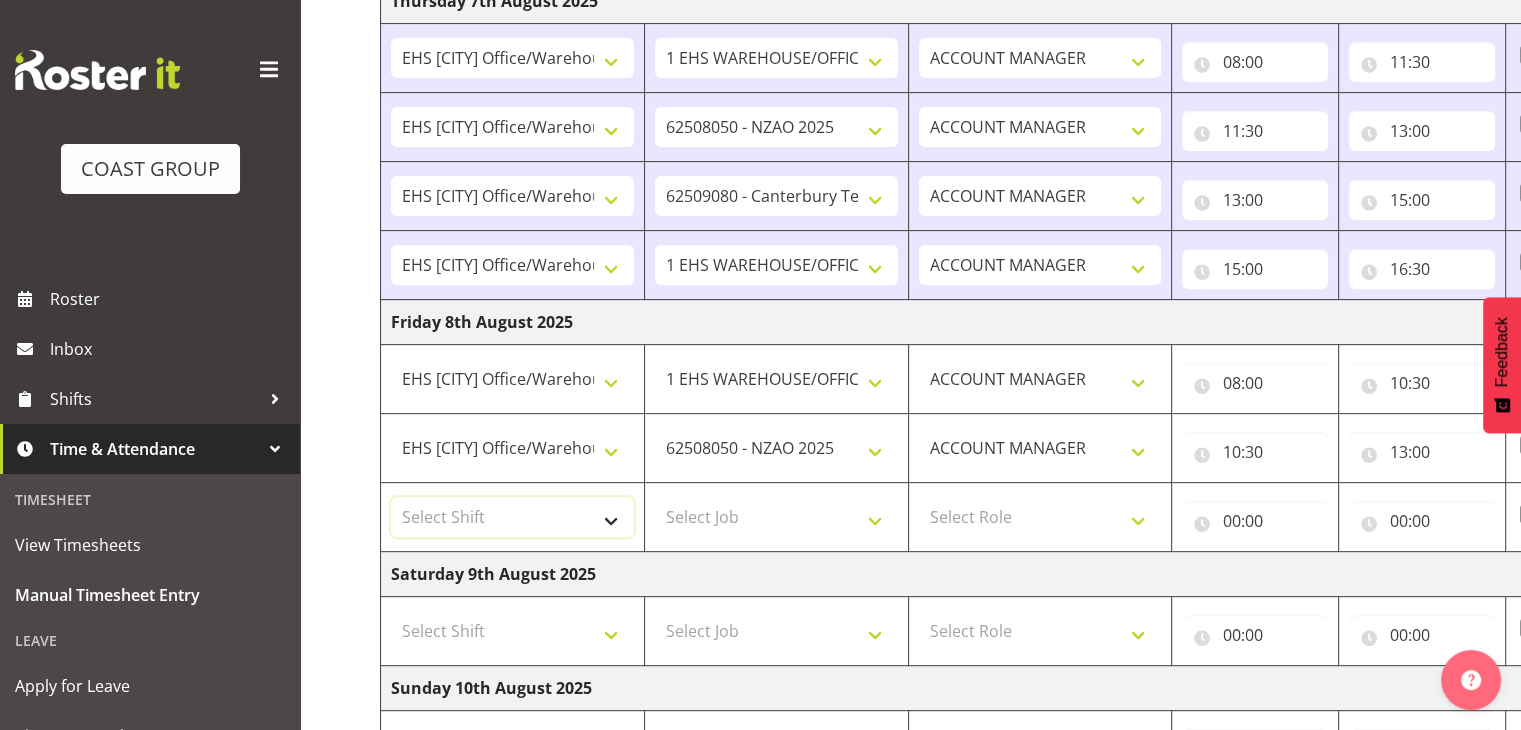 click on "Select Shift  Break All Blacks casual Break Arts canty Break GP25 Break Involve Break LGNZ Break Marlborough Home show Break NZ Shoulder and Elbow Break NZSBA Break QT Homeshow Break Rego Pinot Noir Break SYA Break Show your ability Break Wedding expo Break brewers Guild Break rear of Go Green Break red meat Break rest of go green Break selwyn art show Break south mach Break south mach Break southerbys conference Break southland careerfest Break starhomeshow Build AHICE Build ANZICS Build Arts Canterbury Build BOINZ Build Baby Show Build GP25 Build GP25 Build Go Green Build Holiday parks Build Host tech Build Involve (Downstairs) Build Involve (upstairs) Build Involve (upstairs) Build LGNZ Build LGNZ Build Lawlink Build Marlborough Home show Build NRHC Build NZMCA Build NZMCA Build NZMCA Build NZMCA Build NZOHA Build NZSBA Build PINZ Build PSNZ Build Potatoes Build RMSANZ Build Russley art show Build Southerbys conference Build brewers guild Build panels at arena Build panels at arena Build rego for RMSANZ" at bounding box center [512, 517] 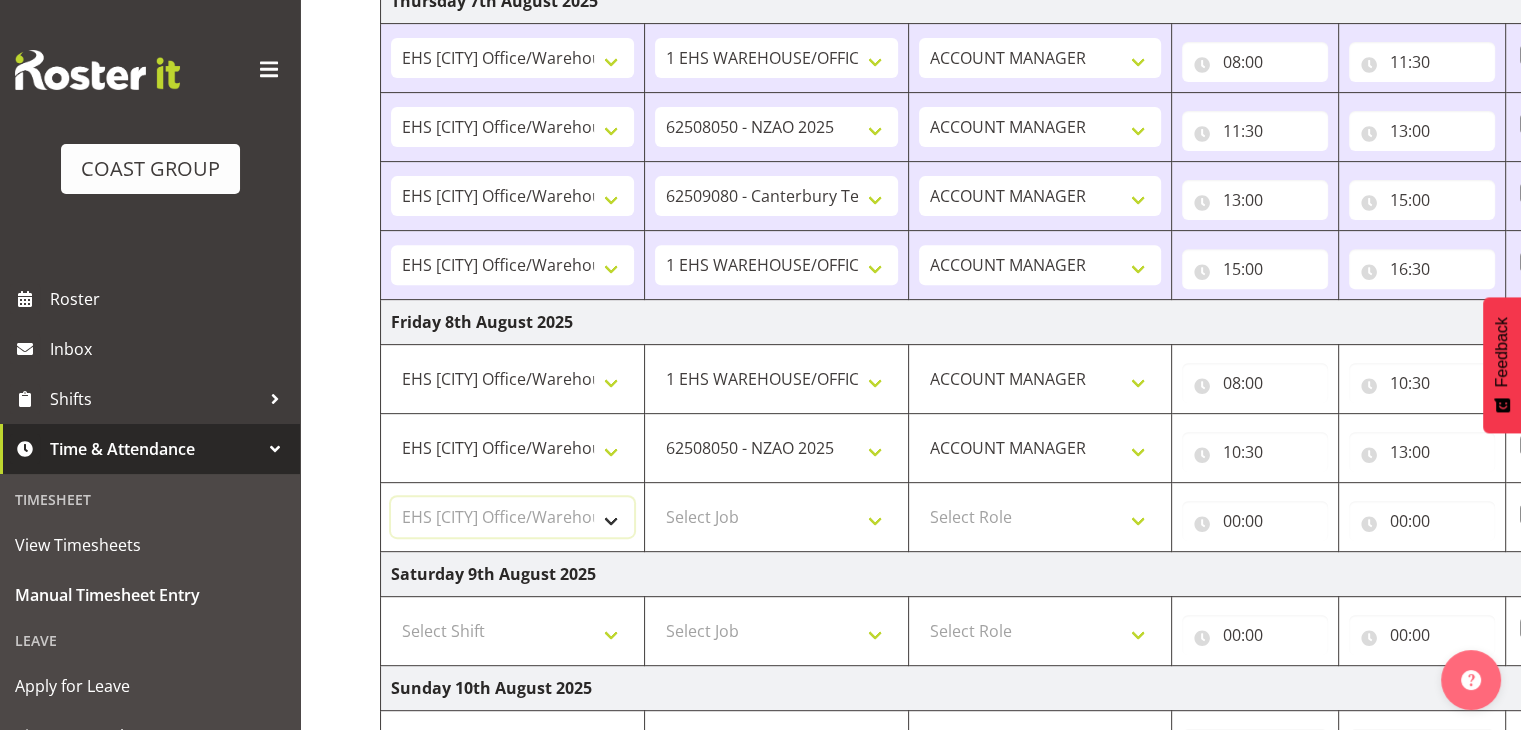 click on "Select Shift  Break All Blacks casual Break Arts canty Break GP25 Break Involve Break LGNZ Break Marlborough Home show Break NZ Shoulder and Elbow Break NZSBA Break QT Homeshow Break Rego Pinot Noir Break SYA Break Show your ability Break Wedding expo Break brewers Guild Break rear of Go Green Break red meat Break rest of go green Break selwyn art show Break south mach Break south mach Break southerbys conference Break southland careerfest Break starhomeshow Build AHICE Build ANZICS Build Arts Canterbury Build BOINZ Build Baby Show Build GP25 Build GP25 Build Go Green Build Holiday parks Build Host tech Build Involve (Downstairs) Build Involve (upstairs) Build Involve (upstairs) Build LGNZ Build LGNZ Build Lawlink Build Marlborough Home show Build NRHC Build NZMCA Build NZMCA Build NZMCA Build NZMCA Build NZOHA Build NZSBA Build PINZ Build PSNZ Build Potatoes Build RMSANZ Build Russley art show Build Southerbys conference Build brewers guild Build panels at arena Build panels at arena Build rego for RMSANZ" at bounding box center [512, 517] 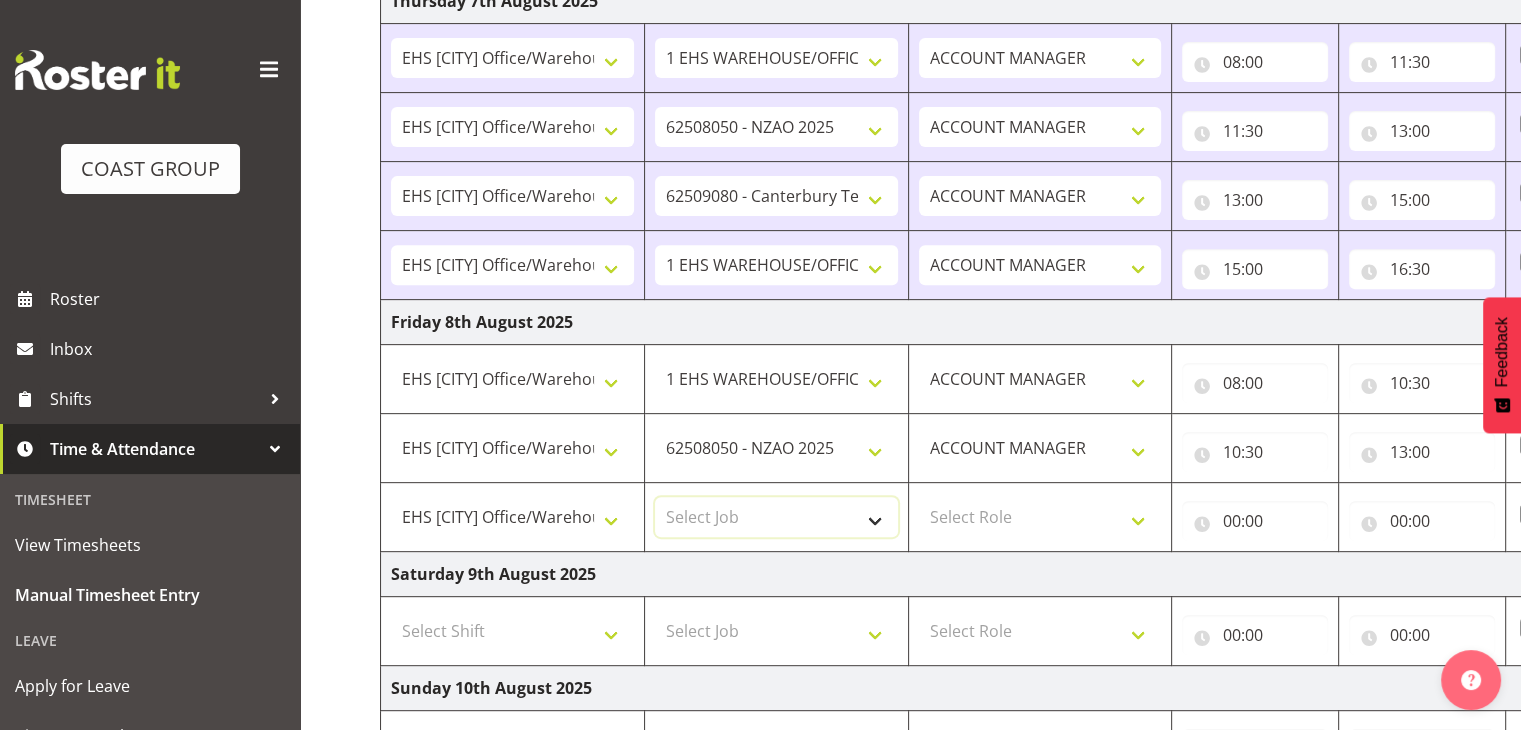 click on "Select Job 1 Carlton Events 1 Carlton [CITY] 1 Carlton [CITY] 1 EHS WAREHOUSE/OFFICE 1 GRS 1 SLP Production 1 SLP Tradeshows 12507000 - AKL Casual Jul 2025 1250700R - July Casual C&R 2025 12507010 - NASDAP Conference 2025 12507030 - Auckland Food Show 2025 12507050 - CDES Internship & Graduate Expo 2025 12507100 - NZCB Education Day 2025 12507110 - CCNZ 2025 1250711A - CCNZ25-Accordant GroupServices 12507120 - NZACA Symposium 2025 12507130 - Risk & Resilience 2025 1250713A - Risk 2025 - Protecht 1250713B - RISK 2025 - Camms 12507140 - Jobs Expo in NZ 2025 12507150 - Crane 2025 1250715A - Crane 2025 - UAA 12507160 - BestStart conference 25 12507170 - UoA - T-Tech 2025 12507180 - Banks Art Exhibition 25 12507190 - GSA 2025 12507200 - UoA Clubs Expo Semster 2 2025 12507210 - All Black Tour 2025 - [CITY] 12507220 - All Blacks Stock Purchasing 25 12508000 - AKL Casual Aug 2025 1250800R - August Casual C&R 2025 12508010 - Spring Gift Fair 2025 1250801A - Jty Imports/Exports-SpringGift 12508080 - FANZ 2025" at bounding box center (776, 517) 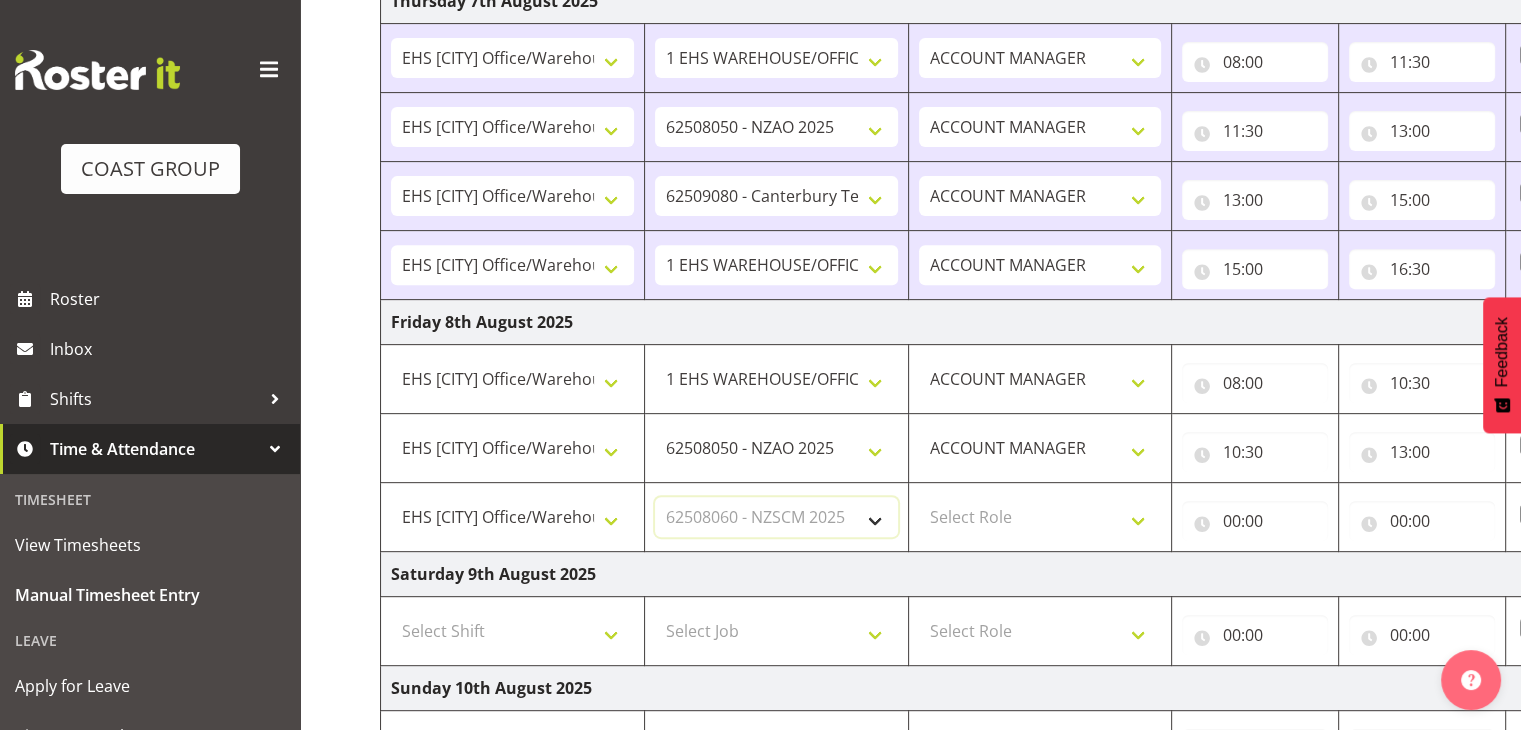 click on "Select Job 1 Carlton Events 1 Carlton [CITY] 1 Carlton [CITY] 1 EHS WAREHOUSE/OFFICE 1 GRS 1 SLP Production 1 SLP Tradeshows 12507000 - AKL Casual Jul 2025 1250700R - July Casual C&R 2025 12507010 - NASDAP Conference 2025 12507030 - Auckland Food Show 2025 12507050 - CDES Internship & Graduate Expo 2025 12507100 - NZCB Education Day 2025 12507110 - CCNZ 2025 1250711A - CCNZ25-Accordant GroupServices 12507120 - NZACA Symposium 2025 12507130 - Risk & Resilience 2025 1250713A - Risk 2025 - Protecht 1250713B - RISK 2025 - Camms 12507140 - Jobs Expo in NZ 2025 12507150 - Crane 2025 1250715A - Crane 2025 - UAA 12507160 - BestStart conference 25 12507170 - UoA - T-Tech 2025 12507180 - Banks Art Exhibition 25 12507190 - GSA 2025 12507200 - UoA Clubs Expo Semster 2 2025 12507210 - All Black Tour 2025 - [CITY] 12507220 - All Blacks Stock Purchasing 25 12508000 - AKL Casual Aug 2025 1250800R - August Casual C&R 2025 12508010 - Spring Gift Fair 2025 1250801A - Jty Imports/Exports-SpringGift 12508080 - FANZ 2025" at bounding box center [776, 517] 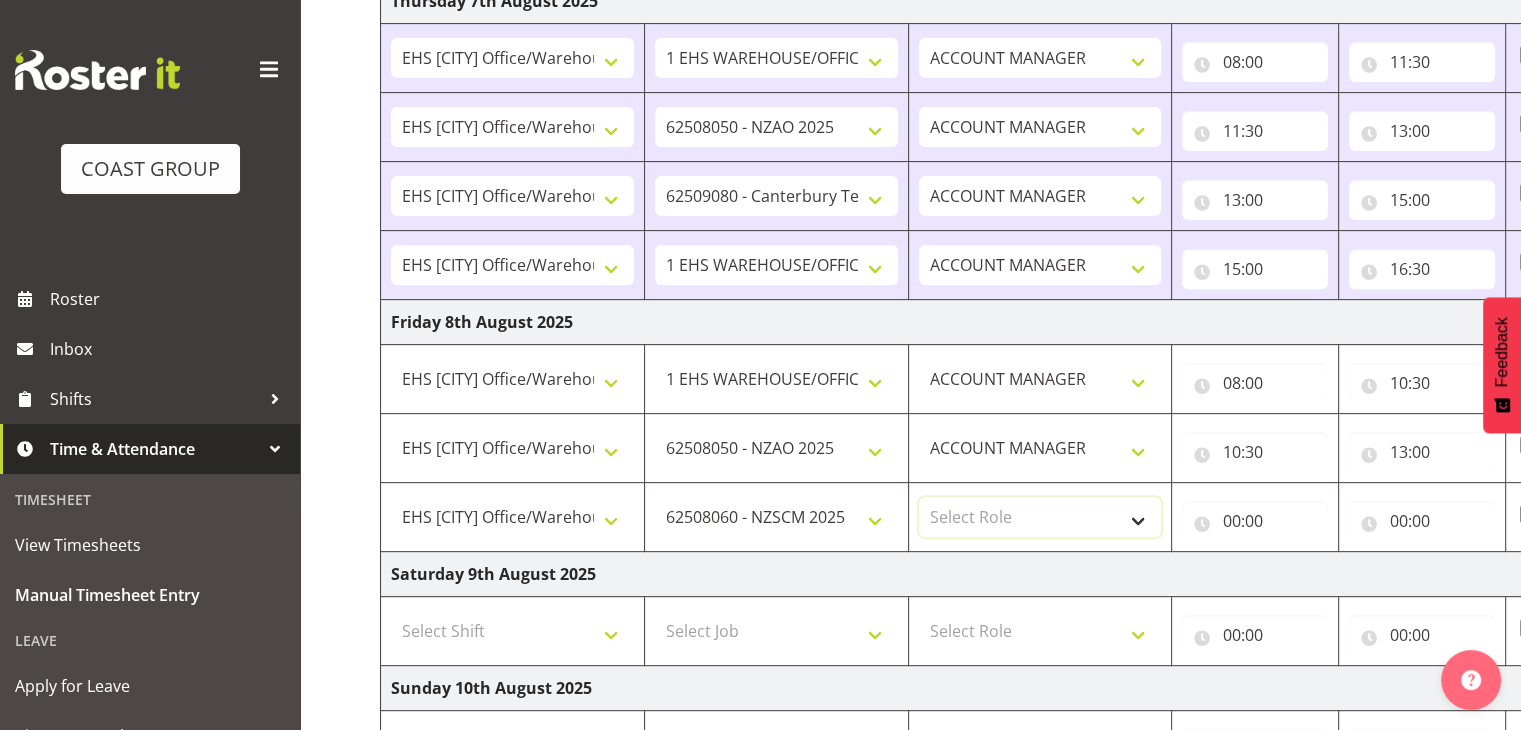 drag, startPoint x: 1064, startPoint y: 513, endPoint x: 1078, endPoint y: 530, distance: 22.022715 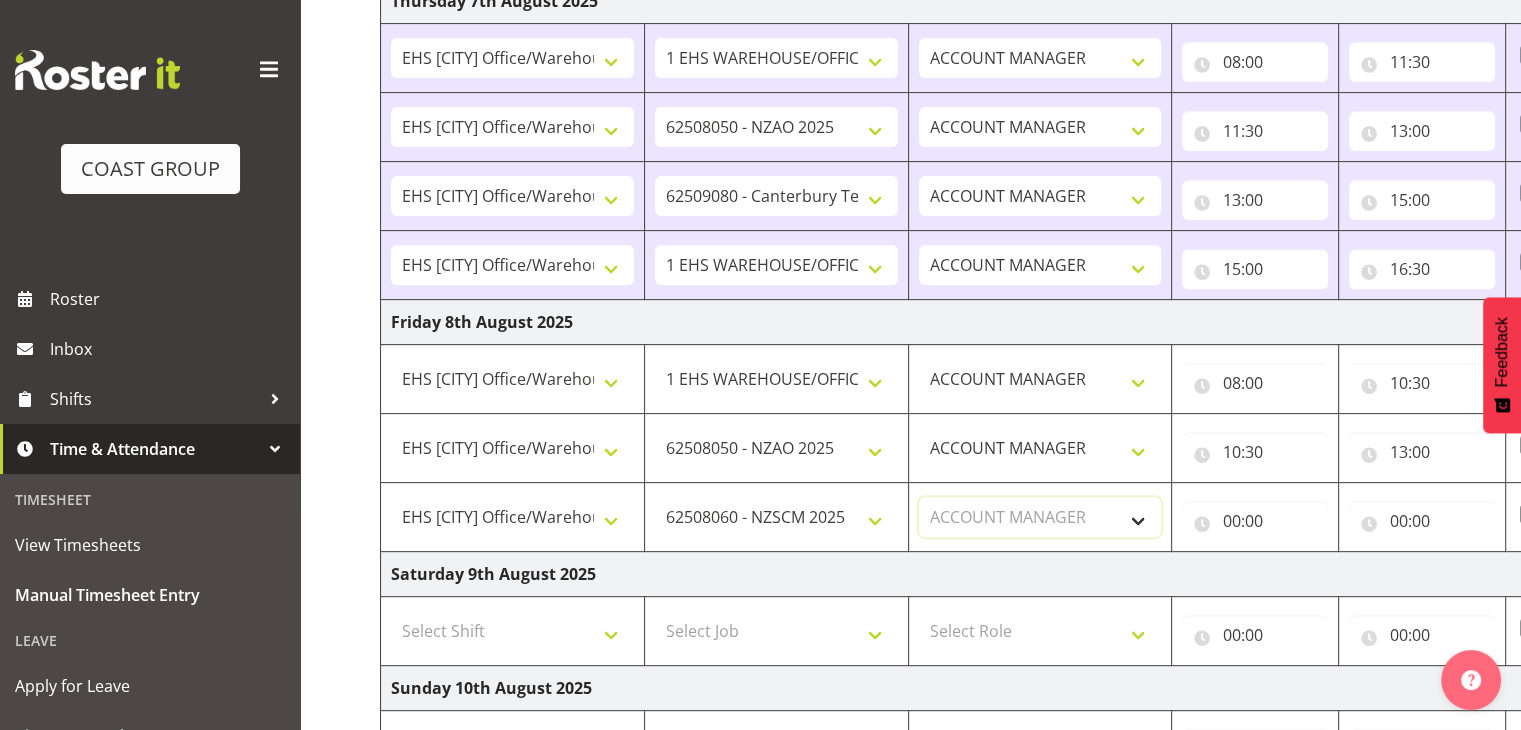 click on "Select Role ACCOUNT MANAGER" at bounding box center (1040, 517) 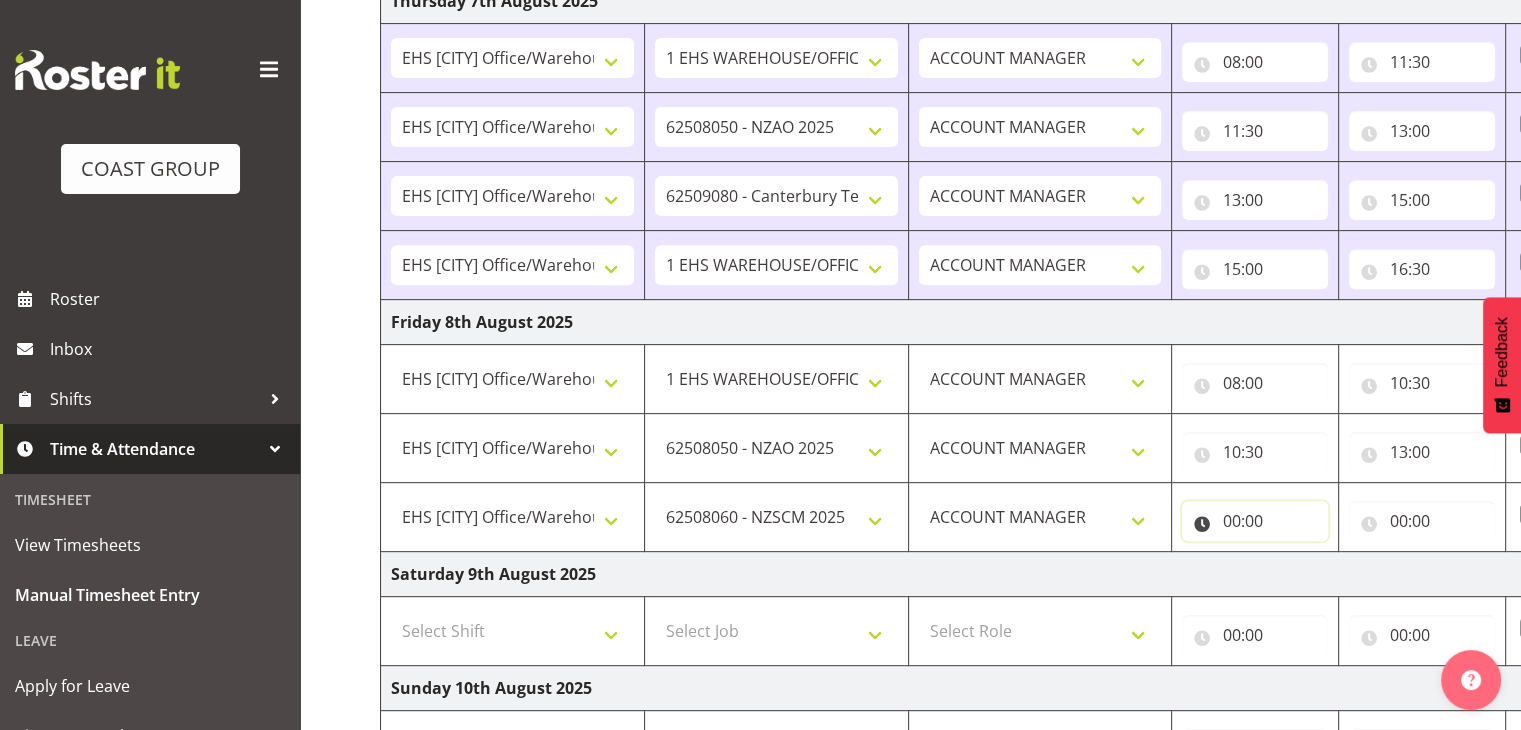 click on "00:00" at bounding box center (1255, 521) 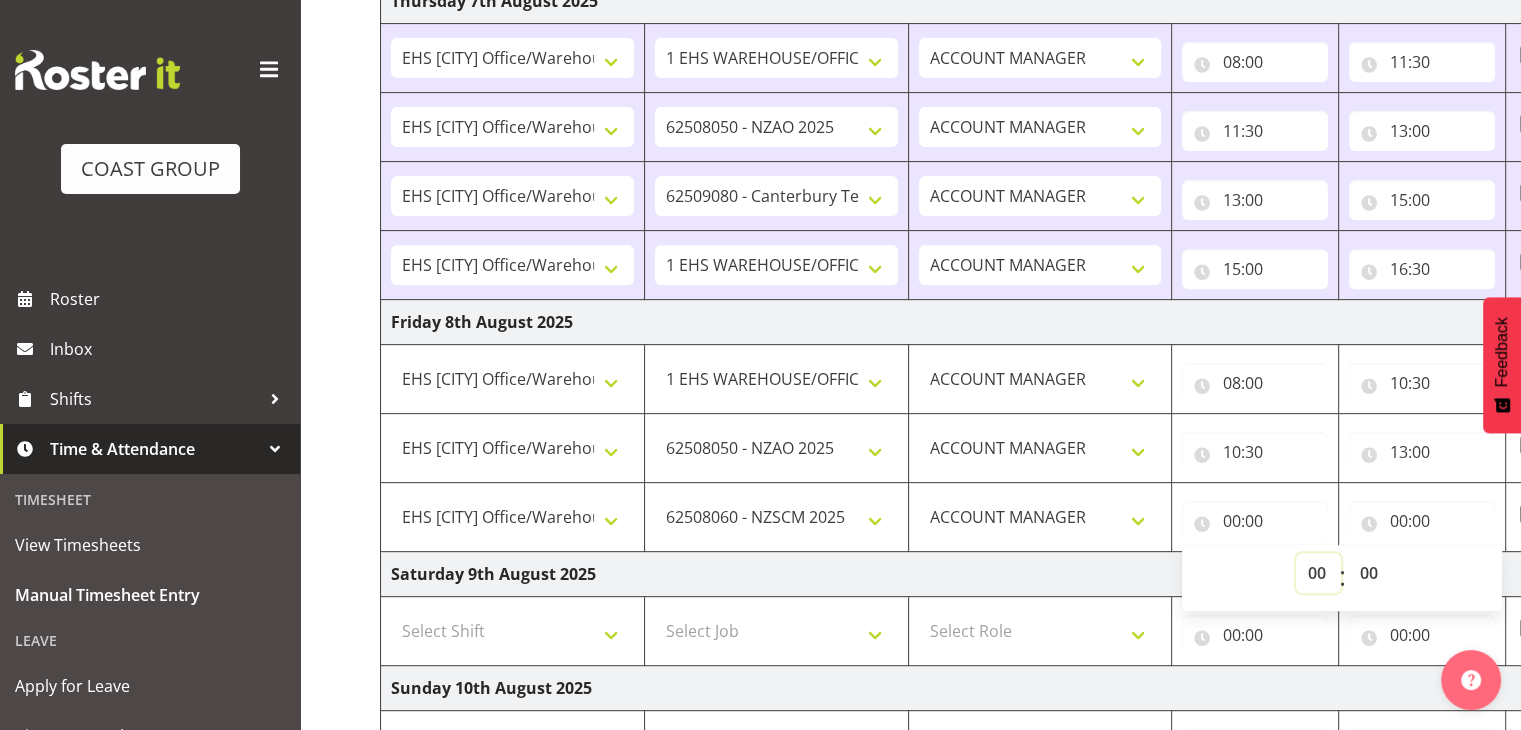 drag, startPoint x: 1312, startPoint y: 569, endPoint x: 1306, endPoint y: 551, distance: 18.973665 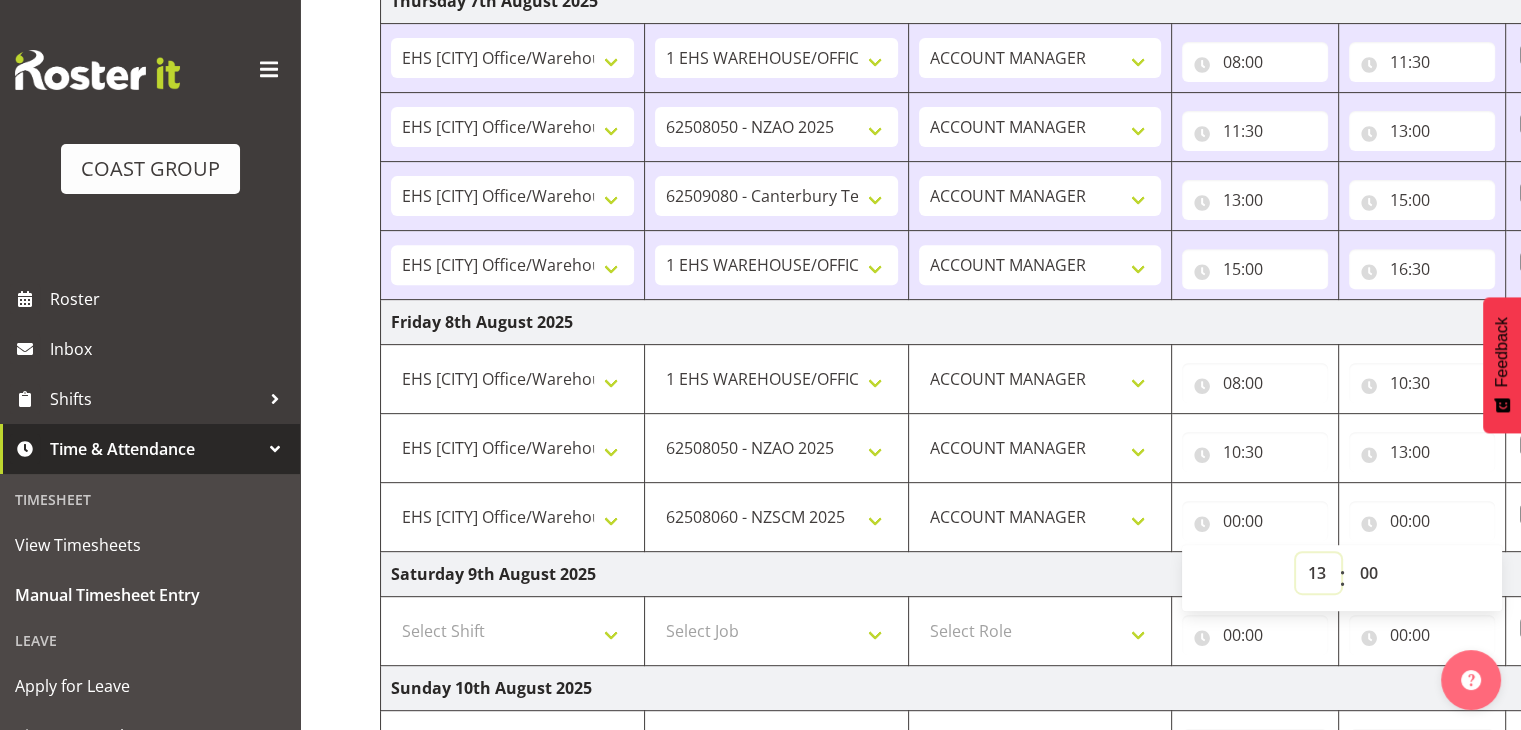 click on "00   01   02   03   04   05   06   07   08   09   10   11   12   13   14   15   16   17   18   19   20   21   22   23" at bounding box center (1318, 573) 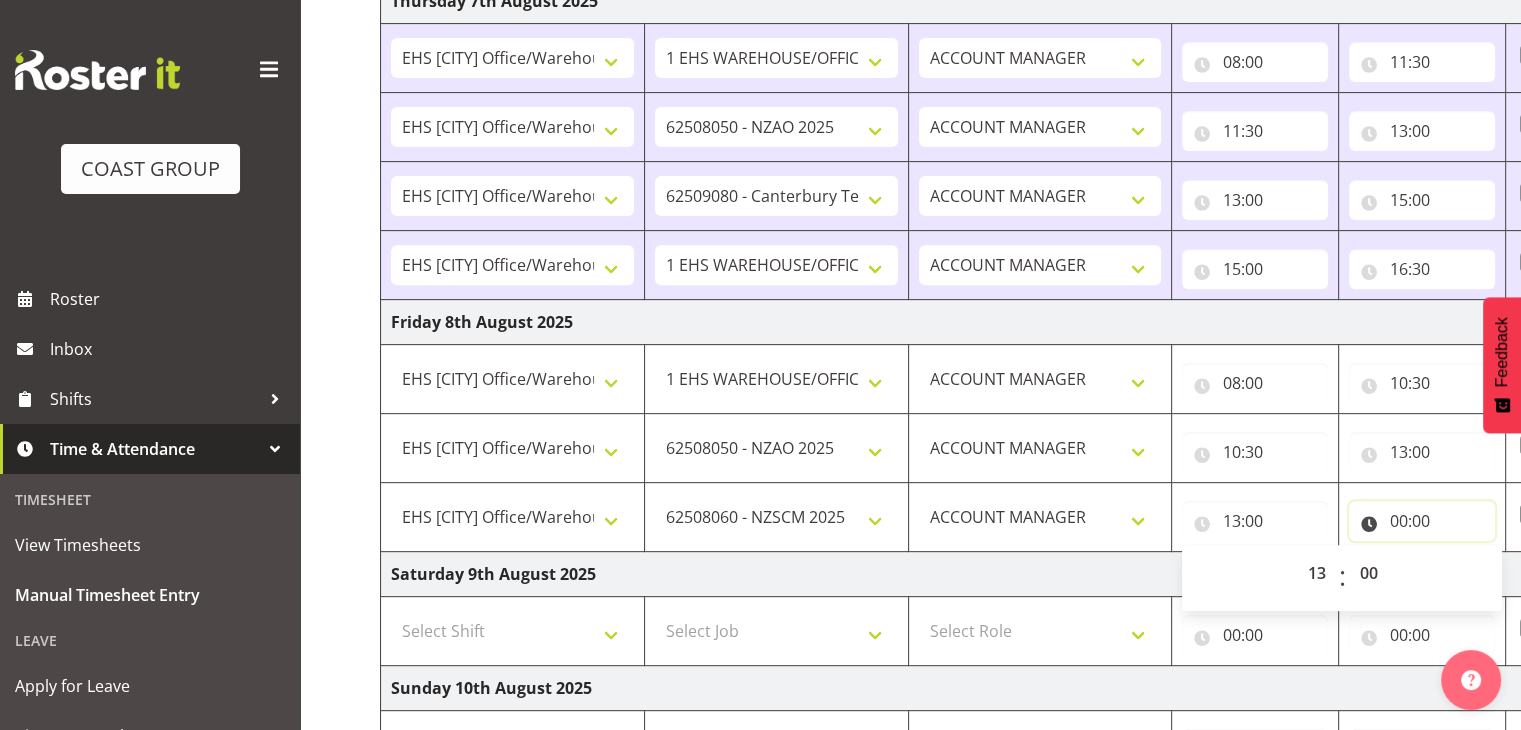 click on "00:00" at bounding box center [1422, 521] 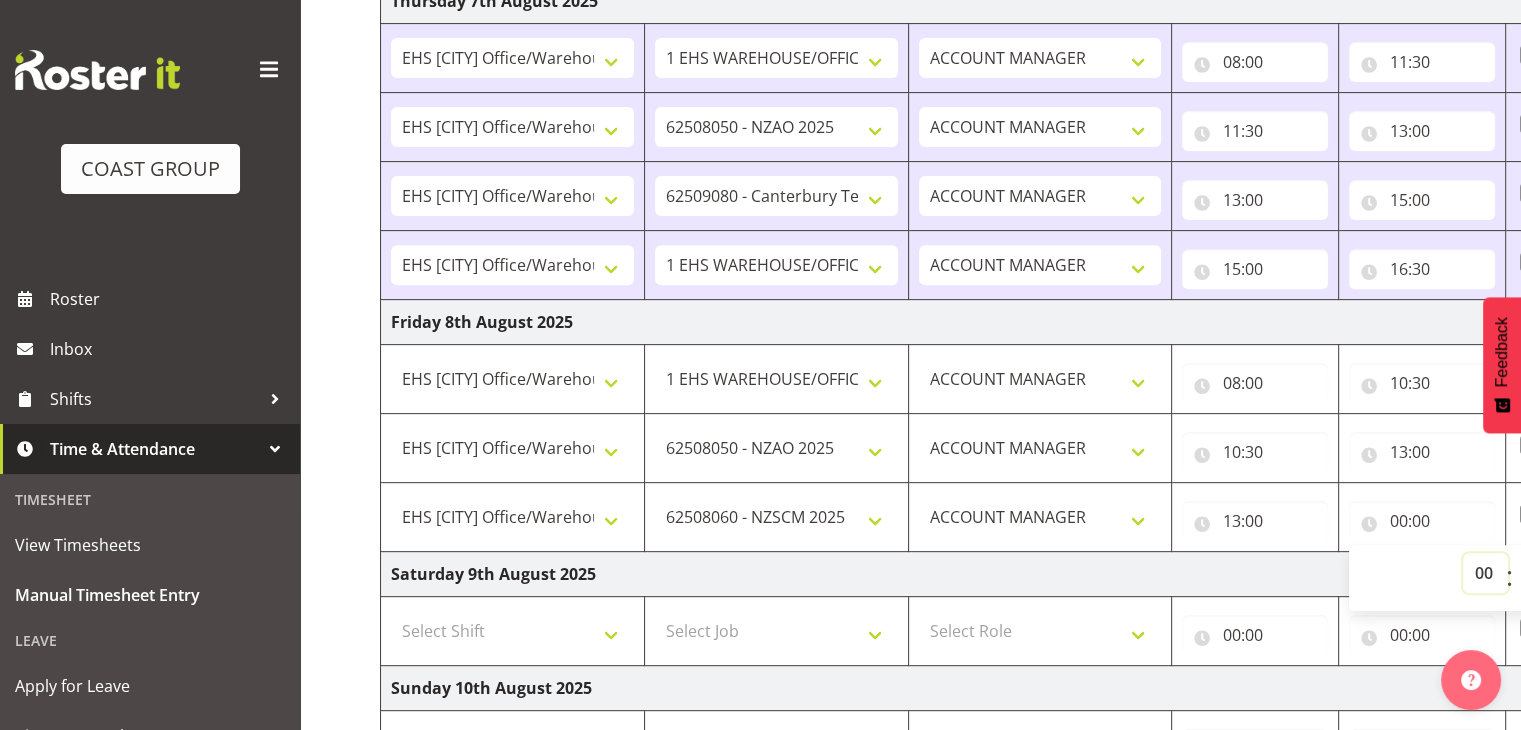 drag, startPoint x: 1462, startPoint y: 557, endPoint x: 1473, endPoint y: 551, distance: 12.529964 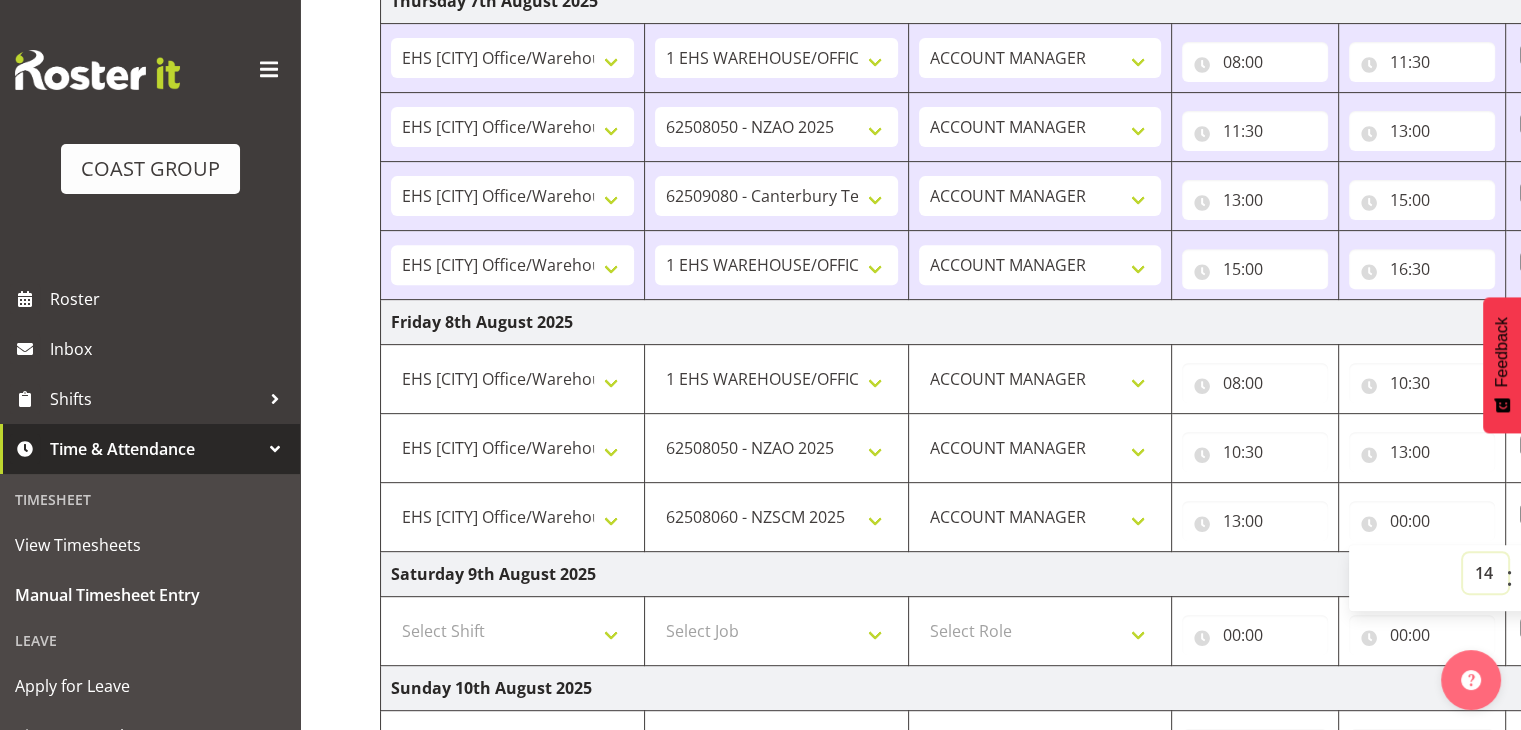 click on "00   01   02   03   04   05   06   07   08   09   10   11   12   13   14   15   16   17   18   19   20   21   22   23" at bounding box center (1485, 573) 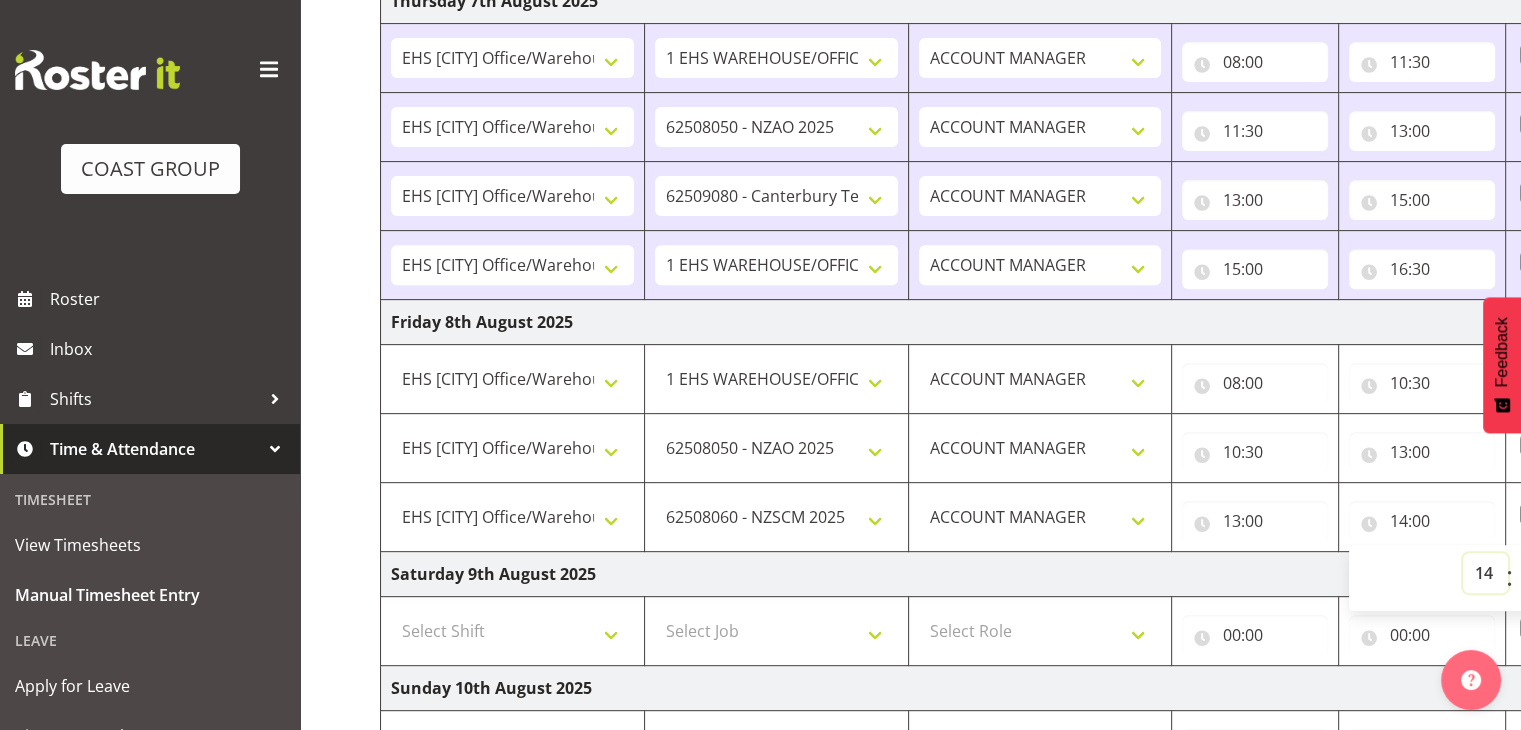 scroll, scrollTop: 1127, scrollLeft: 0, axis: vertical 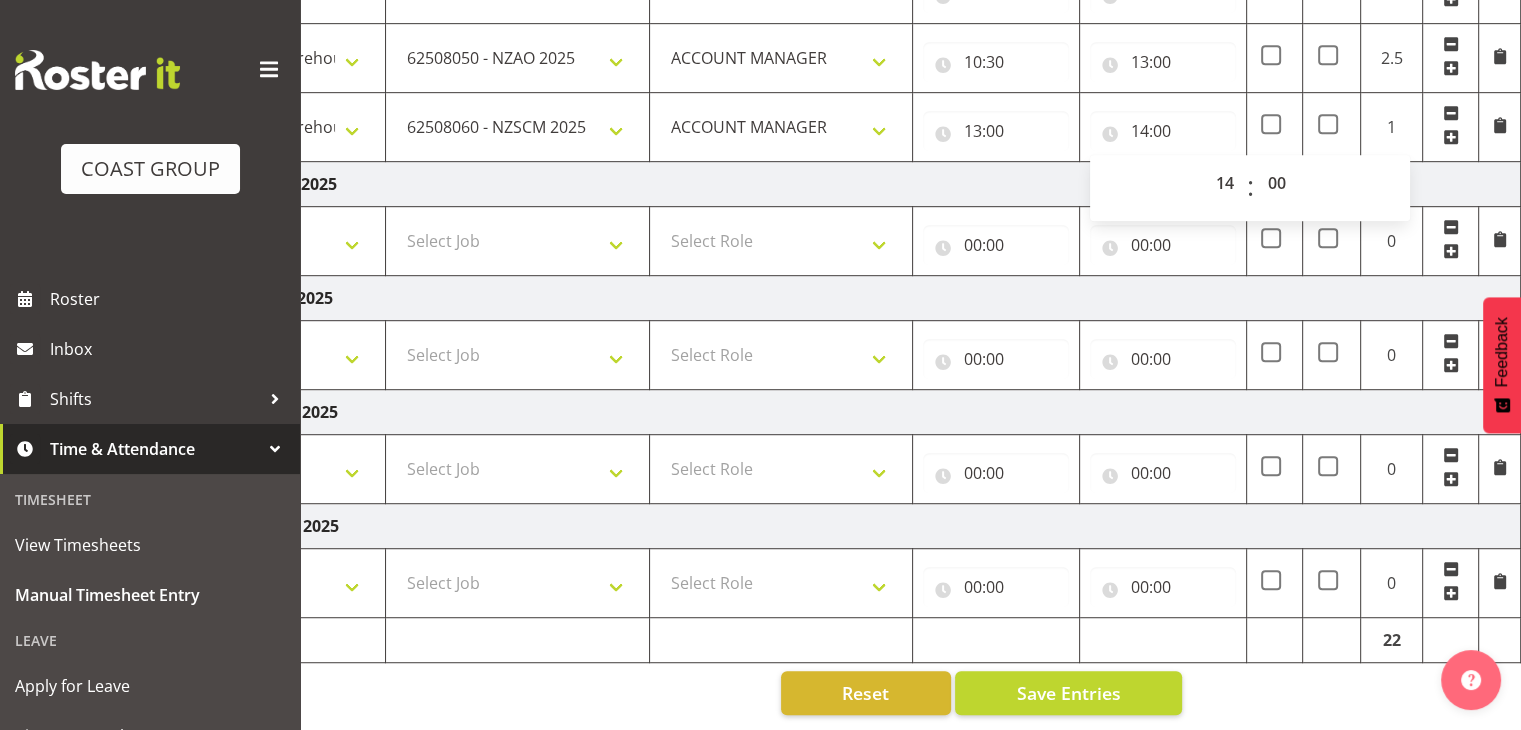 click on "Manual Timesheets August [DATE] - August [DATE] 2025 MEA - Meal Allowance AWA - Away Allowence Shift Job Role Start Time End Time MEA AWA Total Wednesday 6th August 2025 Break [PERSON] casual Break Arts canty Break GP25 Break Involve Break LGNZ Break Marlborough Home show Break NZ Shoulder and Elbow Break NZSBA Break QT Homeshow Break Rego Pinot Noir Break SYA Break Show your ability Break Wedding expo Break brewers Guild Break rear of Go Green Break red meat Break rest of go green Break selwyn art show Break south mach Break south mach Break southerbys conference Break southland careerfest Break starhomeshow Build AHICE Build ANZICS Build Arts Canterbury Build BOINZ Build Baby Show Build GP25 Build GP25 Build Go Green Build Holiday parks Build Host tech Build Involve (Downstairs) Build Involve (upstairs) Build Involve (upstairs) Build LGNZ Build LGNZ" at bounding box center [910, -167] 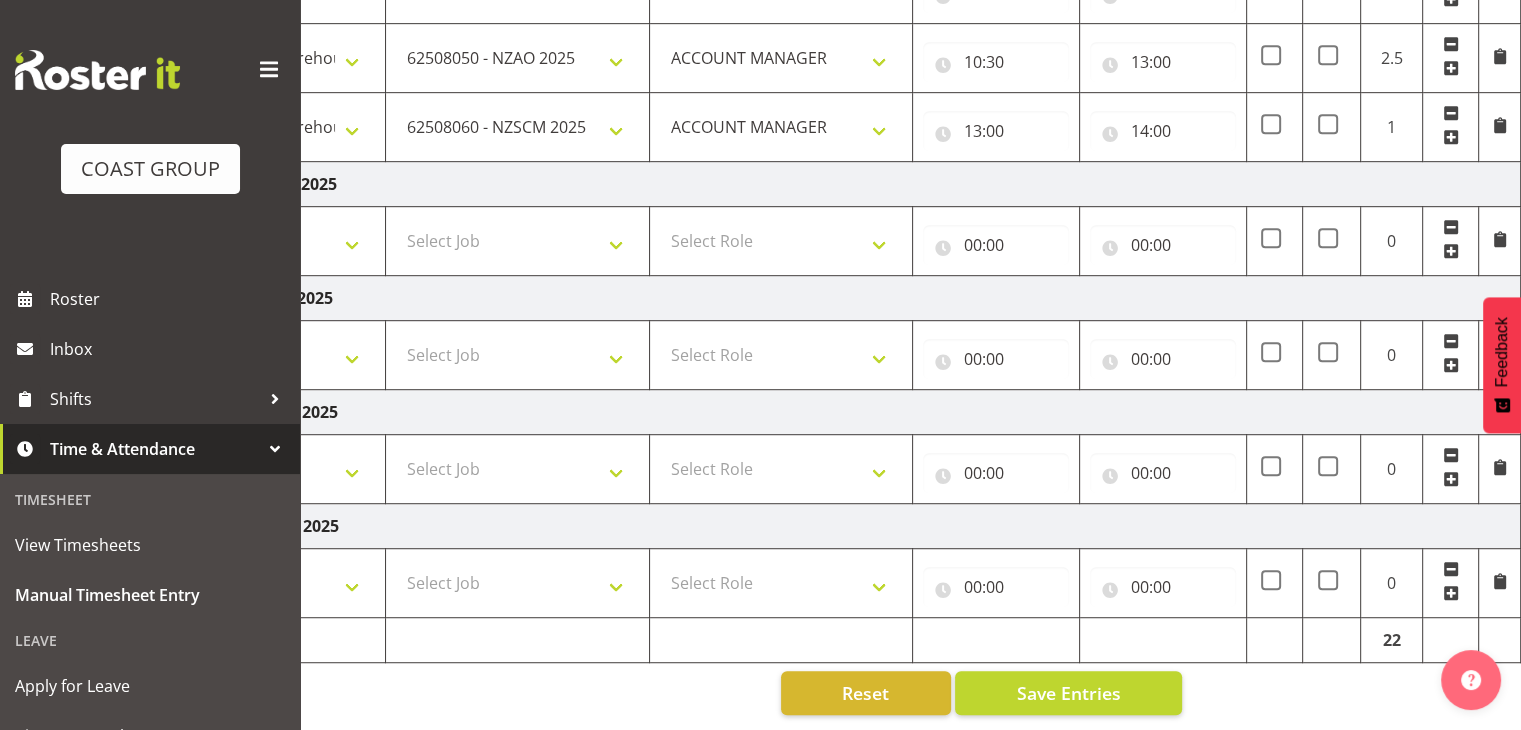 scroll, scrollTop: 1027, scrollLeft: 0, axis: vertical 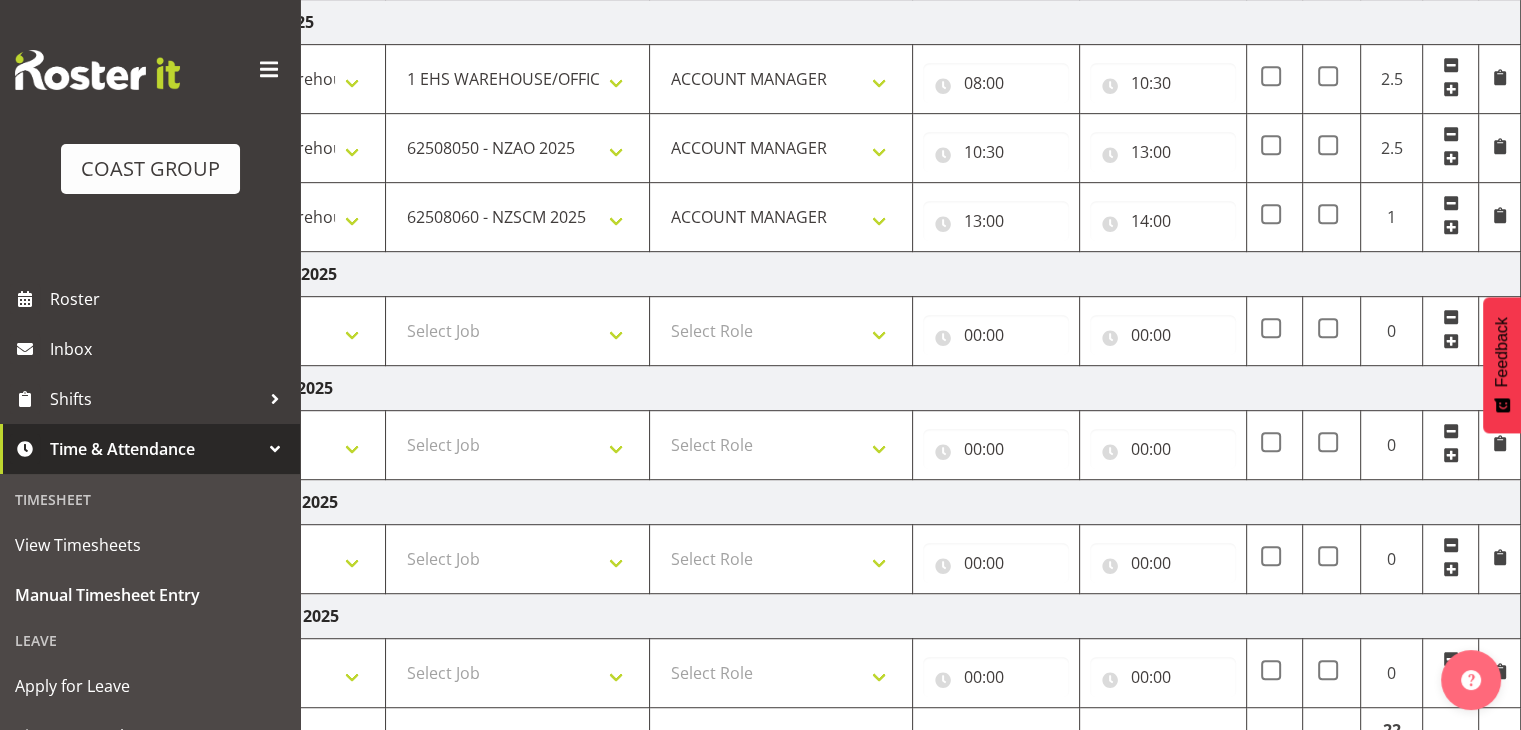 click at bounding box center (1451, 227) 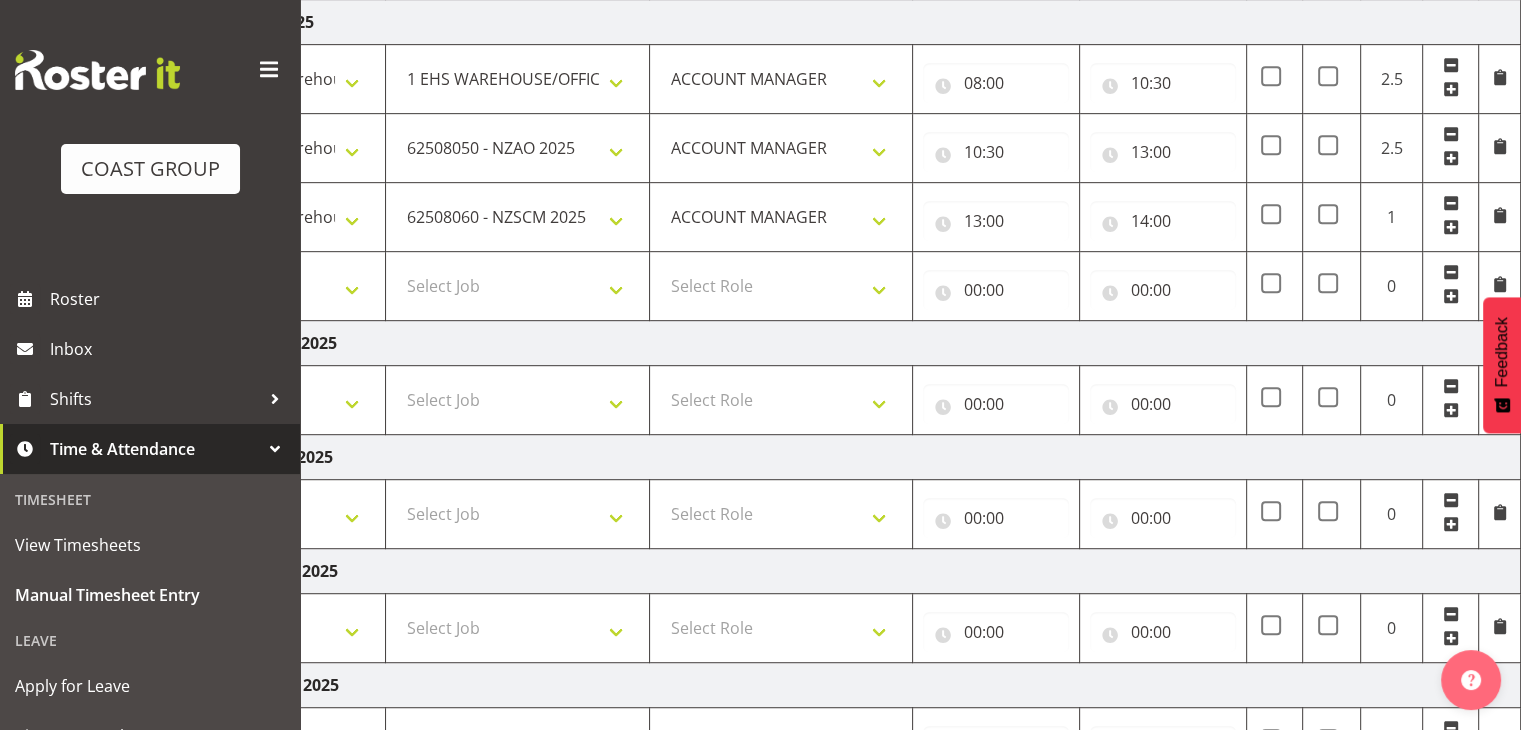 scroll, scrollTop: 1196, scrollLeft: 0, axis: vertical 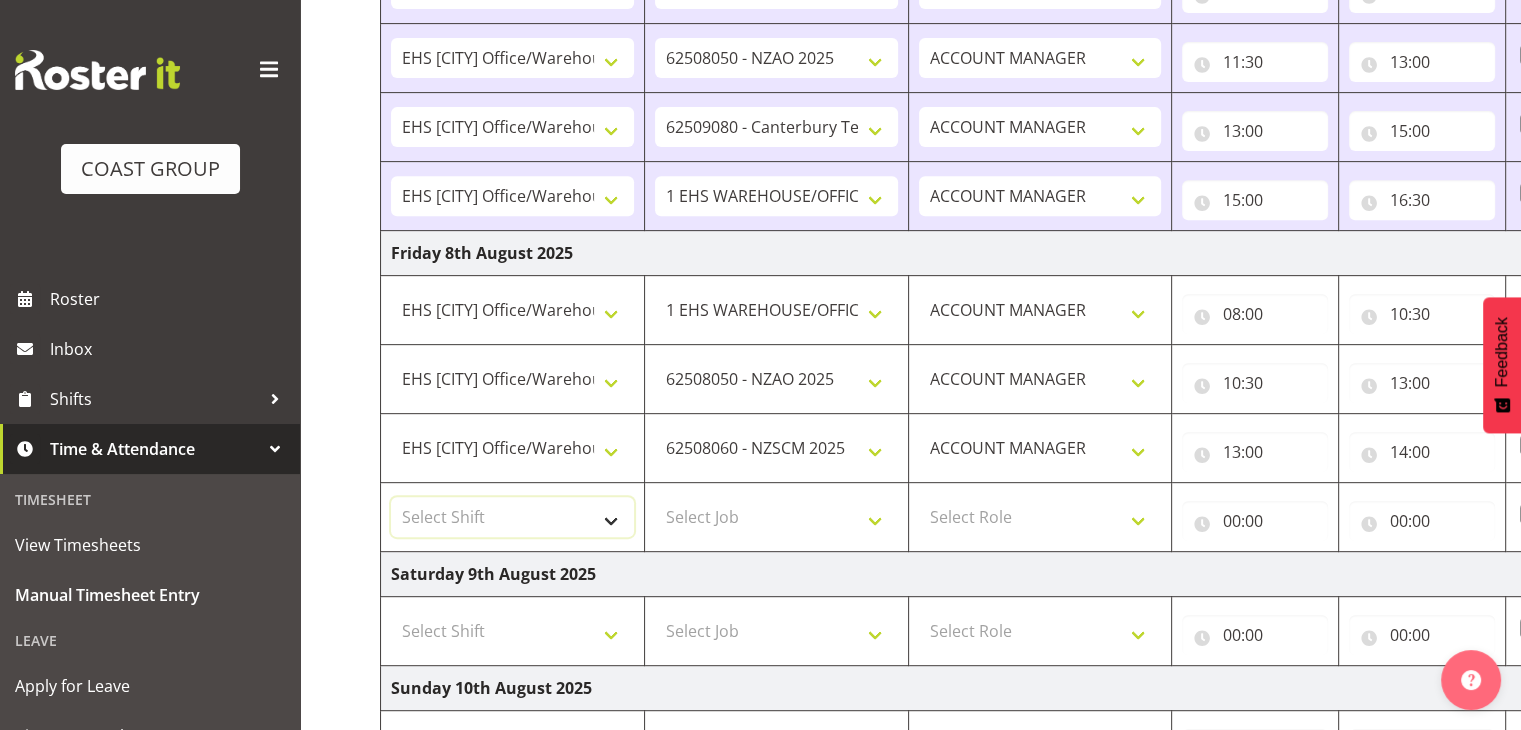 click on "Select Shift  Break All Blacks casual Break Arts canty Break GP25 Break Involve Break LGNZ Break Marlborough Home show Break NZ Shoulder and Elbow Break NZSBA Break QT Homeshow Break Rego Pinot Noir Break SYA Break Show your ability Break Wedding expo Break brewers Guild Break rear of Go Green Break red meat Break rest of go green Break selwyn art show Break south mach Break south mach Break southerbys conference Break southland careerfest Break starhomeshow Build AHICE Build ANZICS Build Arts Canterbury Build BOINZ Build Baby Show Build GP25 Build GP25 Build Go Green Build Holiday parks Build Host tech Build Involve (Downstairs) Build Involve (upstairs) Build Involve (upstairs) Build LGNZ Build LGNZ Build Lawlink Build Marlborough Home show Build NRHC Build NZMCA Build NZMCA Build NZMCA Build NZMCA Build NZOHA Build NZSBA Build PINZ Build PSNZ Build Potatoes Build RMSANZ Build Russley art show Build Southerbys conference Build brewers guild Build panels at arena Build panels at arena Build rego for RMSANZ" at bounding box center [512, 517] 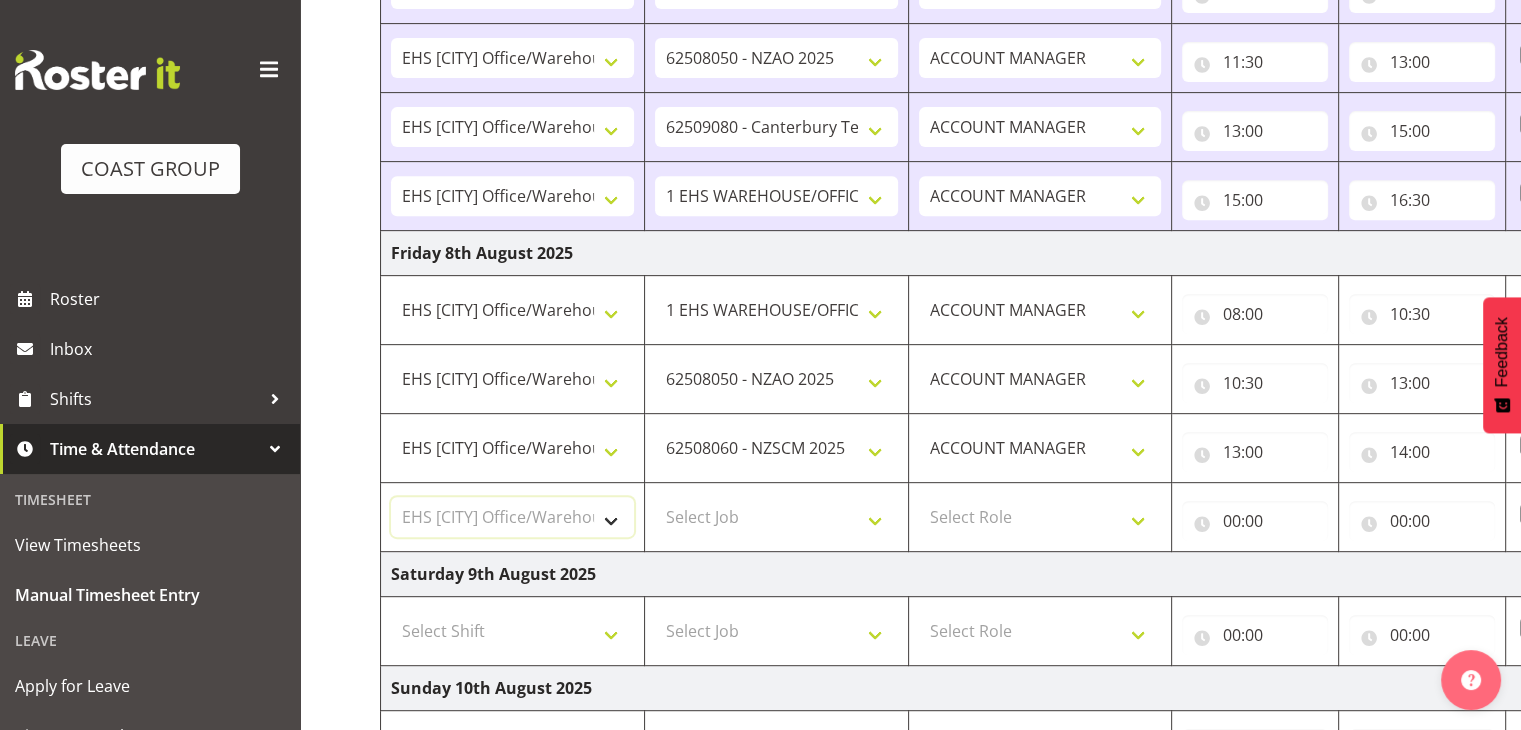 click on "Select Shift  Break All Blacks casual Break Arts canty Break GP25 Break Involve Break LGNZ Break Marlborough Home show Break NZ Shoulder and Elbow Break NZSBA Break QT Homeshow Break Rego Pinot Noir Break SYA Break Show your ability Break Wedding expo Break brewers Guild Break rear of Go Green Break red meat Break rest of go green Break selwyn art show Break south mach Break south mach Break southerbys conference Break southland careerfest Break starhomeshow Build AHICE Build ANZICS Build Arts Canterbury Build BOINZ Build Baby Show Build GP25 Build GP25 Build Go Green Build Holiday parks Build Host tech Build Involve (Downstairs) Build Involve (upstairs) Build Involve (upstairs) Build LGNZ Build LGNZ Build Lawlink Build Marlborough Home show Build NRHC Build NZMCA Build NZMCA Build NZMCA Build NZMCA Build NZOHA Build NZSBA Build PINZ Build PSNZ Build Potatoes Build RMSANZ Build Russley art show Build Southerbys conference Build brewers guild Build panels at arena Build panels at arena Build rego for RMSANZ" at bounding box center [512, 517] 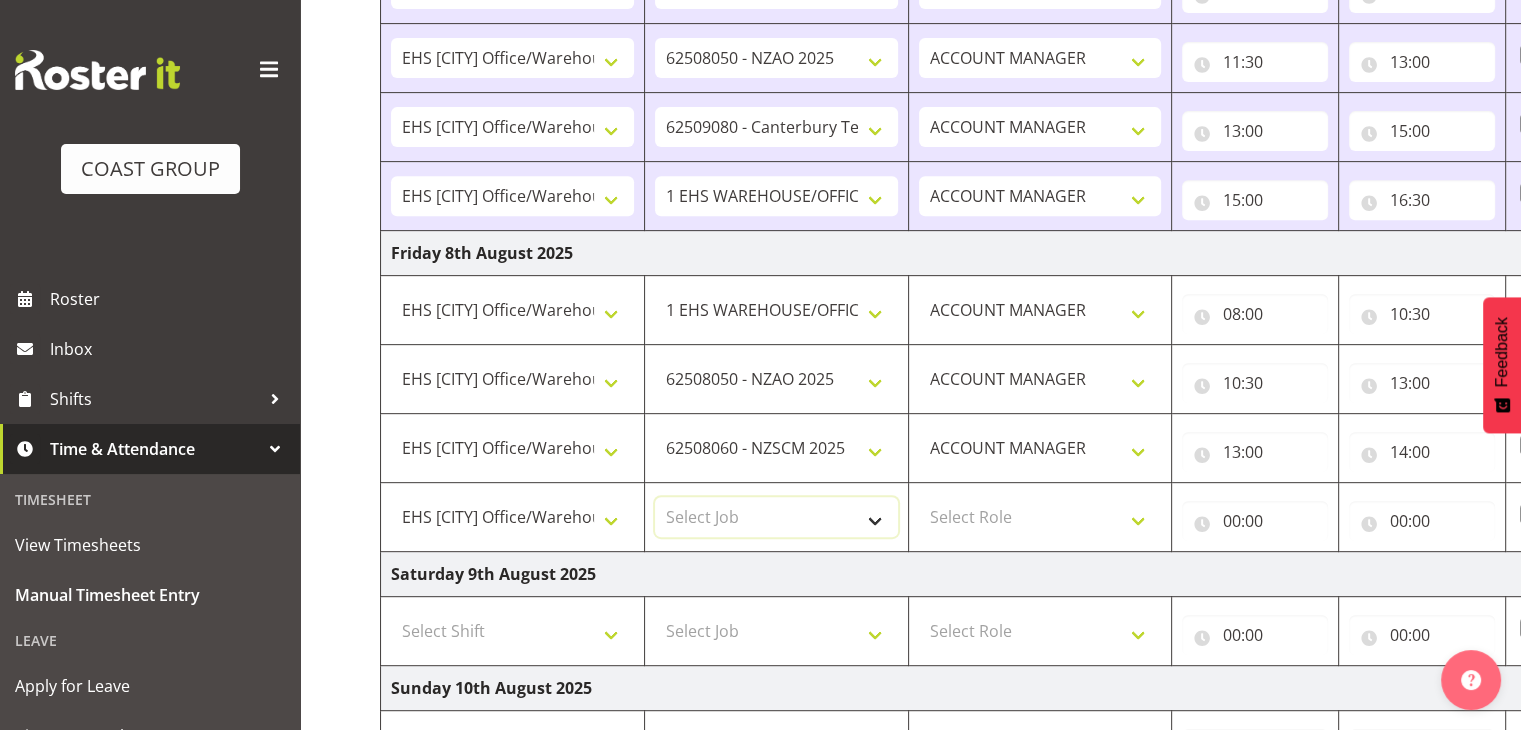 click on "Select Job 1 Carlton Events 1 Carlton [CITY] 1 Carlton [CITY] 1 EHS WAREHOUSE/OFFICE 1 GRS 1 SLP Production 1 SLP Tradeshows 12507000 - AKL Casual Jul 2025 1250700R - July Casual C&R 2025 12507010 - NASDAP Conference 2025 12507030 - Auckland Food Show 2025 12507050 - CDES Internship & Graduate Expo 2025 12507100 - NZCB Education Day 2025 12507110 - CCNZ 2025 1250711A - CCNZ25-Accordant GroupServices 12507120 - NZACA Symposium 2025 12507130 - Risk & Resilience 2025 1250713A - Risk 2025 - Protecht 1250713B - RISK 2025 - Camms 12507140 - Jobs Expo in NZ 2025 12507150 - Crane 2025 1250715A - Crane 2025 - UAA 12507160 - BestStart conference 25 12507170 - UoA - T-Tech 2025 12507180 - Banks Art Exhibition 25 12507190 - GSA 2025 12507200 - UoA Clubs Expo Semster 2 2025 12507210 - All Black Tour 2025 - [CITY] 12507220 - All Blacks Stock Purchasing 25 12508000 - AKL Casual Aug 2025 1250800R - August Casual C&R 2025 12508010 - Spring Gift Fair 2025 1250801A - Jty Imports/Exports-SpringGift 12508080 - FANZ 2025" at bounding box center [776, 517] 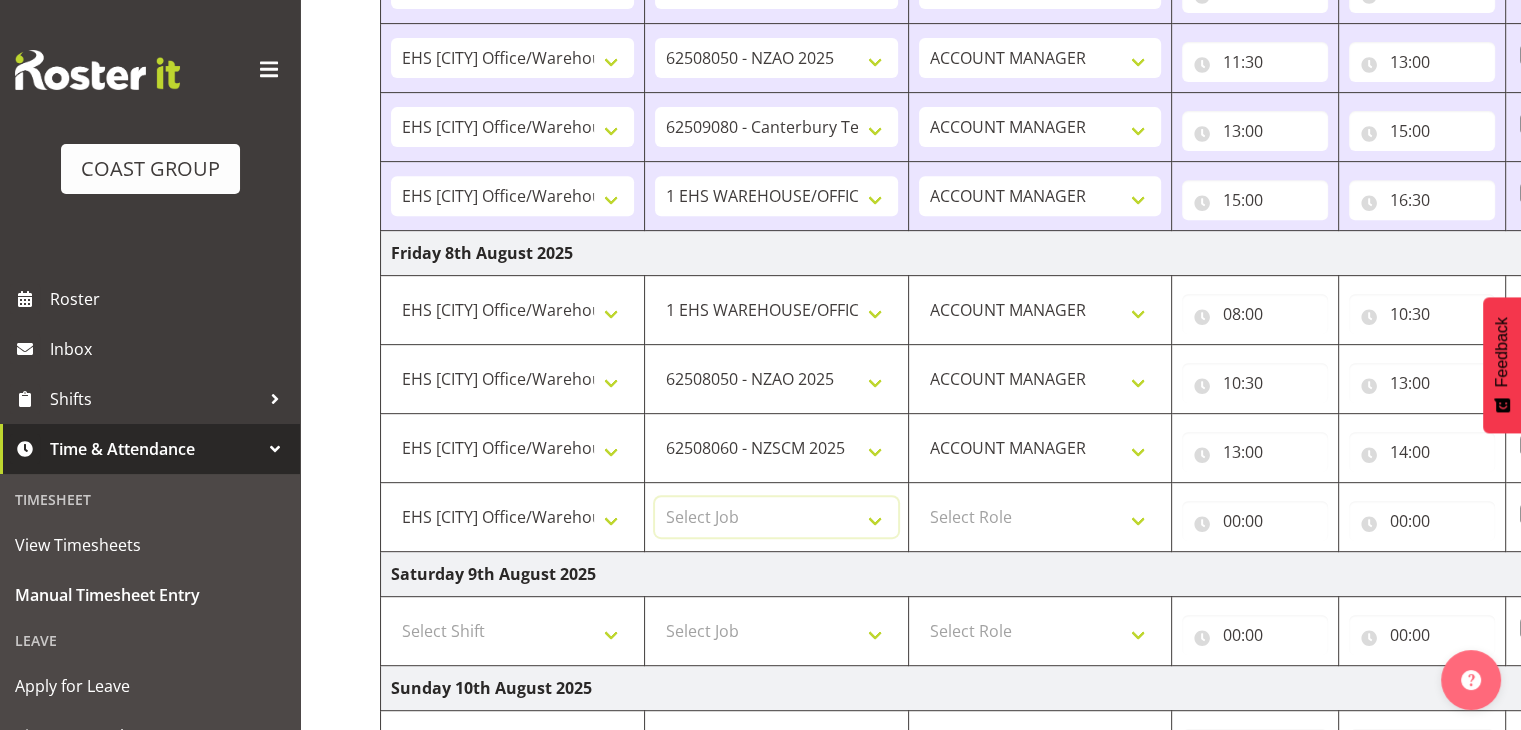 select on "10470" 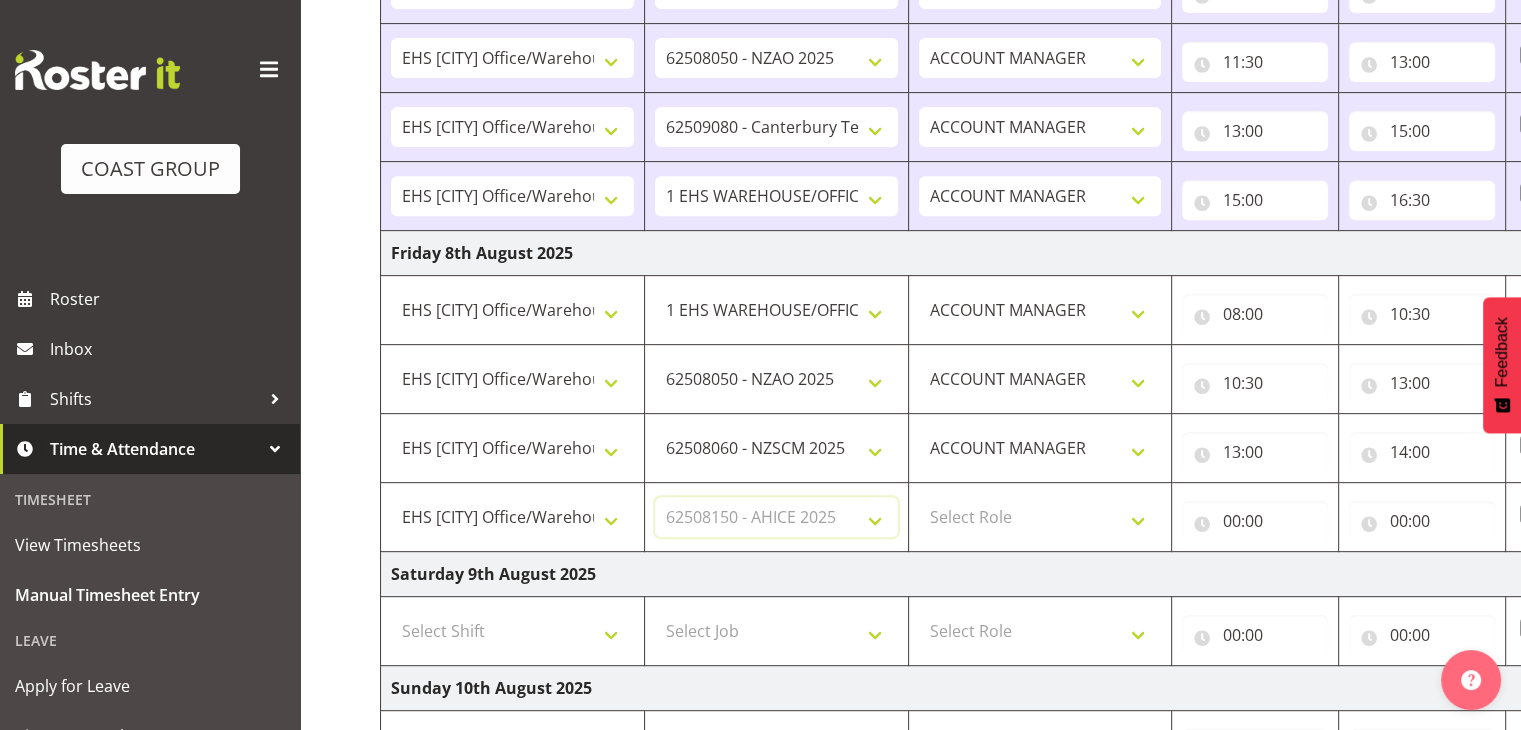 click on "Select Job 1 Carlton Events 1 Carlton [CITY] 1 Carlton [CITY] 1 EHS WAREHOUSE/OFFICE 1 GRS 1 SLP Production 1 SLP Tradeshows 12507000 - AKL Casual Jul 2025 1250700R - July Casual C&R 2025 12507010 - NASDAP Conference 2025 12507030 - Auckland Food Show 2025 12507050 - CDES Internship & Graduate Expo 2025 12507100 - NZCB Education Day 2025 12507110 - CCNZ 2025 1250711A - CCNZ25-Accordant GroupServices 12507120 - NZACA Symposium 2025 12507130 - Risk & Resilience 2025 1250713A - Risk 2025 - Protecht 1250713B - RISK 2025 - Camms 12507140 - Jobs Expo in NZ 2025 12507150 - Crane 2025 1250715A - Crane 2025 - UAA 12507160 - BestStart conference 25 12507170 - UoA - T-Tech 2025 12507180 - Banks Art Exhibition 25 12507190 - GSA 2025 12507200 - UoA Clubs Expo Semster 2 2025 12507210 - All Black Tour 2025 - [CITY] 12507220 - All Blacks Stock Purchasing 25 12508000 - AKL Casual Aug 2025 1250800R - August Casual C&R 2025 12508010 - Spring Gift Fair 2025 1250801A - Jty Imports/Exports-SpringGift 12508080 - FANZ 2025" at bounding box center [776, 517] 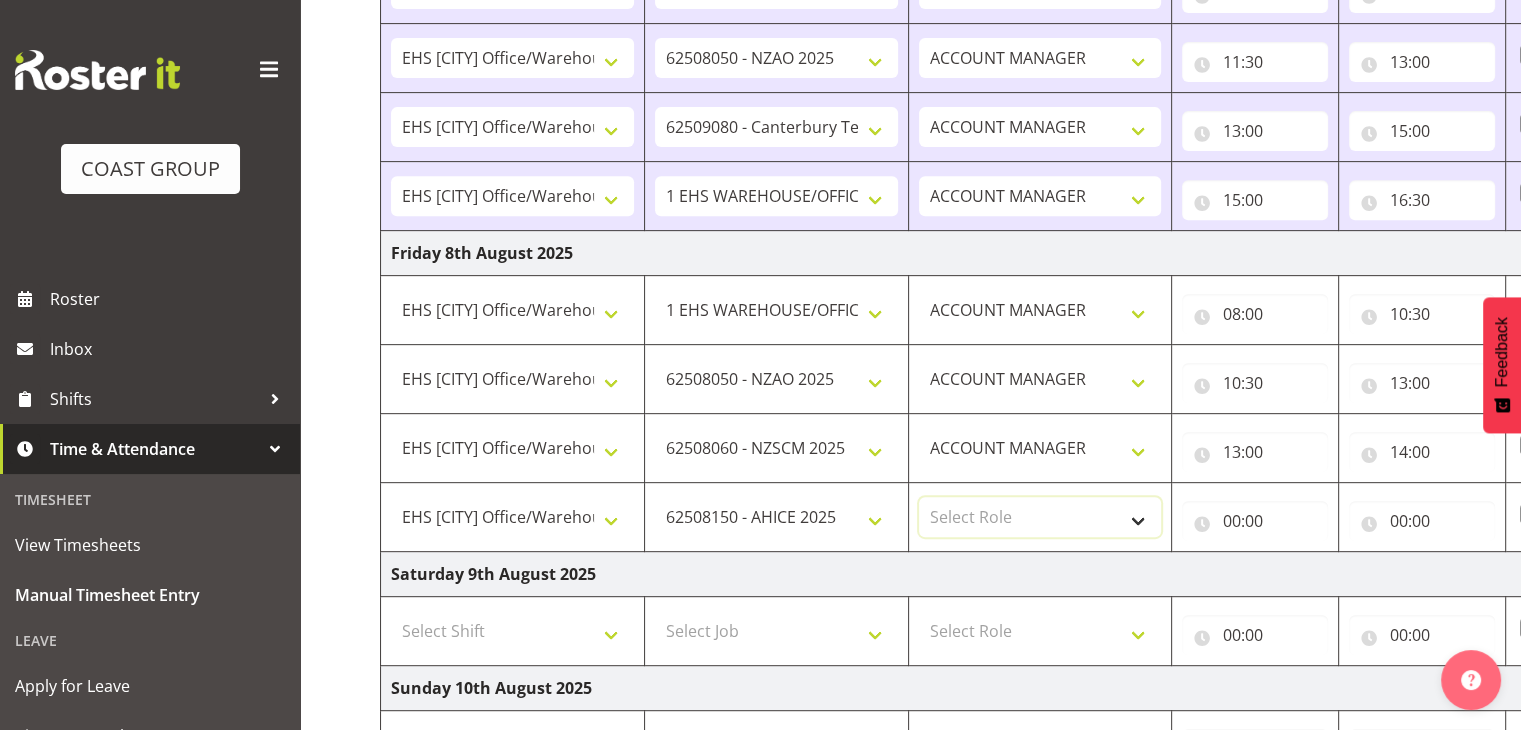 drag, startPoint x: 980, startPoint y: 527, endPoint x: 997, endPoint y: 530, distance: 17.262676 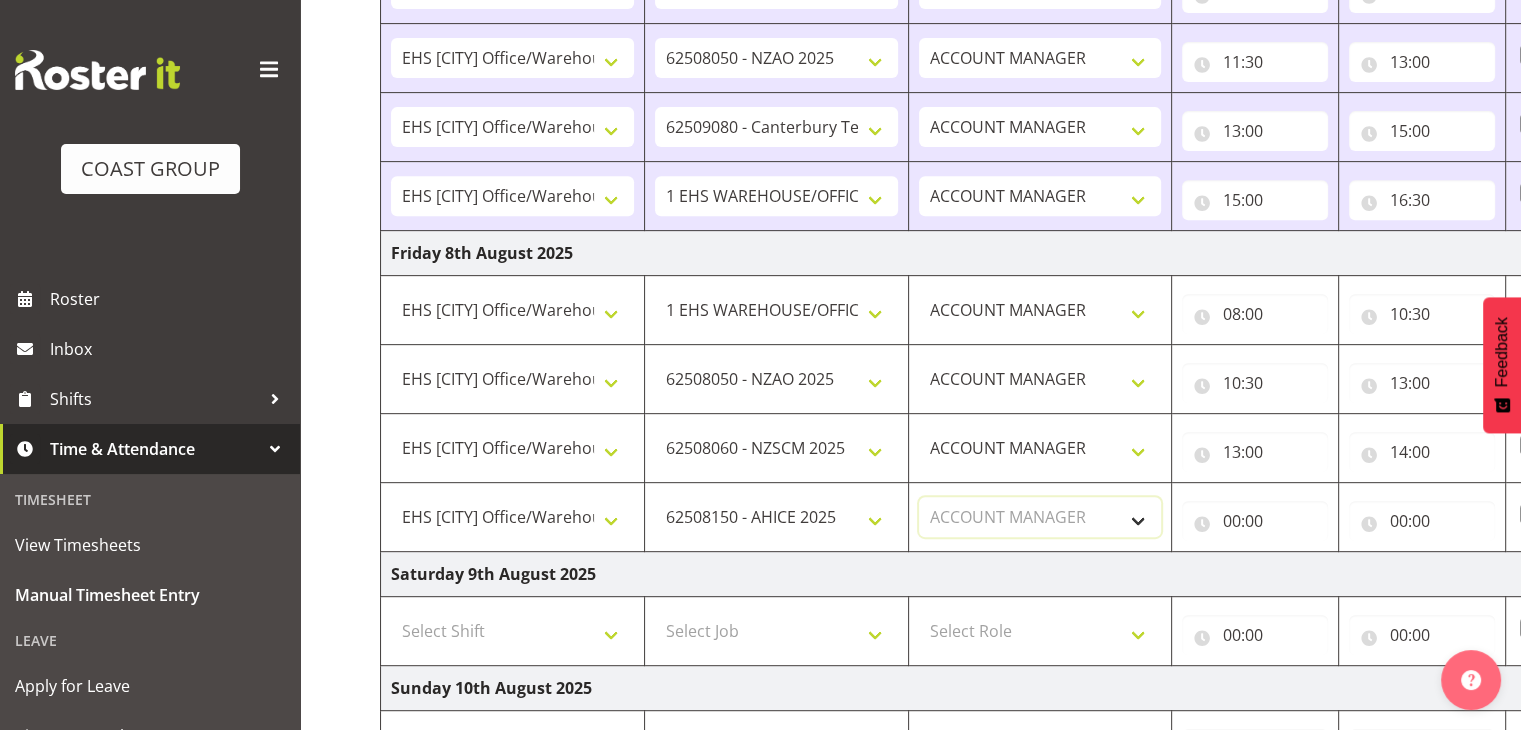 click on "Select Role ACCOUNT MANAGER" at bounding box center [1040, 517] 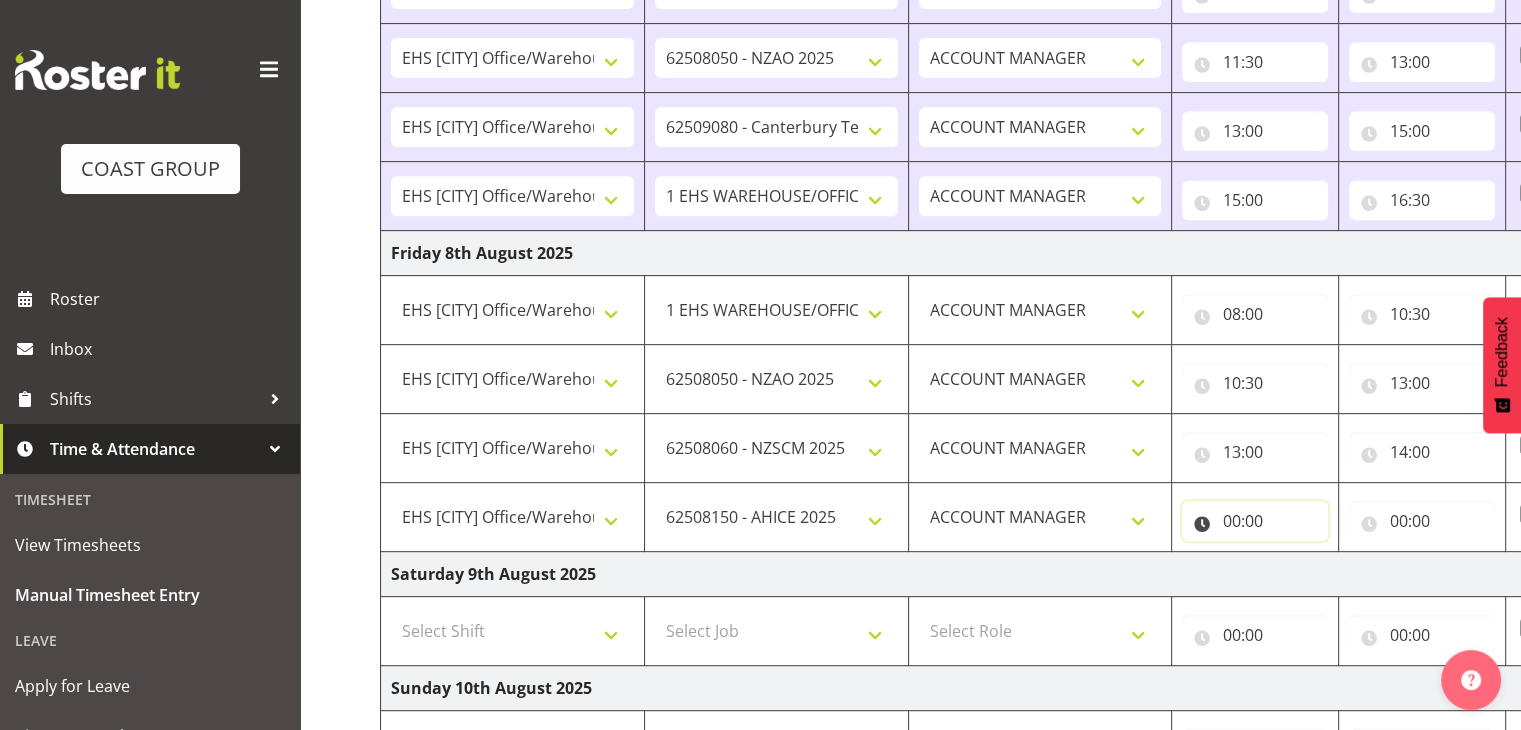 click on "00:00" at bounding box center (1255, 521) 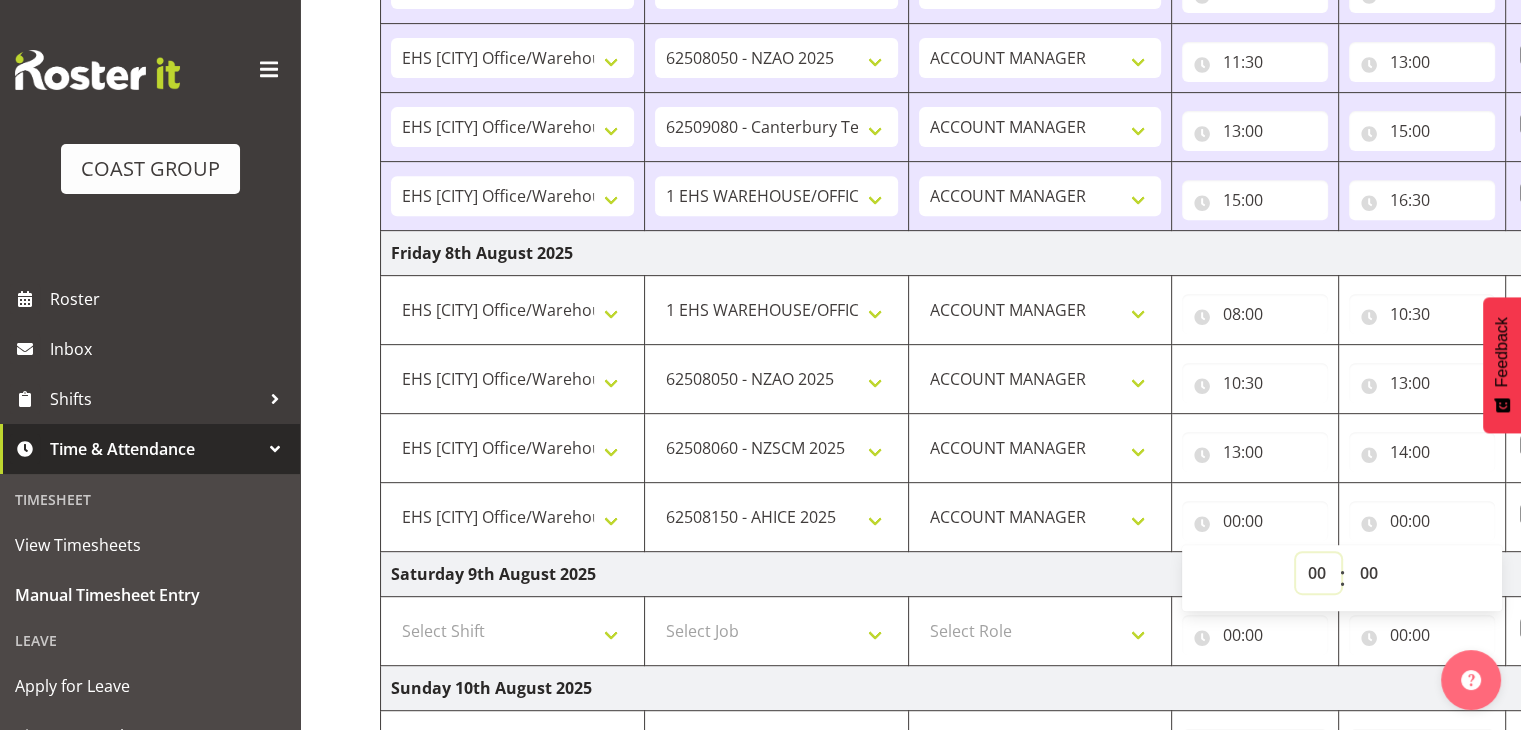 click on "00   01   02   03   04   05   06   07   08   09   10   11   12   13   14   15   16   17   18   19   20   21   22   23" at bounding box center [1318, 573] 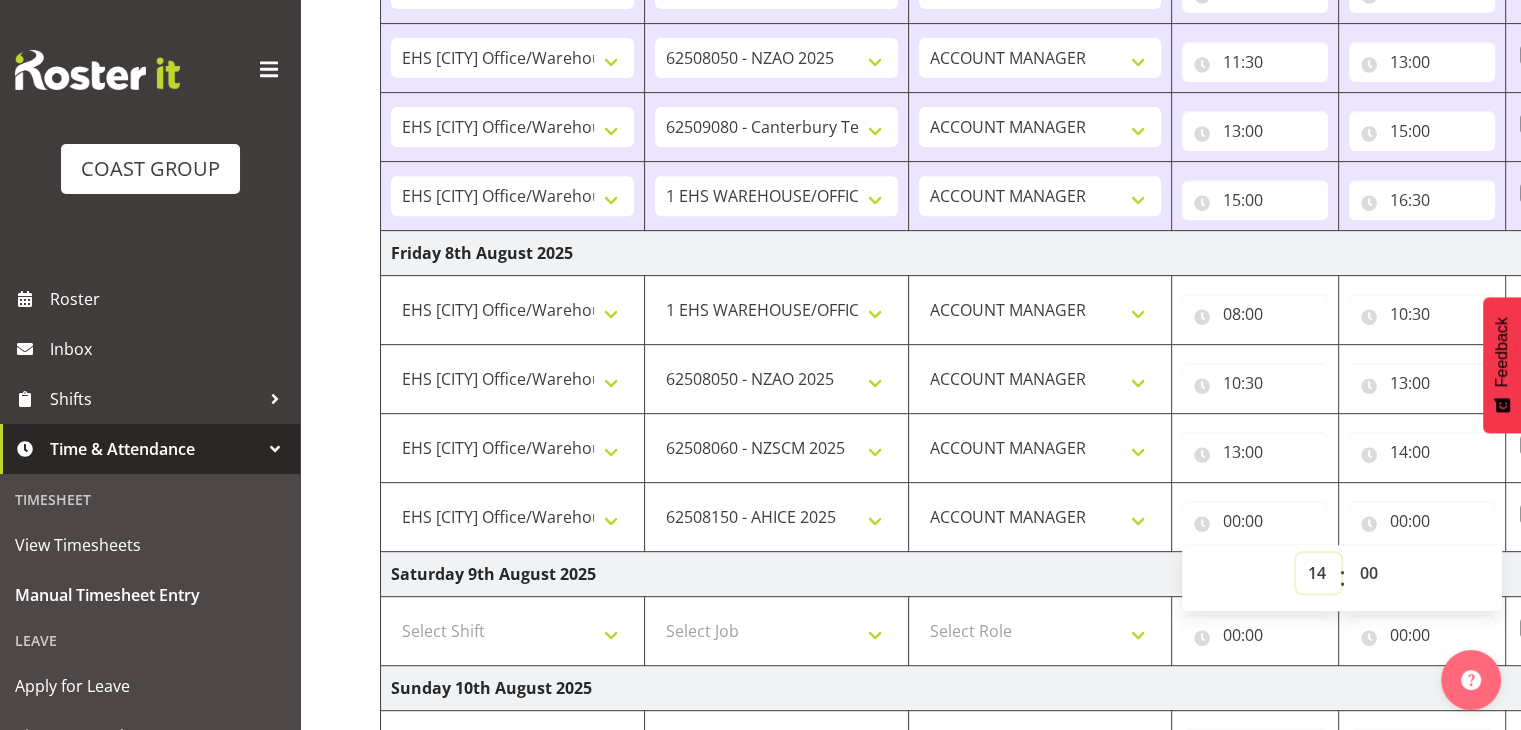 click on "00   01   02   03   04   05   06   07   08   09   10   11   12   13   14   15   16   17   18   19   20   21   22   23" at bounding box center (1318, 573) 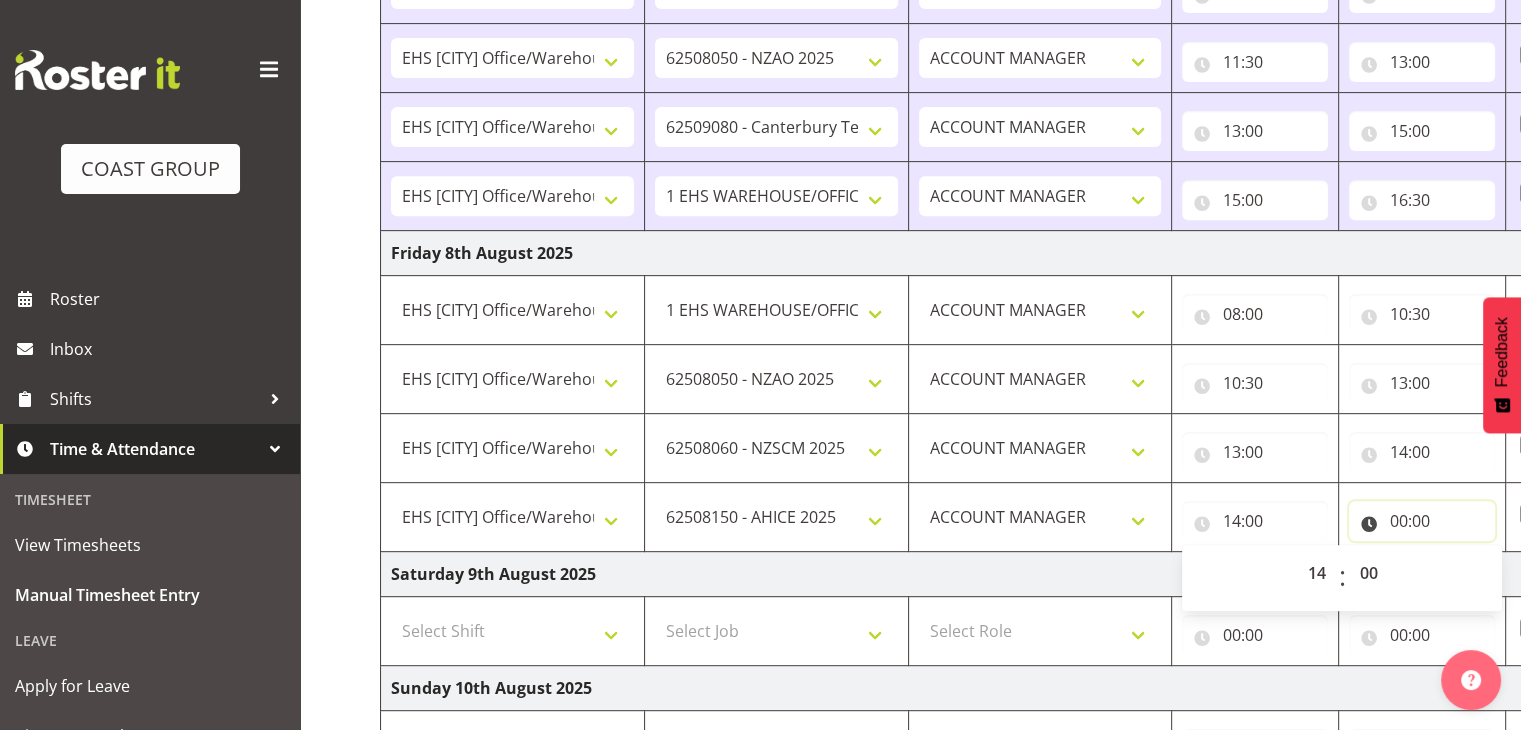 click on "00:00" at bounding box center (1422, 521) 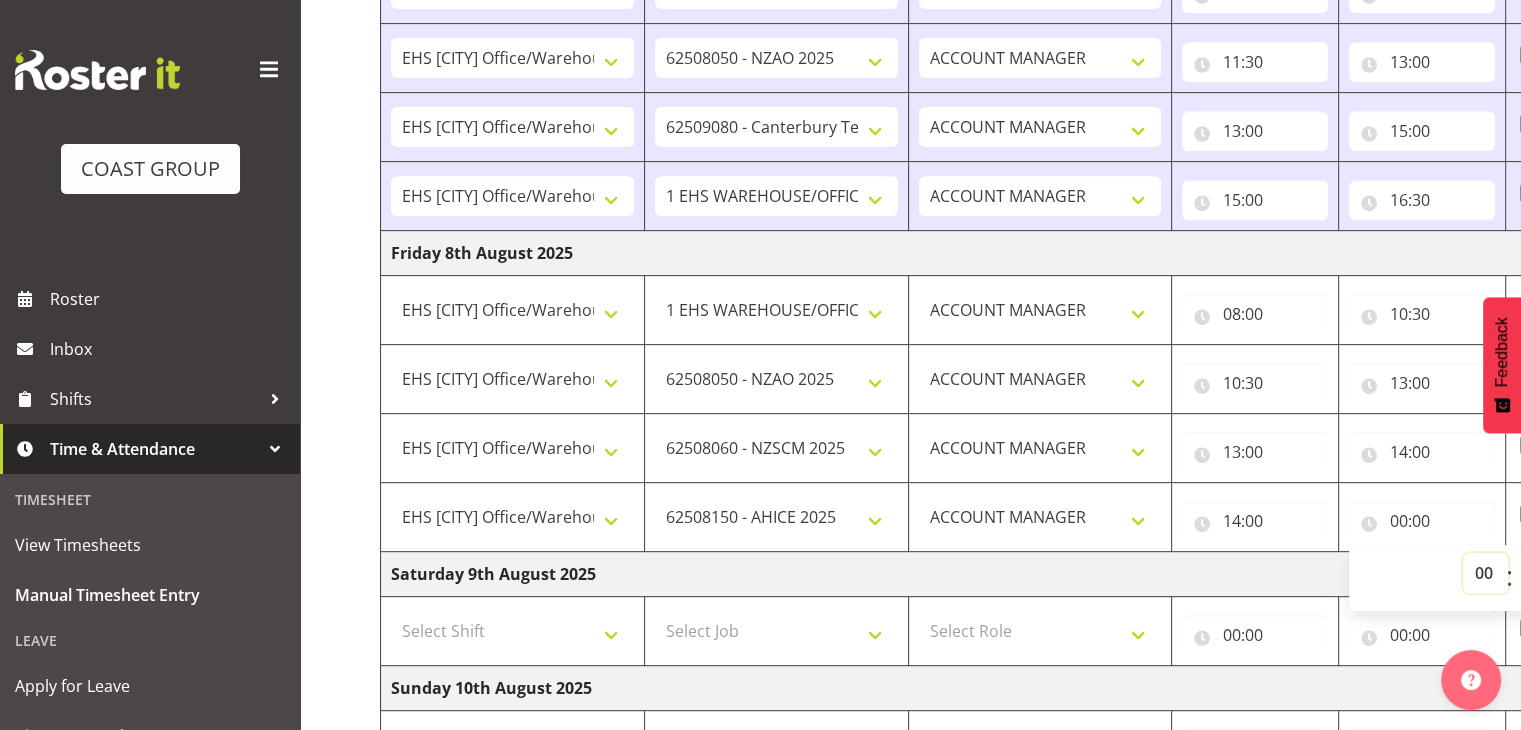 click on "00   01   02   03   04   05   06   07   08   09   10   11   12   13   14   15   16   17   18   19   20   21   22   23" at bounding box center (1485, 573) 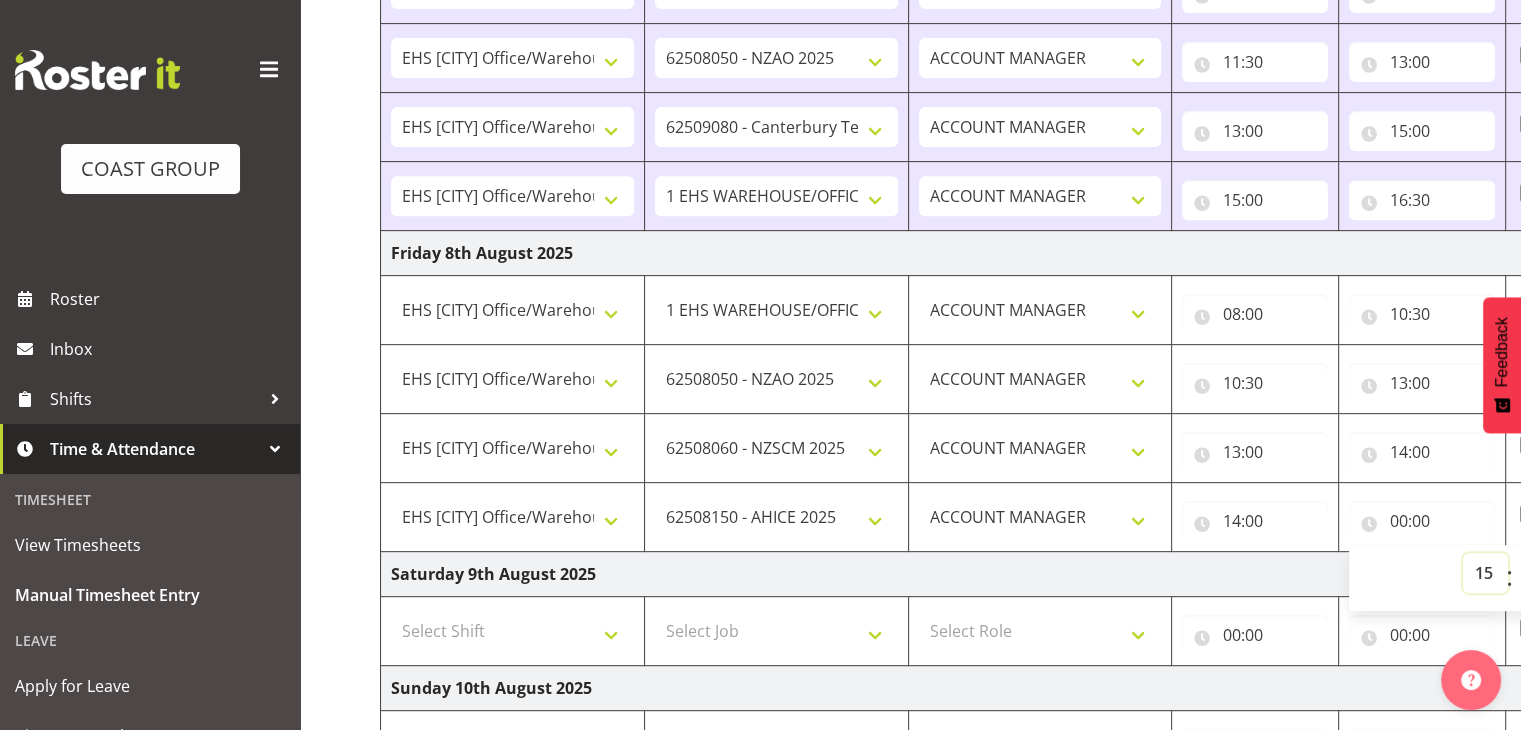 click on "00   01   02   03   04   05   06   07   08   09   10   11   12   13   14   15   16   17   18   19   20   21   22   23" at bounding box center (1485, 573) 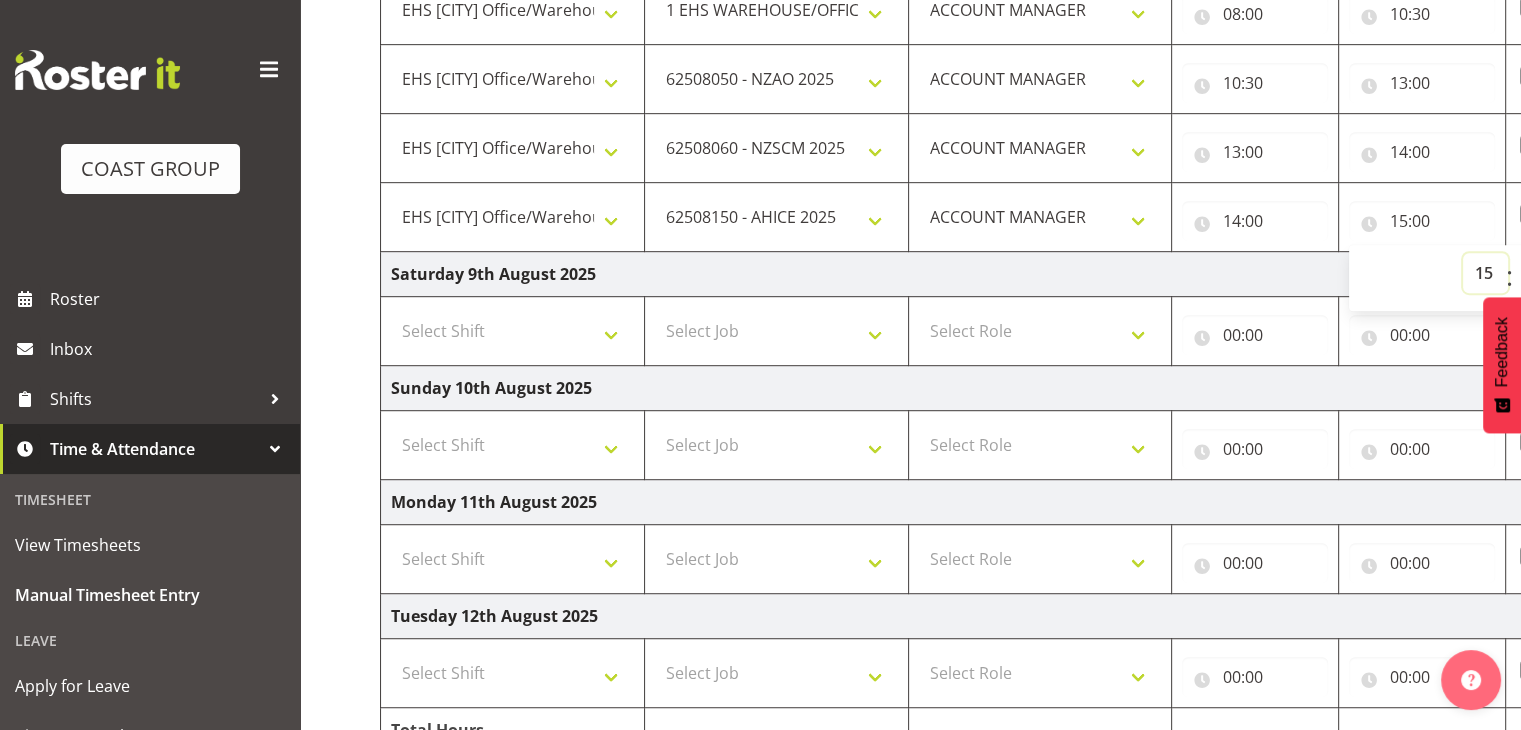 scroll, scrollTop: 1196, scrollLeft: 0, axis: vertical 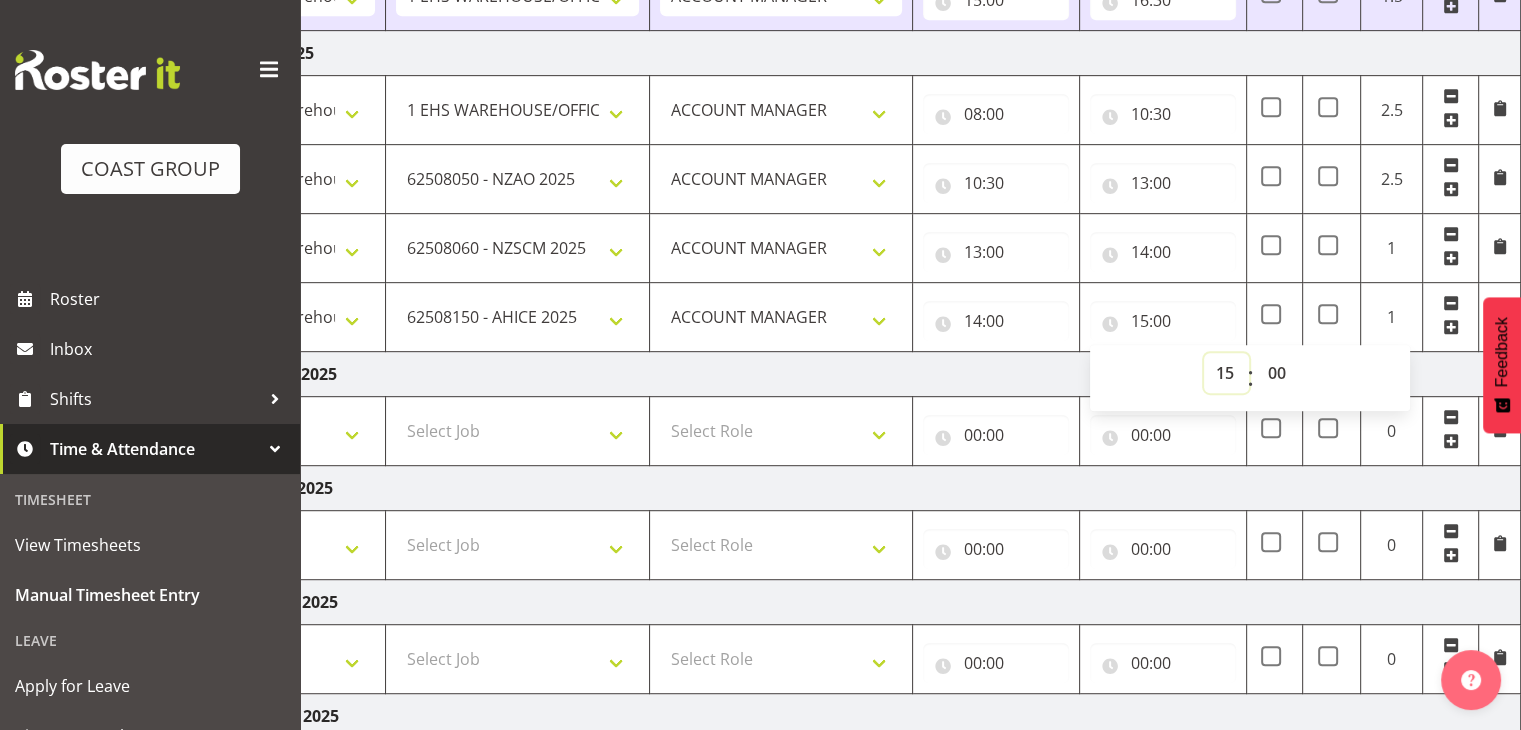 click on "00   01   02   03   04   05   06   07   08   09   10   11   12   13   14   15   16   17   18   19   20   21   22   23" at bounding box center (1226, 373) 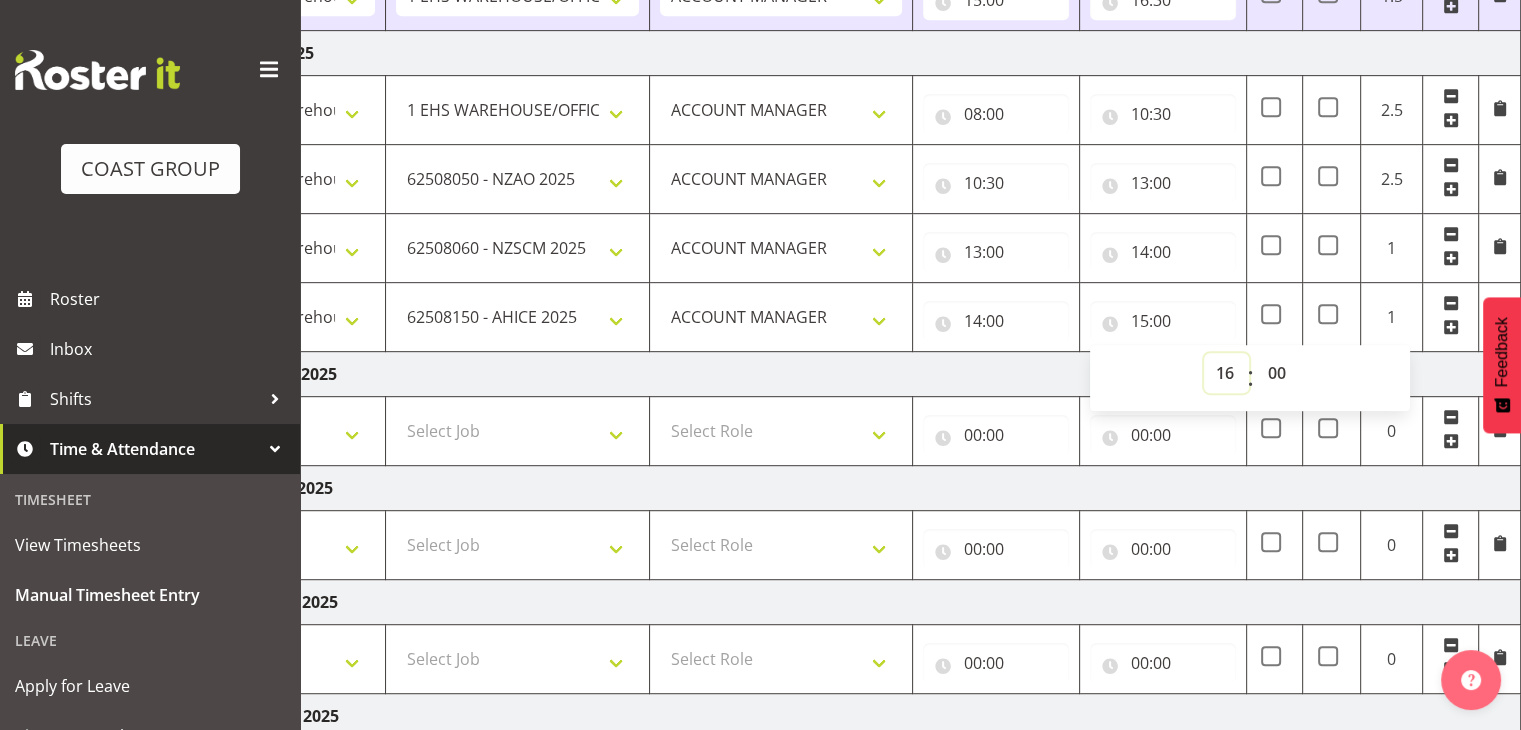click on "00   01   02   03   04   05   06   07   08   09   10   11   12   13   14   15   16   17   18   19   20   21   22   23" at bounding box center (1226, 373) 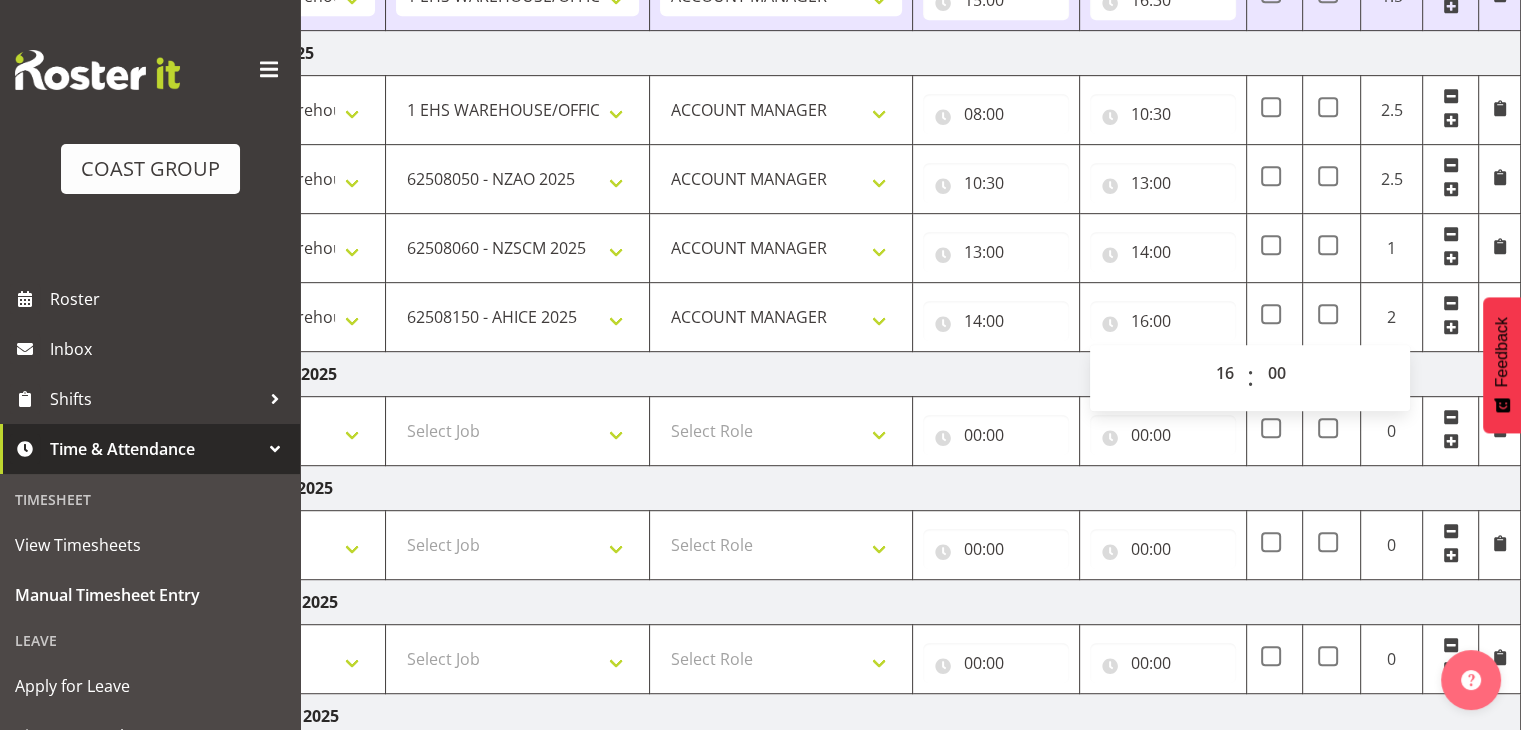 click on "Saturday 9th August 2025" at bounding box center [821, 374] 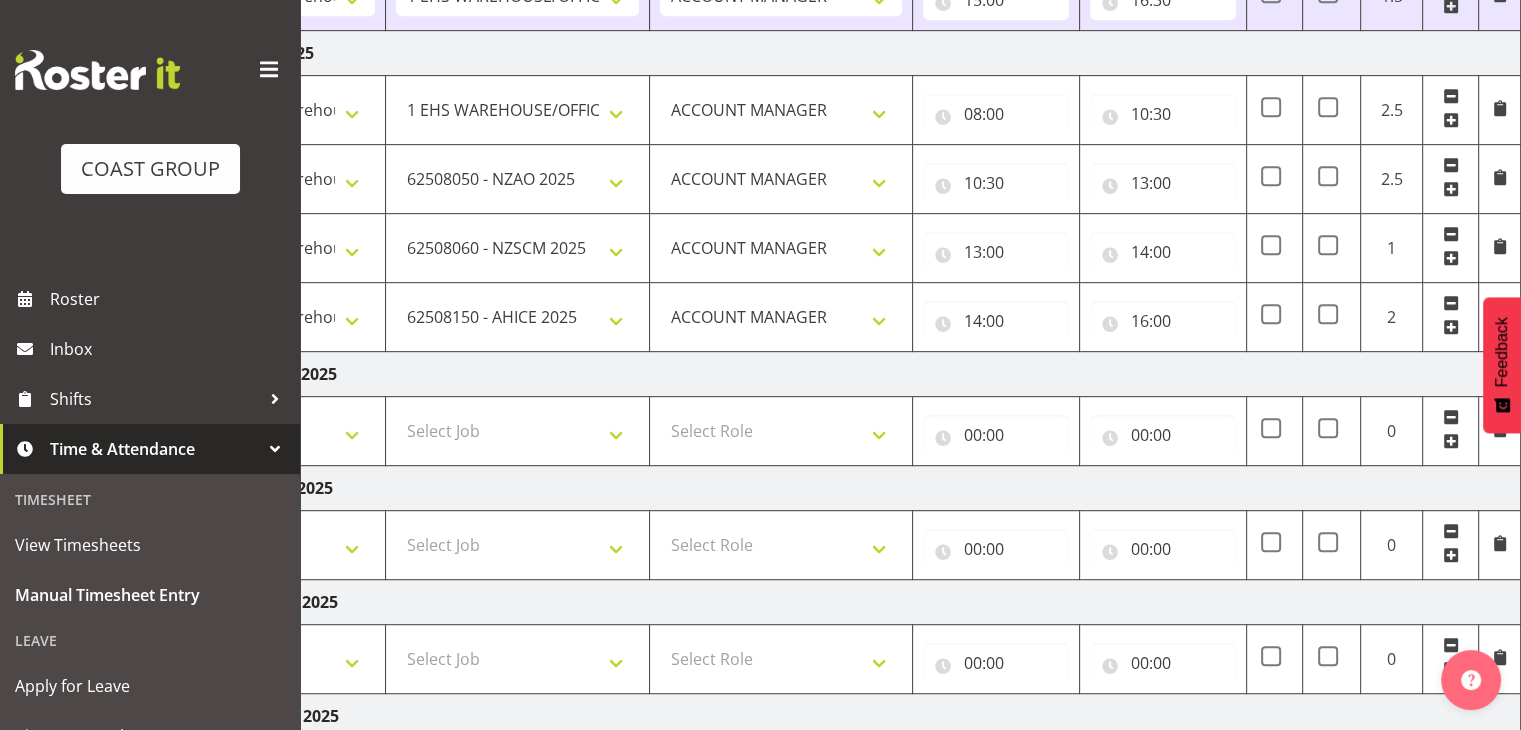 click at bounding box center [1451, 327] 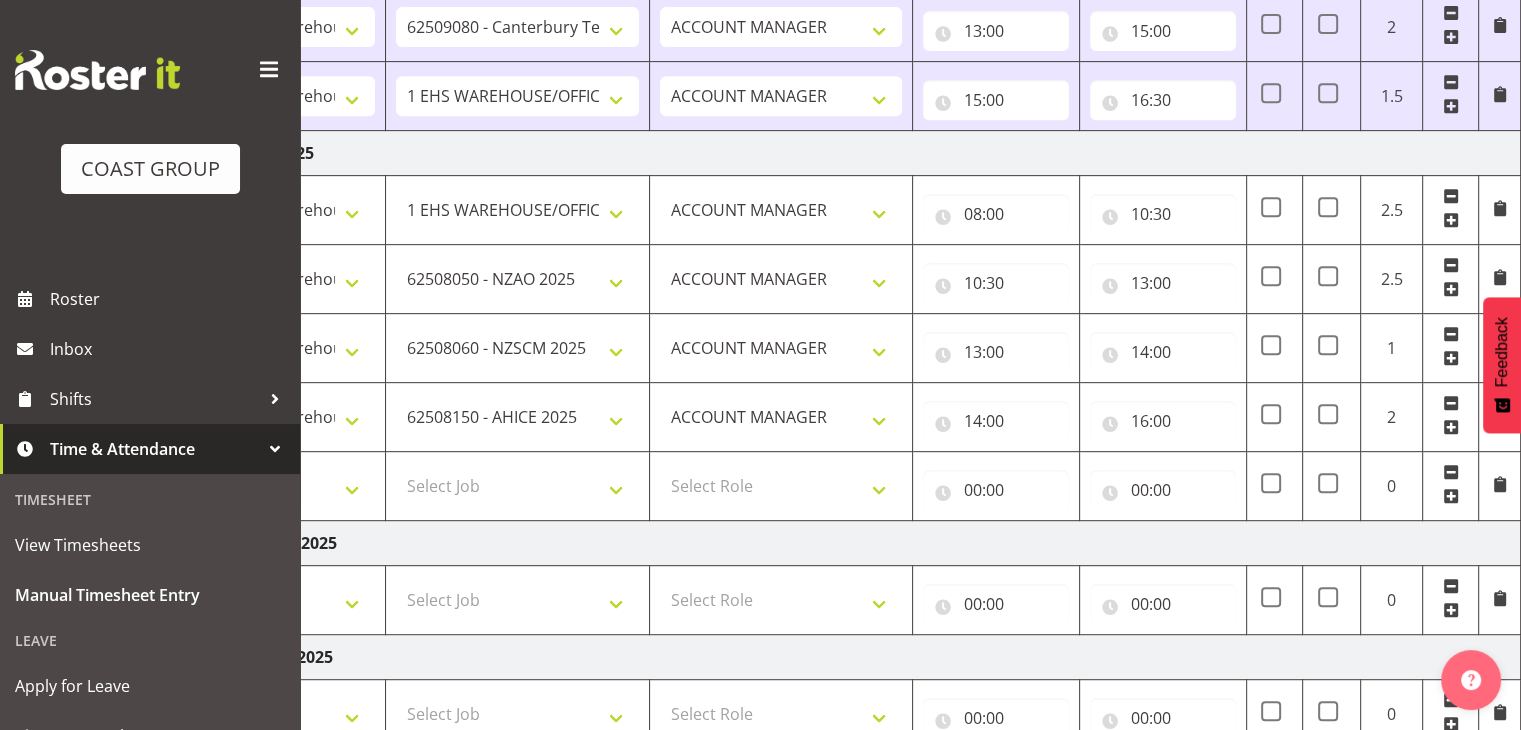 scroll, scrollTop: 1264, scrollLeft: 0, axis: vertical 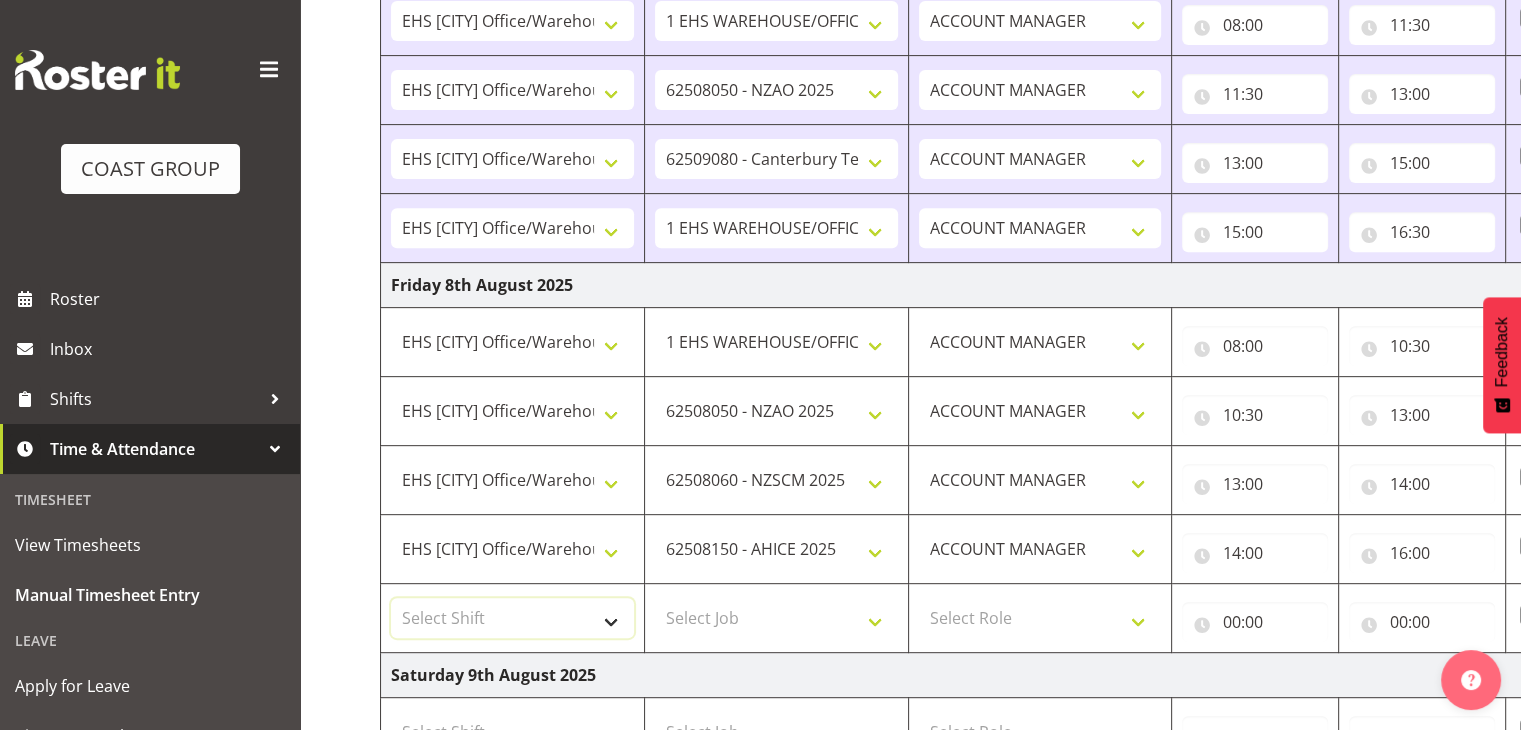click on "Select Shift  Break All Blacks casual Break Arts canty Break GP25 Break Involve Break LGNZ Break Marlborough Home show Break NZ Shoulder and Elbow Break NZSBA Break QT Homeshow Break Rego Pinot Noir Break SYA Break Show your ability Break Wedding expo Break brewers Guild Break rear of Go Green Break red meat Break rest of go green Break selwyn art show Break south mach Break south mach Break southerbys conference Break southland careerfest Break starhomeshow Build AHICE Build ANZICS Build Arts Canterbury Build BOINZ Build Baby Show Build GP25 Build GP25 Build Go Green Build Holiday parks Build Host tech Build Involve (Downstairs) Build Involve (upstairs) Build Involve (upstairs) Build LGNZ Build LGNZ Build Lawlink Build Marlborough Home show Build NRHC Build NZMCA Build NZMCA Build NZMCA Build NZMCA Build NZOHA Build NZSBA Build PINZ Build PSNZ Build Potatoes Build RMSANZ Build Russley art show Build Southerbys conference Build brewers guild Build panels at arena Build panels at arena Build rego for RMSANZ" at bounding box center [512, 618] 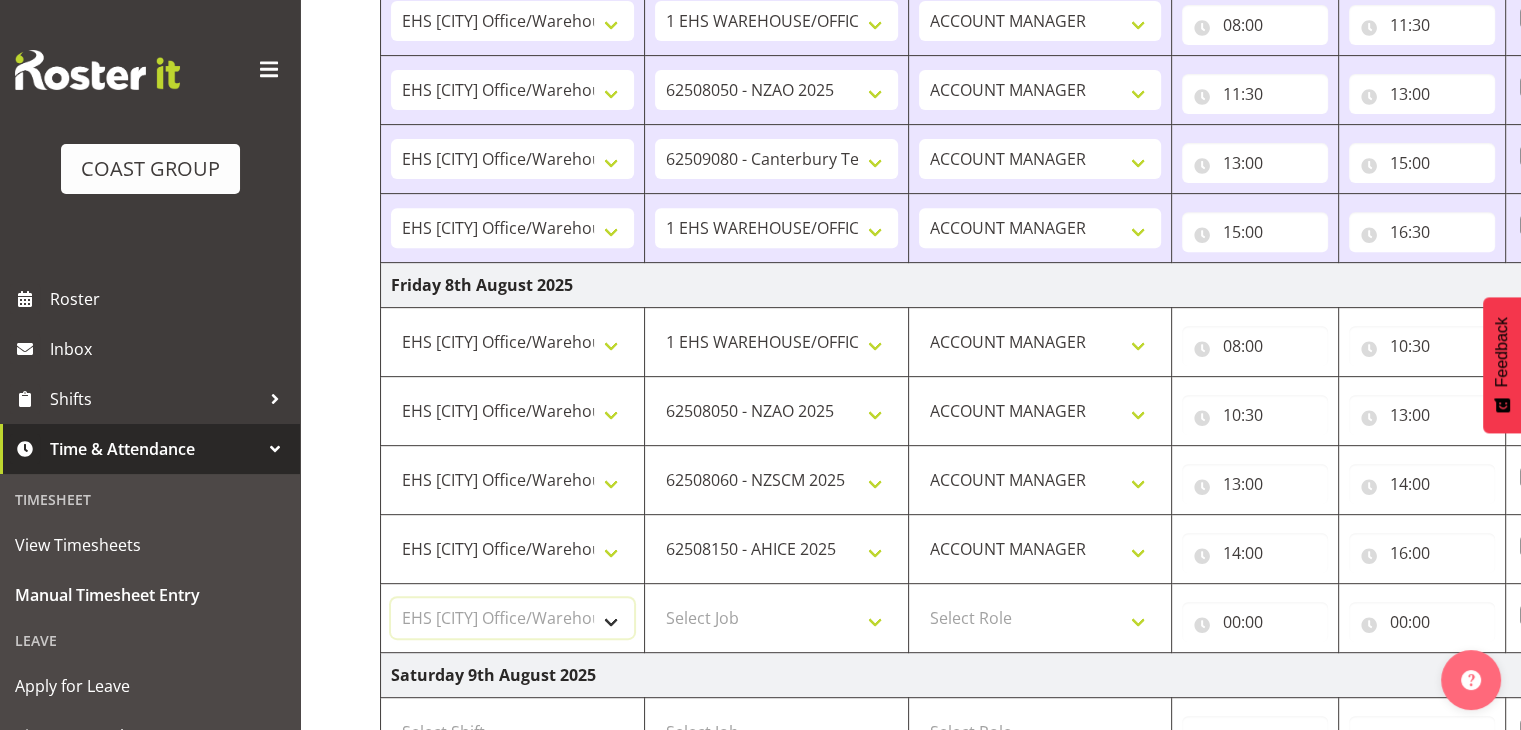 click on "Select Shift  Break All Blacks casual Break Arts canty Break GP25 Break Involve Break LGNZ Break Marlborough Home show Break NZ Shoulder and Elbow Break NZSBA Break QT Homeshow Break Rego Pinot Noir Break SYA Break Show your ability Break Wedding expo Break brewers Guild Break rear of Go Green Break red meat Break rest of go green Break selwyn art show Break south mach Break south mach Break southerbys conference Break southland careerfest Break starhomeshow Build AHICE Build ANZICS Build Arts Canterbury Build BOINZ Build Baby Show Build GP25 Build GP25 Build Go Green Build Holiday parks Build Host tech Build Involve (Downstairs) Build Involve (upstairs) Build Involve (upstairs) Build LGNZ Build LGNZ Build Lawlink Build Marlborough Home show Build NRHC Build NZMCA Build NZMCA Build NZMCA Build NZMCA Build NZOHA Build NZSBA Build PINZ Build PSNZ Build Potatoes Build RMSANZ Build Russley art show Build Southerbys conference Build brewers guild Build panels at arena Build panels at arena Build rego for RMSANZ" at bounding box center [512, 618] 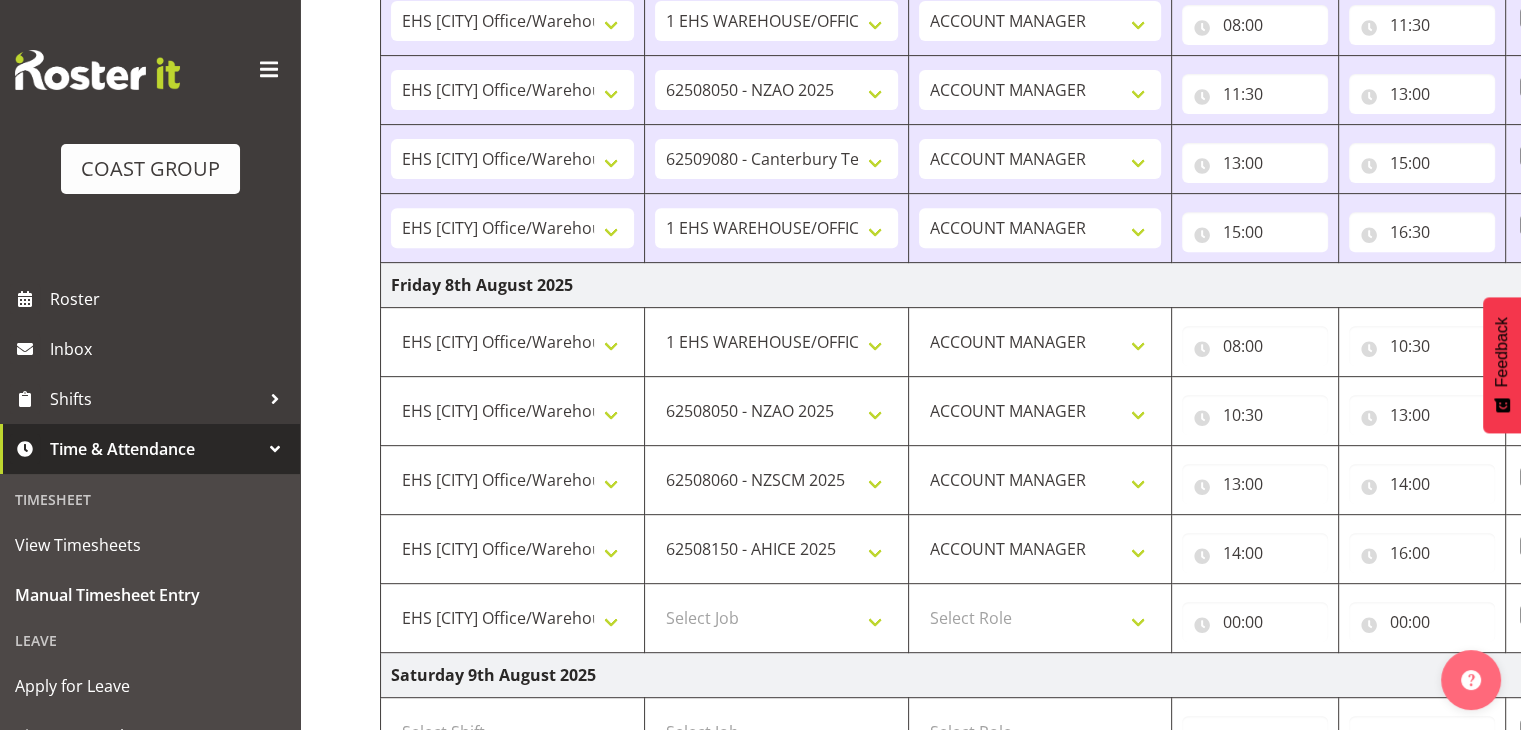 click on "Select Job 1 Carlton Events 1 Carlton [CITY] 1 Carlton [CITY] 1 EHS WAREHOUSE/OFFICE 1 GRS 1 SLP Production 1 SLP Tradeshows 12507000 - AKL Casual Jul 2025 1250700R - July Casual C&R 2025 12507010 - NASDAP Conference 2025 12507030 - Auckland Food Show 2025 12507050 - CDES Internship & Graduate Expo 2025 12507100 - NZCB Education Day 2025 12507110 - CCNZ 2025 1250711A - CCNZ25-Accordant GroupServices 12507120 - NZACA Symposium 2025 12507130 - Risk & Resilience 2025 1250713A - Risk 2025 - Protecht 1250713B - RISK 2025 - Camms 12507140 - Jobs Expo in NZ 2025 12507150 - Crane 2025 1250715A - Crane 2025 - UAA 12507160 - BestStart conference 25 12507170 - UoA - T-Tech 2025 12507180 - Banks Art Exhibition 25 12507190 - GSA 2025 12507200 - UoA Clubs Expo Semster 2 2025 12507210 - All Black Tour 2025 - [CITY] 12507220 - All Blacks Stock Purchasing 25 12508000 - AKL Casual Aug 2025 1250800R - August Casual C&R 2025 12508010 - Spring Gift Fair 2025 1250801A - Jty Imports/Exports-SpringGift 12508080 - FANZ 2025" at bounding box center [776, 618] 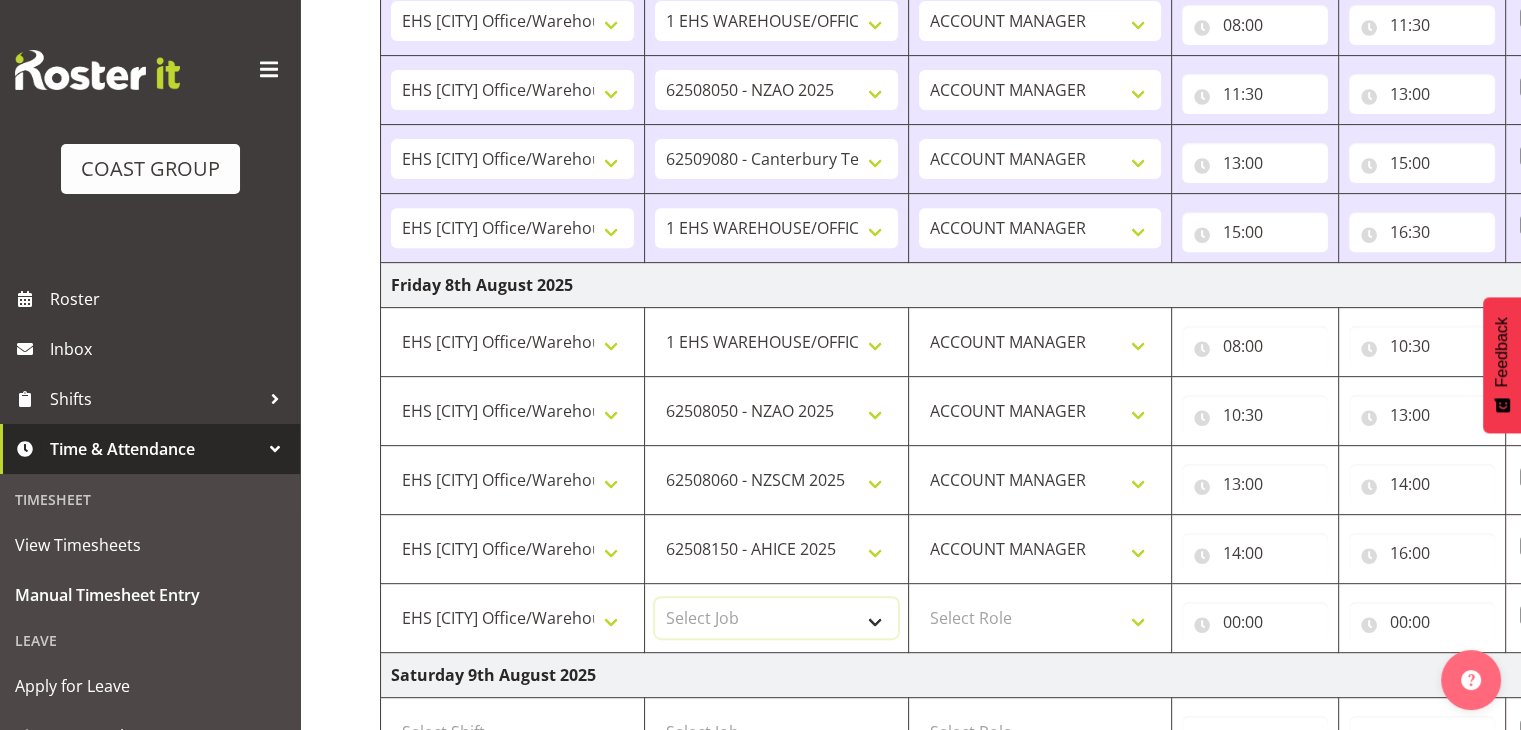 click on "Select Job 1 Carlton Events 1 Carlton [CITY] 1 Carlton [CITY] 1 EHS WAREHOUSE/OFFICE 1 GRS 1 SLP Production 1 SLP Tradeshows 12507000 - AKL Casual Jul 2025 1250700R - July Casual C&R 2025 12507010 - NASDAP Conference 2025 12507030 - Auckland Food Show 2025 12507050 - CDES Internship & Graduate Expo 2025 12507100 - NZCB Education Day 2025 12507110 - CCNZ 2025 1250711A - CCNZ25-Accordant GroupServices 12507120 - NZACA Symposium 2025 12507130 - Risk & Resilience 2025 1250713A - Risk 2025 - Protecht 1250713B - RISK 2025 - Camms 12507140 - Jobs Expo in NZ 2025 12507150 - Crane 2025 1250715A - Crane 2025 - UAA 12507160 - BestStart conference 25 12507170 - UoA - T-Tech 2025 12507180 - Banks Art Exhibition 25 12507190 - GSA 2025 12507200 - UoA Clubs Expo Semster 2 2025 12507210 - All Black Tour 2025 - [CITY] 12507220 - All Blacks Stock Purchasing 25 12508000 - AKL Casual Aug 2025 1250800R - August Casual C&R 2025 12508010 - Spring Gift Fair 2025 1250801A - Jty Imports/Exports-SpringGift 12508080 - FANZ 2025" at bounding box center (776, 618) 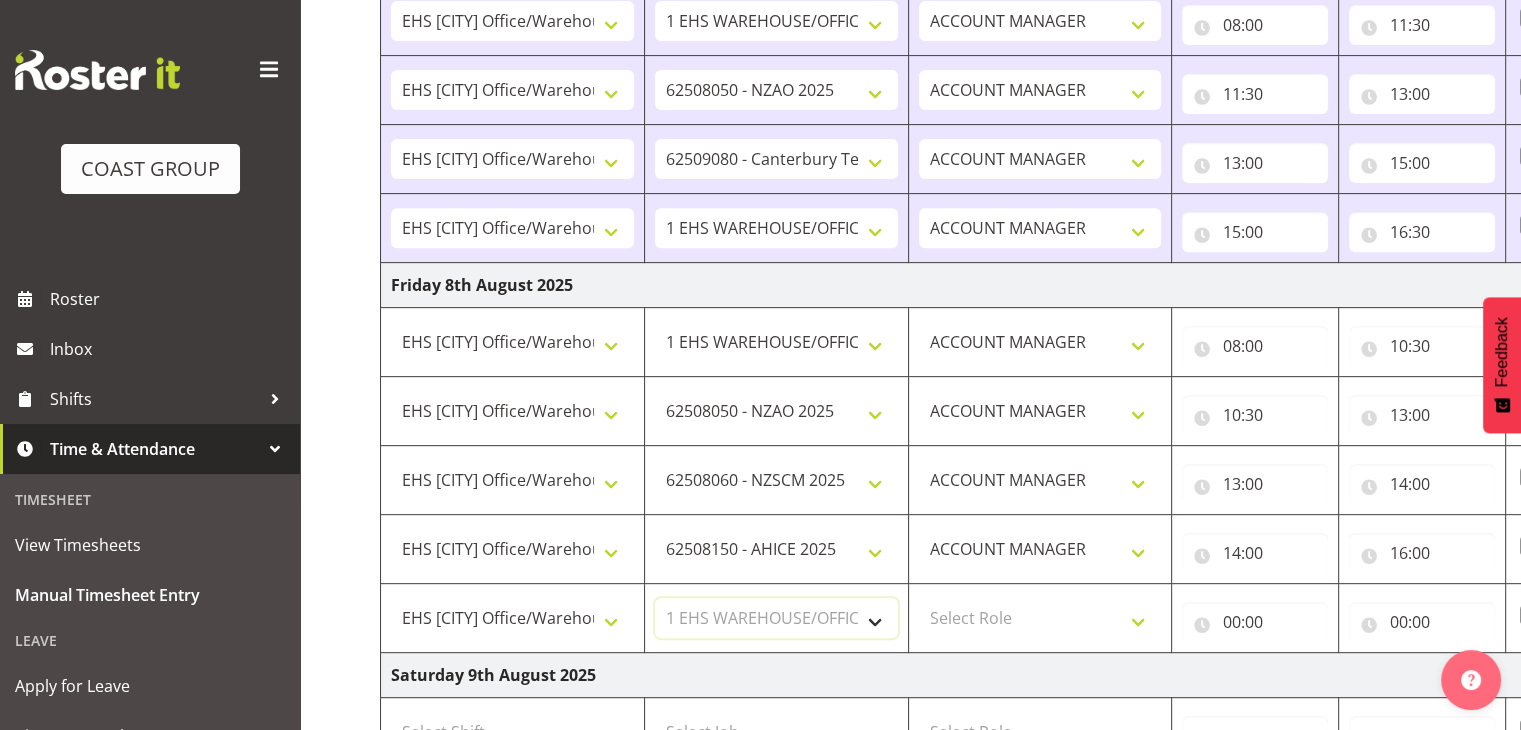 click on "Select Job 1 Carlton Events 1 Carlton [CITY] 1 Carlton [CITY] 1 EHS WAREHOUSE/OFFICE 1 GRS 1 SLP Production 1 SLP Tradeshows 12507000 - AKL Casual Jul 2025 1250700R - July Casual C&R 2025 12507010 - NASDAP Conference 2025 12507030 - Auckland Food Show 2025 12507050 - CDES Internship & Graduate Expo 2025 12507100 - NZCB Education Day 2025 12507110 - CCNZ 2025 1250711A - CCNZ25-Accordant GroupServices 12507120 - NZACA Symposium 2025 12507130 - Risk & Resilience 2025 1250713A - Risk 2025 - Protecht 1250713B - RISK 2025 - Camms 12507140 - Jobs Expo in NZ 2025 12507150 - Crane 2025 1250715A - Crane 2025 - UAA 12507160 - BestStart conference 25 12507170 - UoA - T-Tech 2025 12507180 - Banks Art Exhibition 25 12507190 - GSA 2025 12507200 - UoA Clubs Expo Semster 2 2025 12507210 - All Black Tour 2025 - [CITY] 12507220 - All Blacks Stock Purchasing 25 12508000 - AKL Casual Aug 2025 1250800R - August Casual C&R 2025 12508010 - Spring Gift Fair 2025 1250801A - Jty Imports/Exports-SpringGift 12508080 - FANZ 2025" at bounding box center [776, 618] 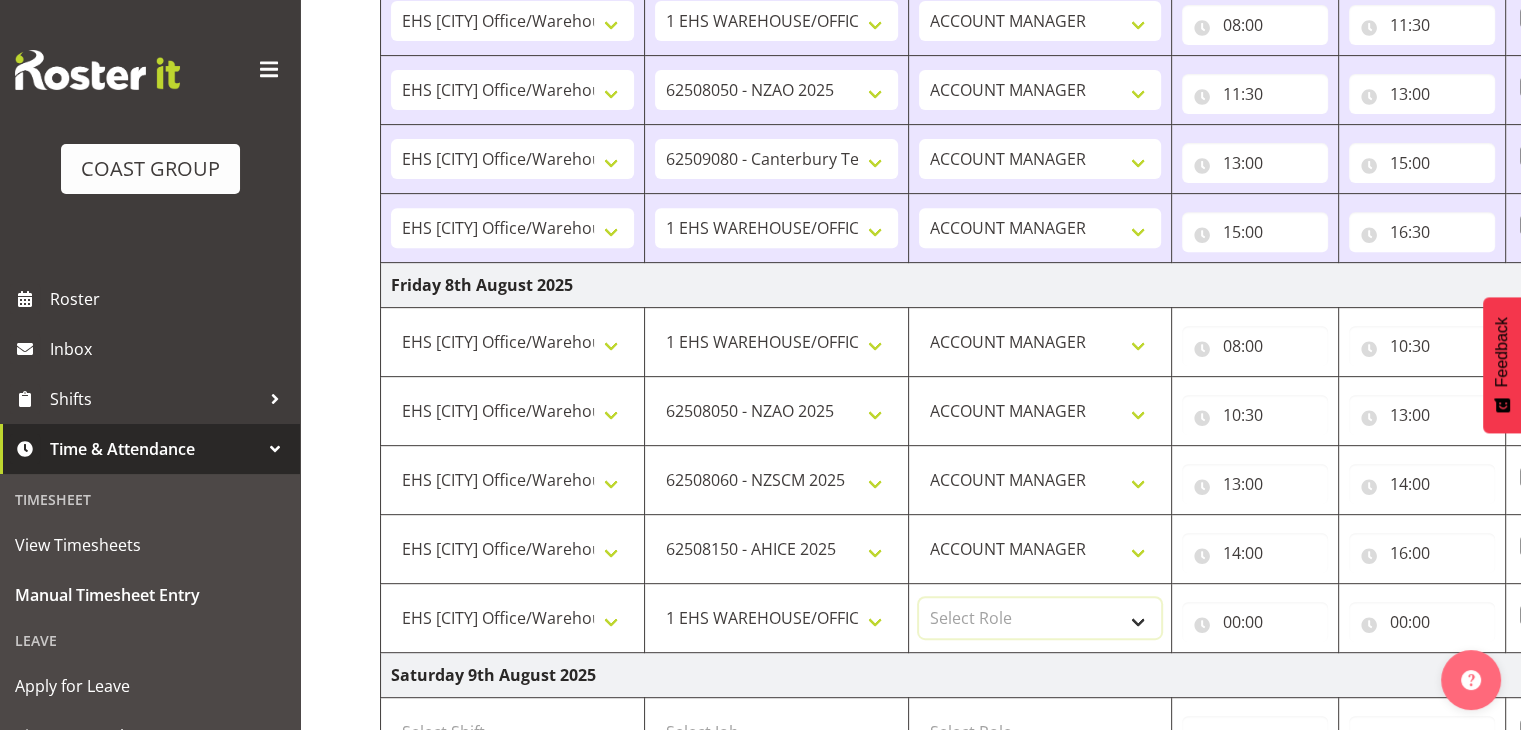 click on "Select Role ACCOUNT MANAGER" at bounding box center (1040, 618) 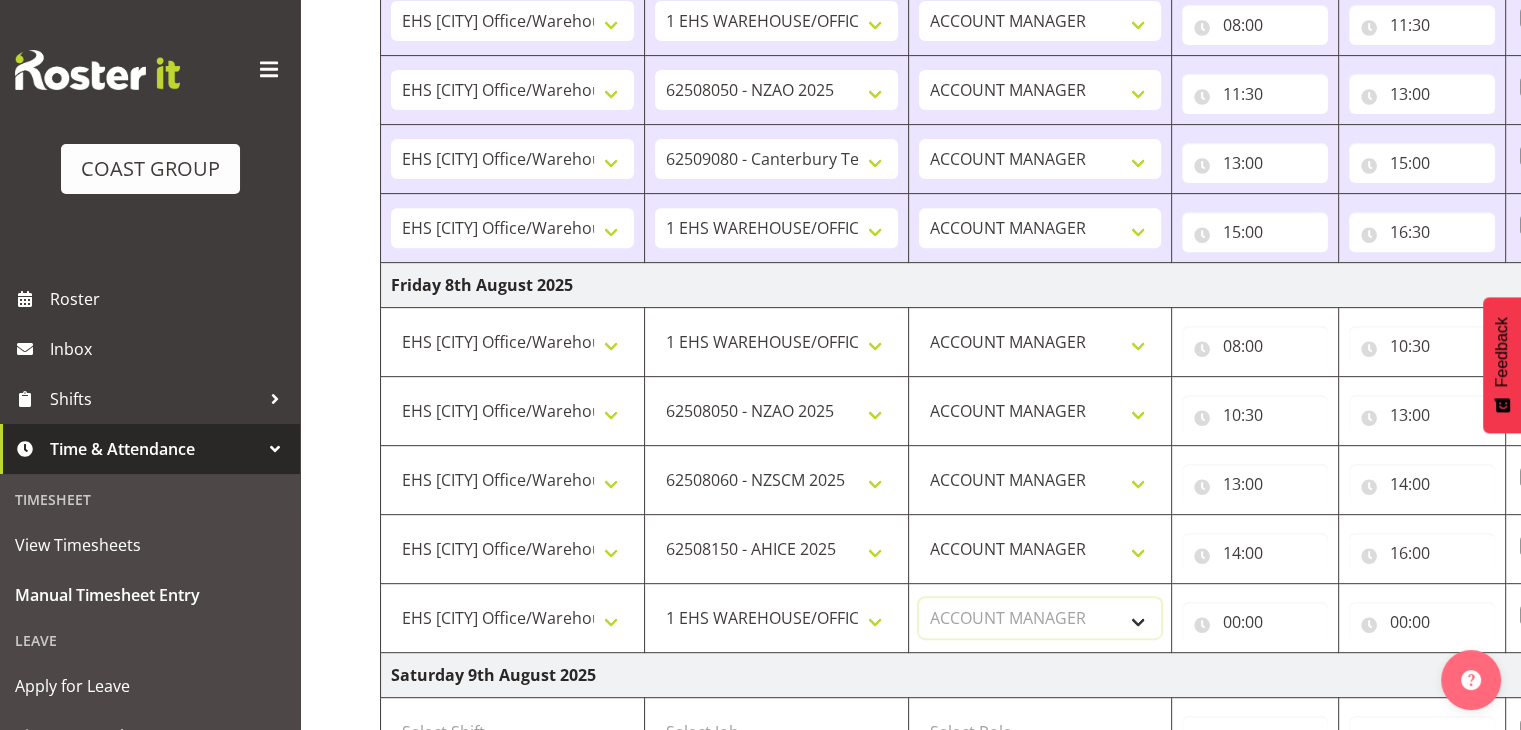 click on "Select Role ACCOUNT MANAGER" at bounding box center (1040, 618) 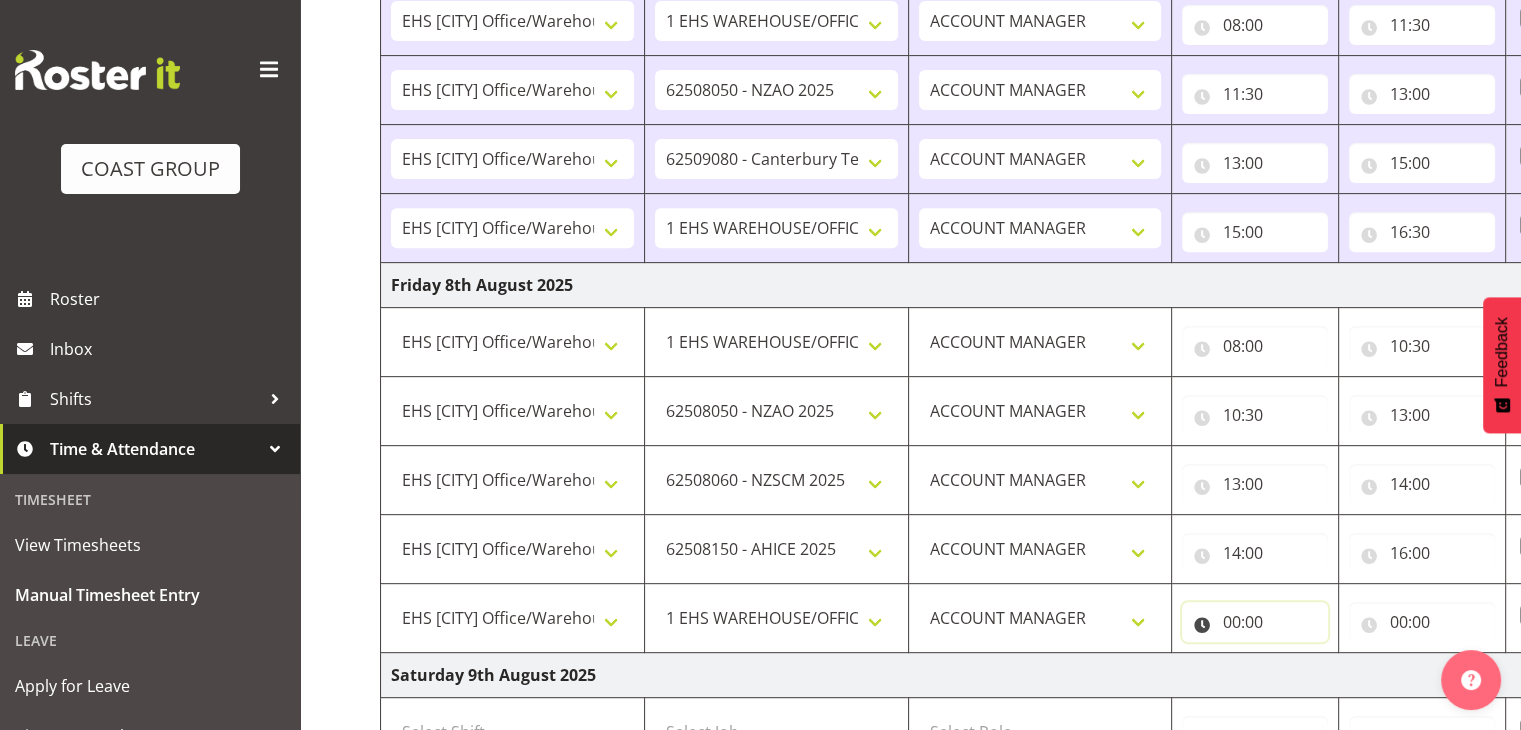 click on "00:00" at bounding box center (1255, 622) 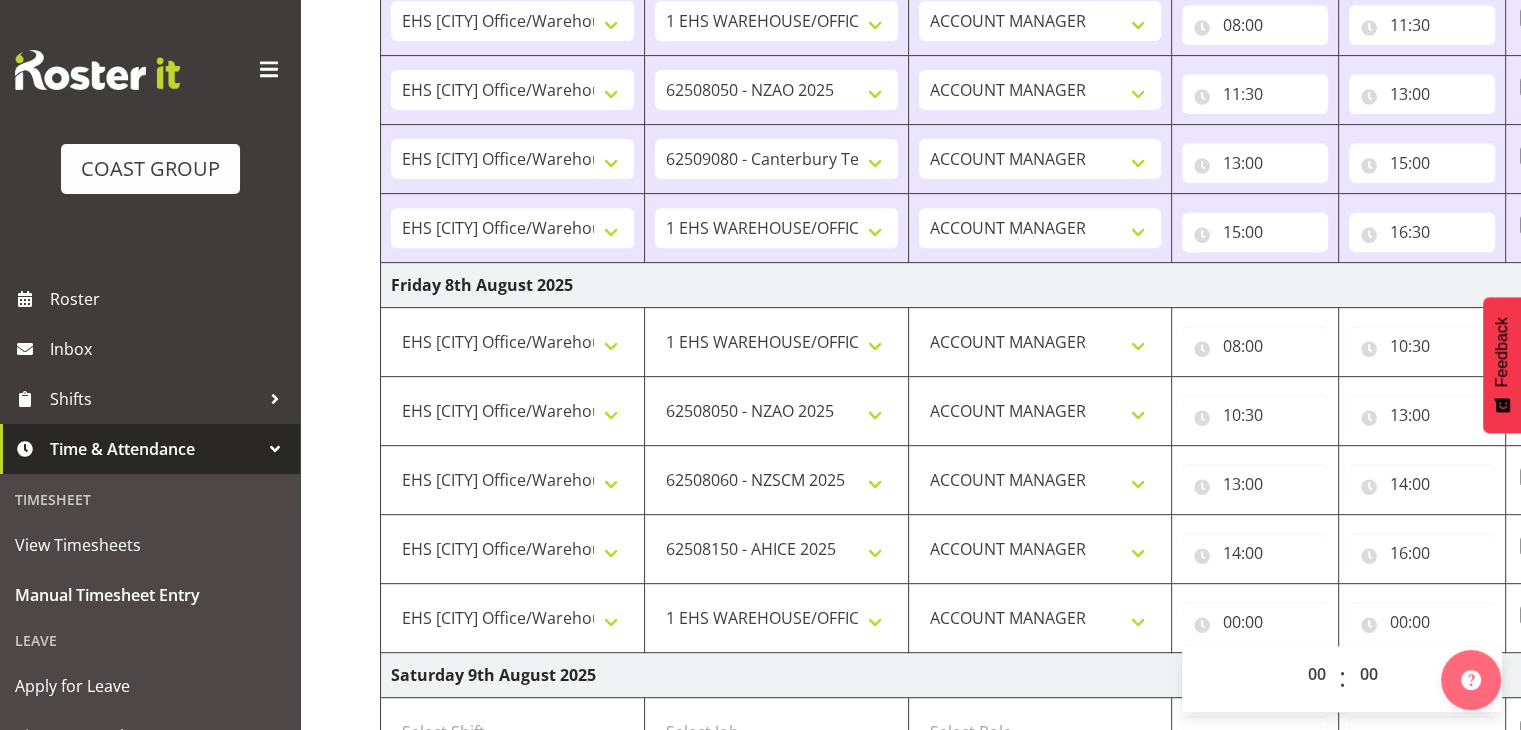click on "00   01   02   03   04   05   06   07   08   09   10   11   12   13   14   15   16   17   18   19   20   21   22   23  :  00   01   02   03   04   05   06   07   08   09   10   11   12   13   14   15   16   17   18   19   20   21   22   23   24   25   26   27   28   29   30   31   32   33   34   35   36   37   38   39   40   41   42   43   44   45   46   47   48   49   50   51   52   53   54   55   56   57   58   59" at bounding box center (1342, 679) 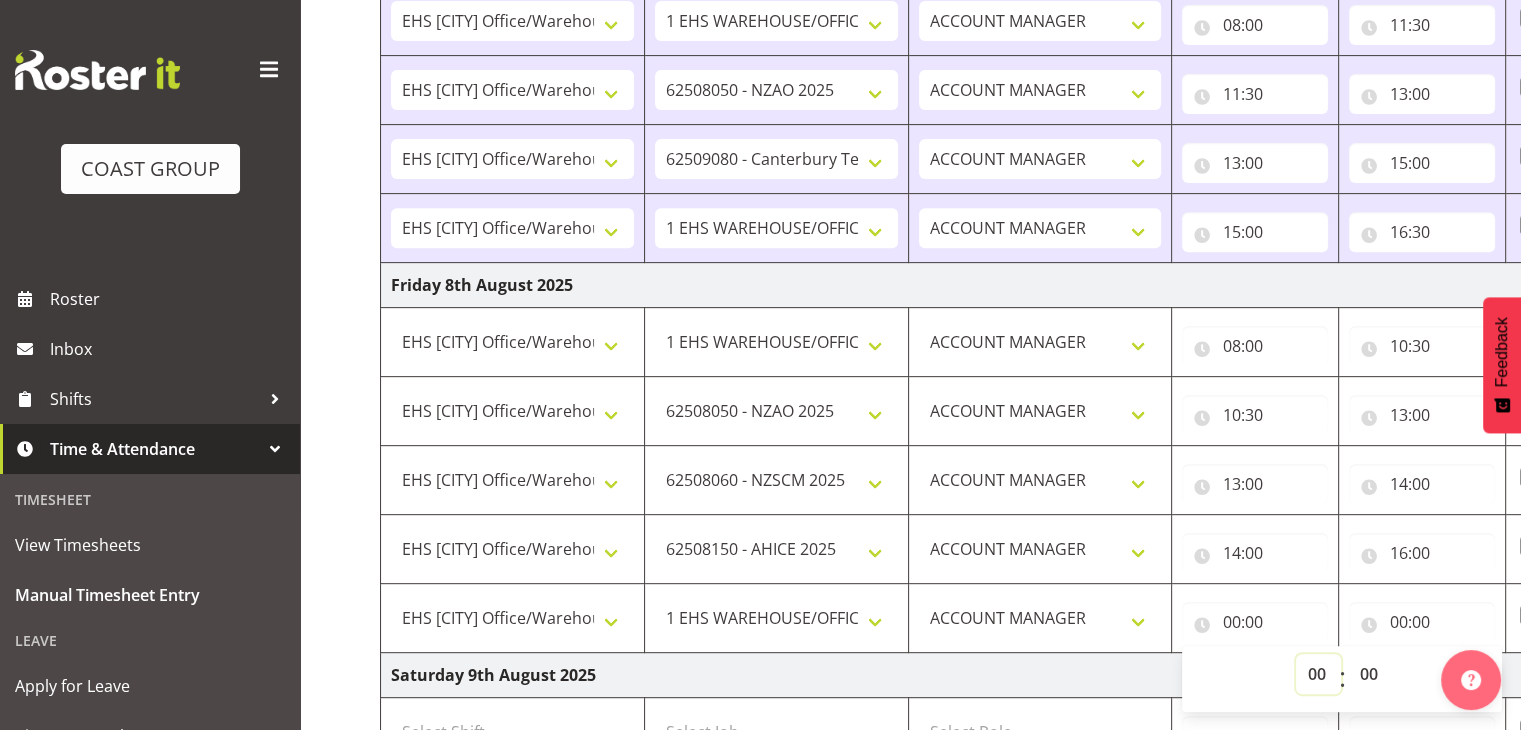 drag, startPoint x: 1315, startPoint y: 667, endPoint x: 1318, endPoint y: 656, distance: 11.401754 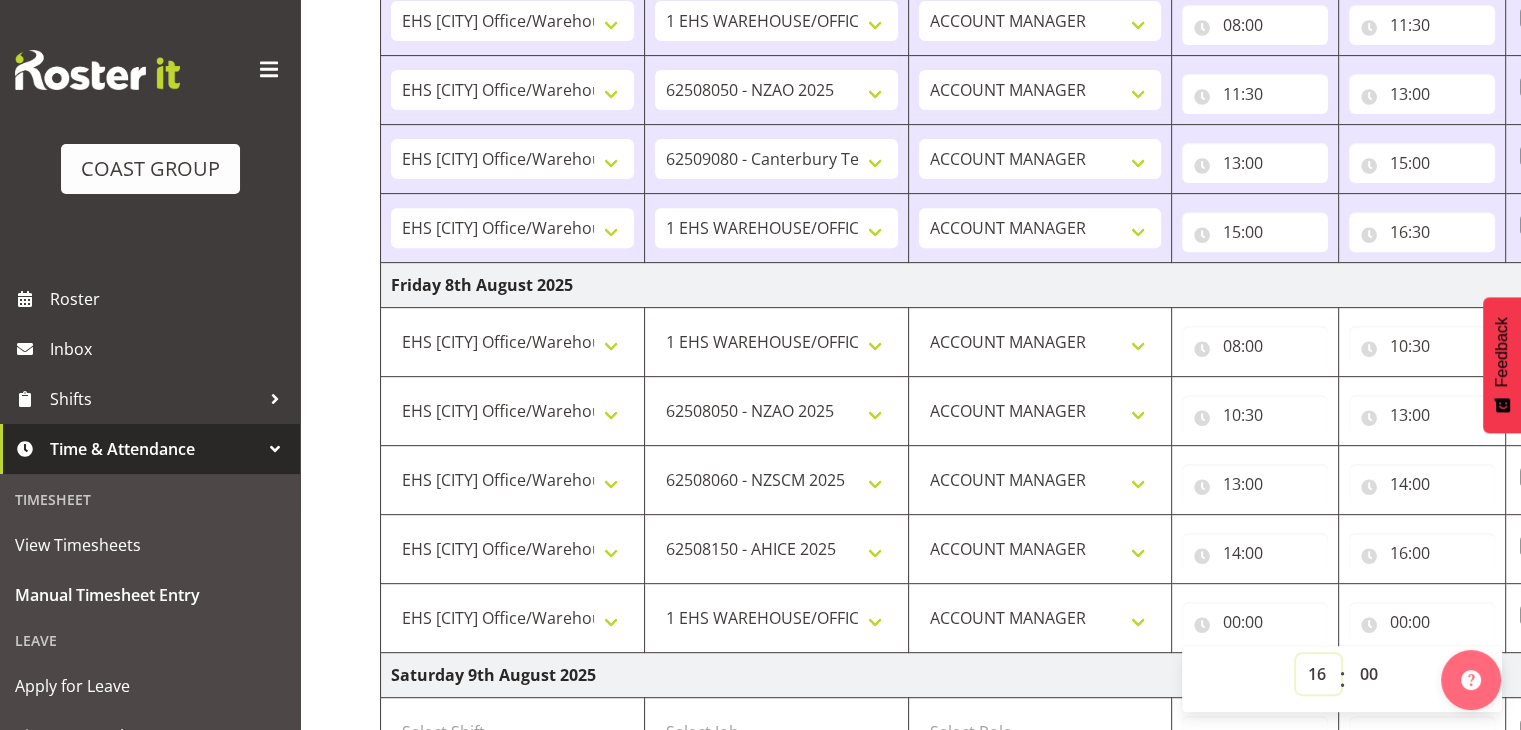 click on "00   01   02   03   04   05   06   07   08   09   10   11   12   13   14   15   16   17   18   19   20   21   22   23" at bounding box center [1318, 674] 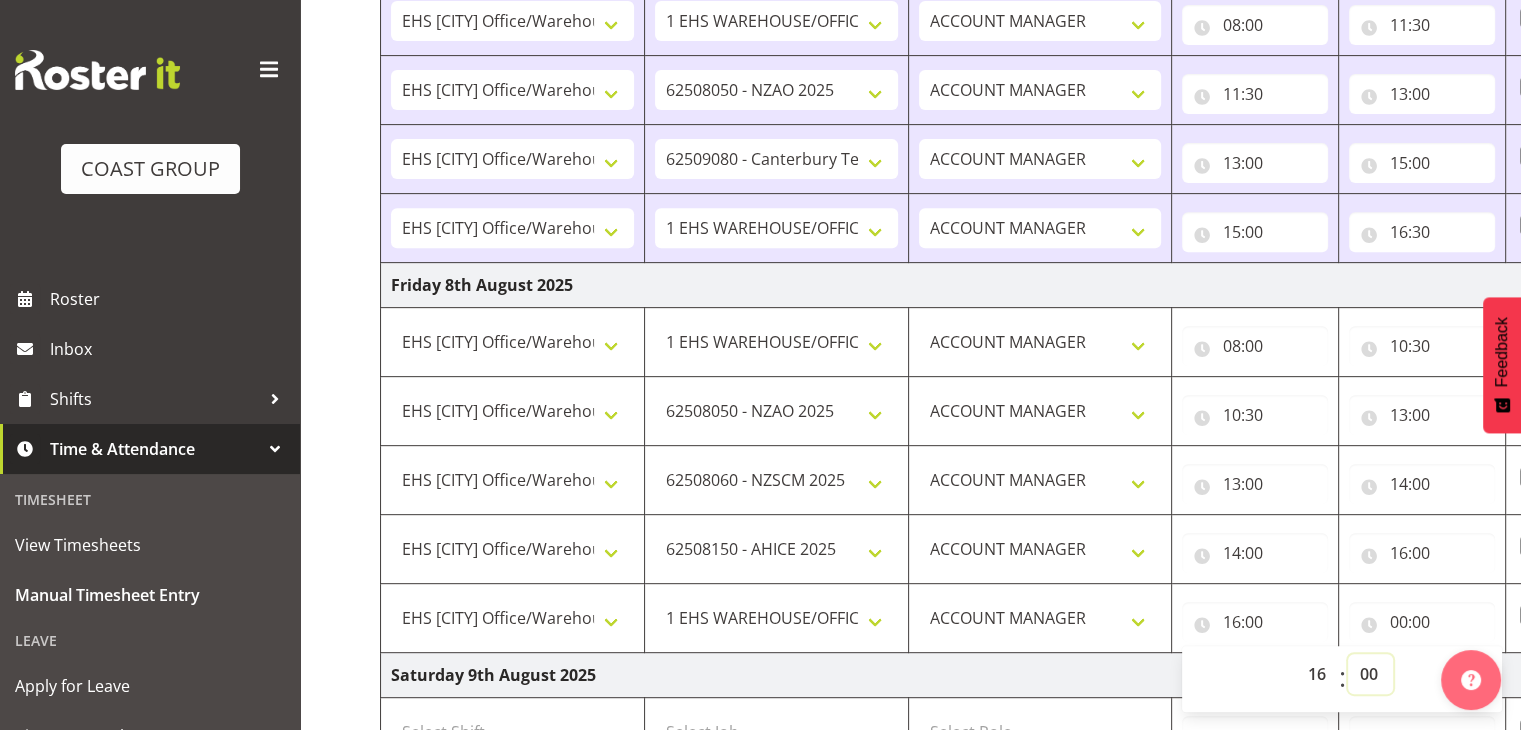 click on "00   01   02   03   04   05   06   07   08   09   10   11   12   13   14   15   16   17   18   19   20   21   22   23   24   25   26   27   28   29   30   31   32   33   34   35   36   37   38   39   40   41   42   43   44   45   46   47   48   49   50   51   52   53   54   55   56   57   58   59" at bounding box center [1370, 674] 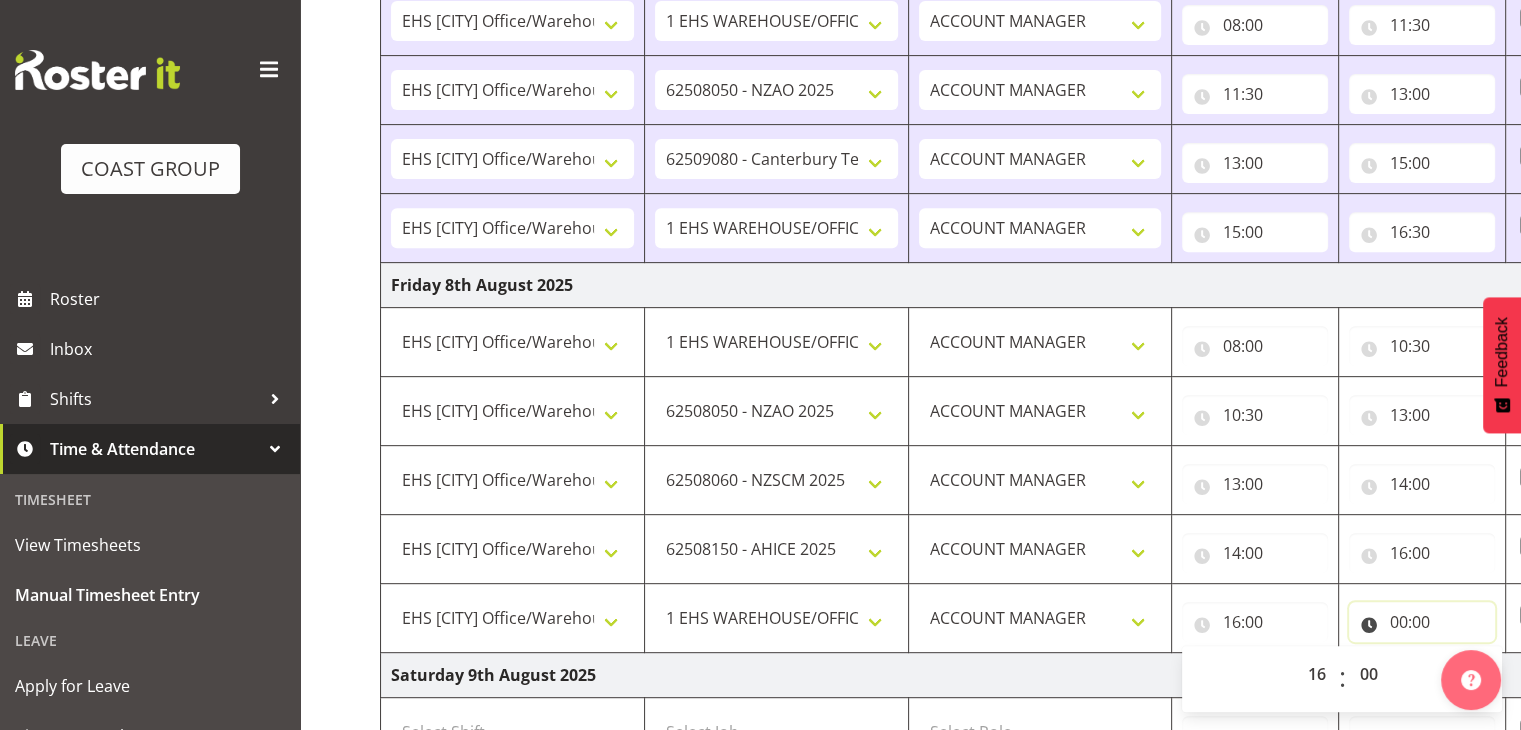 click on "00:00" at bounding box center [1422, 622] 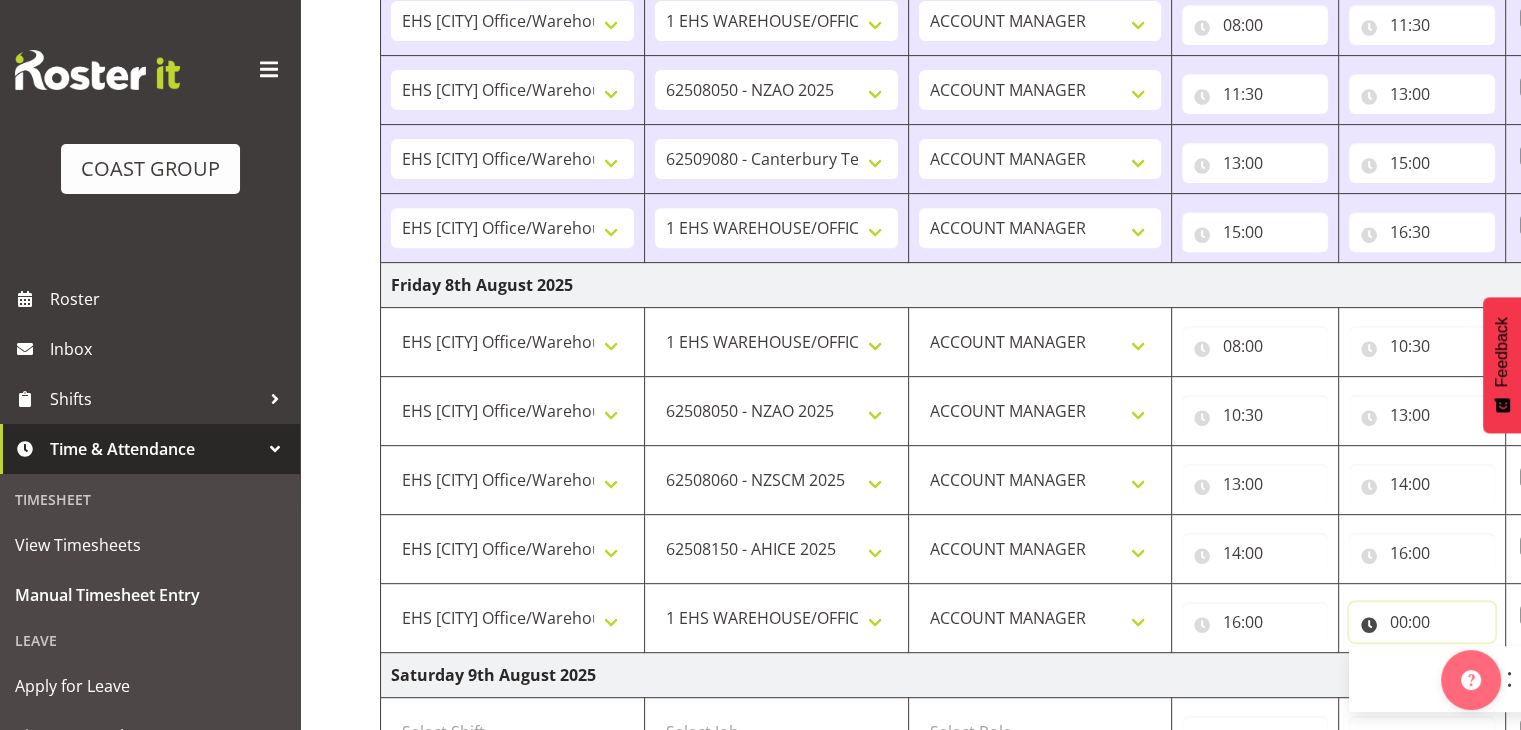 scroll, scrollTop: 1064, scrollLeft: 0, axis: vertical 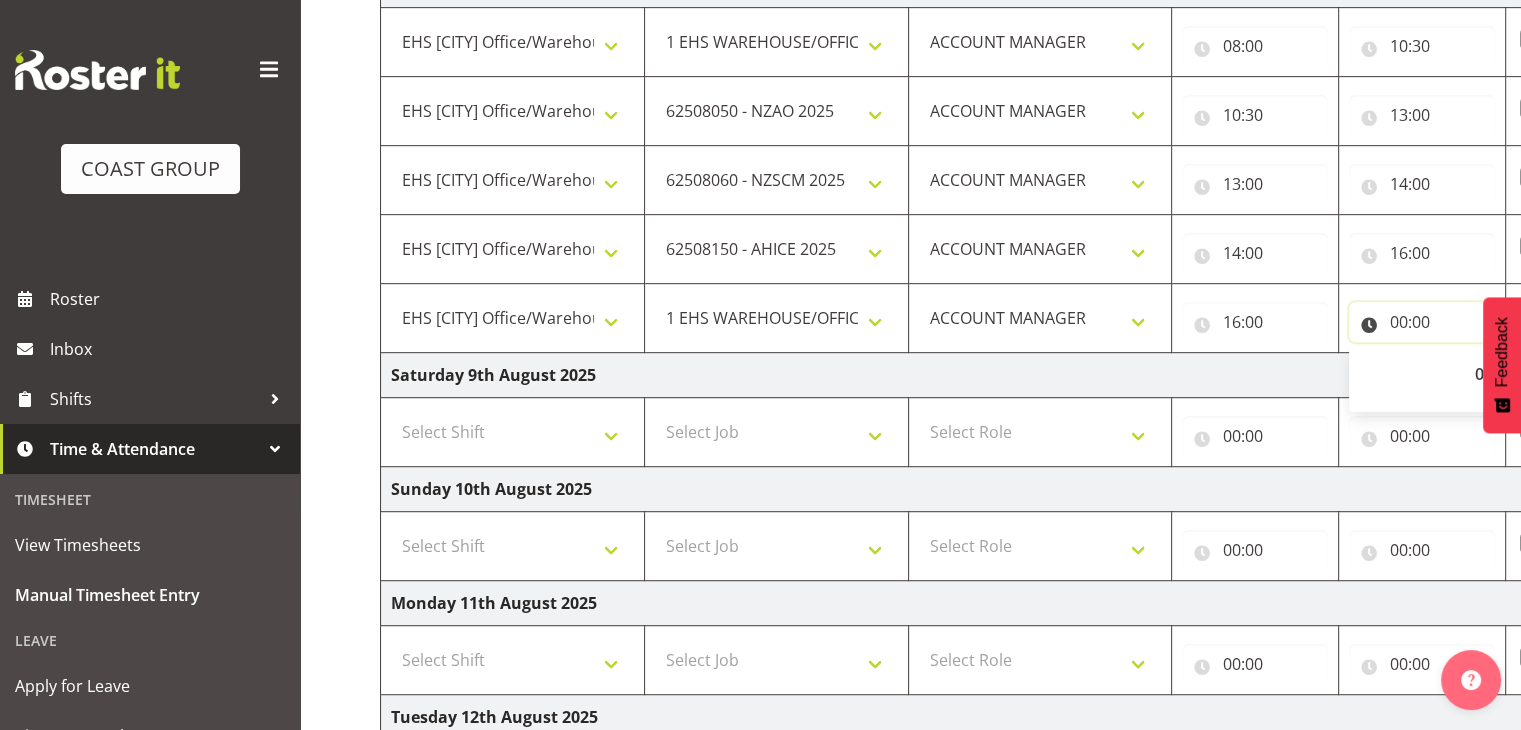 click on "00:00" at bounding box center [1422, 322] 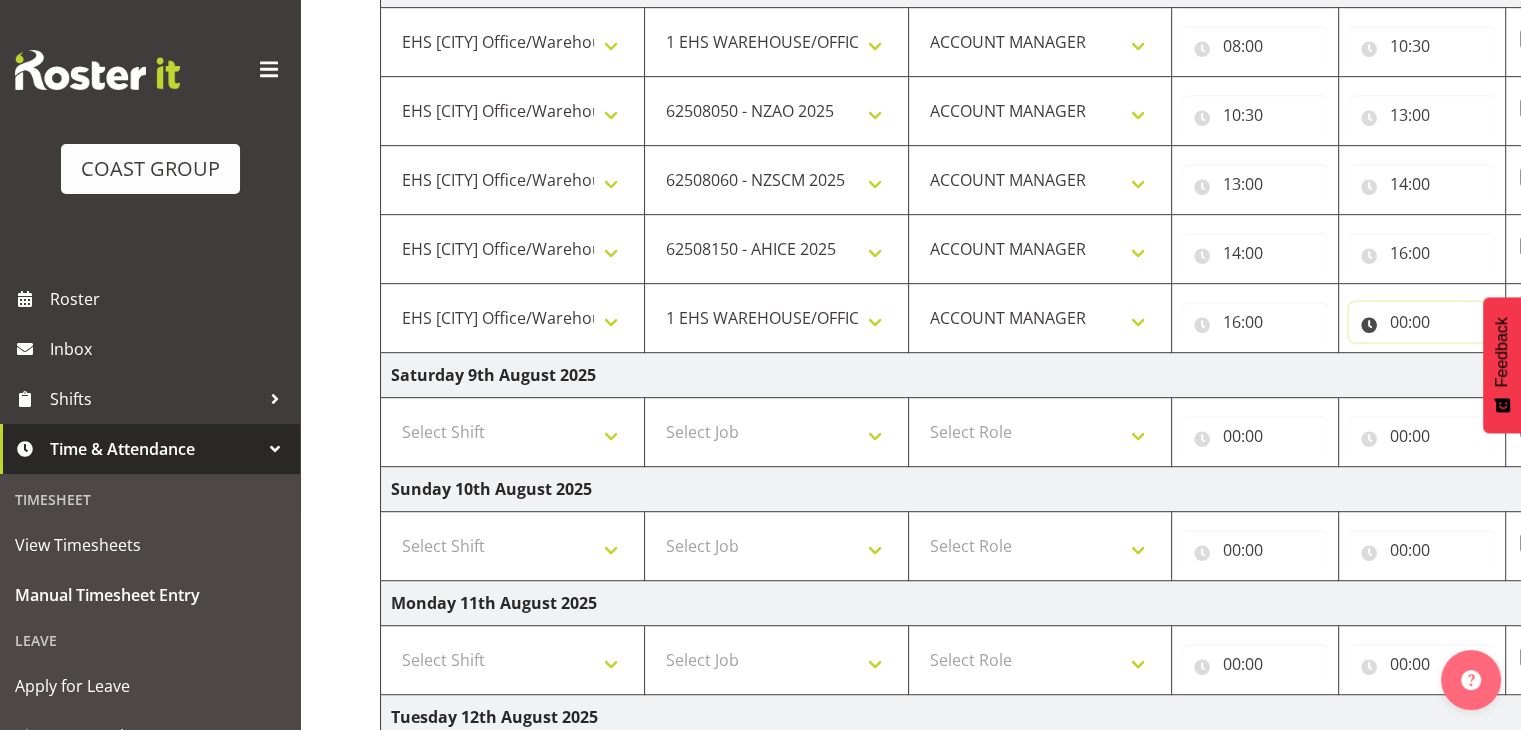 scroll, scrollTop: 1264, scrollLeft: 0, axis: vertical 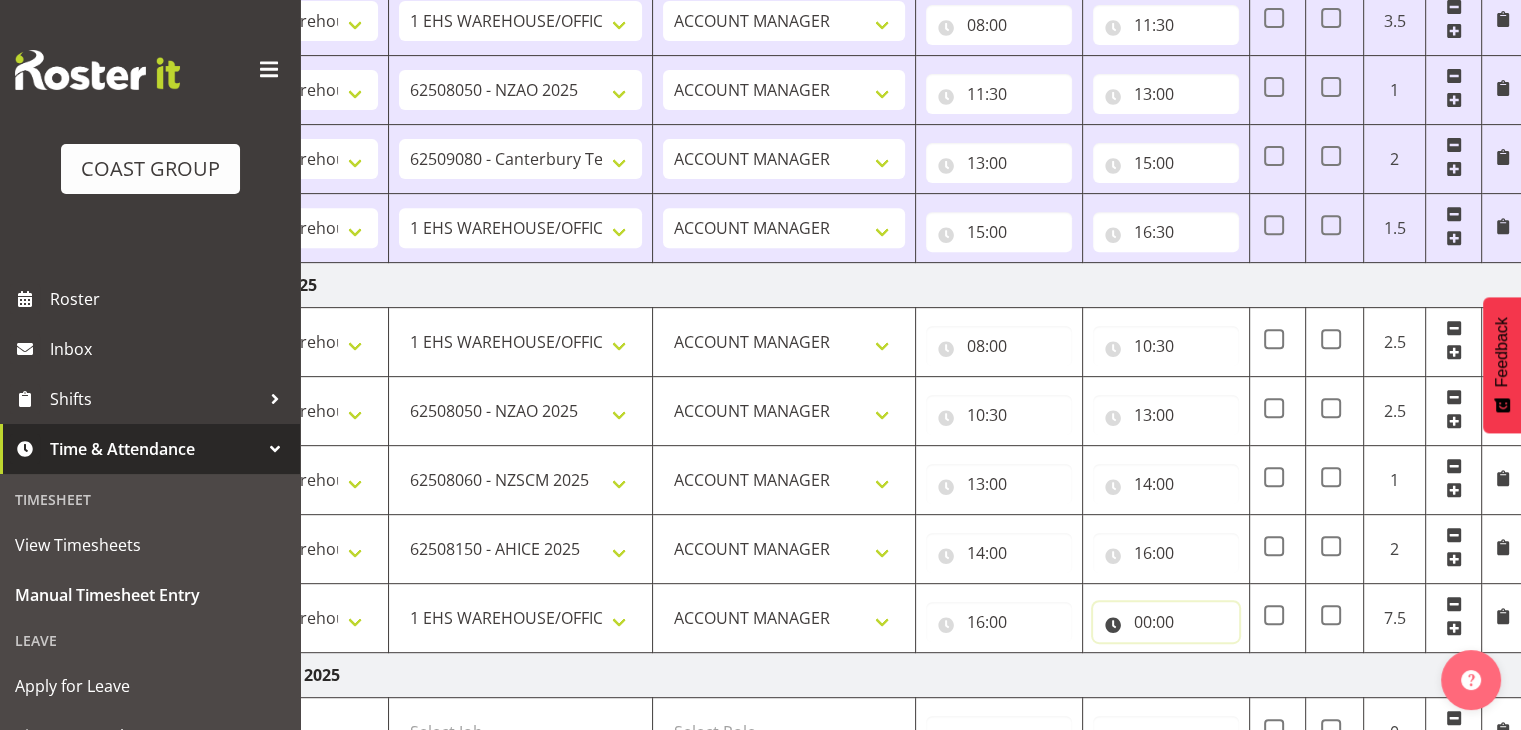 click on "00:00" at bounding box center (1166, 622) 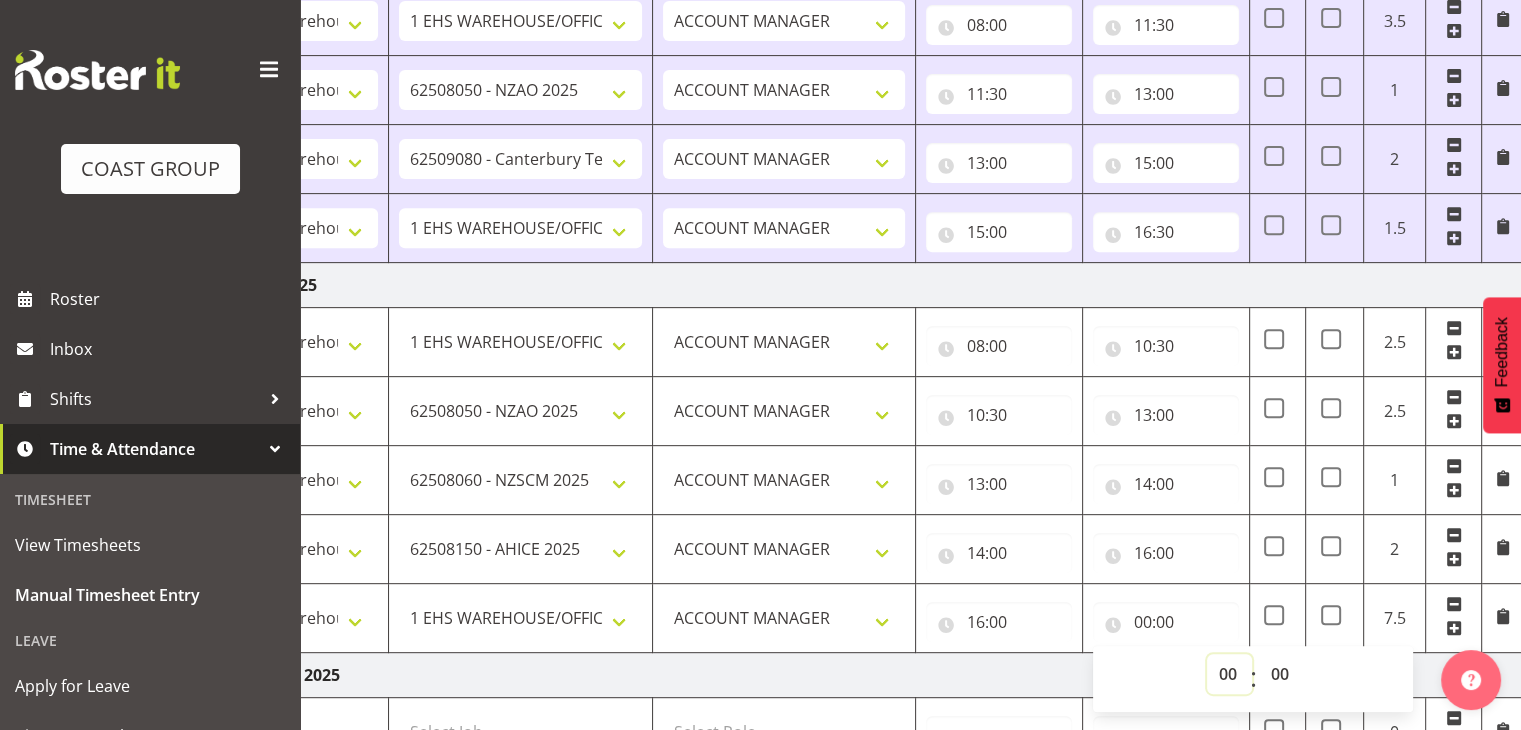 click on "00   01   02   03   04   05   06   07   08   09   10   11   12   13   14   15   16   17   18   19   20   21   22   23" at bounding box center (1229, 674) 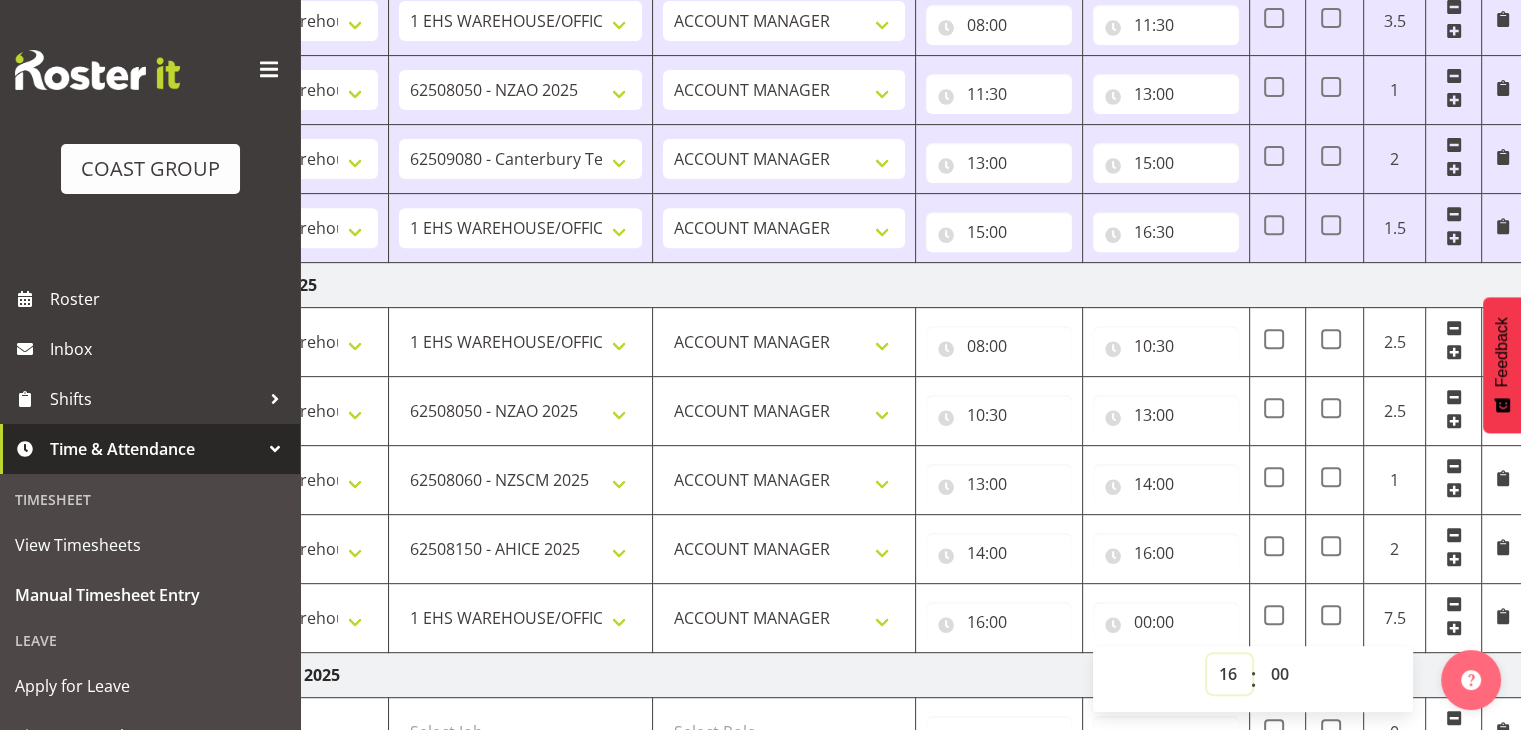 click on "00   01   02   03   04   05   06   07   08   09   10   11   12   13   14   15   16   17   18   19   20   21   22   23" at bounding box center [1229, 674] 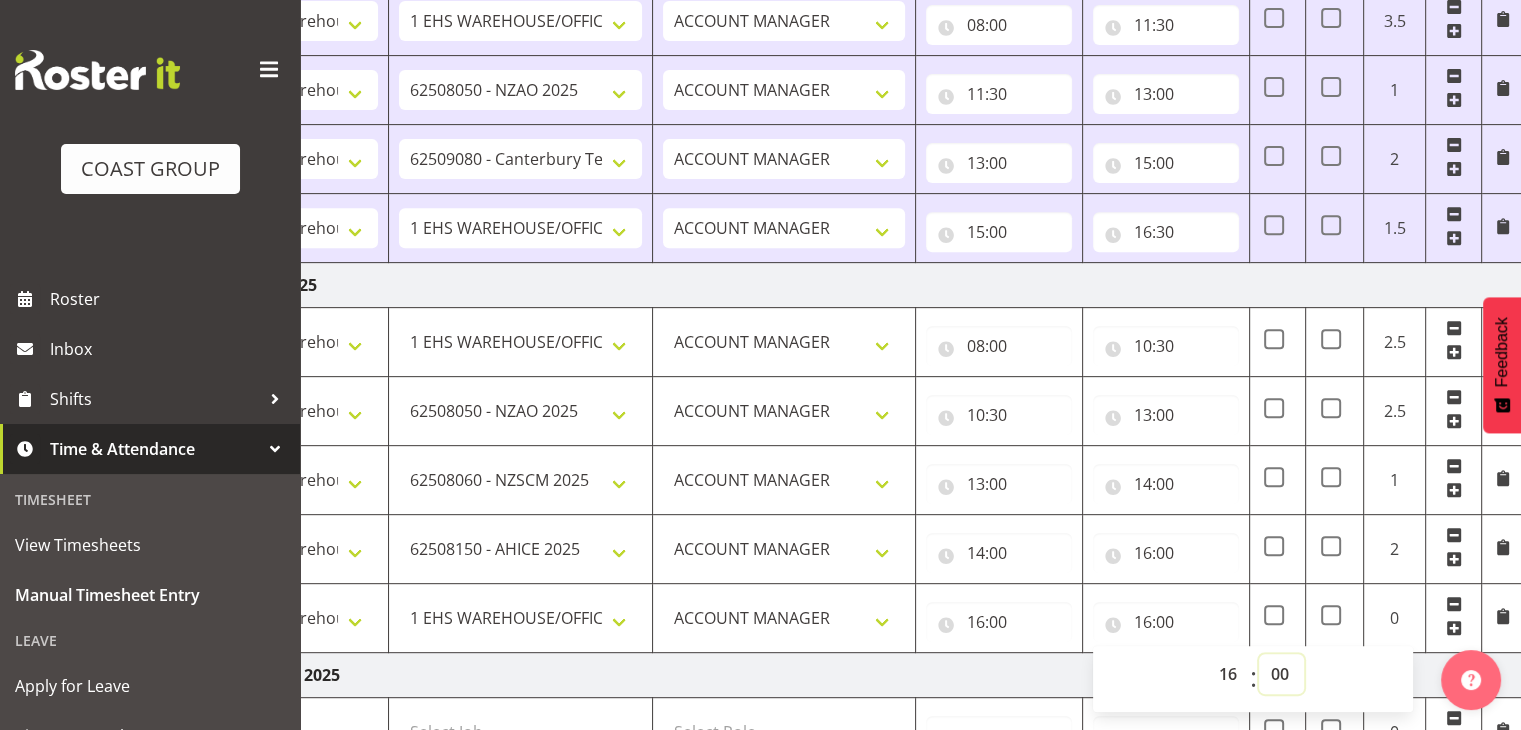 click on "00   01   02   03   04   05   06   07   08   09   10   11   12   13   14   15   16   17   18   19   20   21   22   23   24   25   26   27   28   29   30   31   32   33   34   35   36   37   38   39   40   41   42   43   44   45   46   47   48   49   50   51   52   53   54   55   56   57   58   59" at bounding box center [1281, 674] 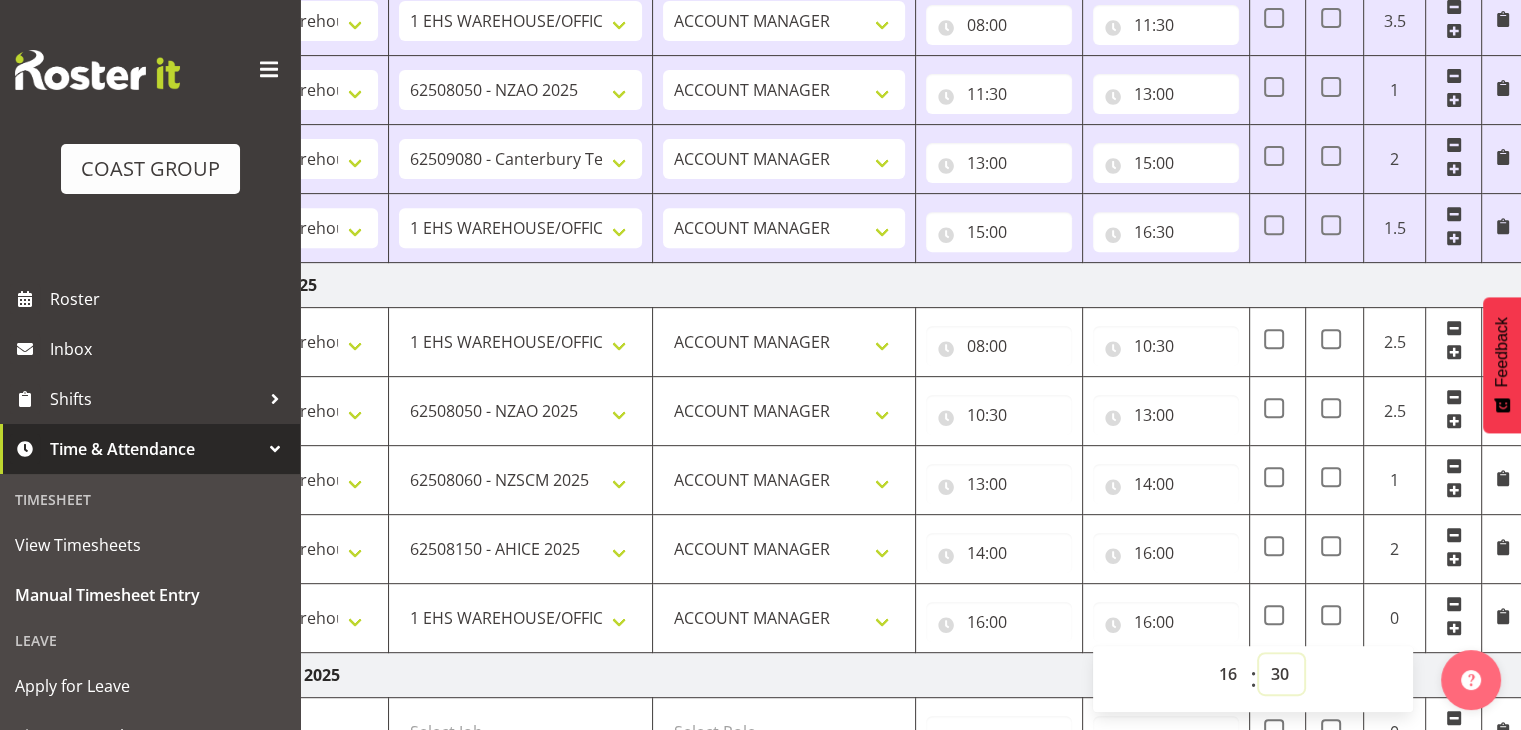 click on "00   01   02   03   04   05   06   07   08   09   10   11   12   13   14   15   16   17   18   19   20   21   22   23   24   25   26   27   28   29   30   31   32   33   34   35   36   37   38   39   40   41   42   43   44   45   46   47   48   49   50   51   52   53   54   55   56   57   58   59" at bounding box center [1281, 674] 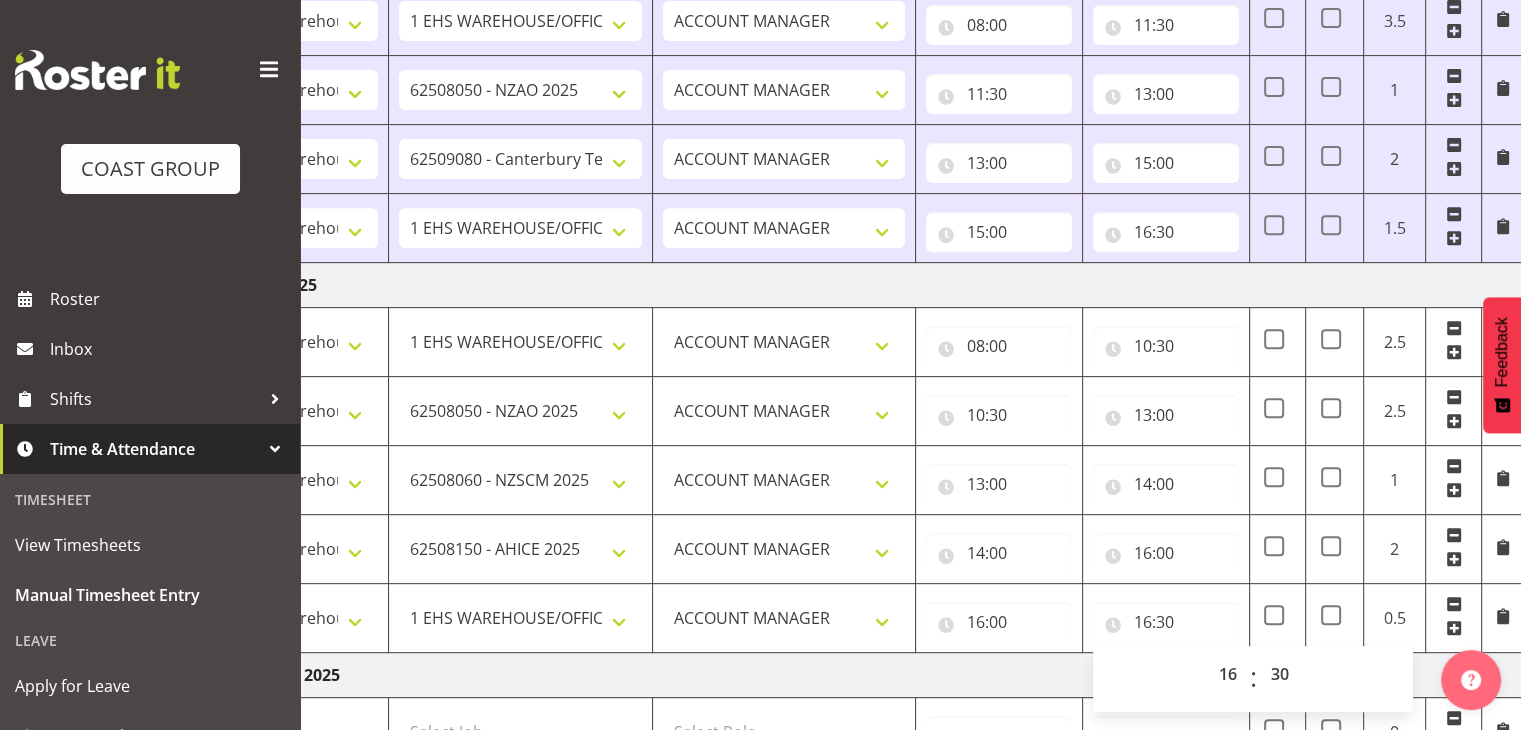 click on "Saturday 9th August 2025" at bounding box center [824, 675] 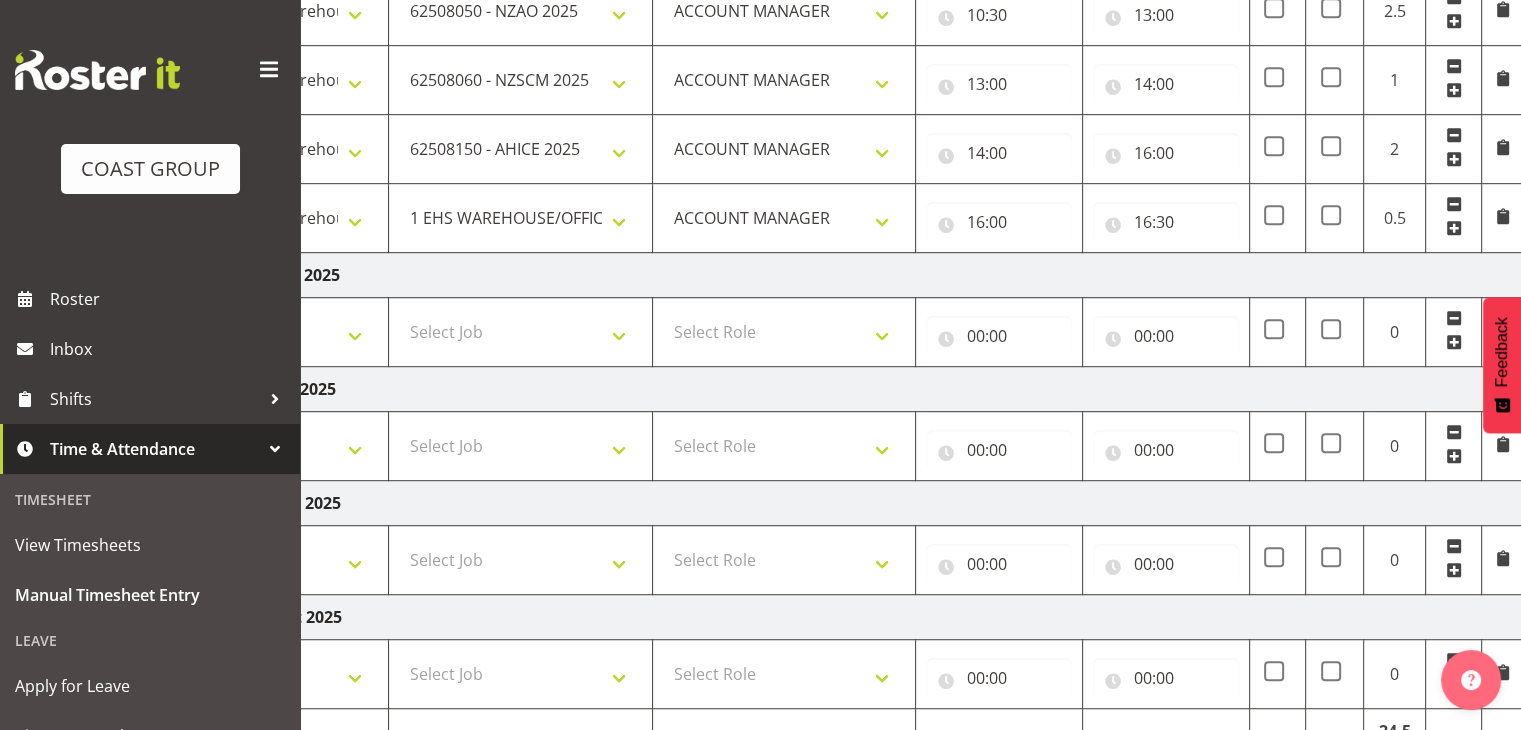 scroll, scrollTop: 1264, scrollLeft: 0, axis: vertical 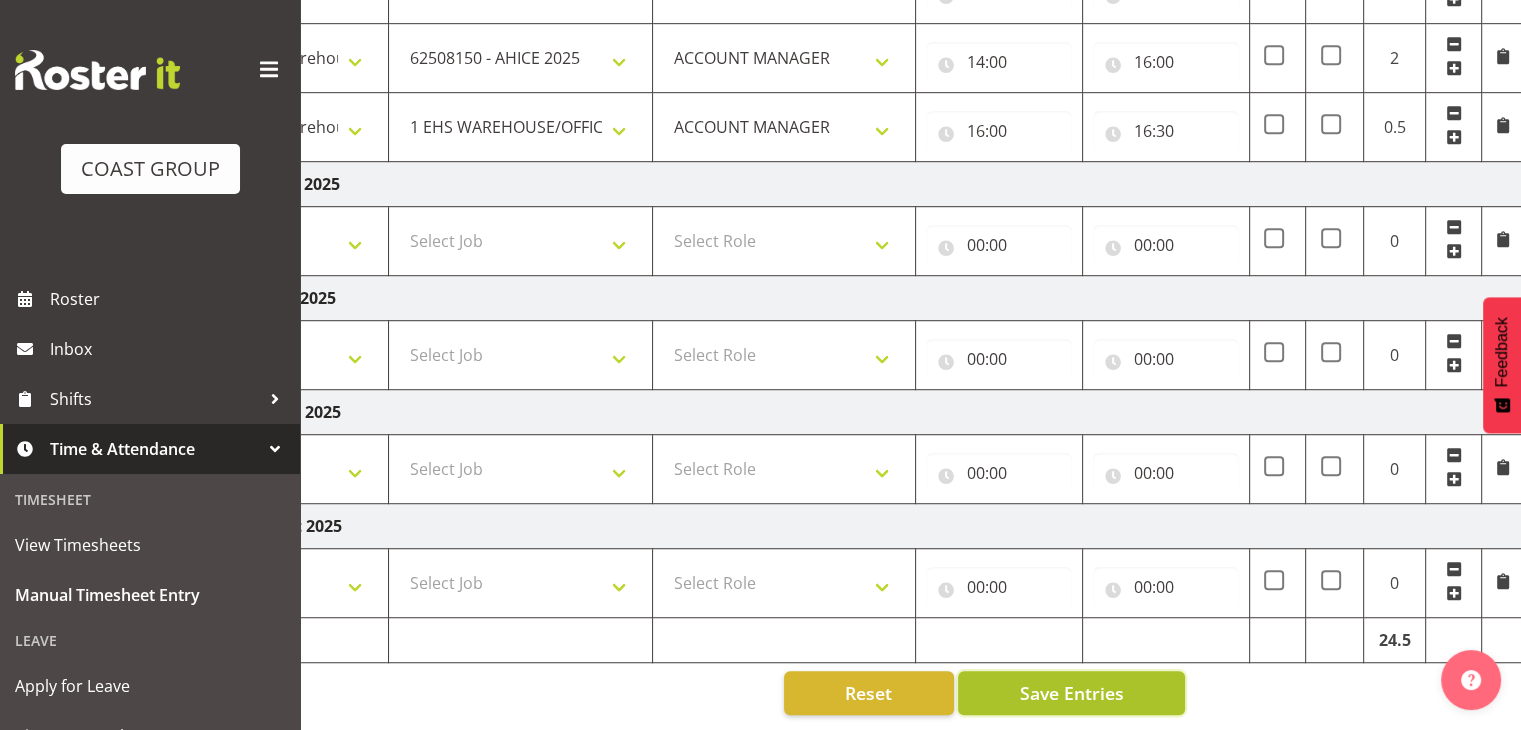 click on "Save
Entries" at bounding box center (1071, 693) 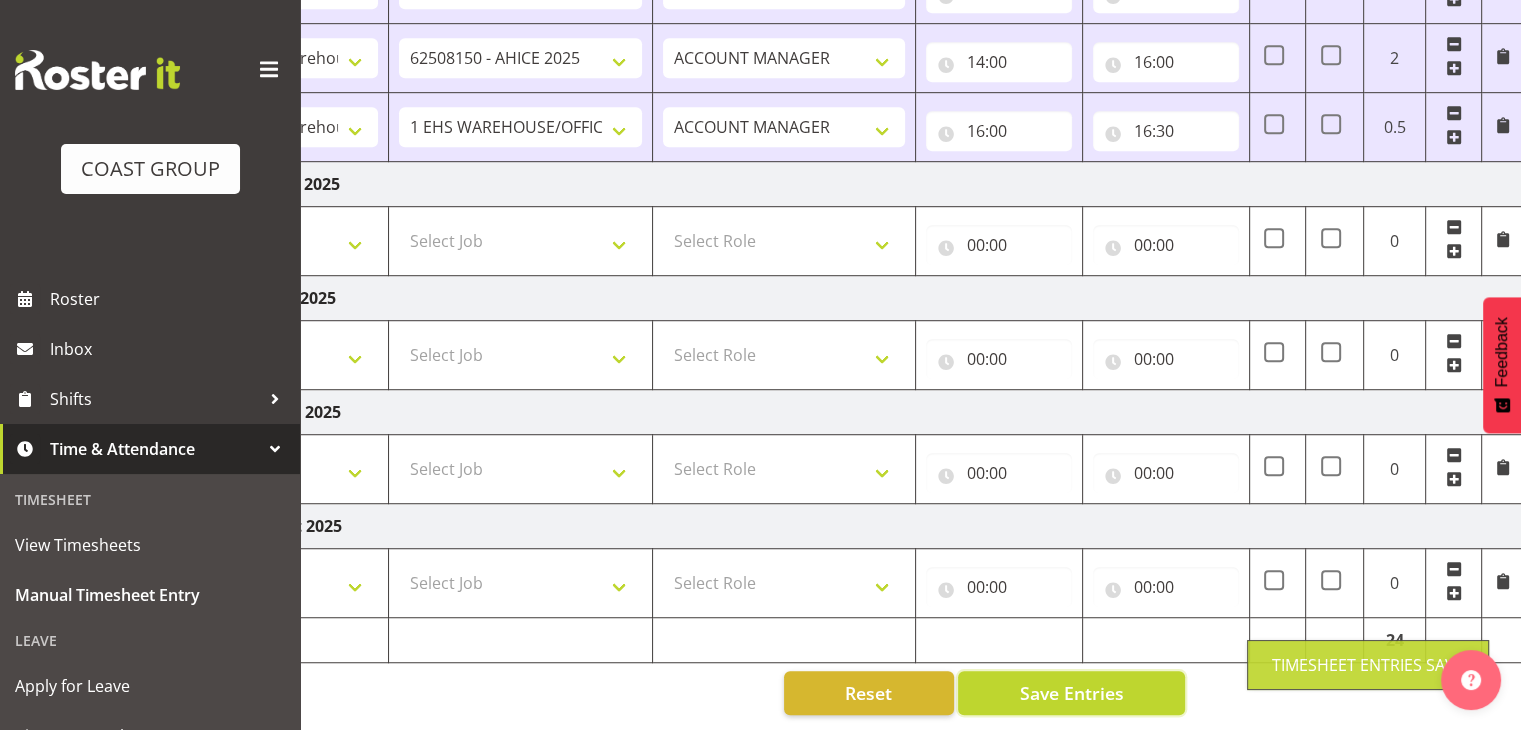 scroll, scrollTop: 0, scrollLeft: 0, axis: both 